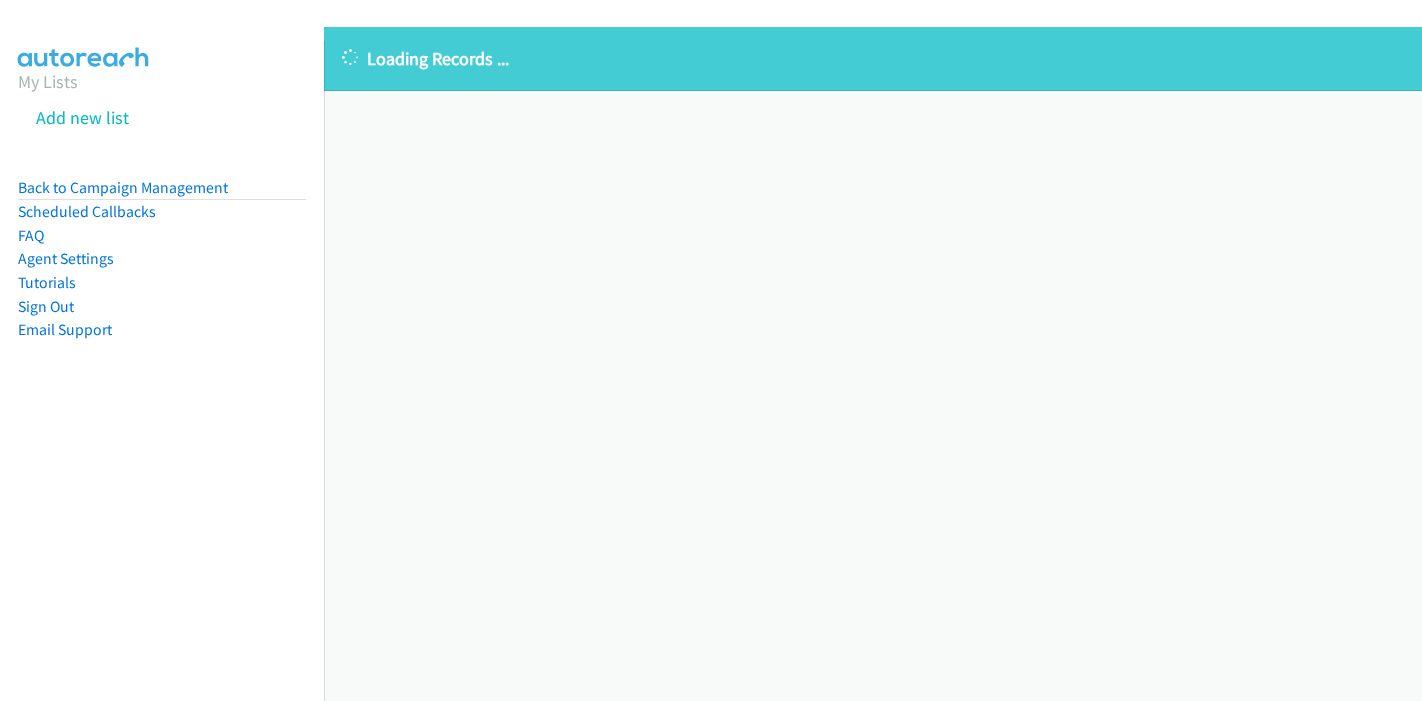 scroll, scrollTop: 0, scrollLeft: 0, axis: both 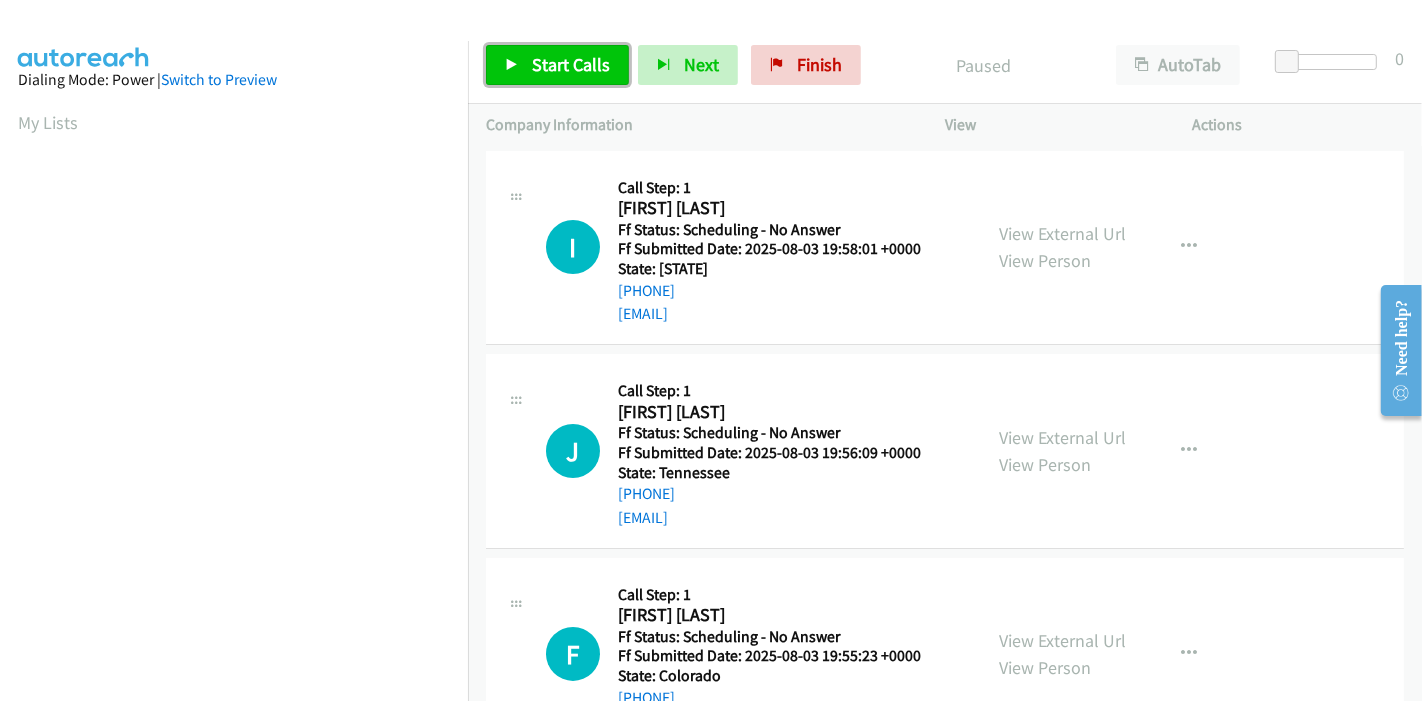 click on "Start Calls" at bounding box center (571, 64) 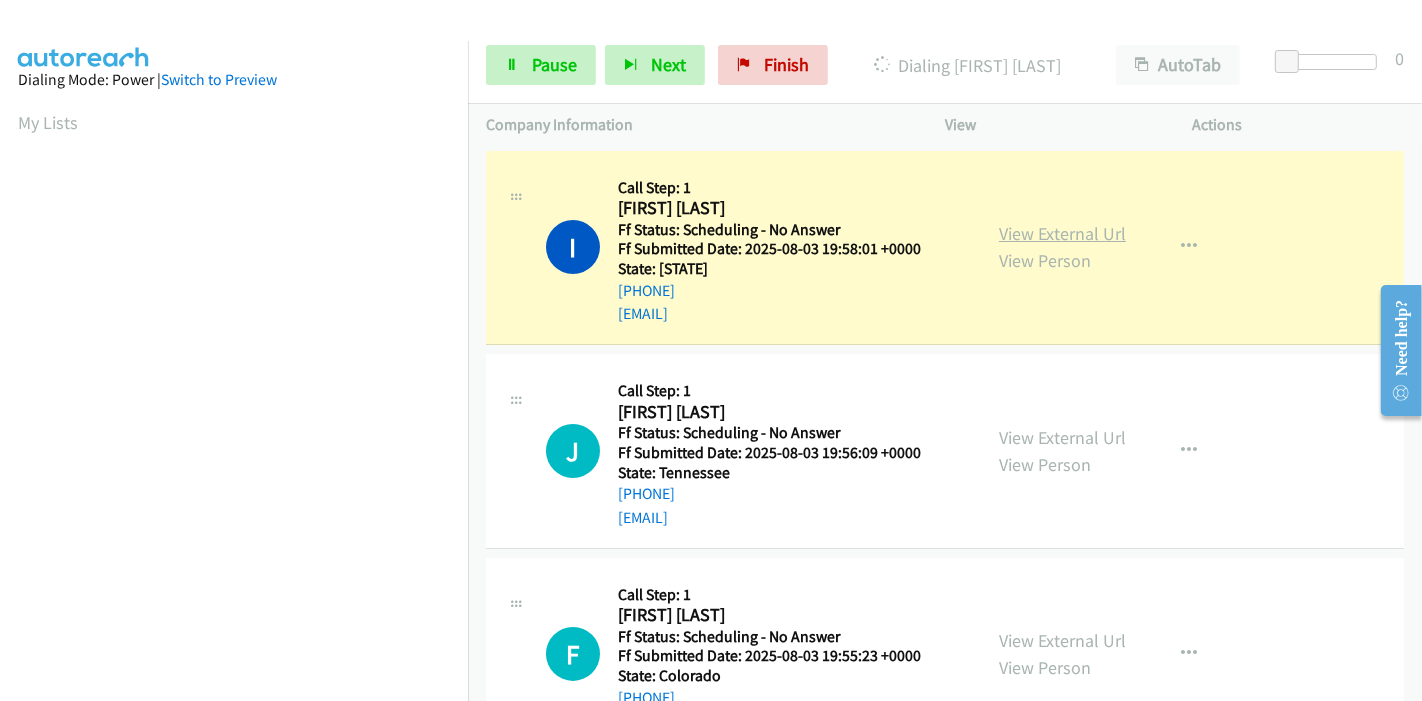 click on "View External Url" at bounding box center [1062, 233] 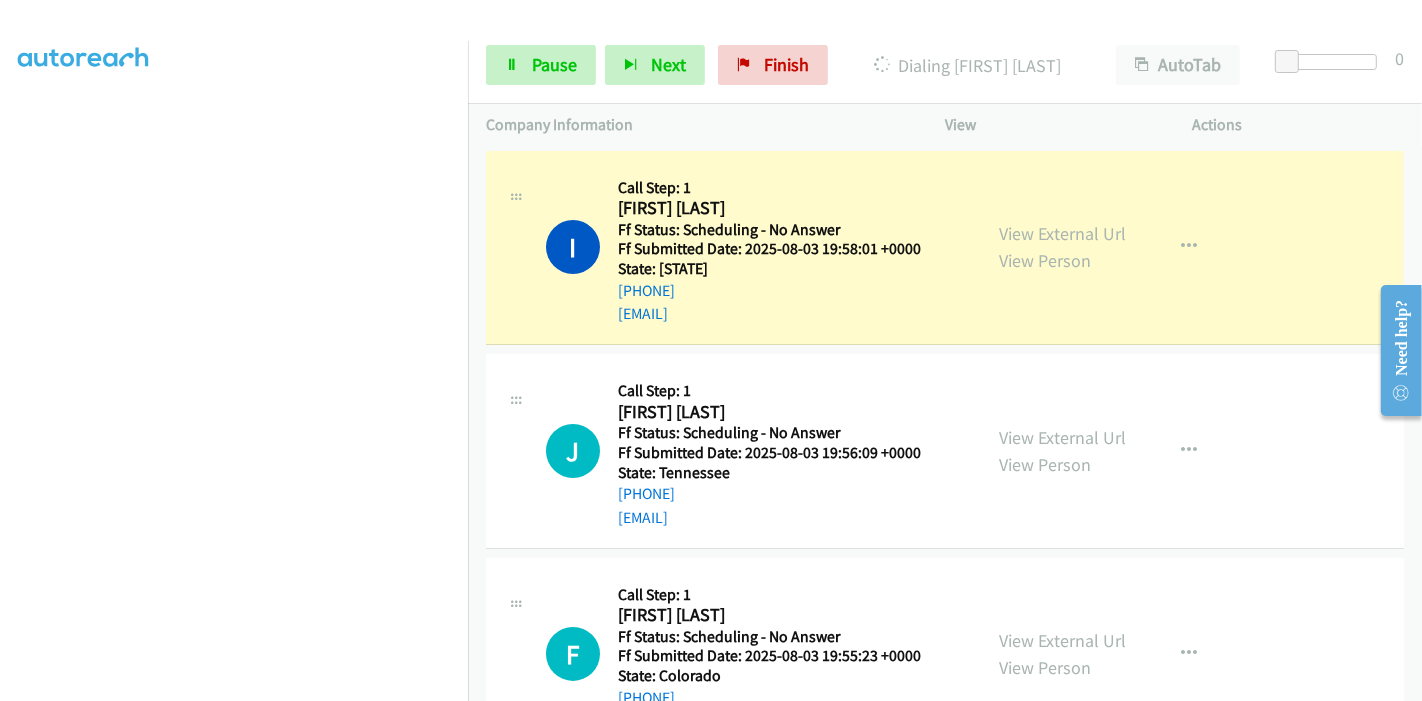 scroll, scrollTop: 422, scrollLeft: 0, axis: vertical 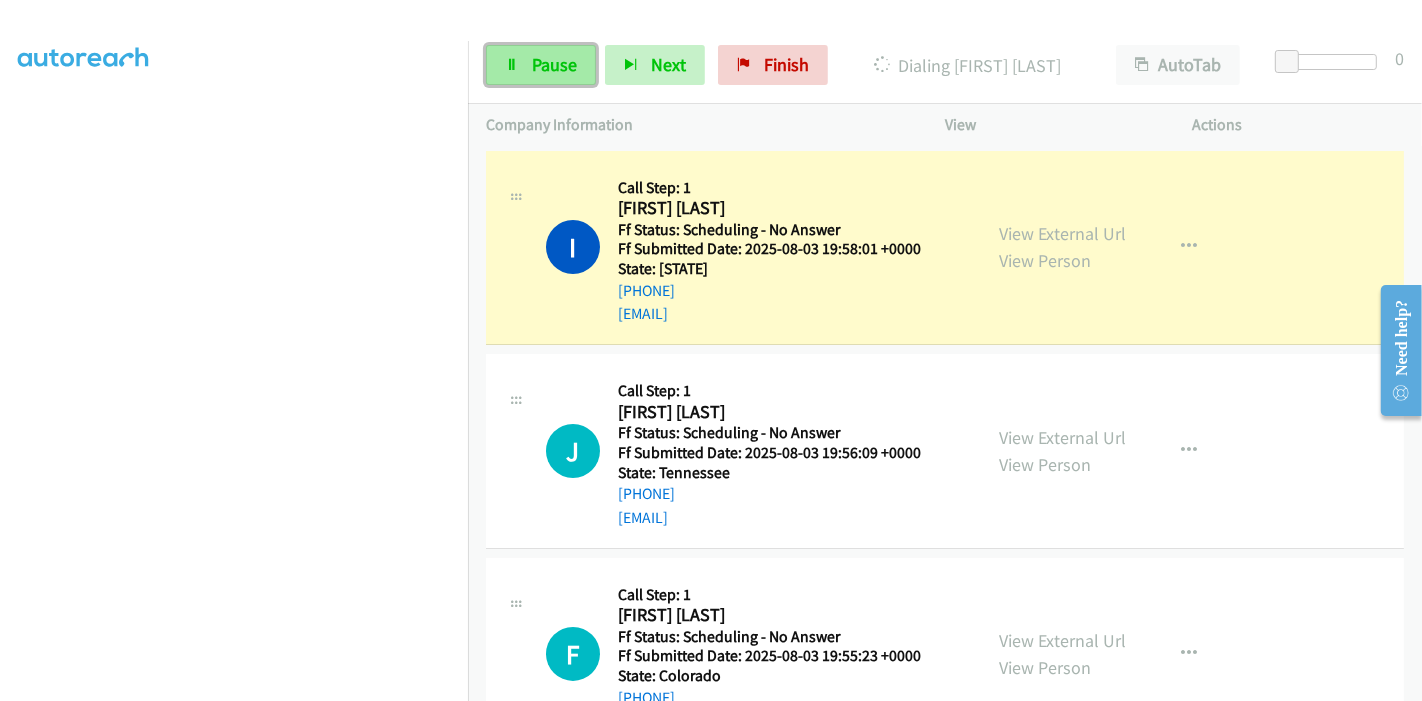 click on "Pause" at bounding box center (554, 64) 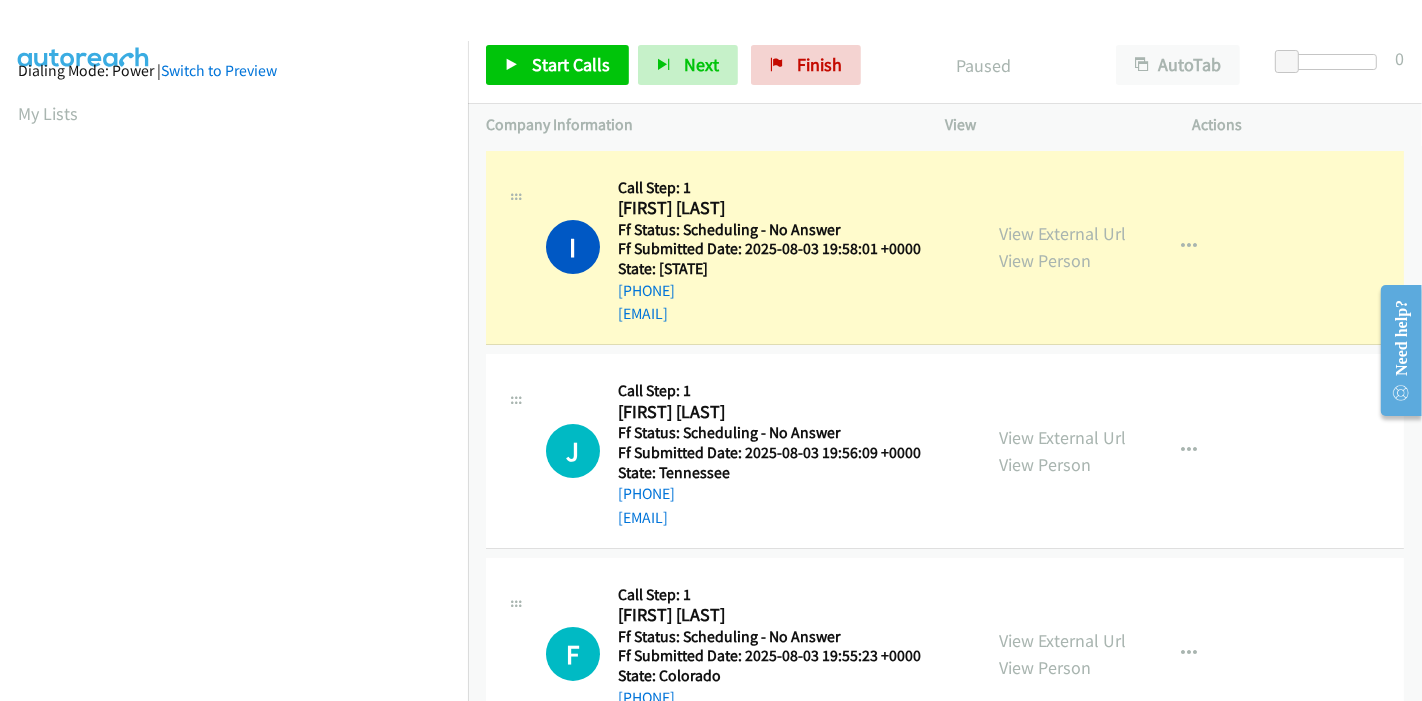 scroll, scrollTop: 0, scrollLeft: 0, axis: both 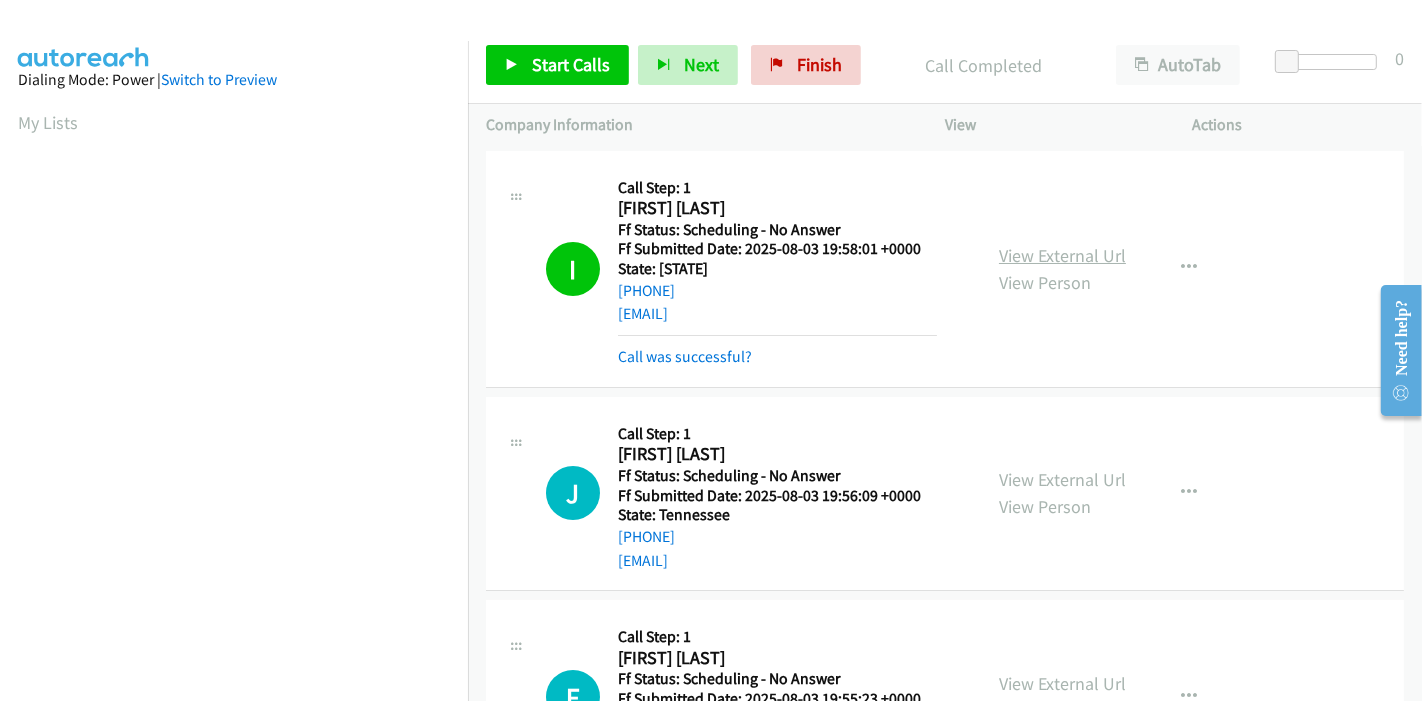 click on "View External Url" at bounding box center (1062, 255) 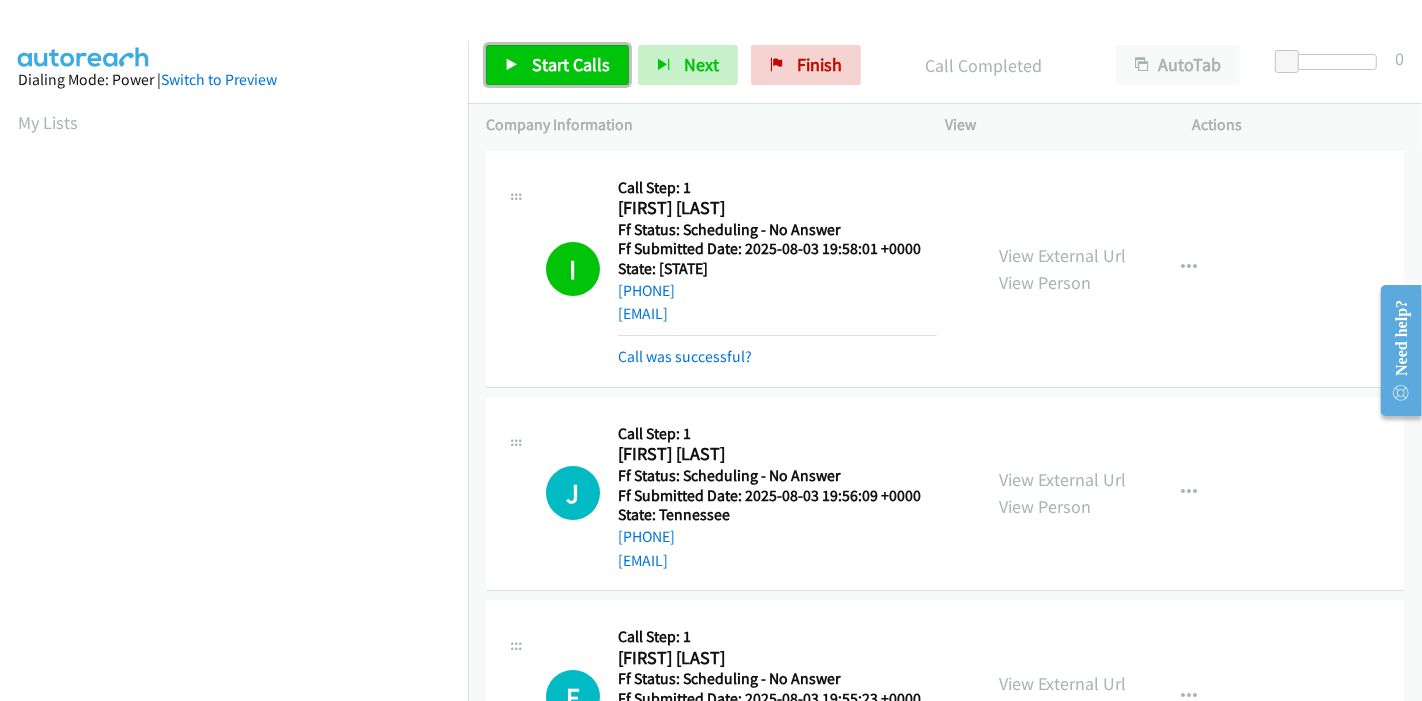 click on "Start Calls" at bounding box center [571, 64] 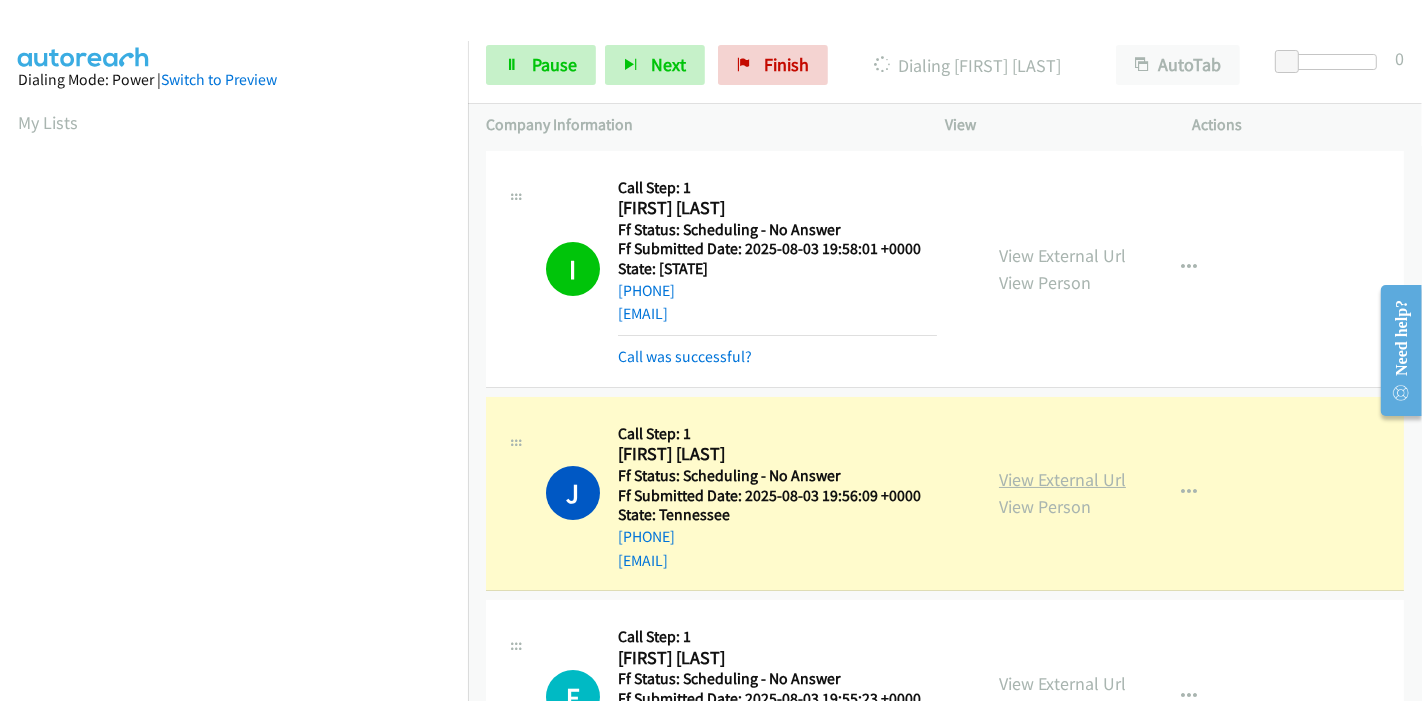 click on "View External Url" at bounding box center [1062, 479] 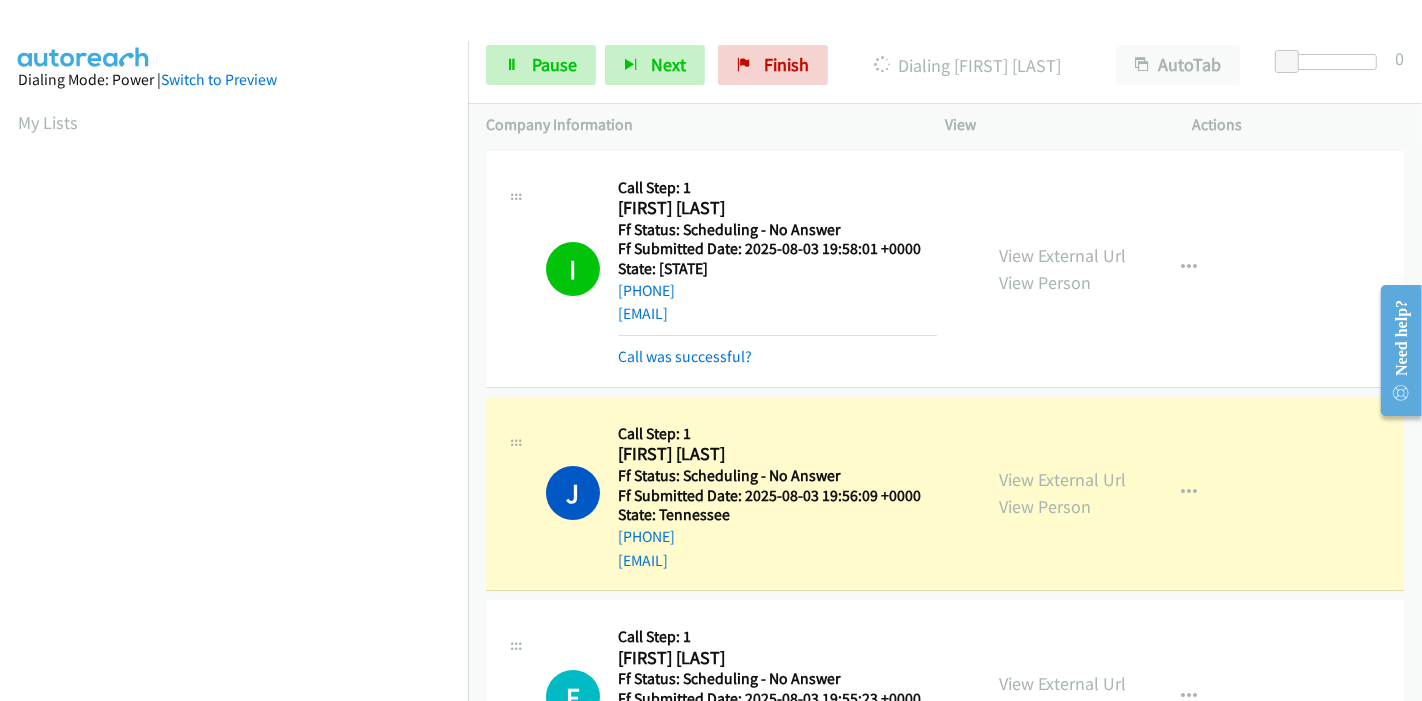 scroll, scrollTop: 422, scrollLeft: 0, axis: vertical 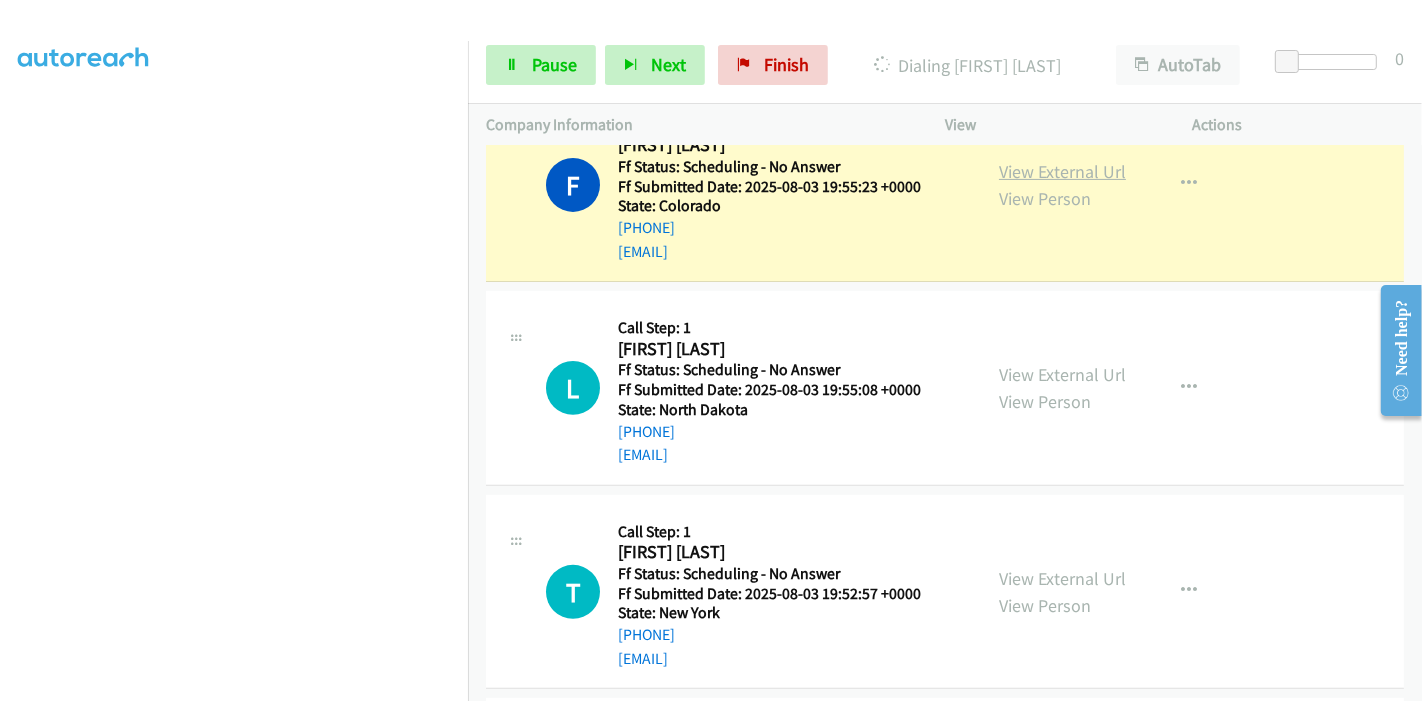 click on "View External Url" at bounding box center (1062, 171) 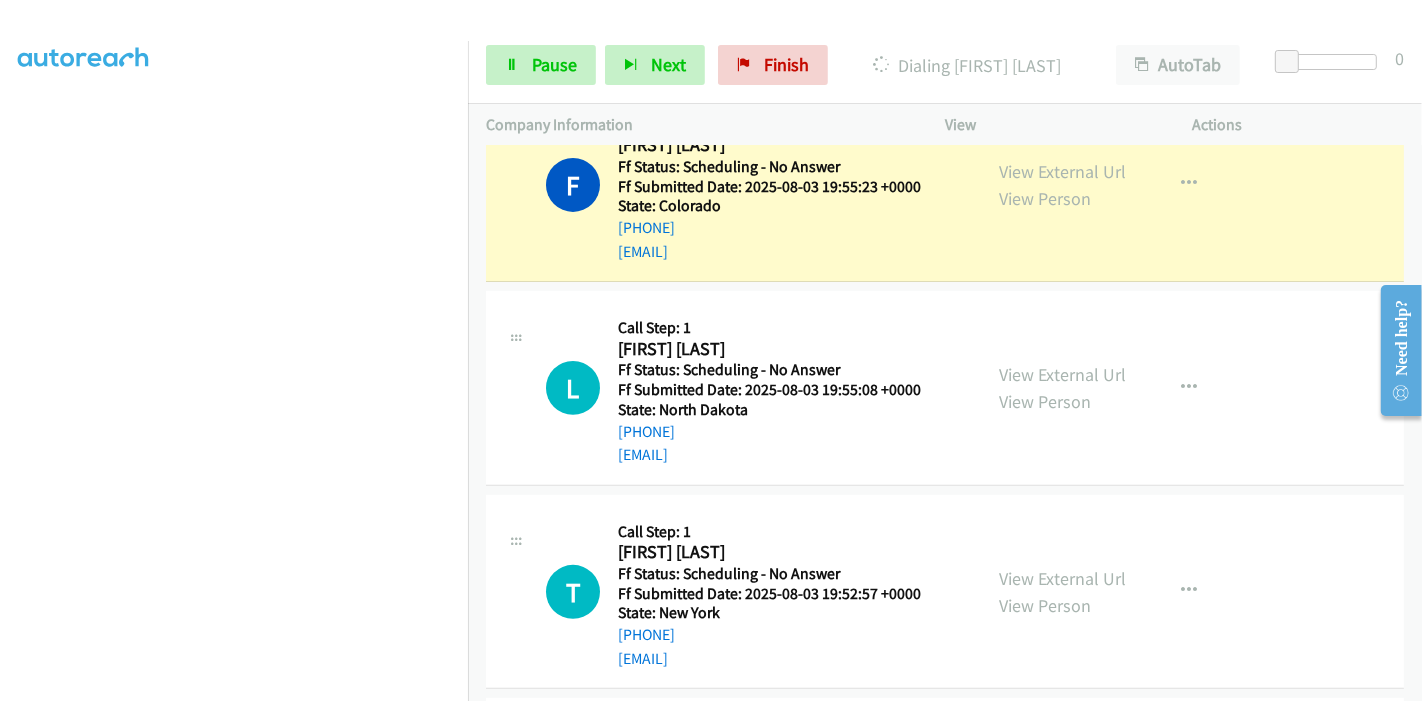 scroll, scrollTop: 0, scrollLeft: 0, axis: both 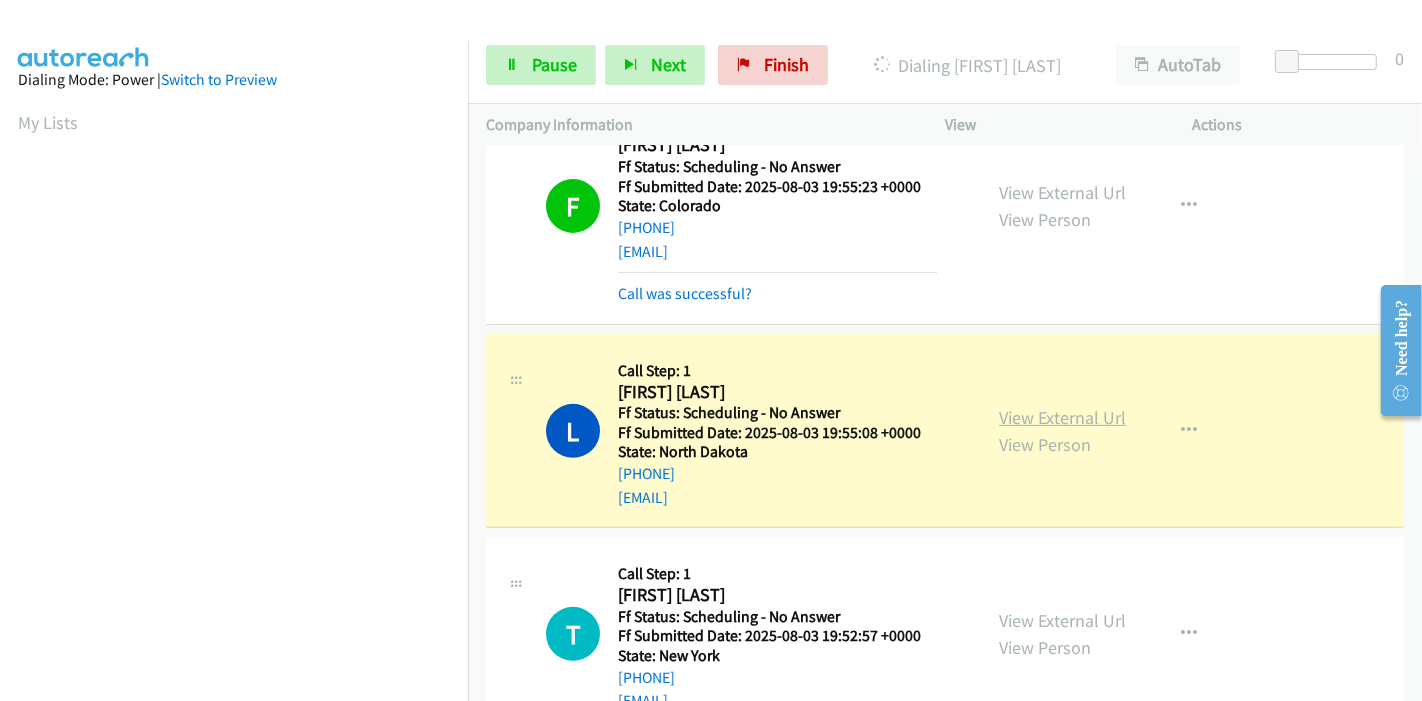 click on "View External Url" at bounding box center (1062, 417) 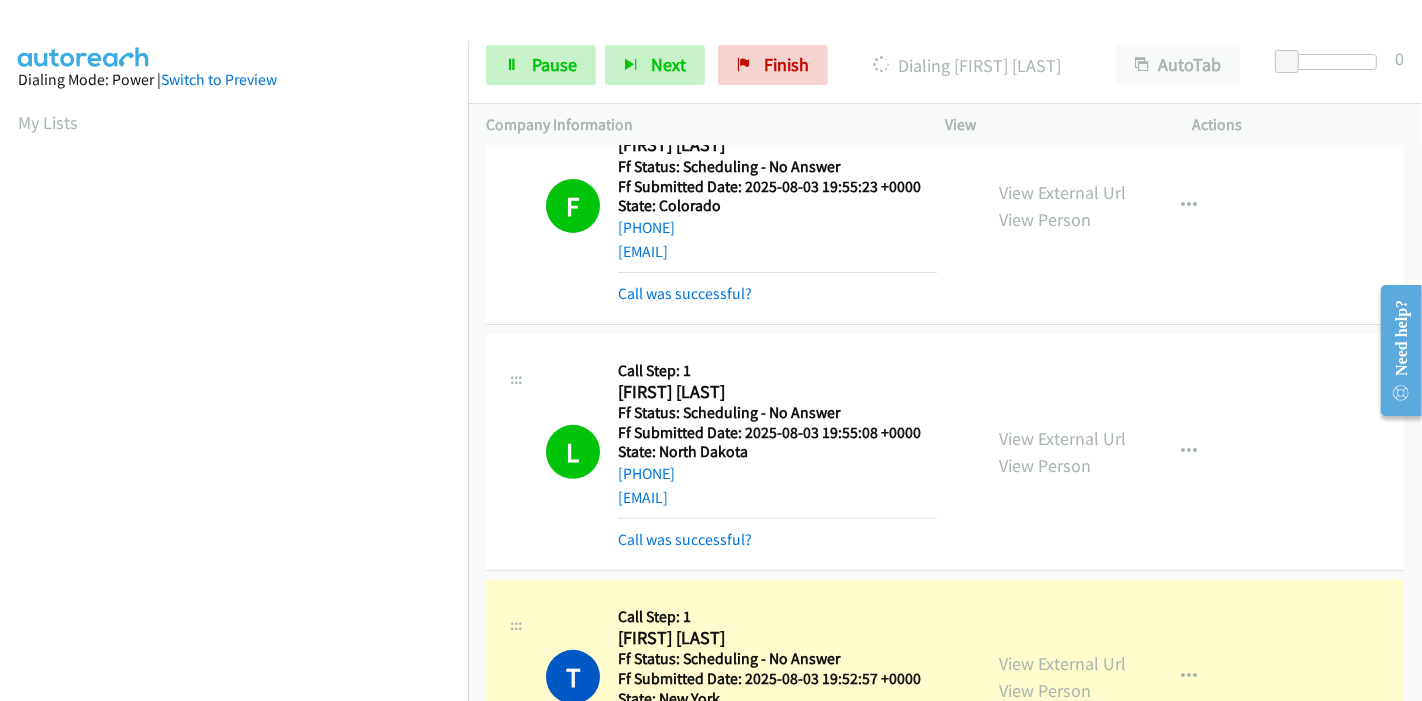 scroll, scrollTop: 422, scrollLeft: 0, axis: vertical 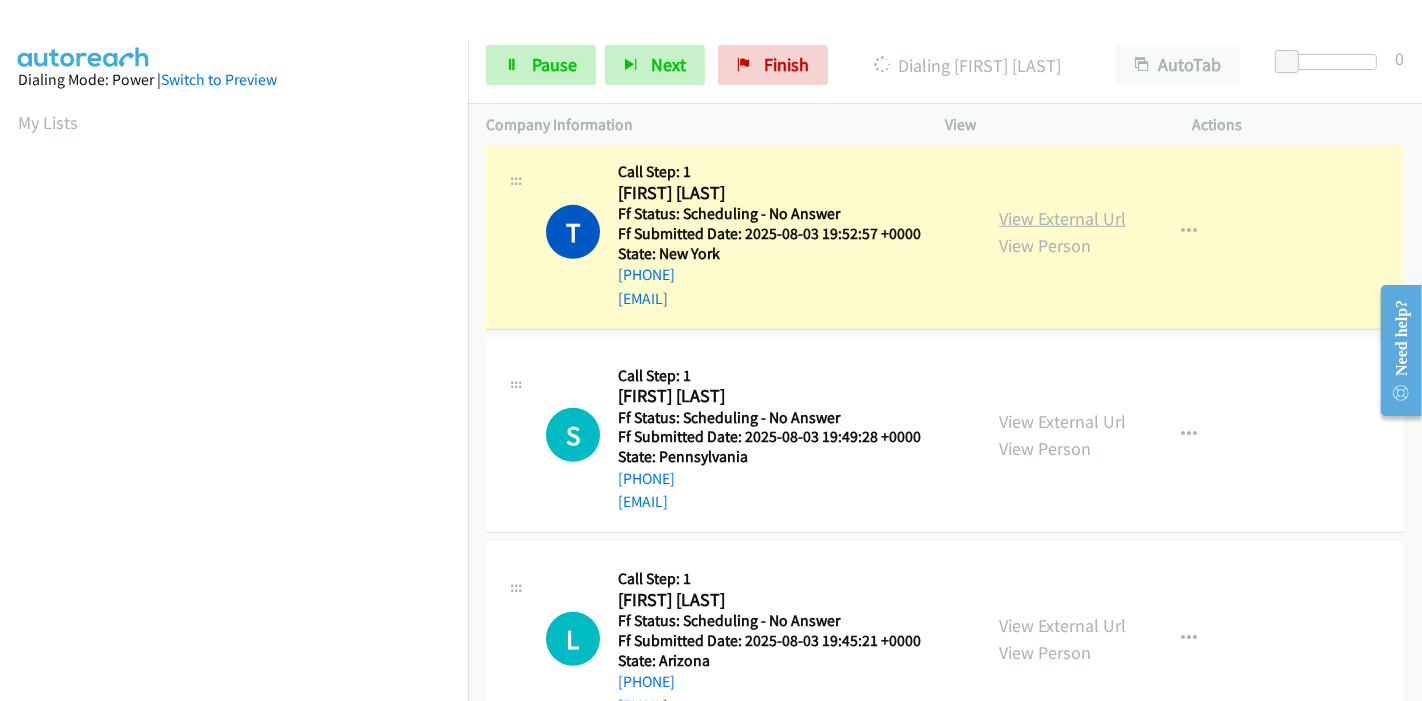 click on "View External Url" at bounding box center [1062, 218] 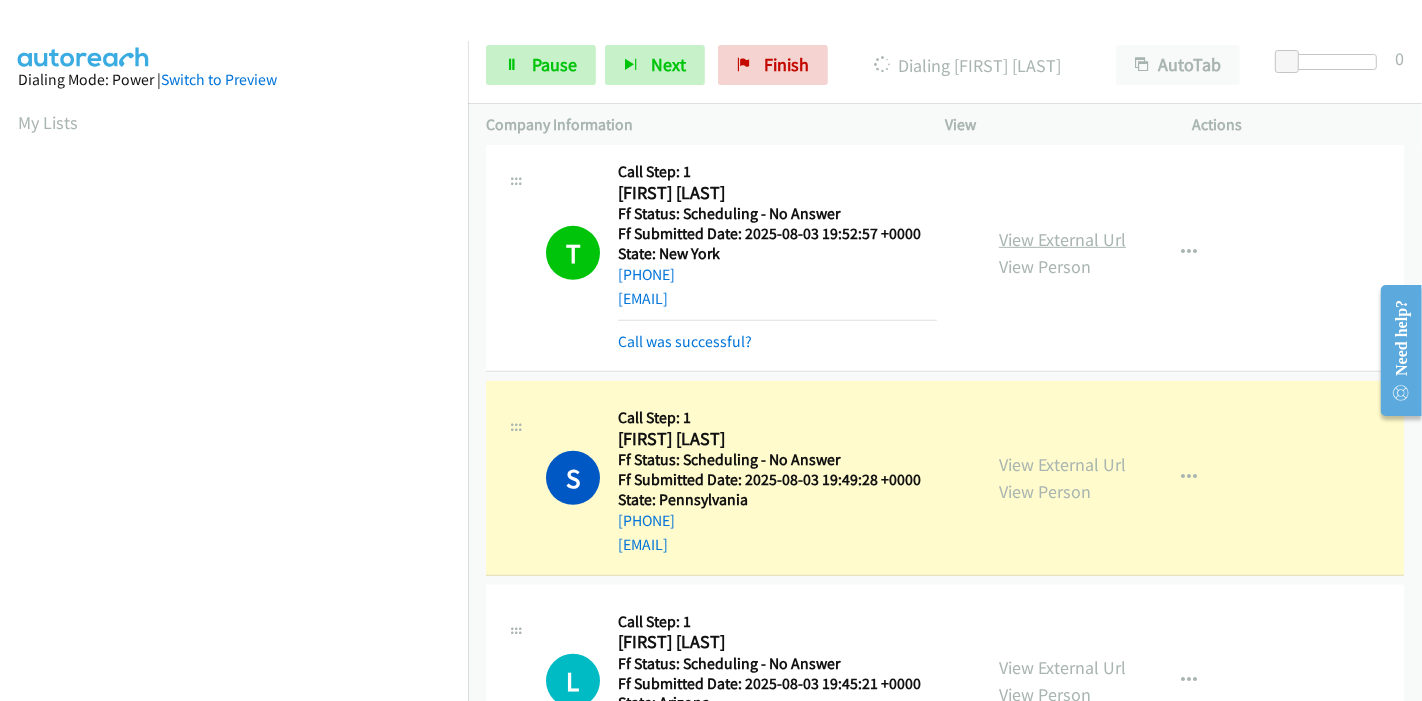 scroll, scrollTop: 422, scrollLeft: 0, axis: vertical 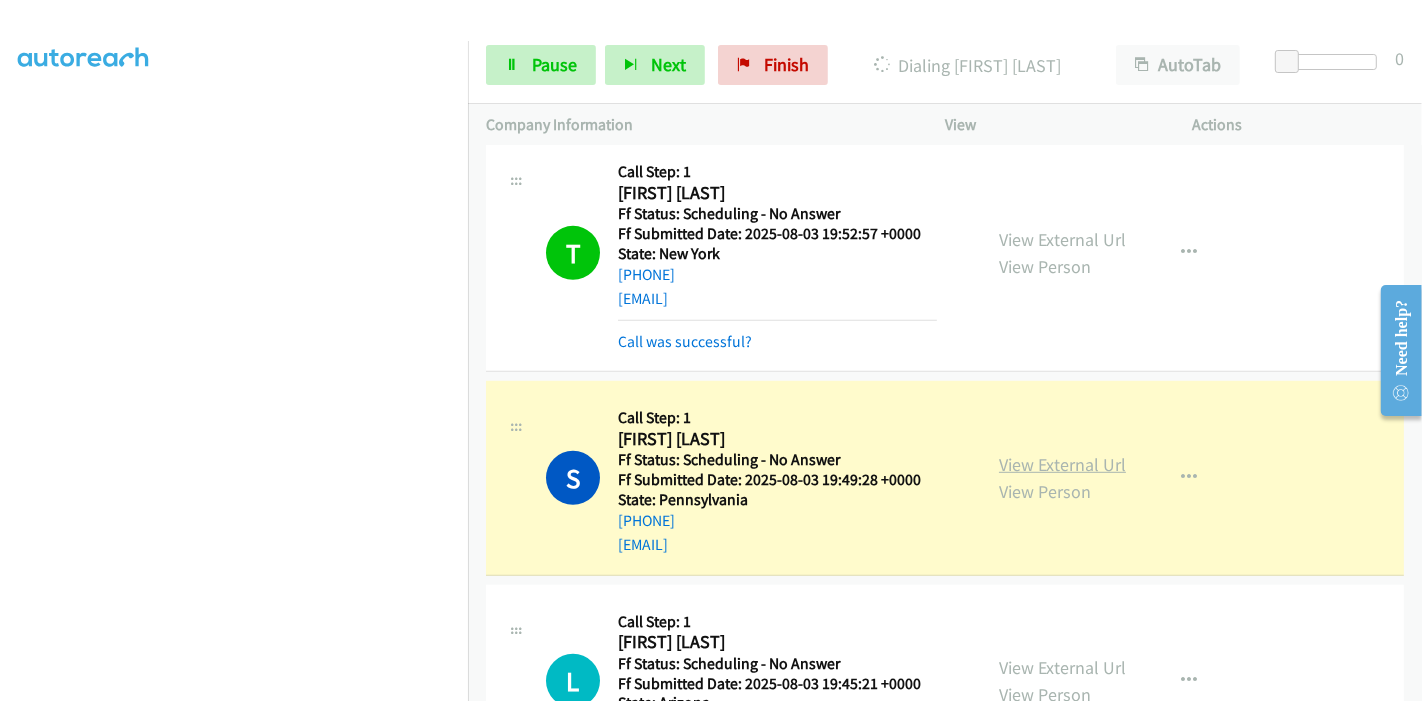 click on "View External Url" at bounding box center (1062, 464) 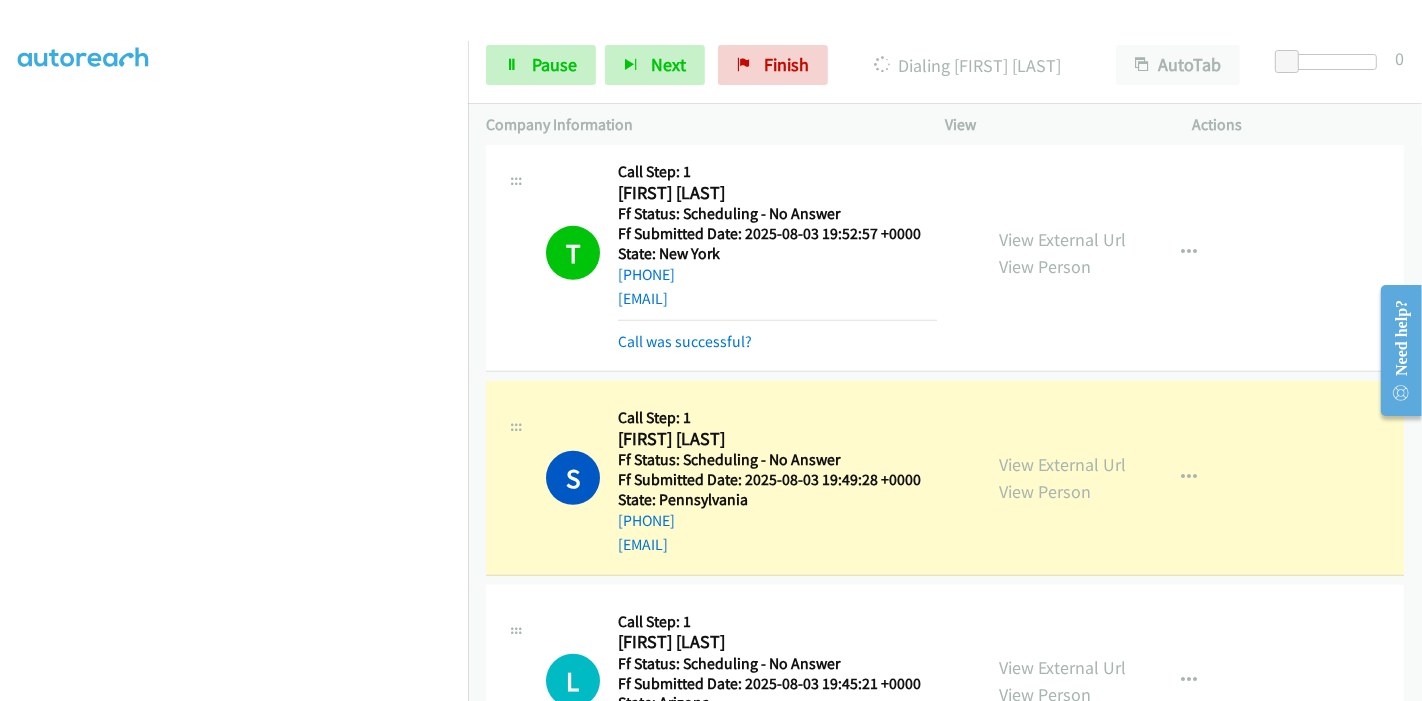 scroll, scrollTop: 422, scrollLeft: 0, axis: vertical 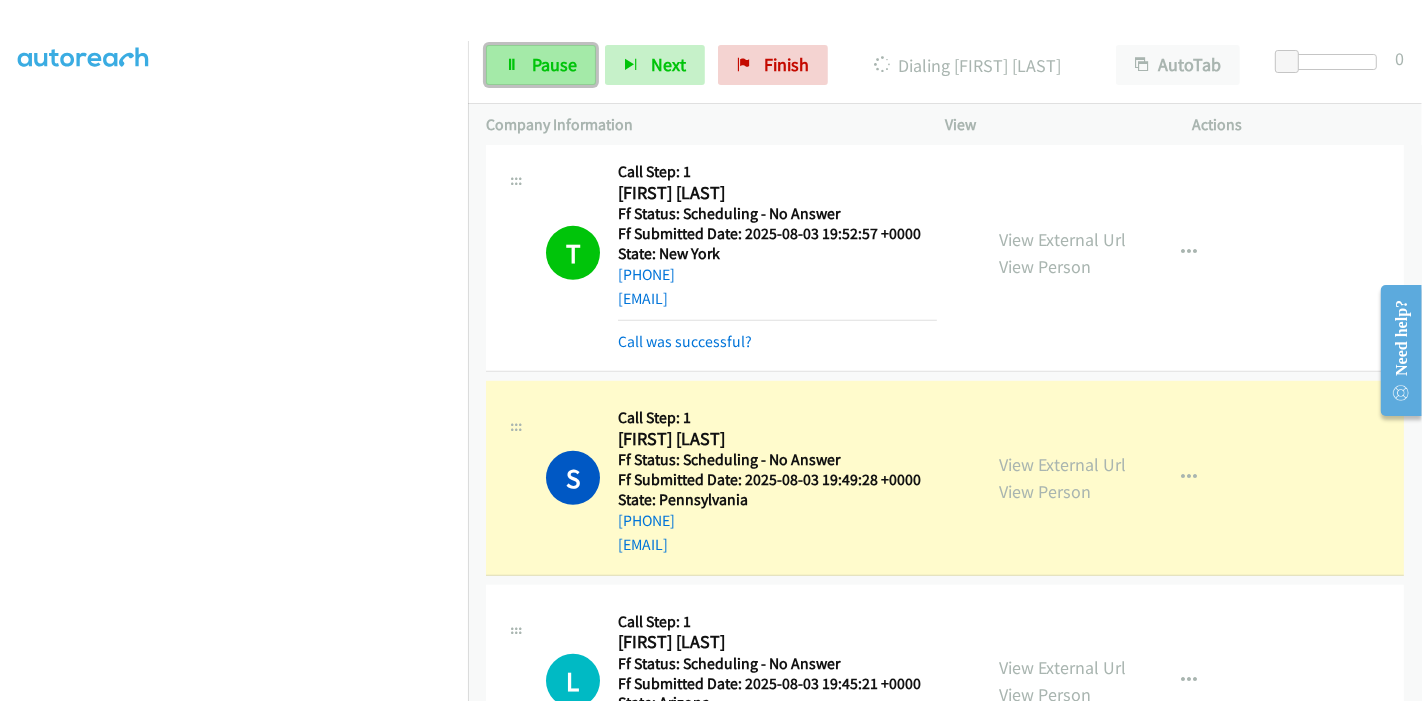 click on "Pause" at bounding box center [554, 64] 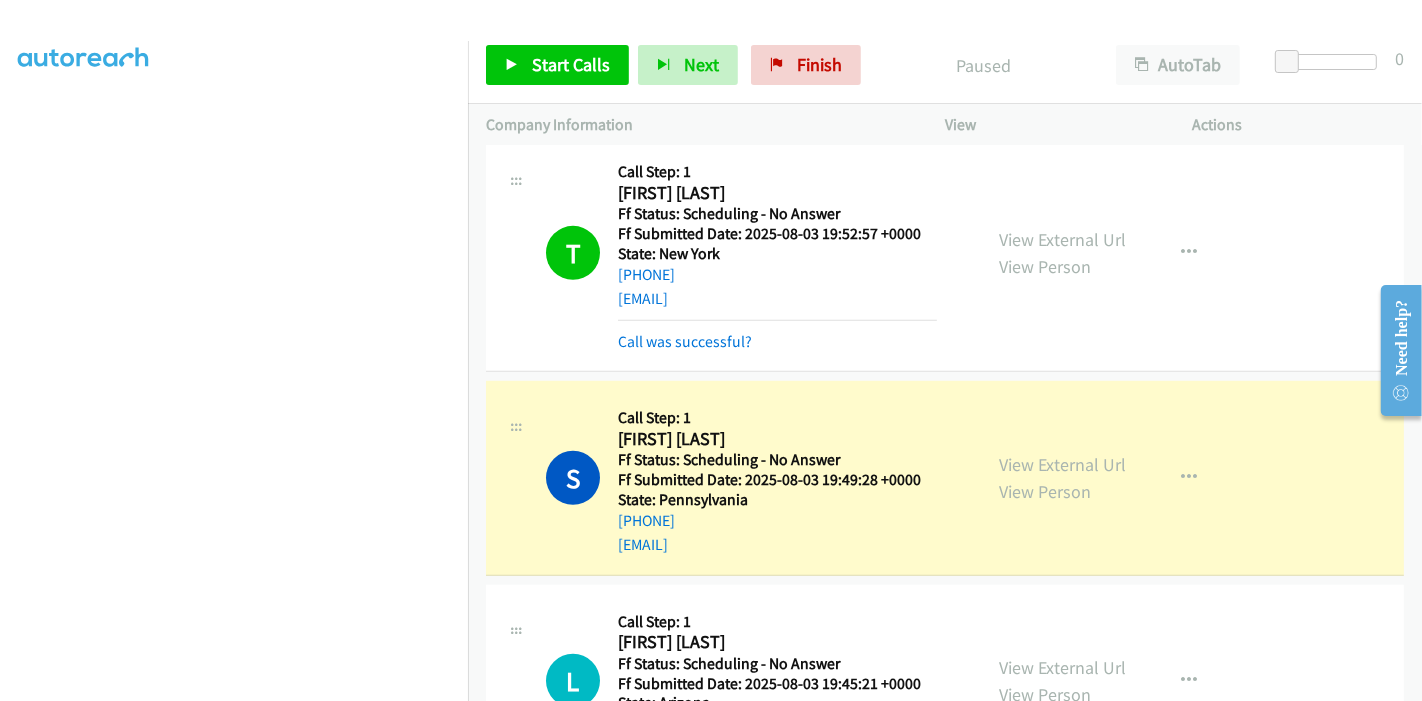 scroll, scrollTop: 0, scrollLeft: 0, axis: both 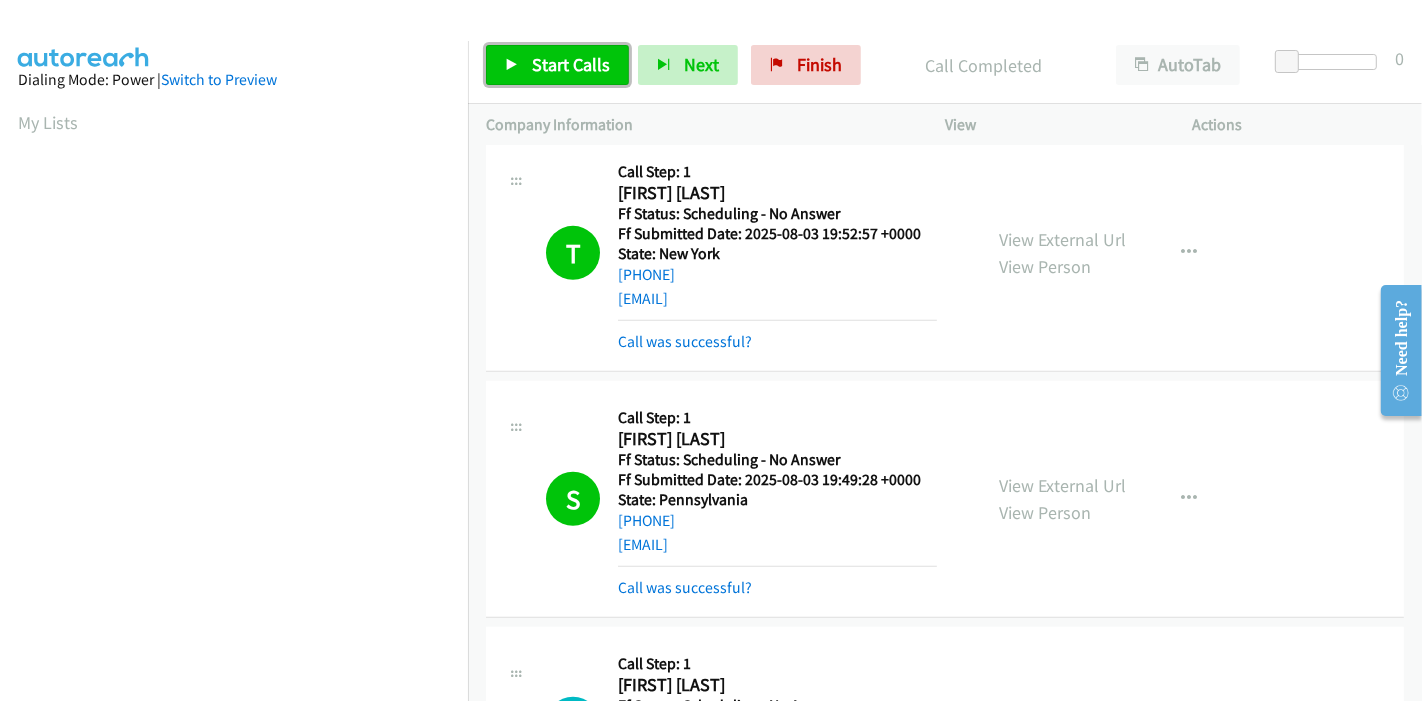 click on "Start Calls" at bounding box center (557, 65) 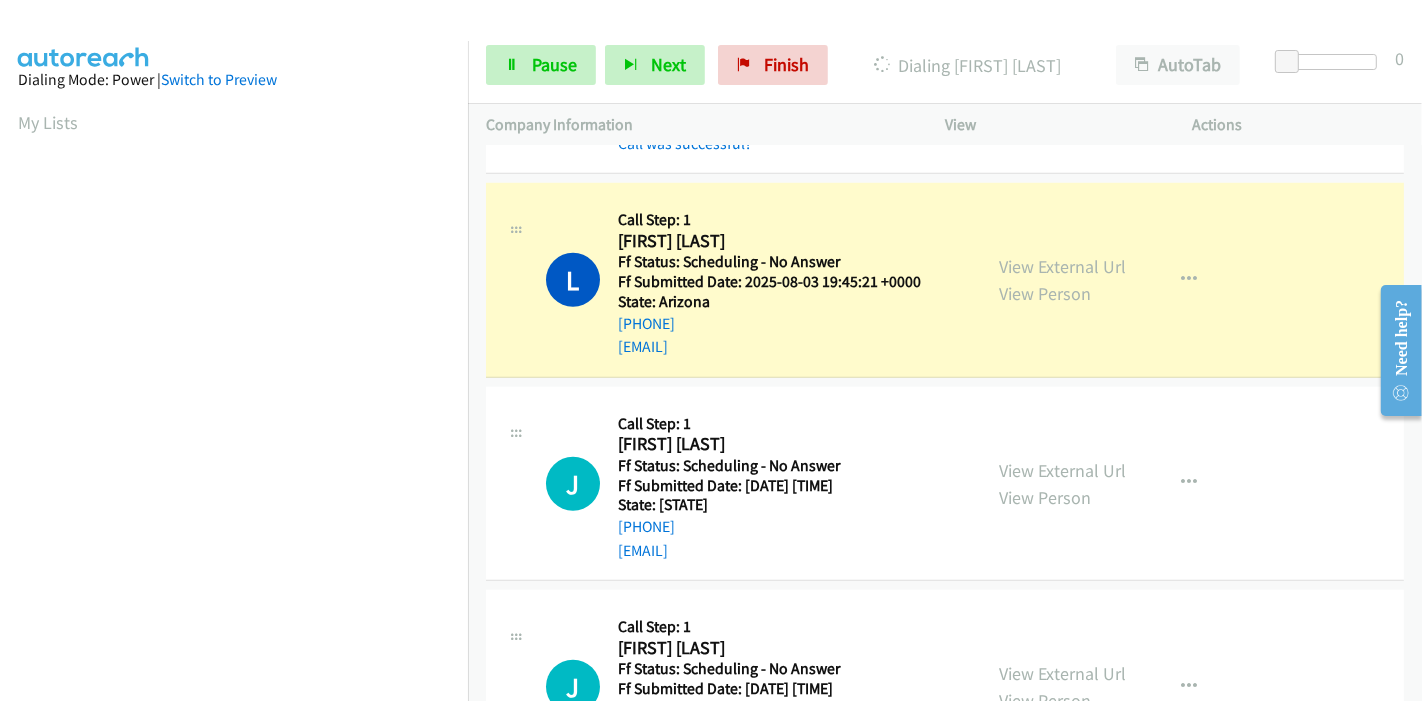 scroll, scrollTop: 1222, scrollLeft: 0, axis: vertical 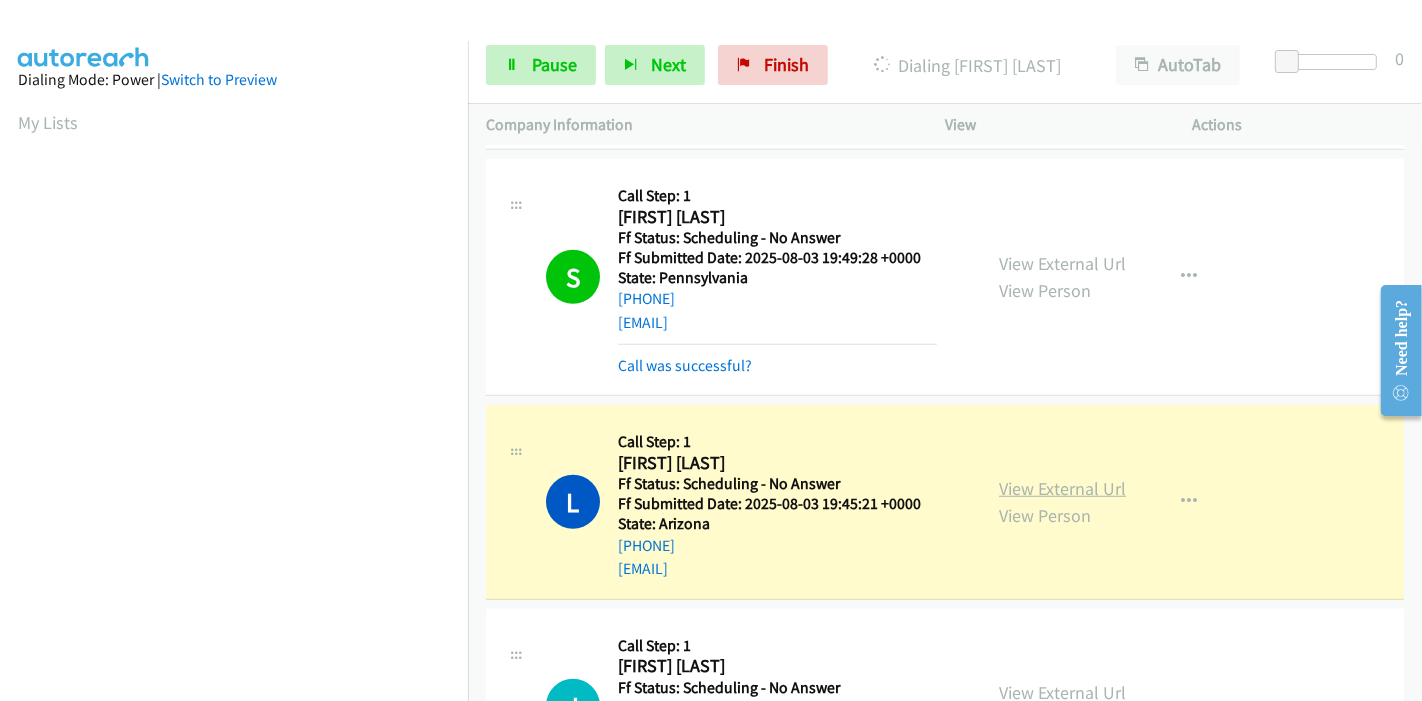 click on "View External Url" at bounding box center [1062, 488] 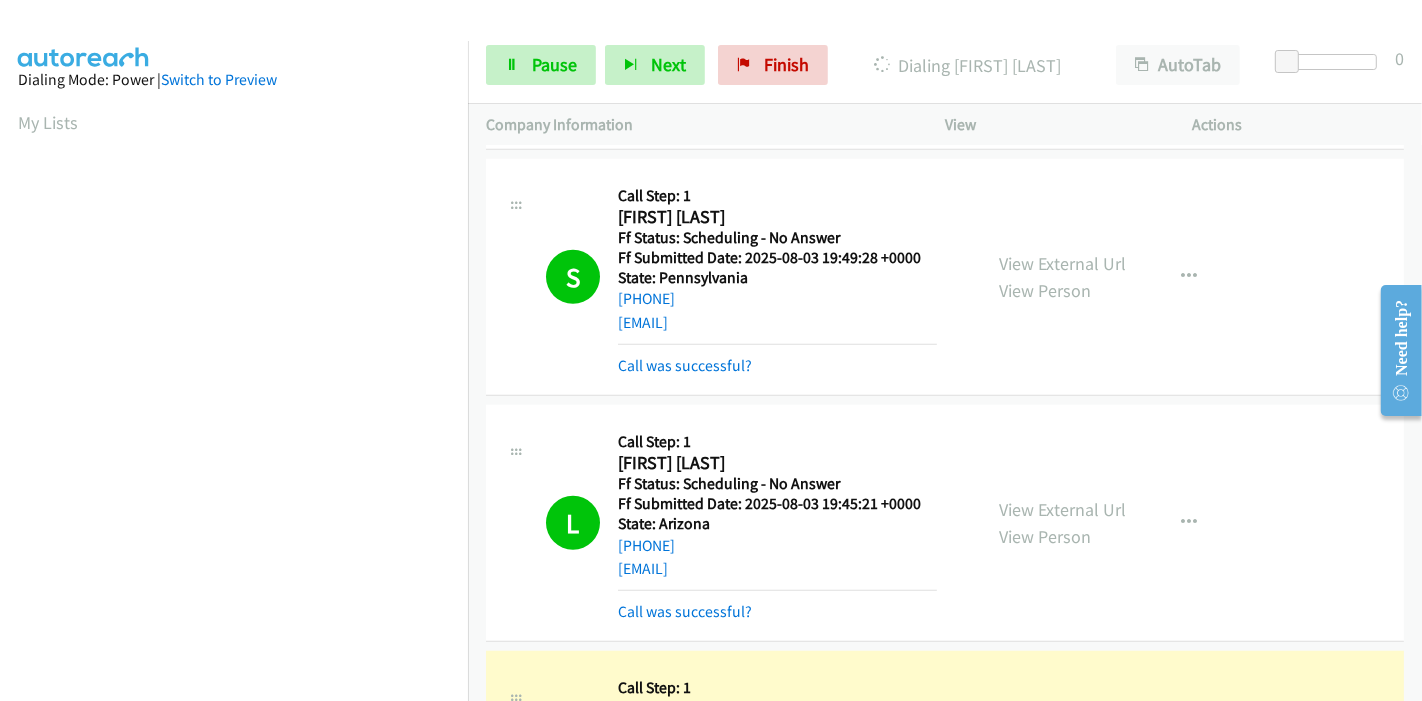 scroll, scrollTop: 422, scrollLeft: 0, axis: vertical 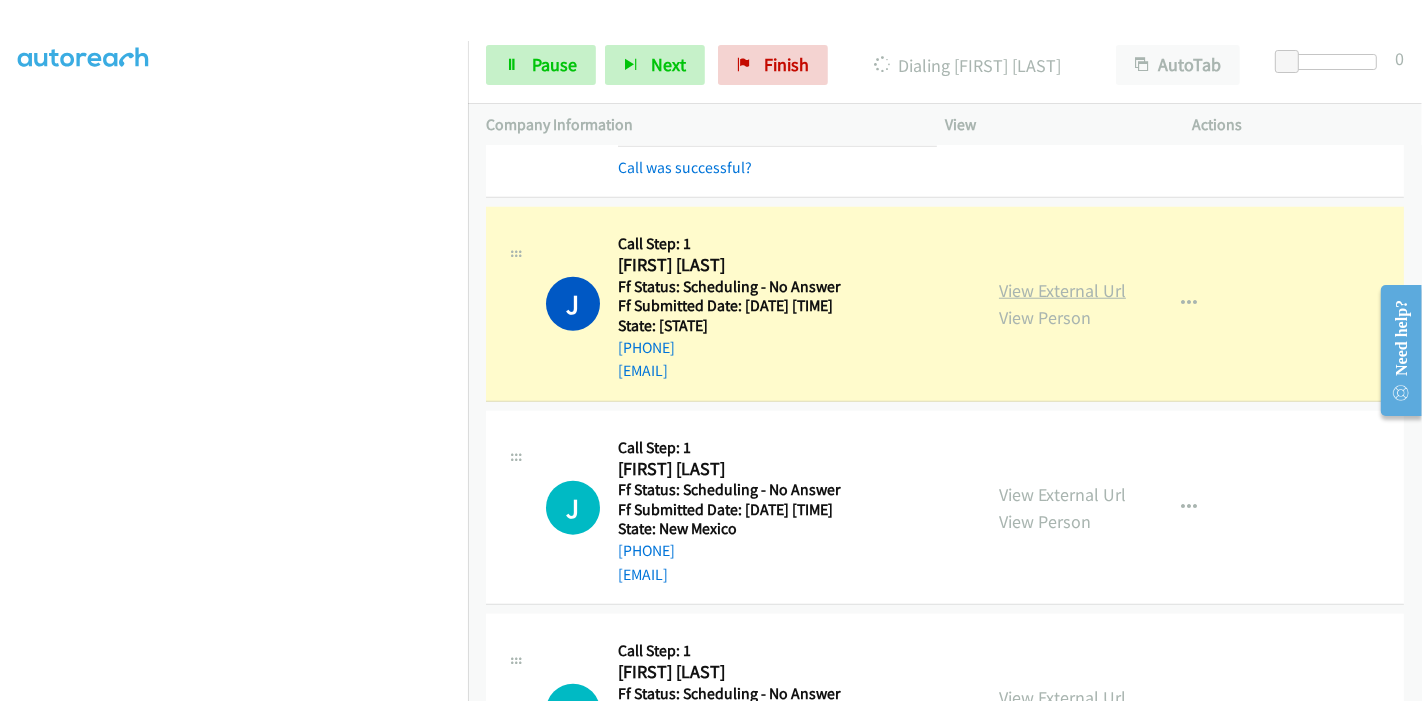 click on "View External Url" at bounding box center (1062, 290) 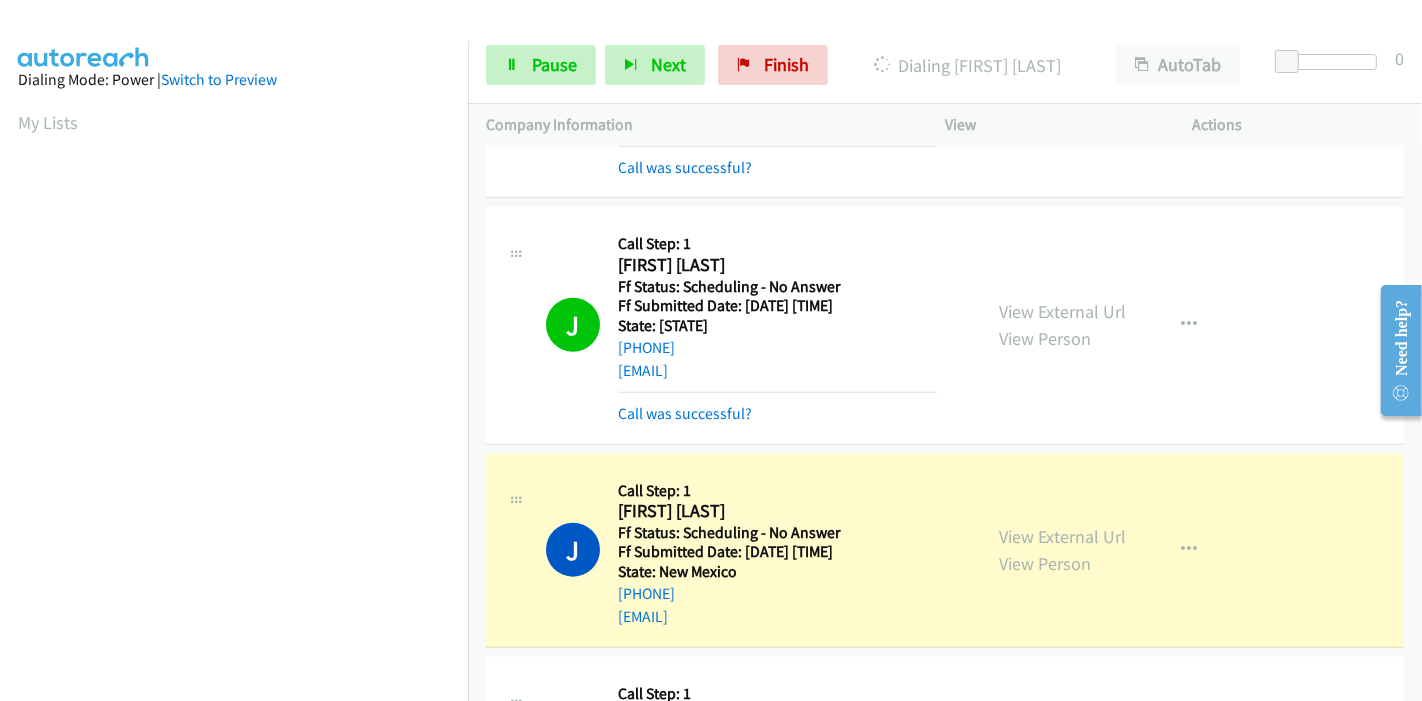 scroll, scrollTop: 422, scrollLeft: 0, axis: vertical 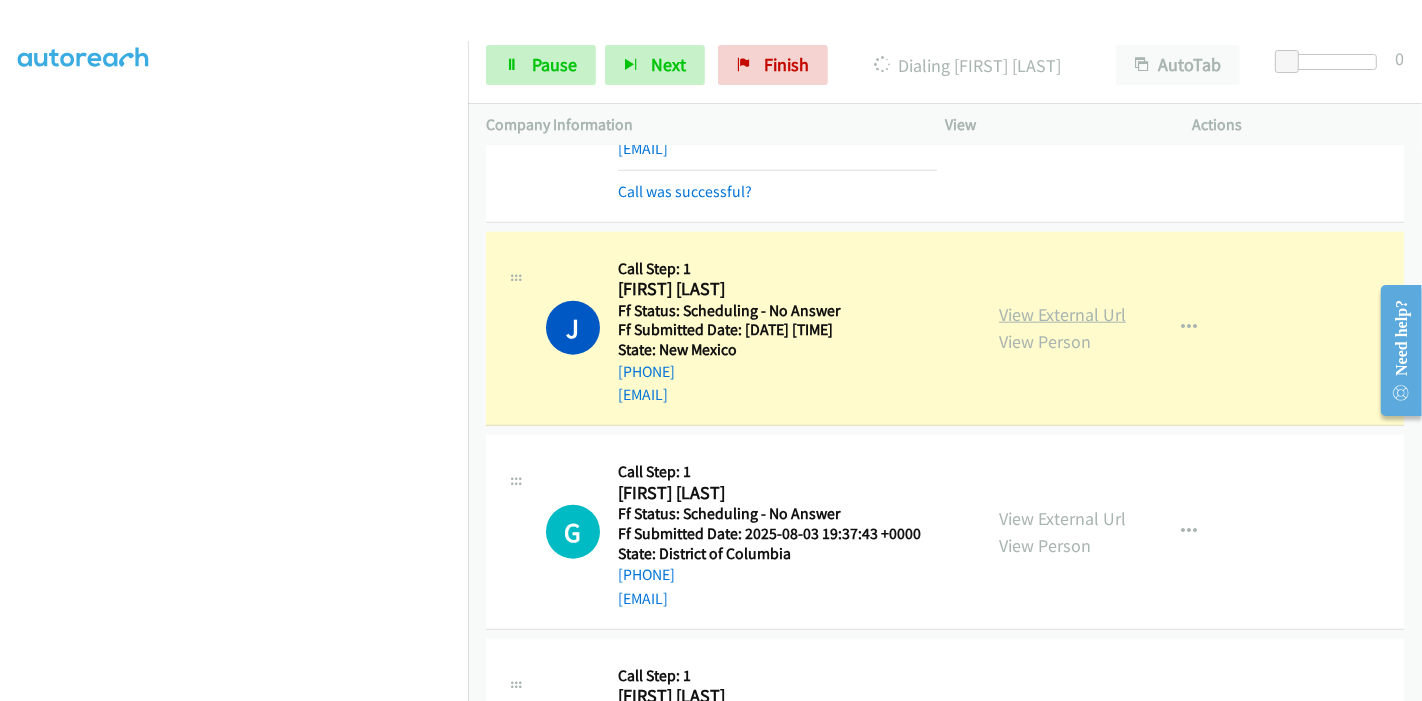 click on "View External Url" at bounding box center (1062, 314) 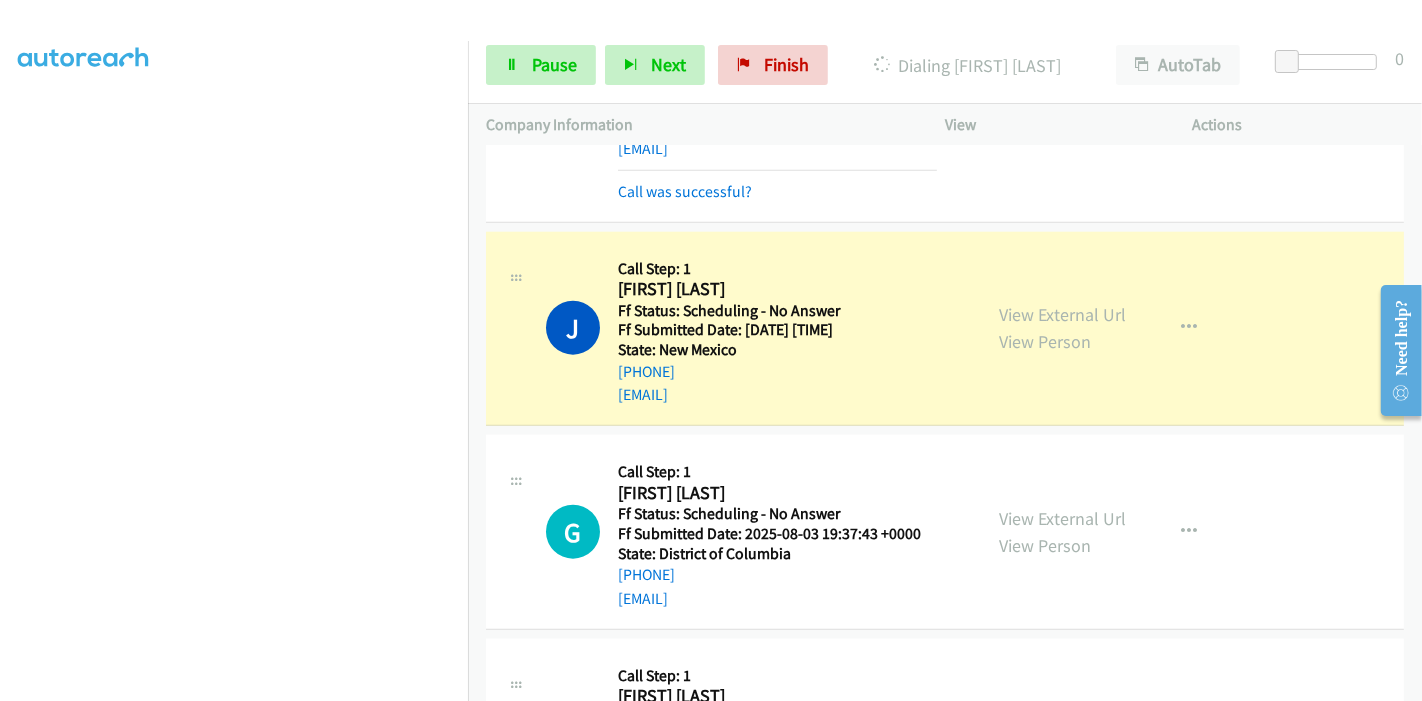 scroll, scrollTop: 0, scrollLeft: 0, axis: both 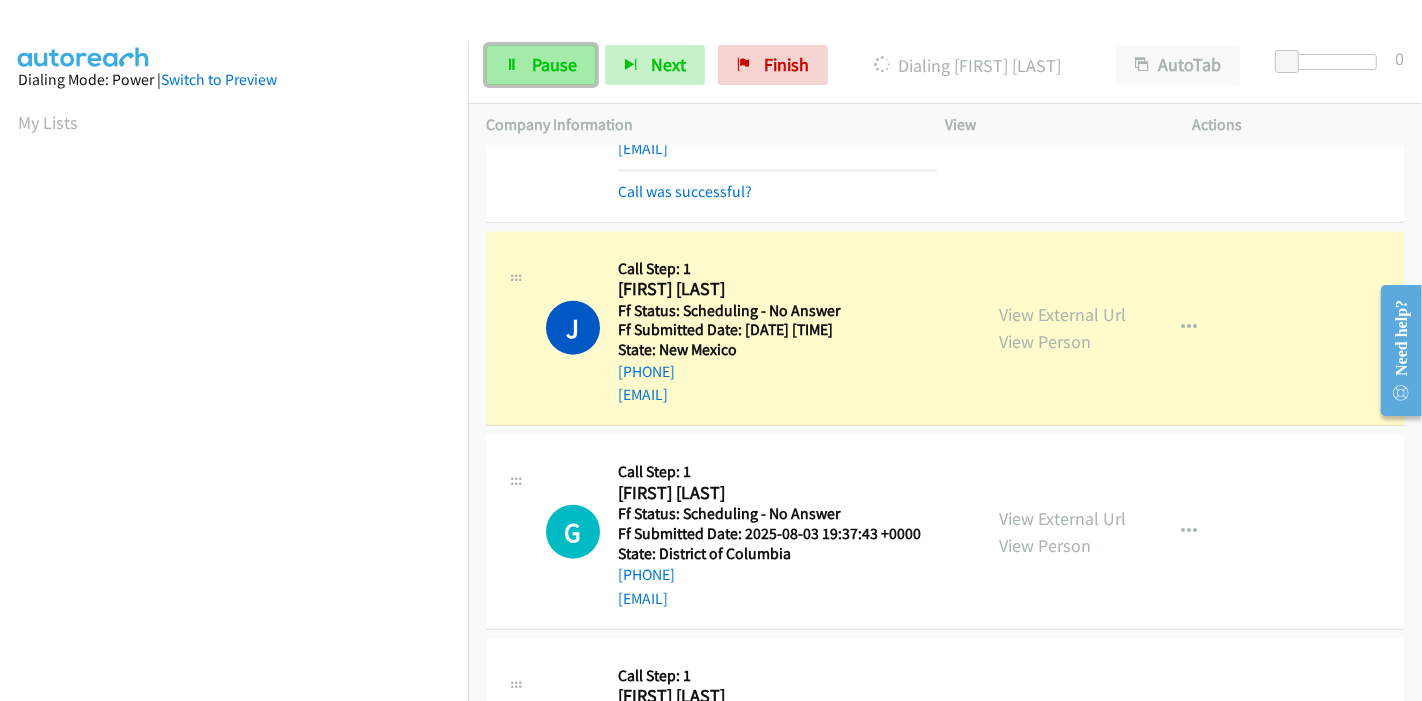 click on "Pause" at bounding box center [554, 64] 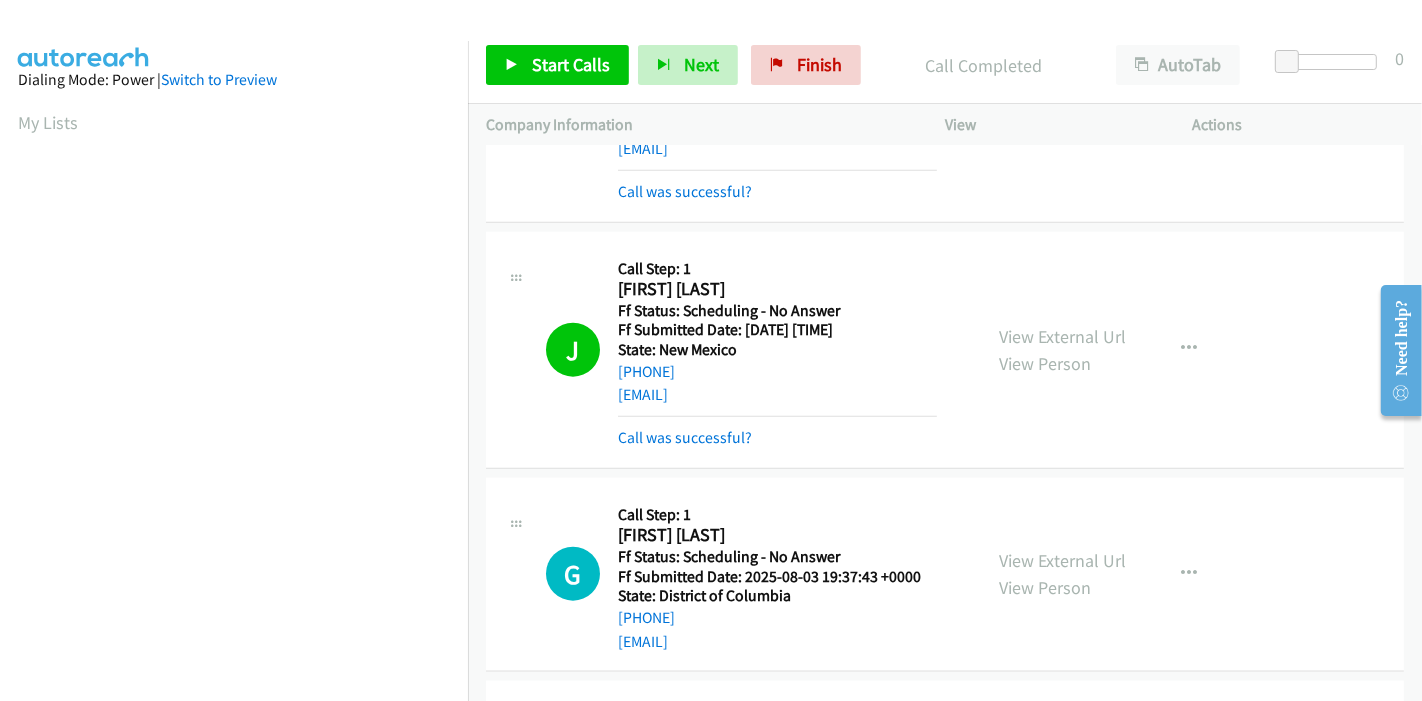 scroll, scrollTop: 422, scrollLeft: 0, axis: vertical 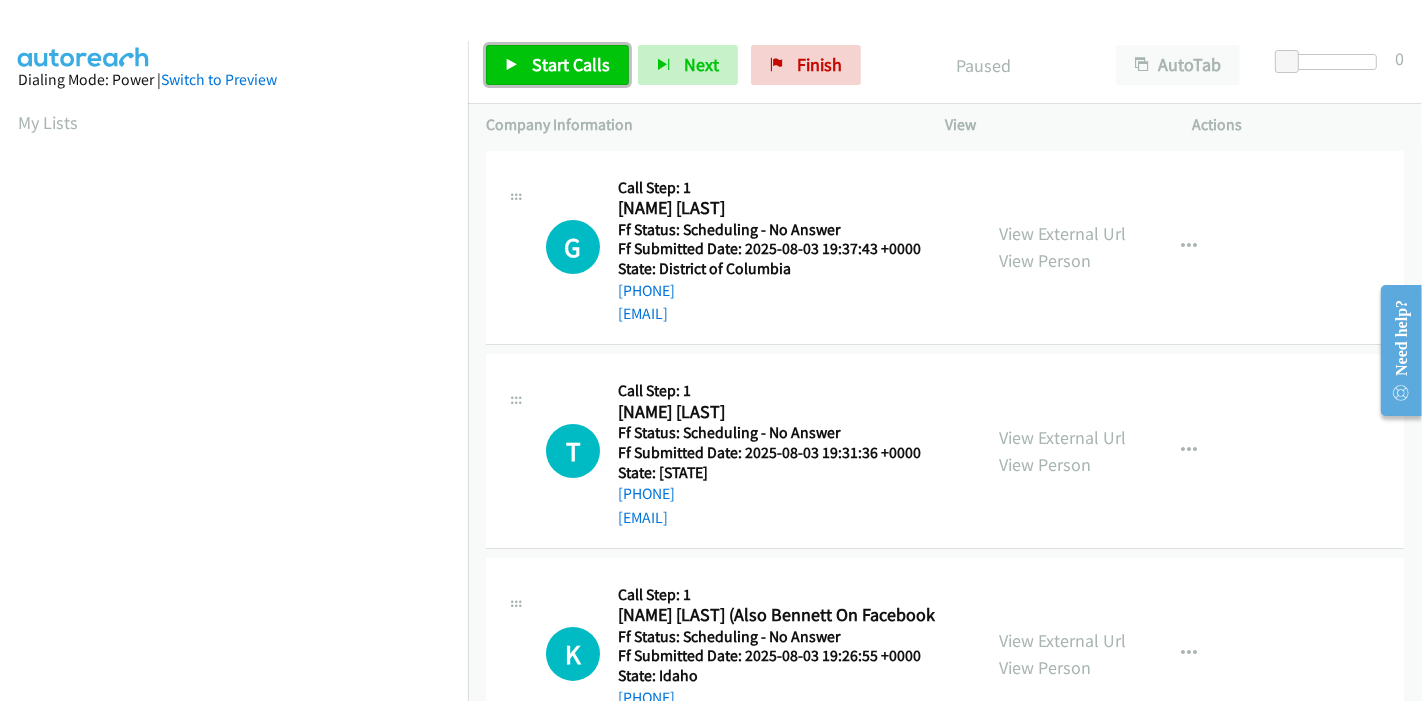 click on "Start Calls" at bounding box center [571, 64] 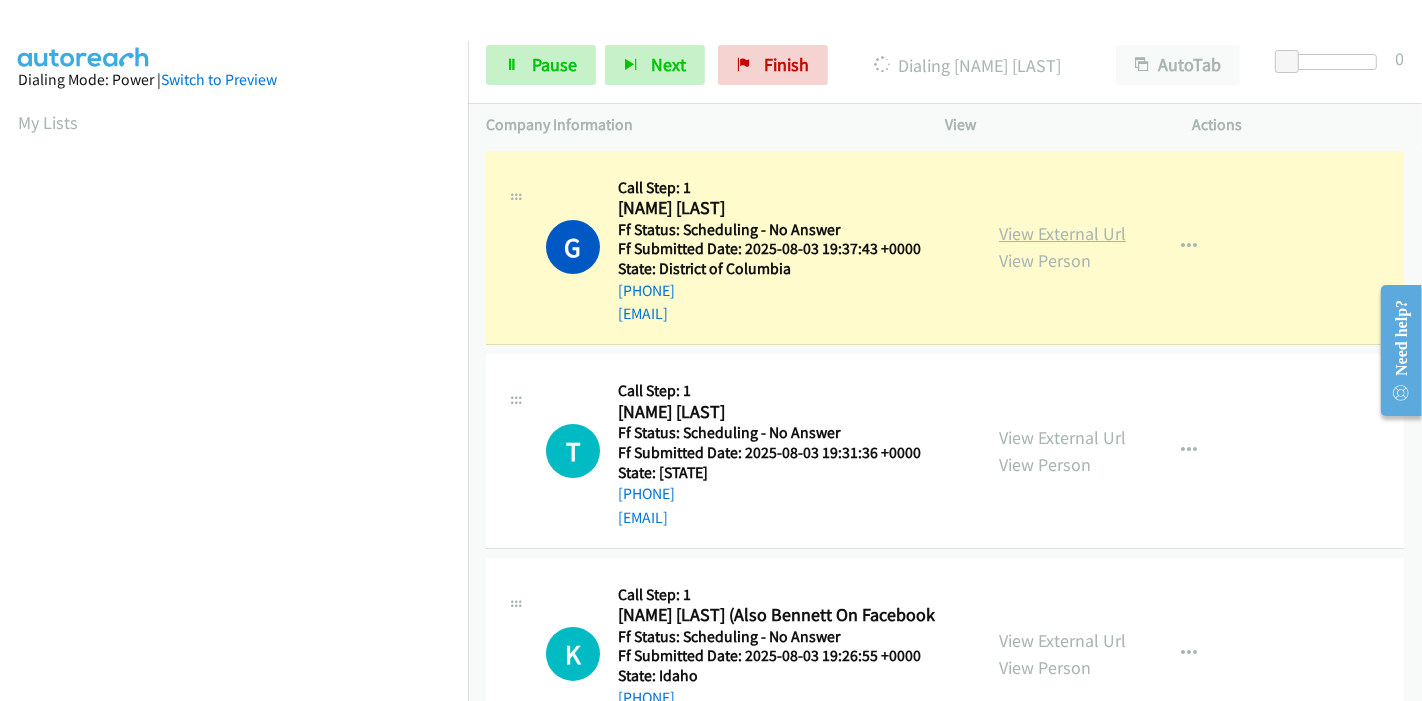 click on "View External Url" at bounding box center (1062, 233) 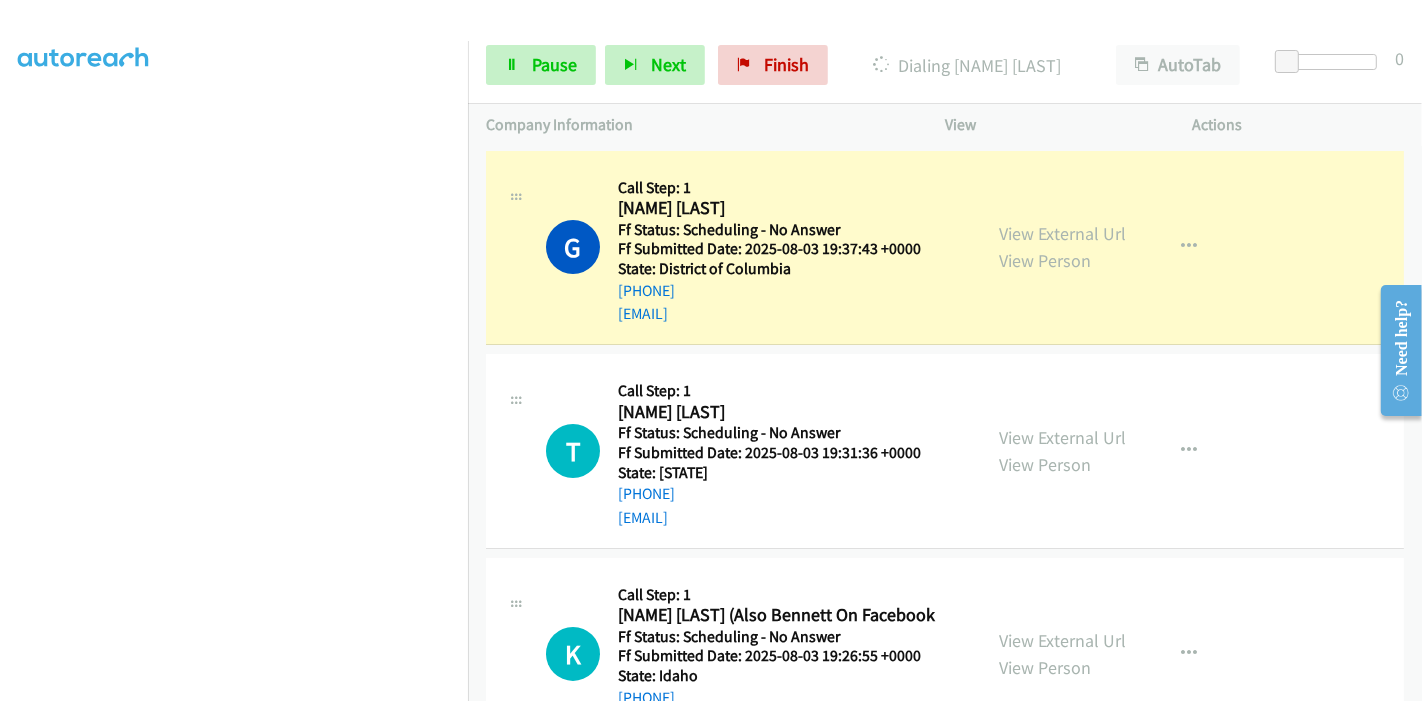 scroll, scrollTop: 422, scrollLeft: 0, axis: vertical 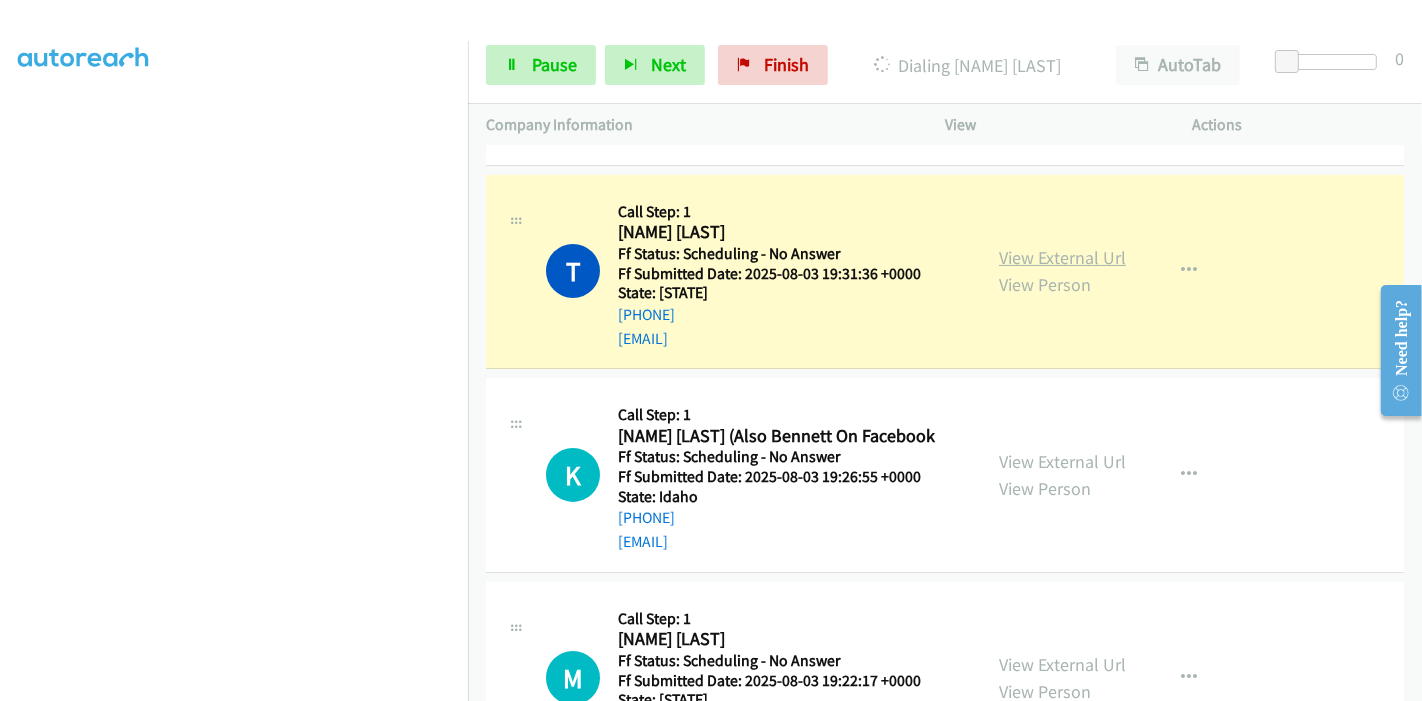 click on "View External Url" at bounding box center (1062, 257) 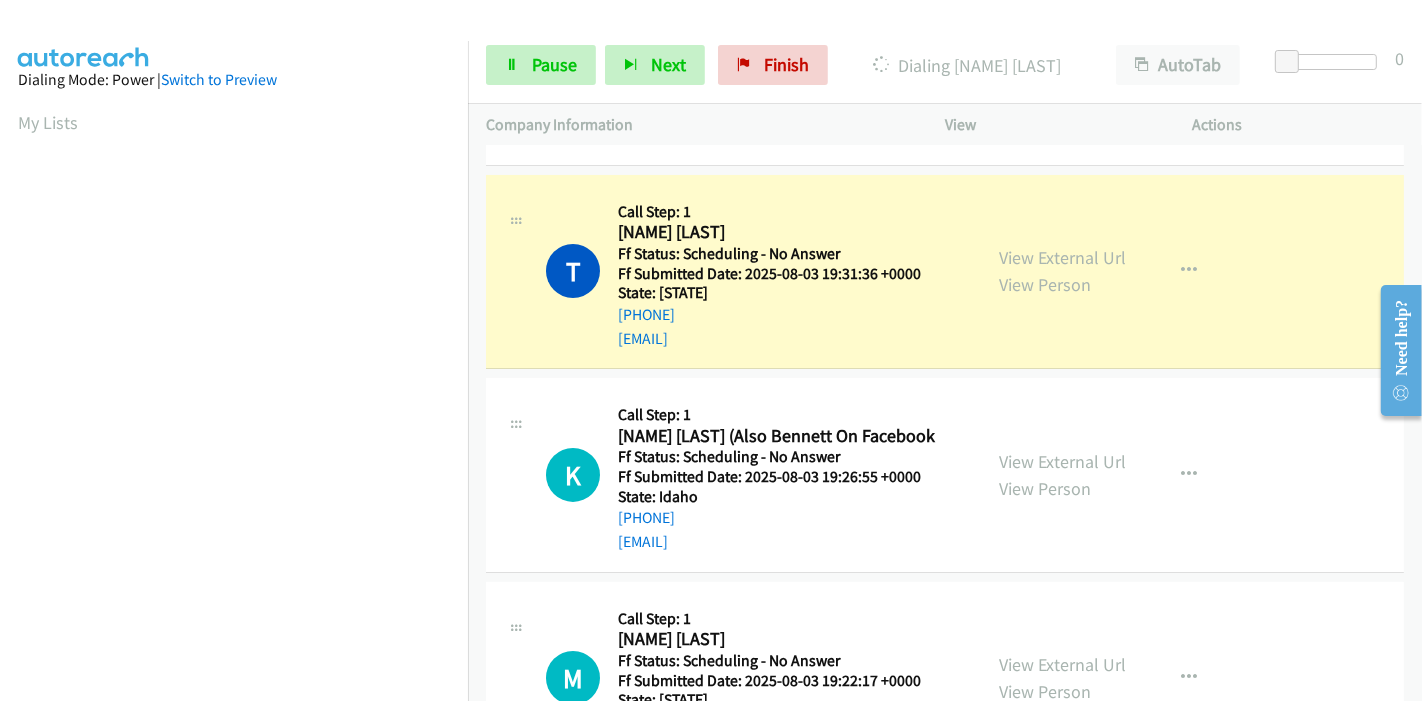 scroll, scrollTop: 422, scrollLeft: 0, axis: vertical 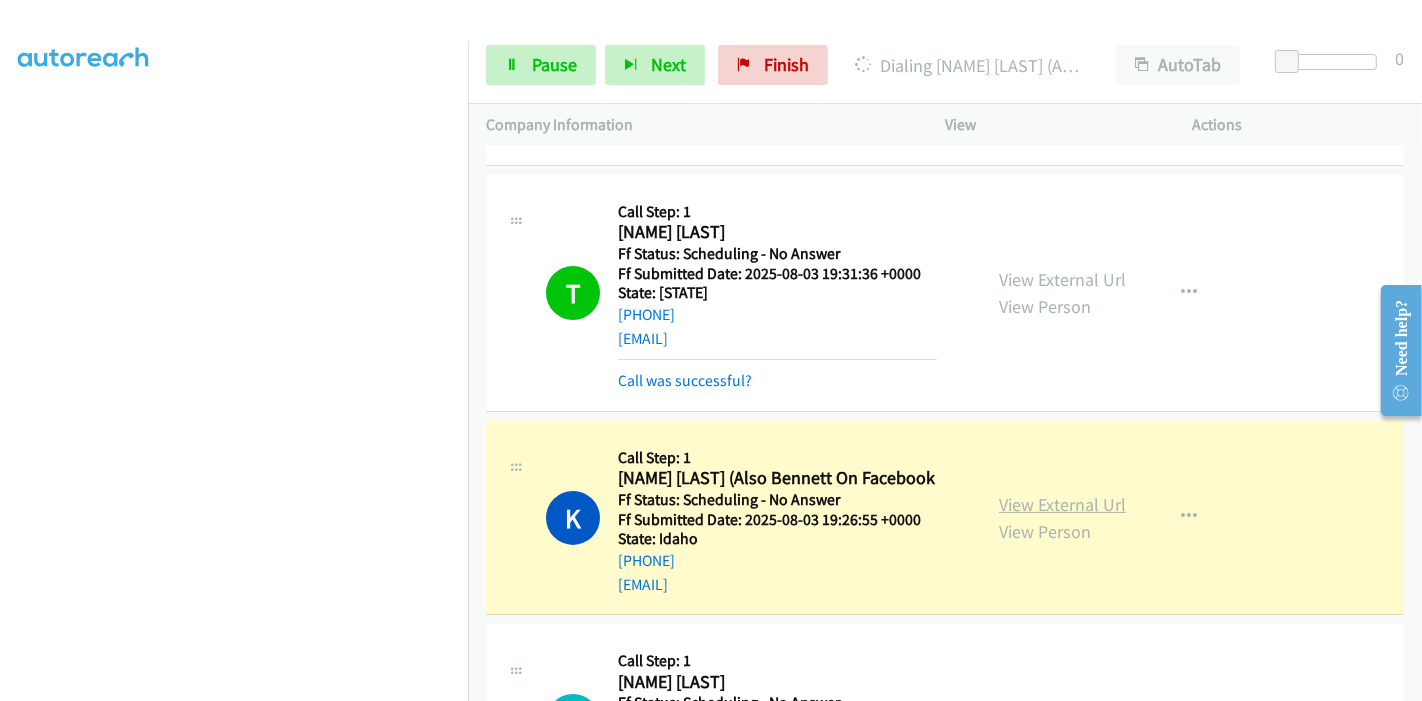 click on "View External Url" at bounding box center [1062, 504] 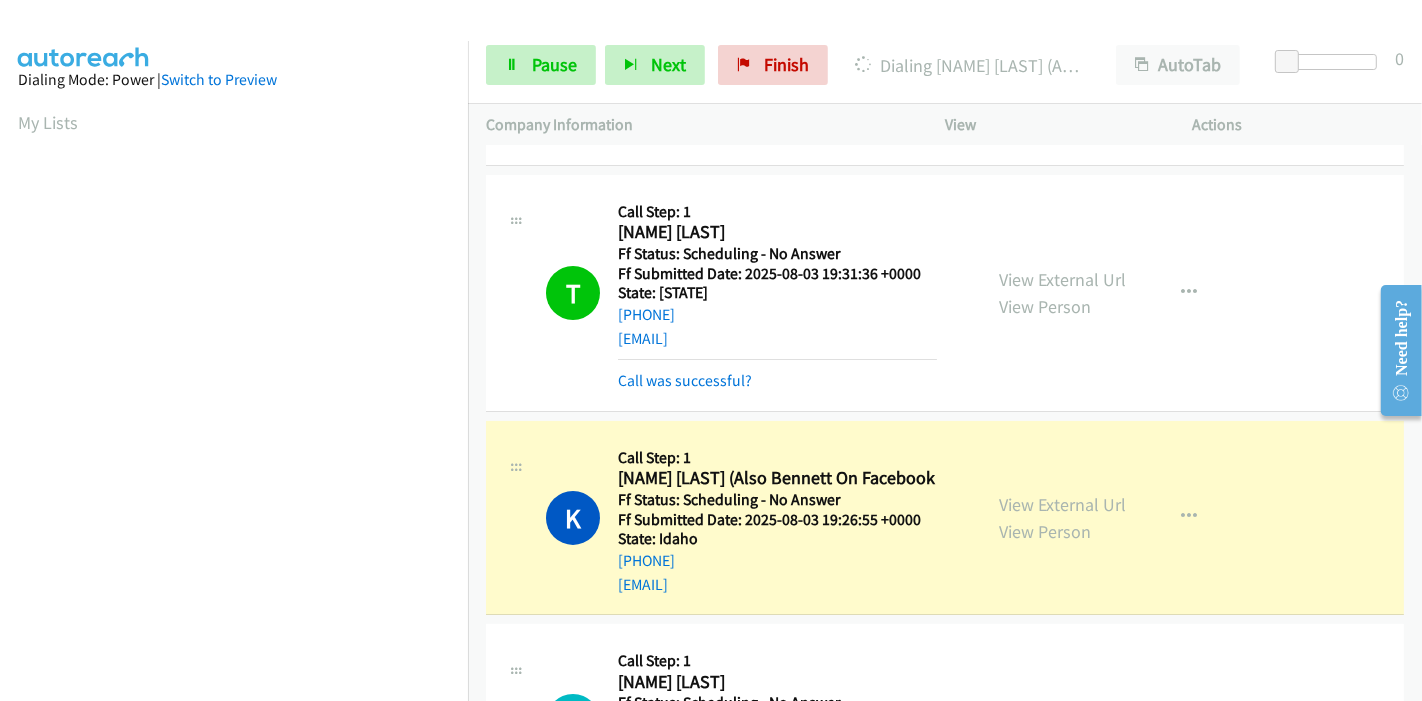 scroll, scrollTop: 422, scrollLeft: 0, axis: vertical 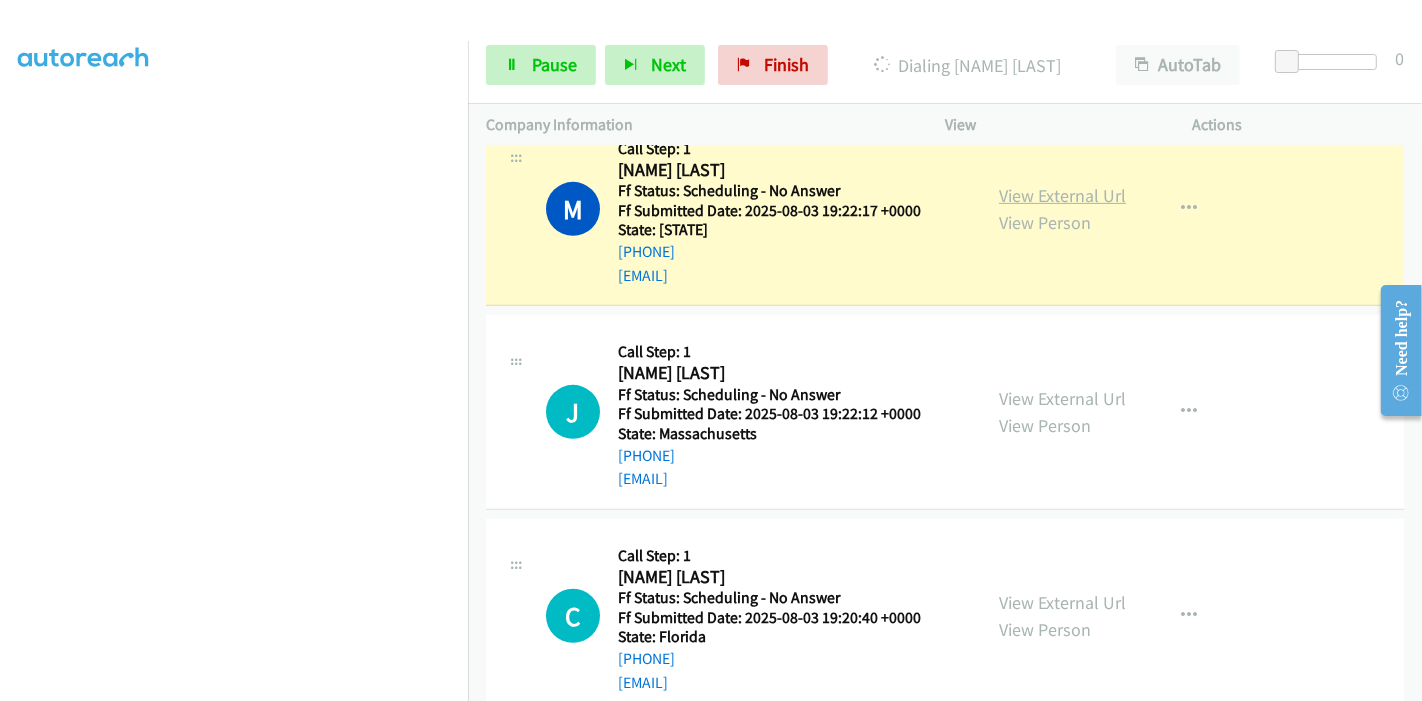 click on "View External Url" at bounding box center (1062, 195) 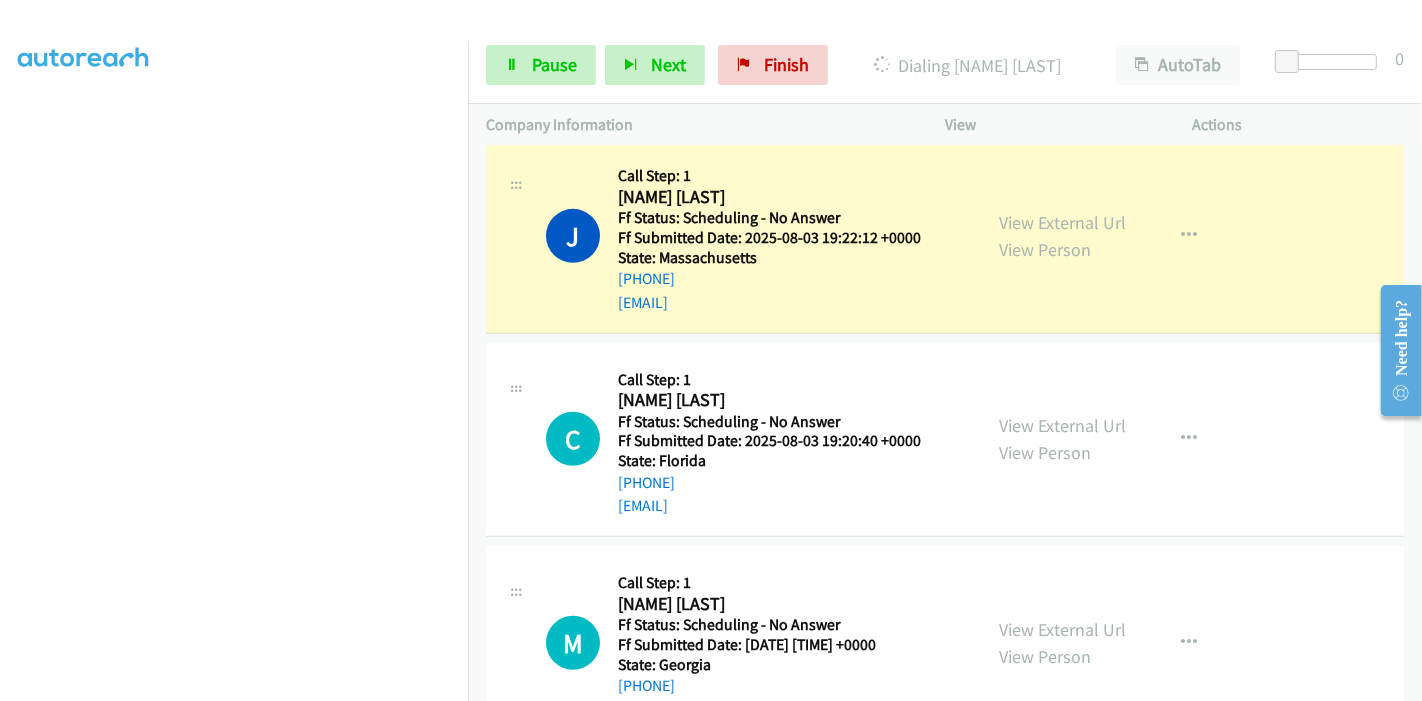 scroll, scrollTop: 1000, scrollLeft: 0, axis: vertical 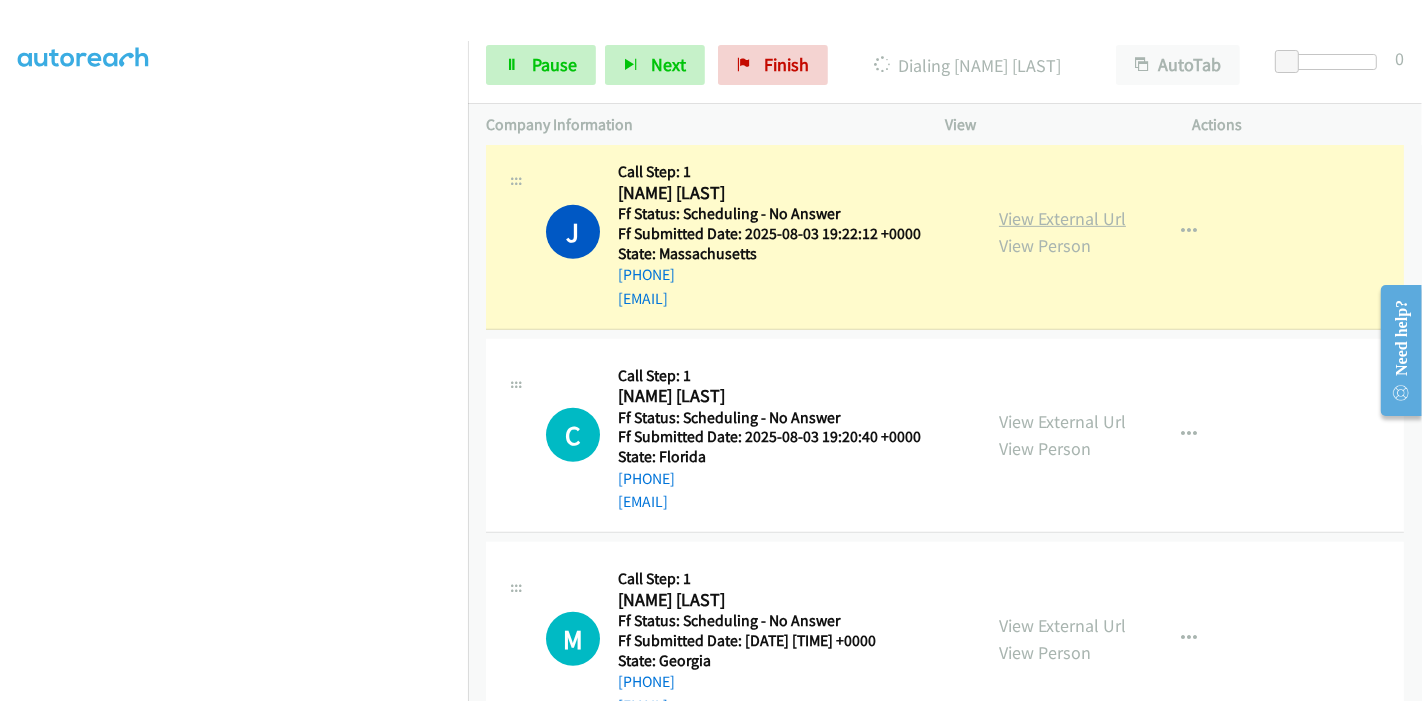 click on "View External Url" at bounding box center [1062, 218] 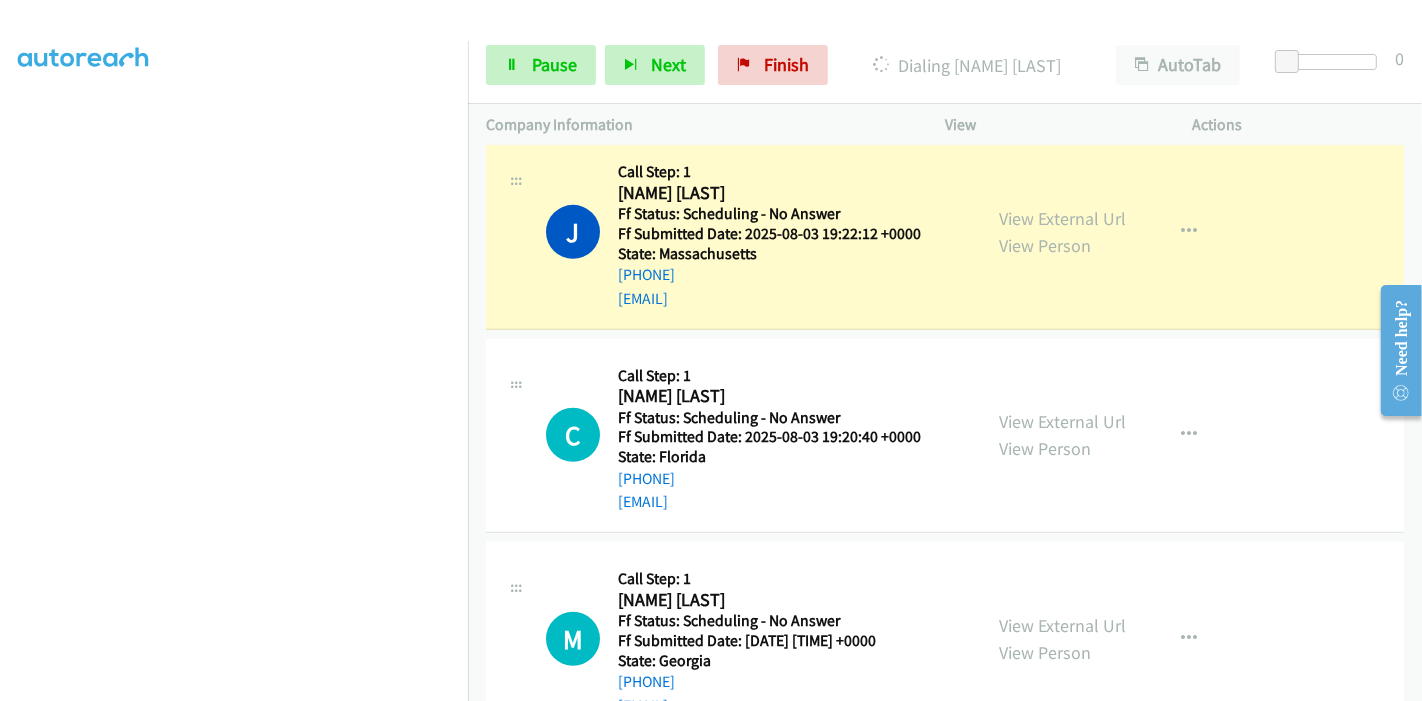 scroll, scrollTop: 422, scrollLeft: 0, axis: vertical 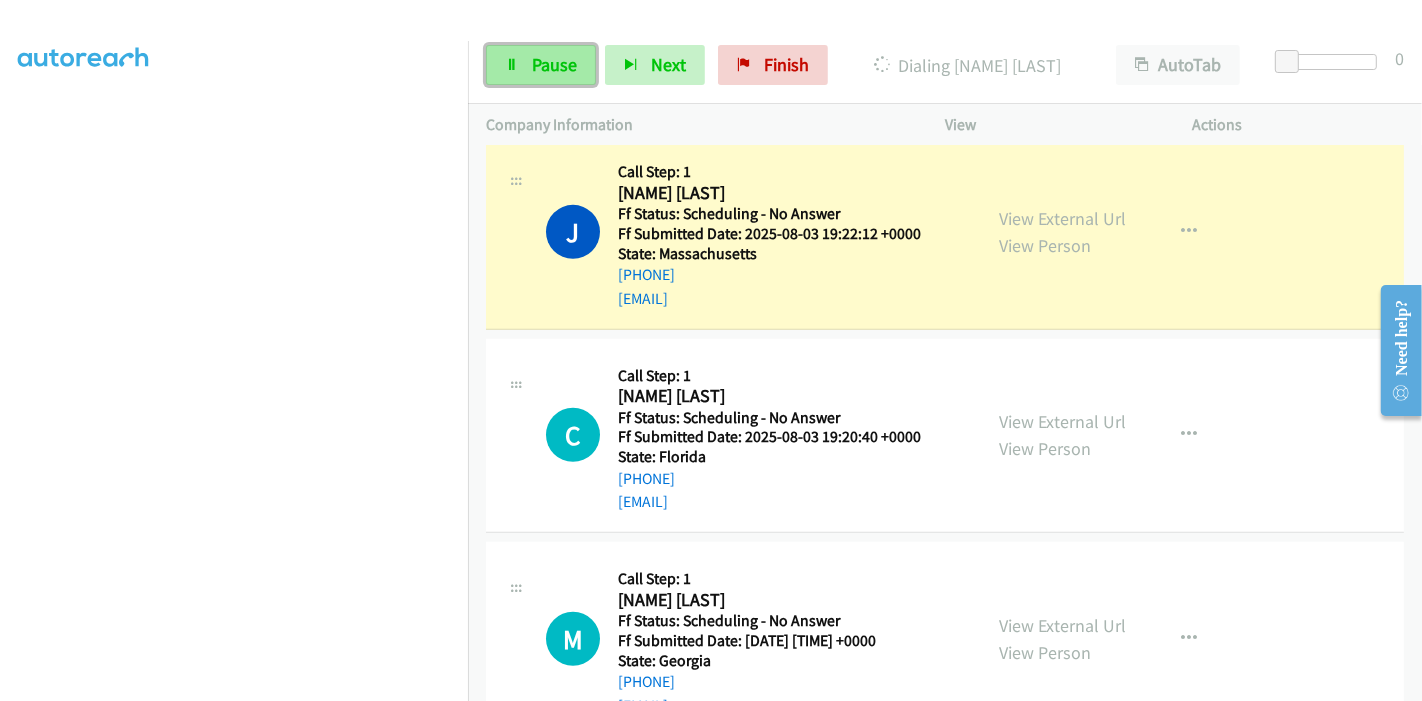 click on "Pause" at bounding box center [541, 65] 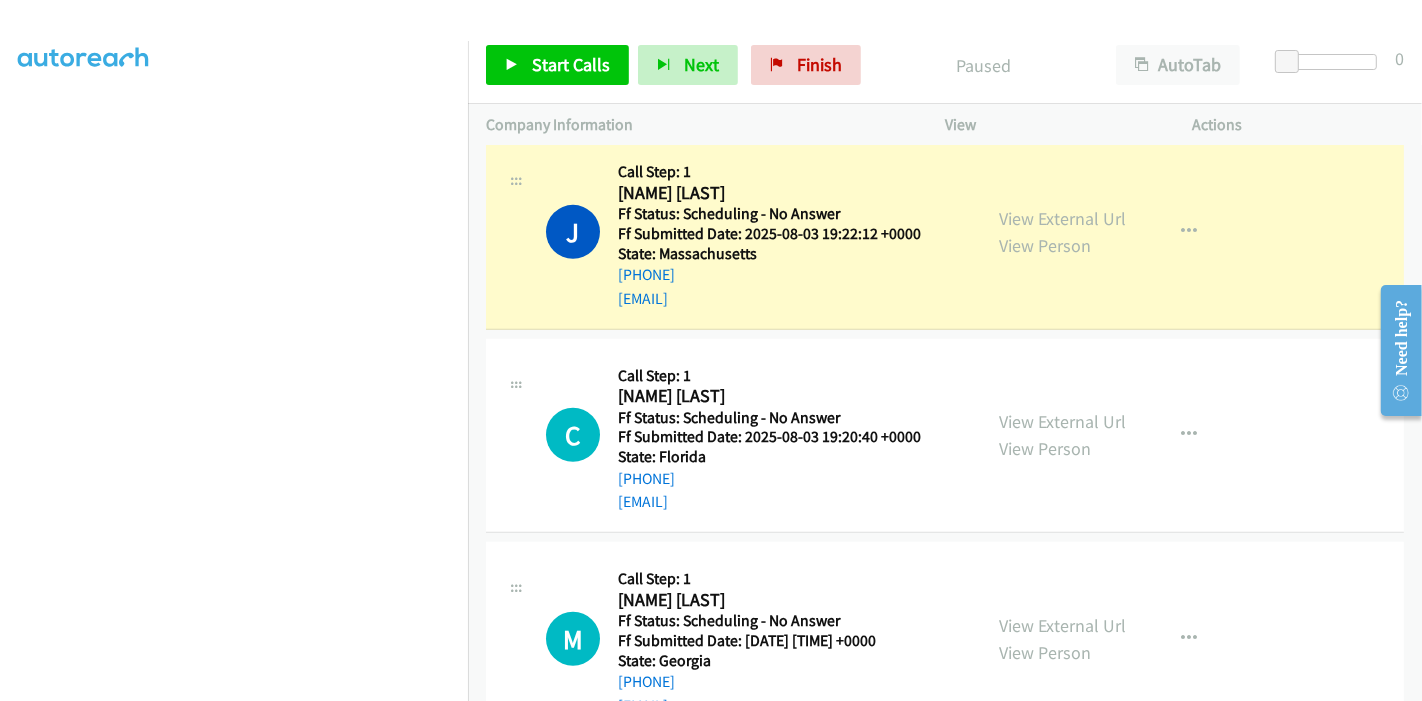 scroll, scrollTop: 422, scrollLeft: 0, axis: vertical 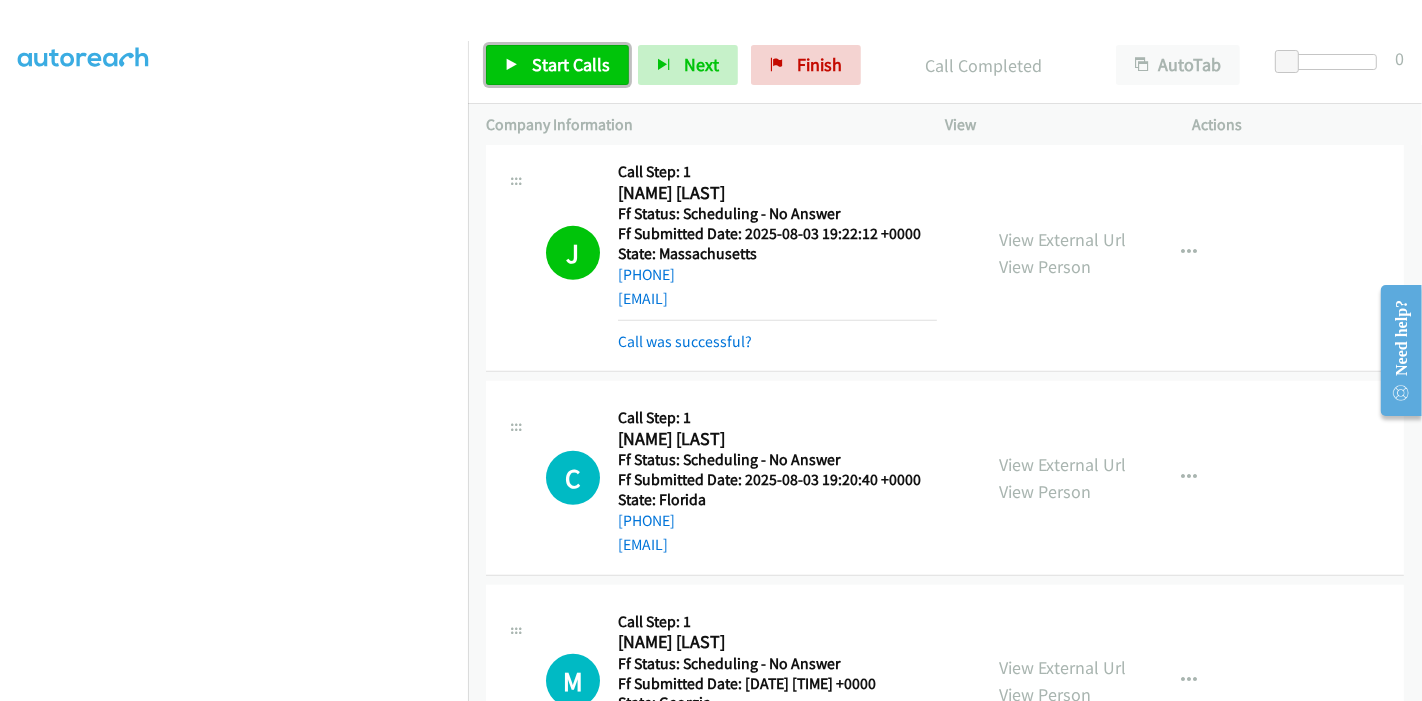 click on "Start Calls" at bounding box center [557, 65] 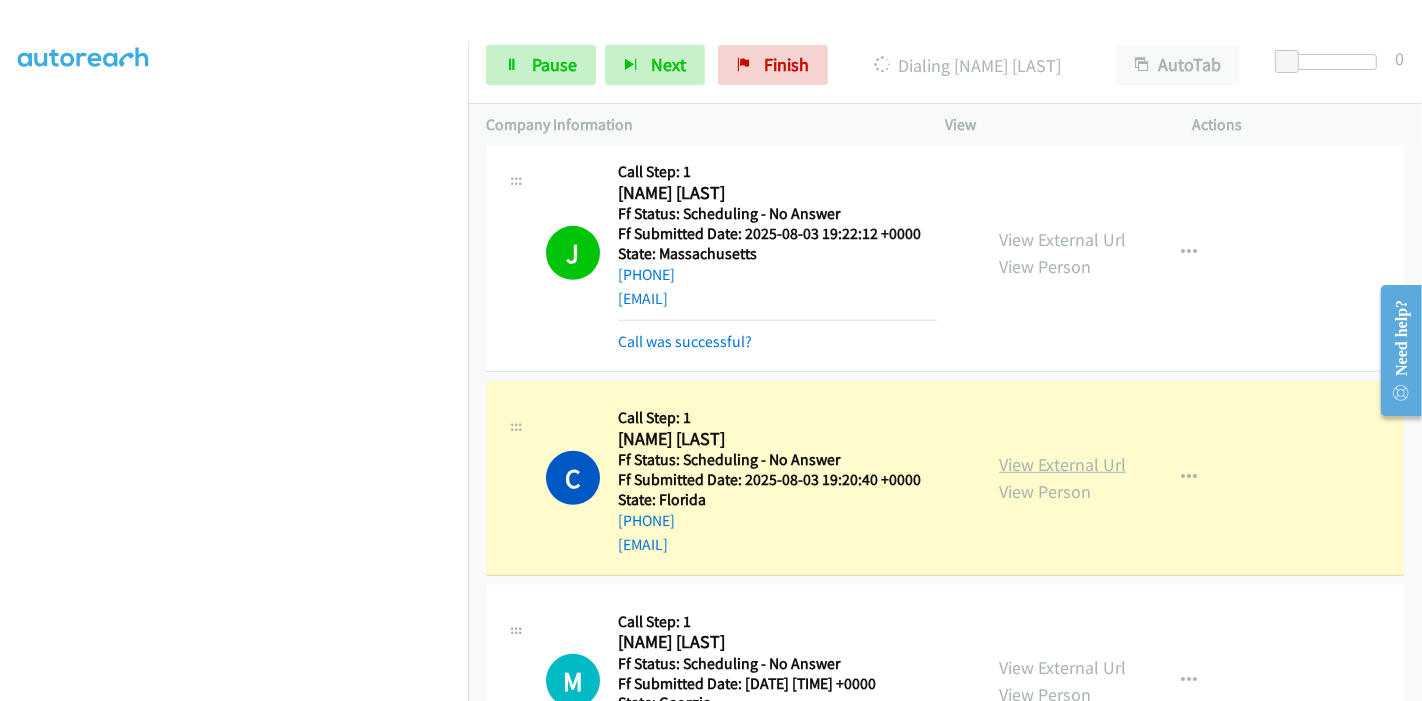 click on "View External Url" at bounding box center [1062, 464] 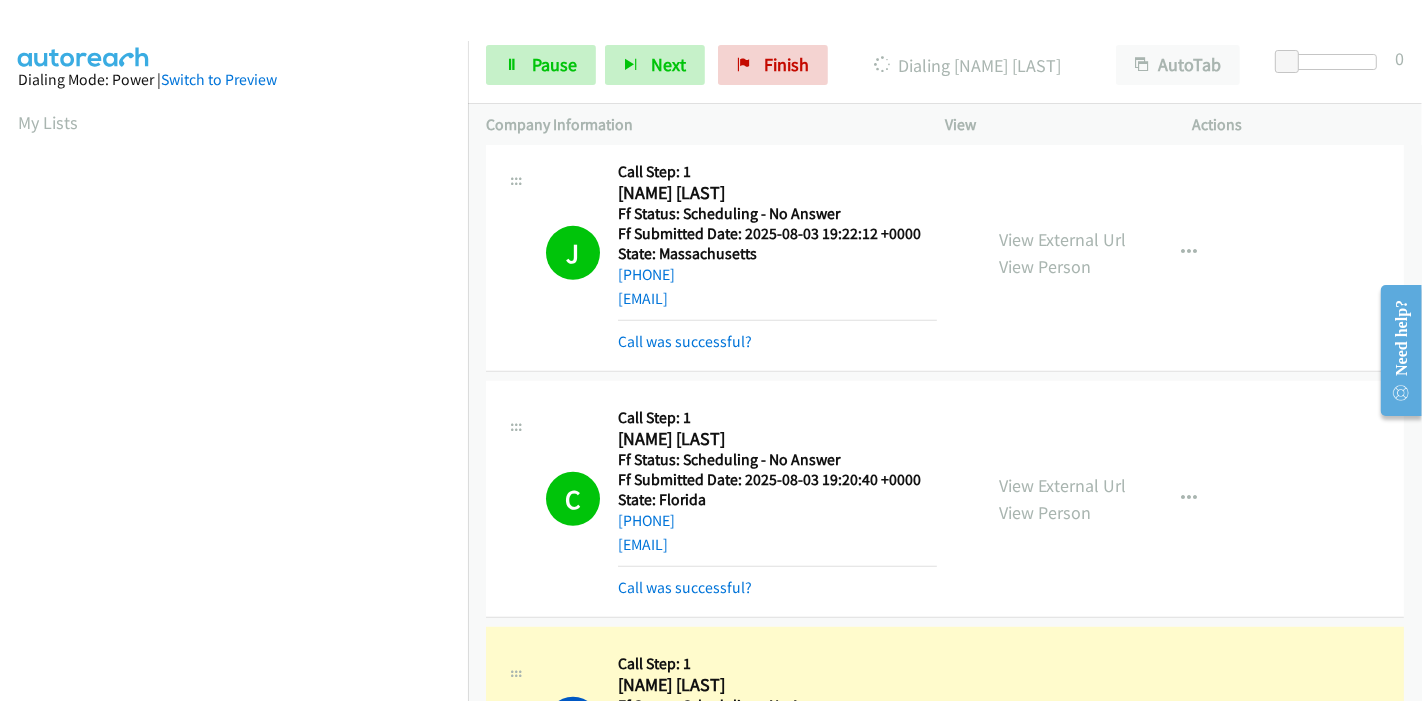 scroll, scrollTop: 422, scrollLeft: 0, axis: vertical 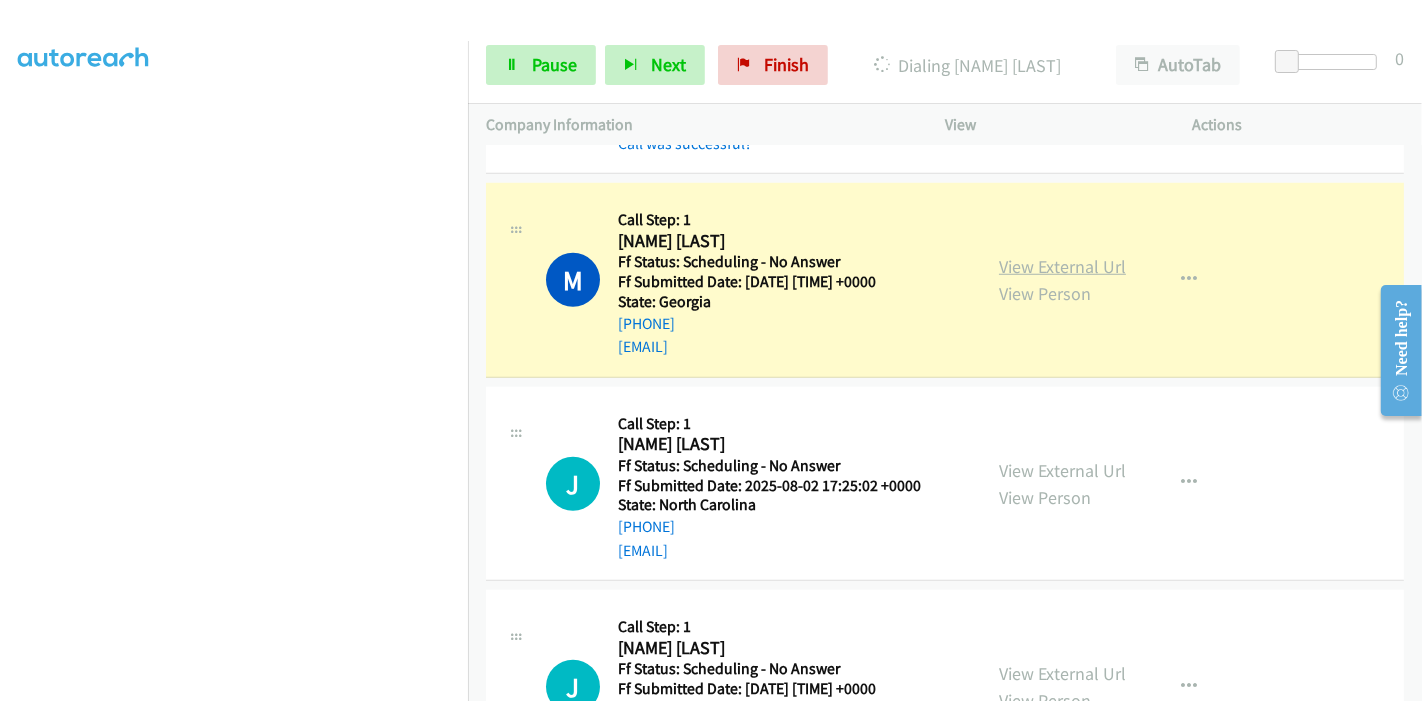 drag, startPoint x: 1085, startPoint y: 266, endPoint x: 1065, endPoint y: 256, distance: 22.36068 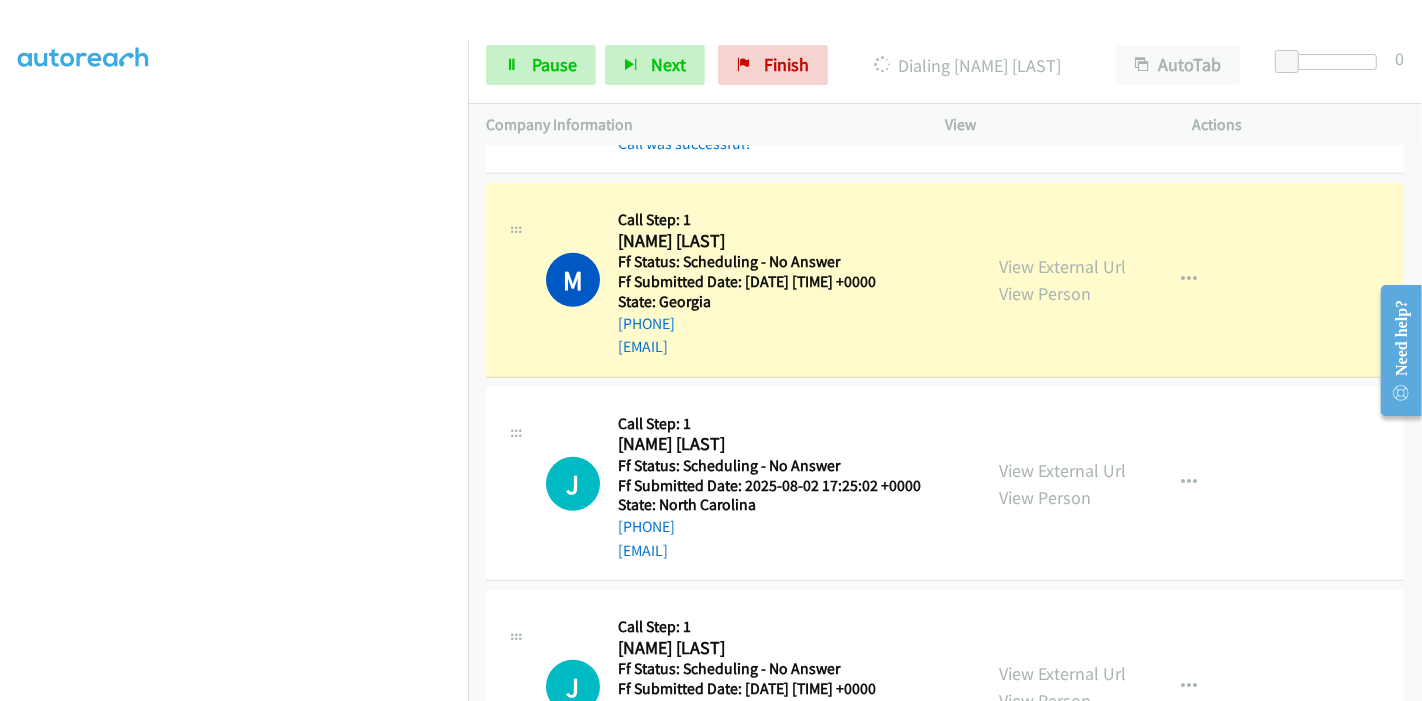 scroll, scrollTop: 0, scrollLeft: 0, axis: both 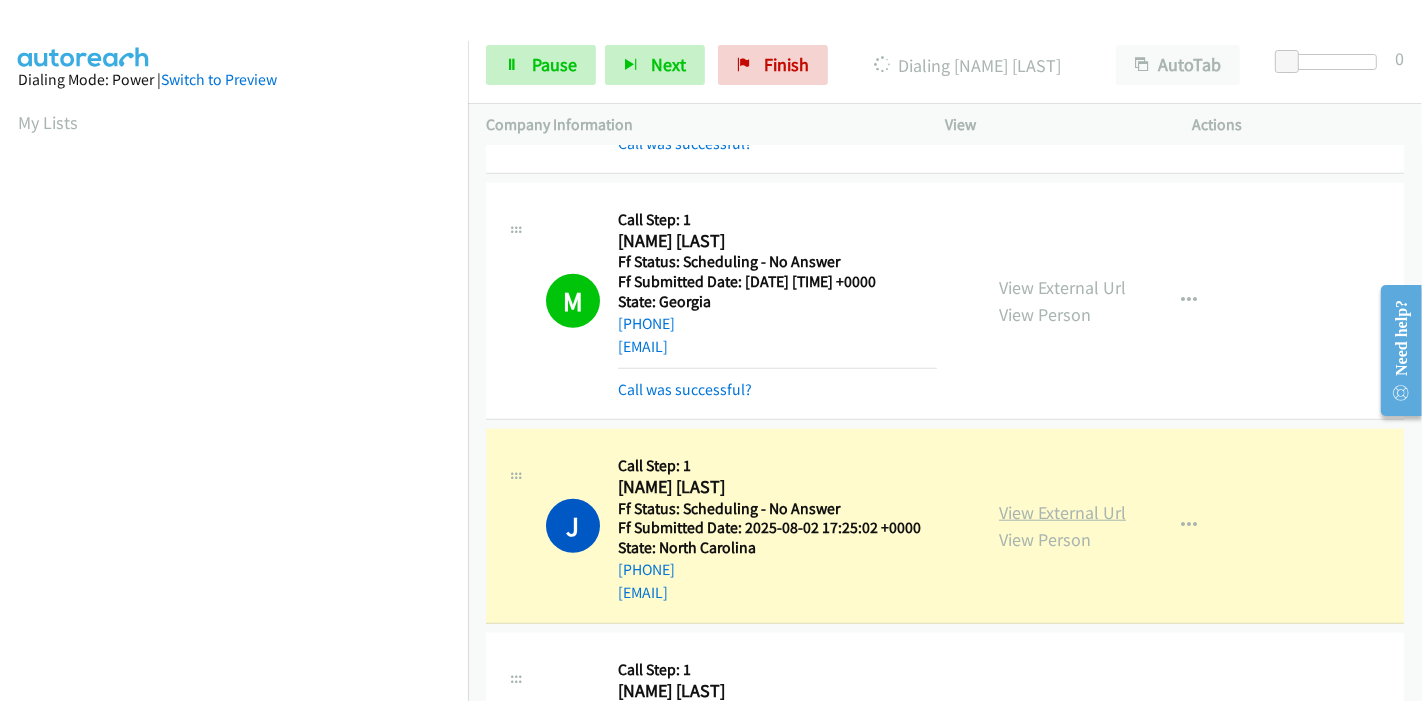 click on "View External Url" at bounding box center (1062, 512) 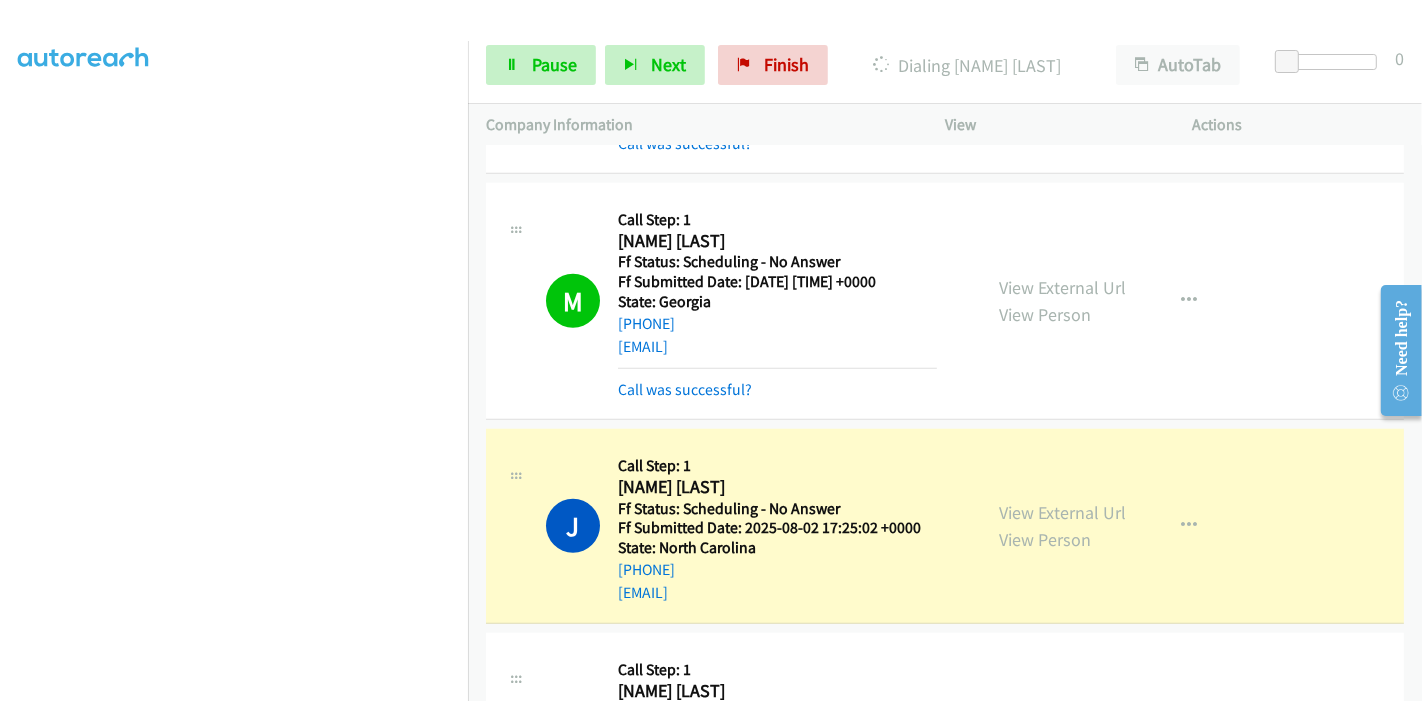 scroll, scrollTop: 0, scrollLeft: 0, axis: both 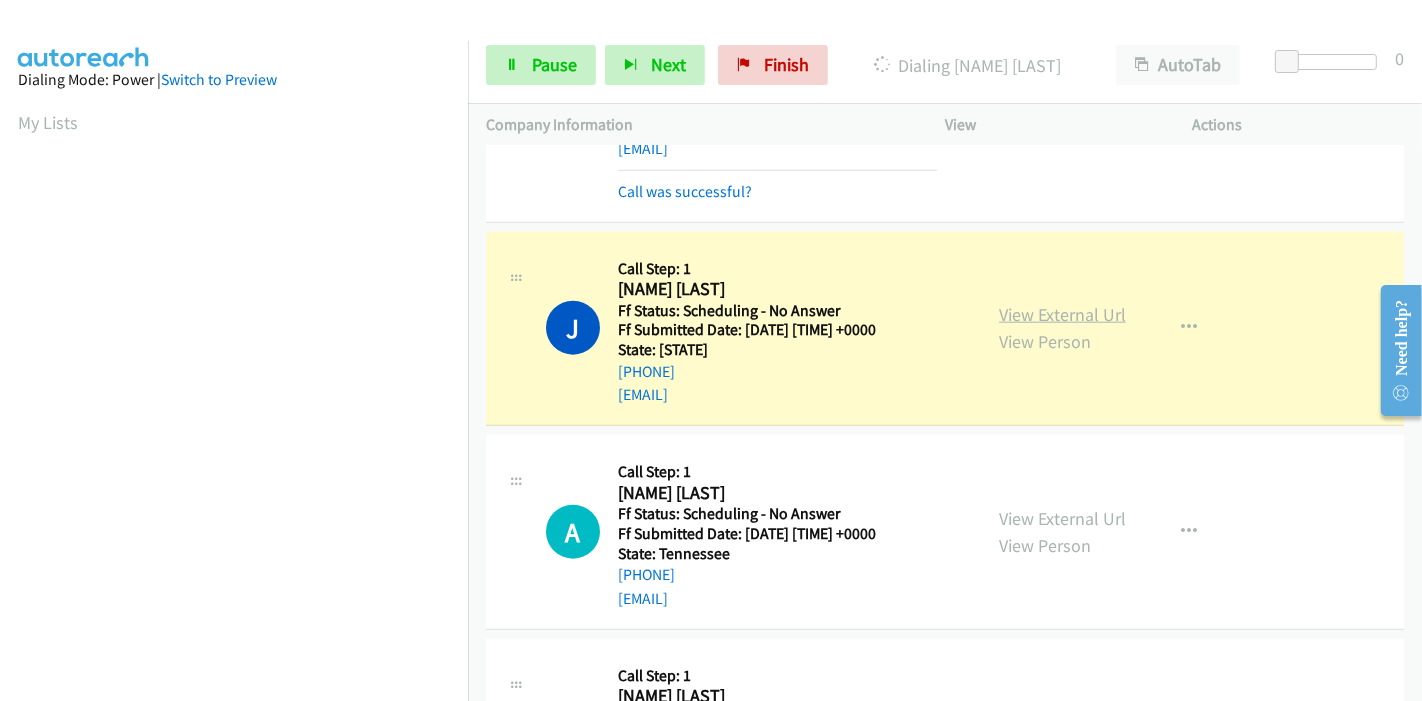 click on "View External Url" at bounding box center (1062, 314) 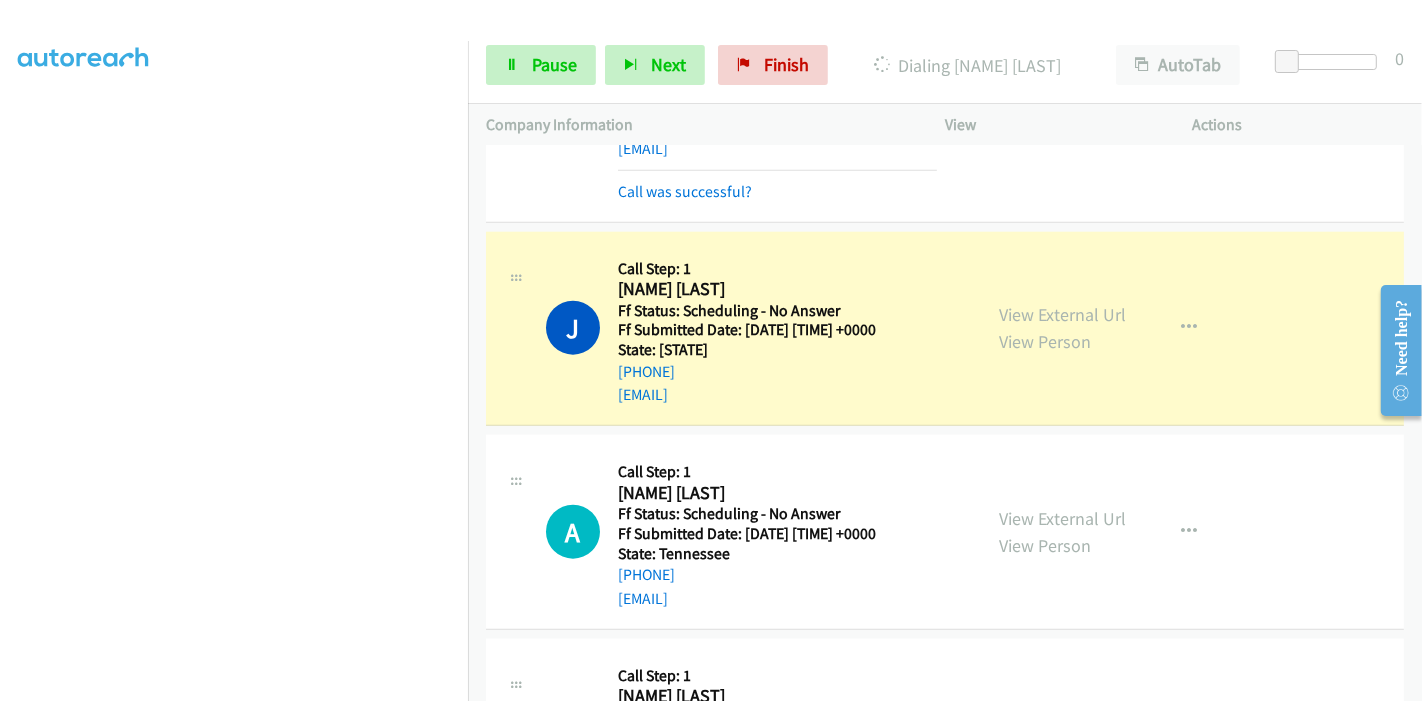 scroll, scrollTop: 0, scrollLeft: 0, axis: both 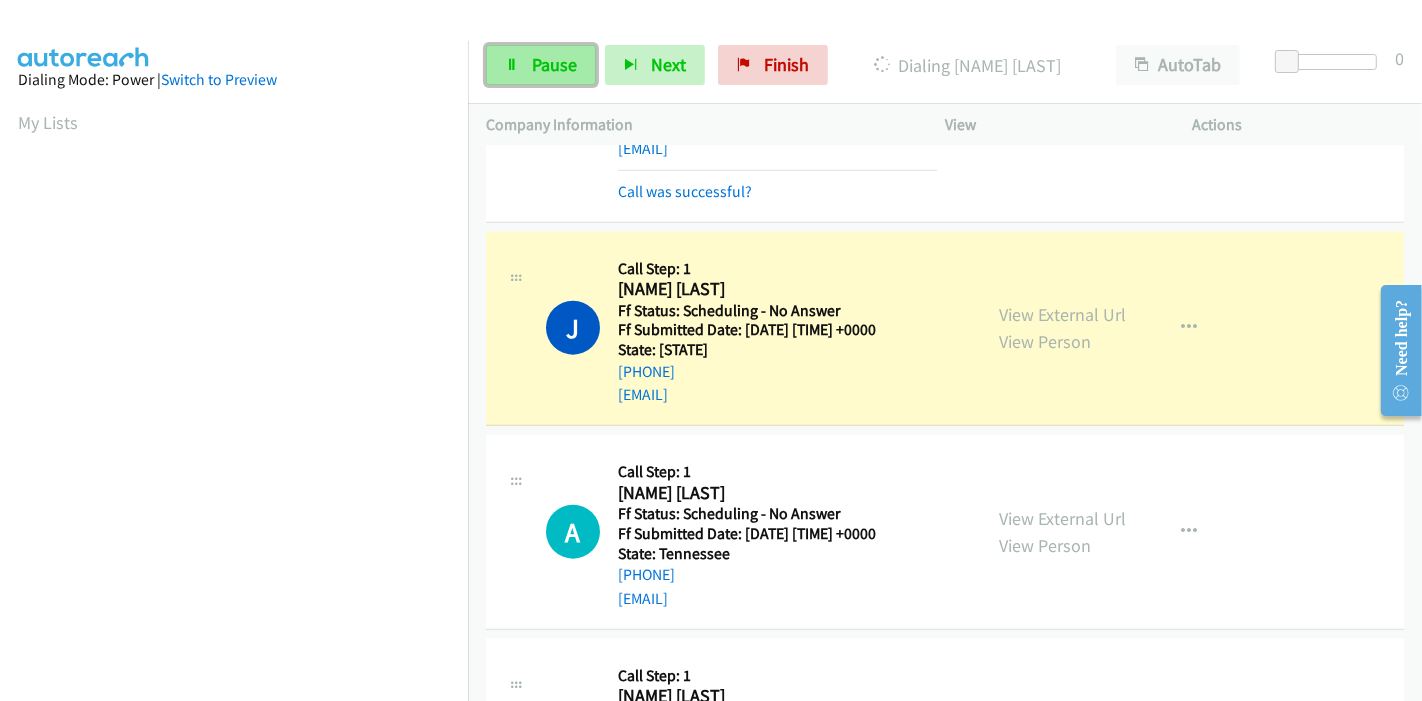 click on "Pause" at bounding box center (554, 64) 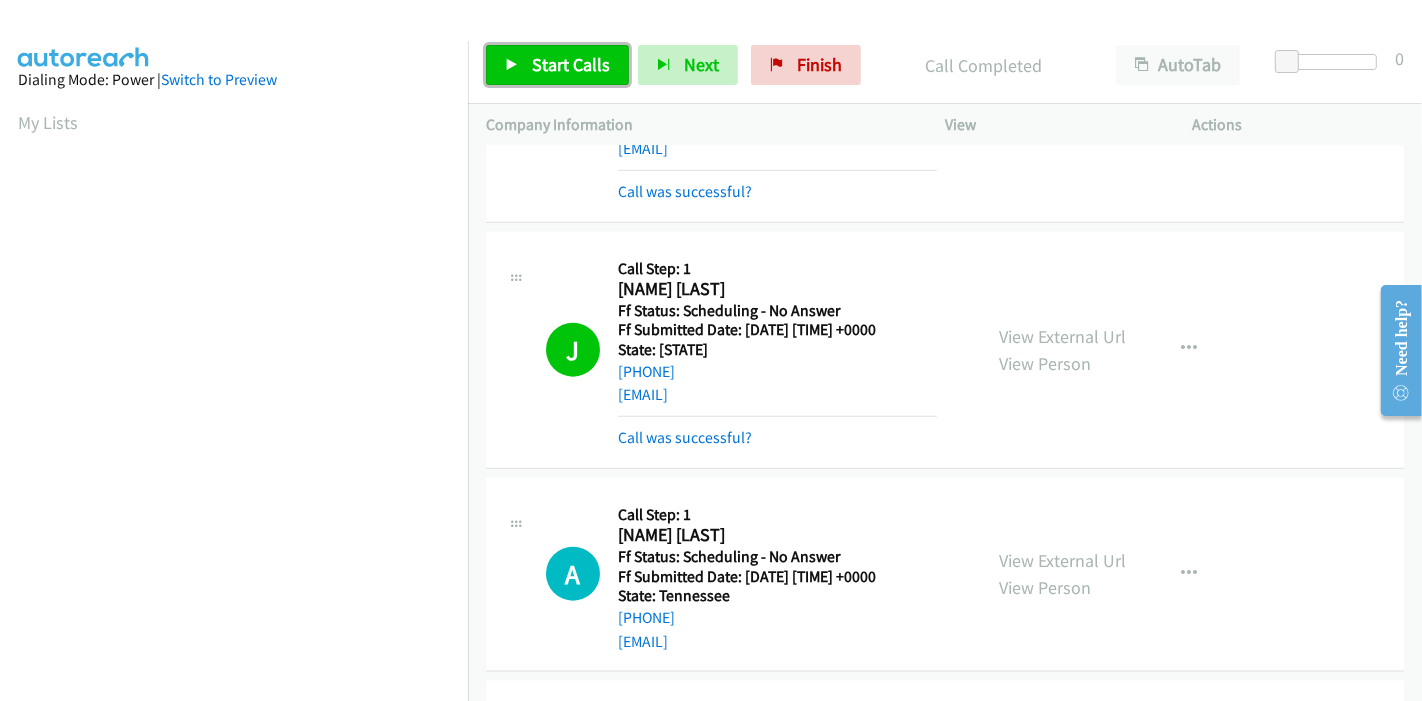 click on "Start Calls" at bounding box center (571, 64) 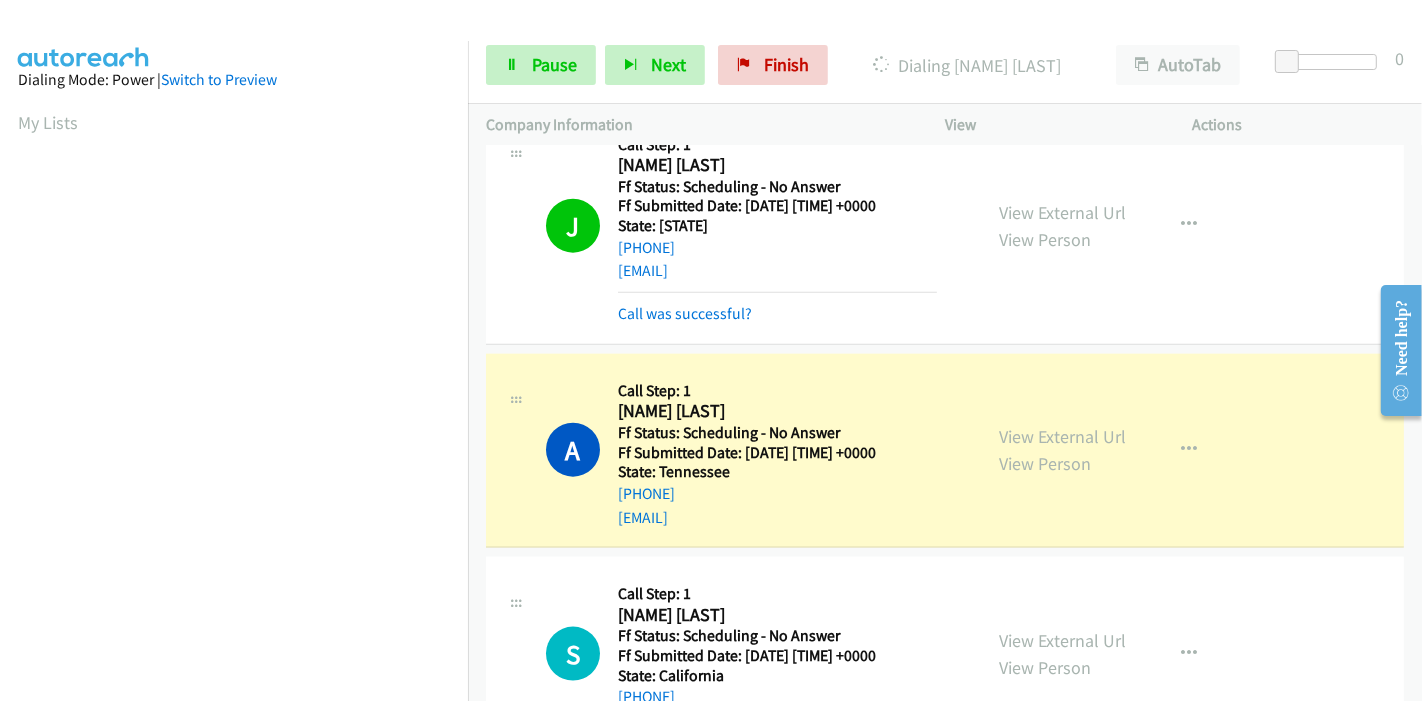 scroll, scrollTop: 2111, scrollLeft: 0, axis: vertical 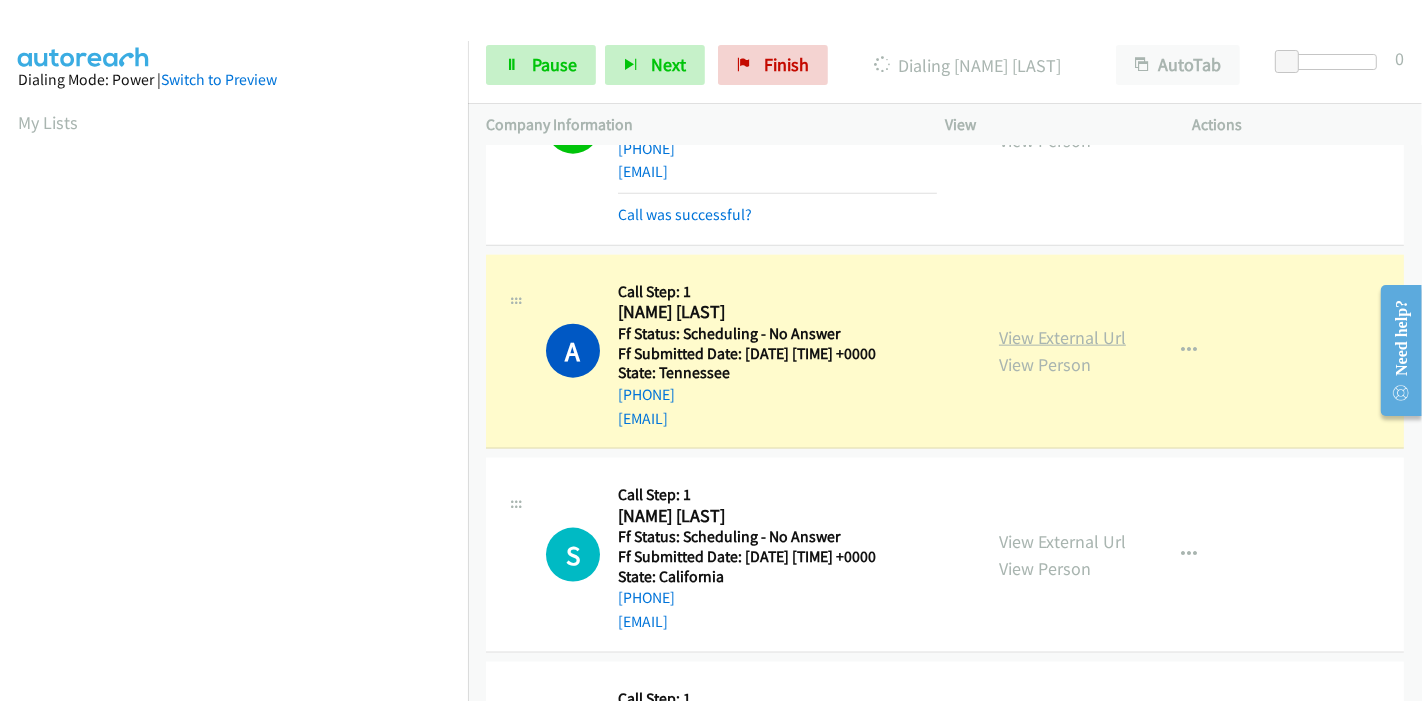 click on "View External Url" at bounding box center (1062, 337) 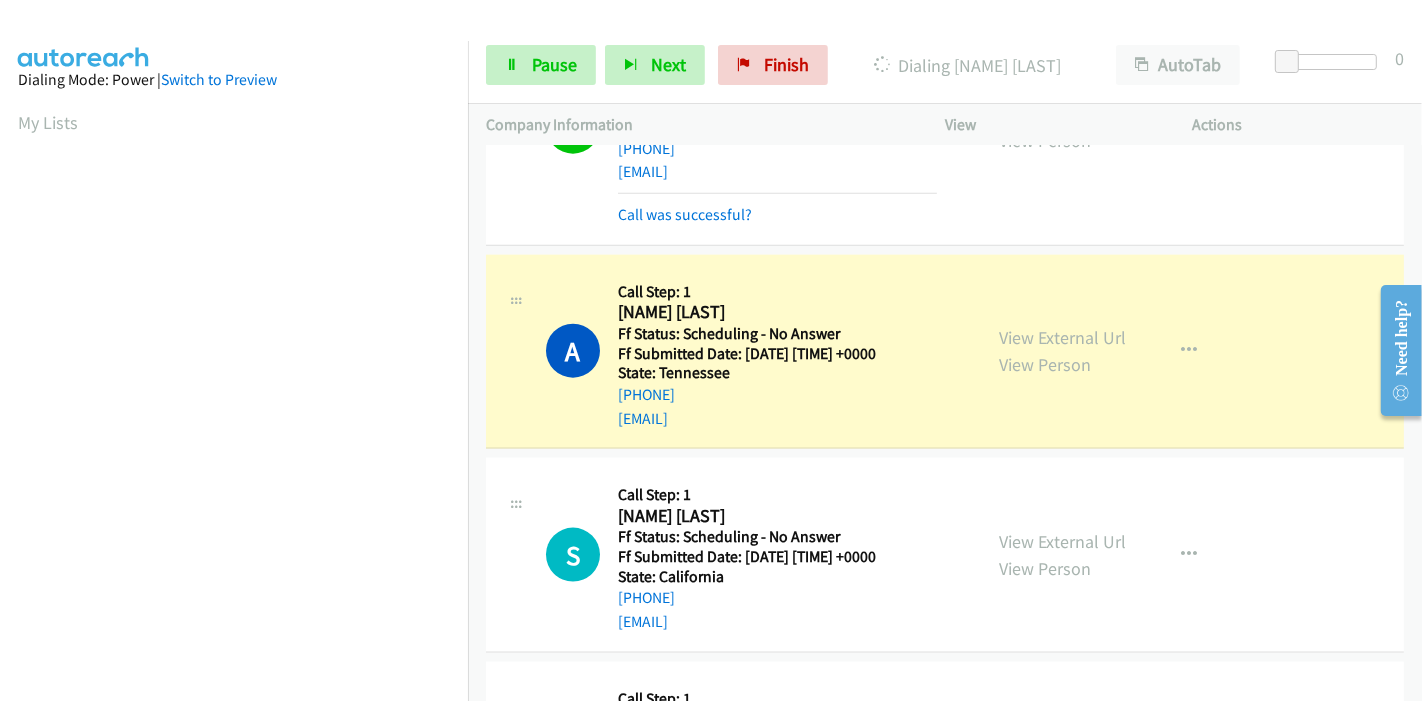scroll, scrollTop: 0, scrollLeft: 0, axis: both 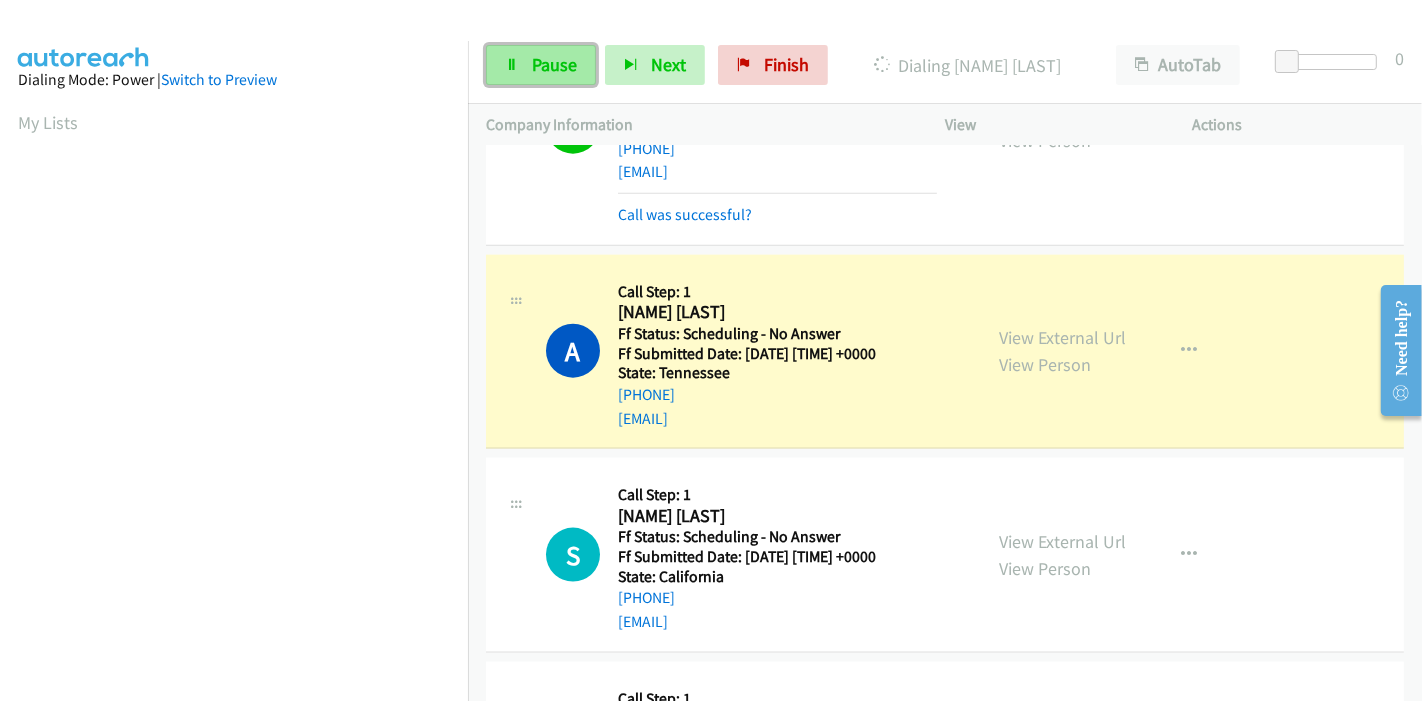 click on "Pause" at bounding box center (554, 64) 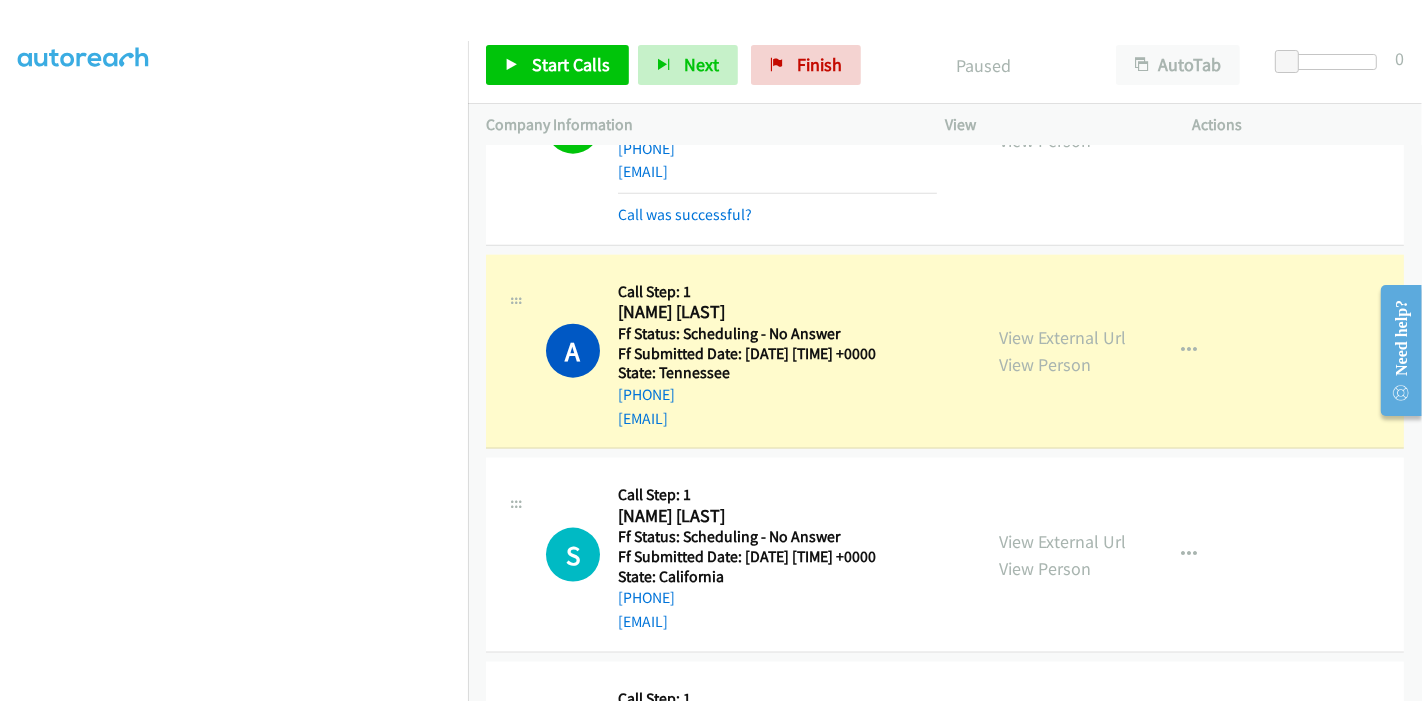 scroll, scrollTop: 89, scrollLeft: 0, axis: vertical 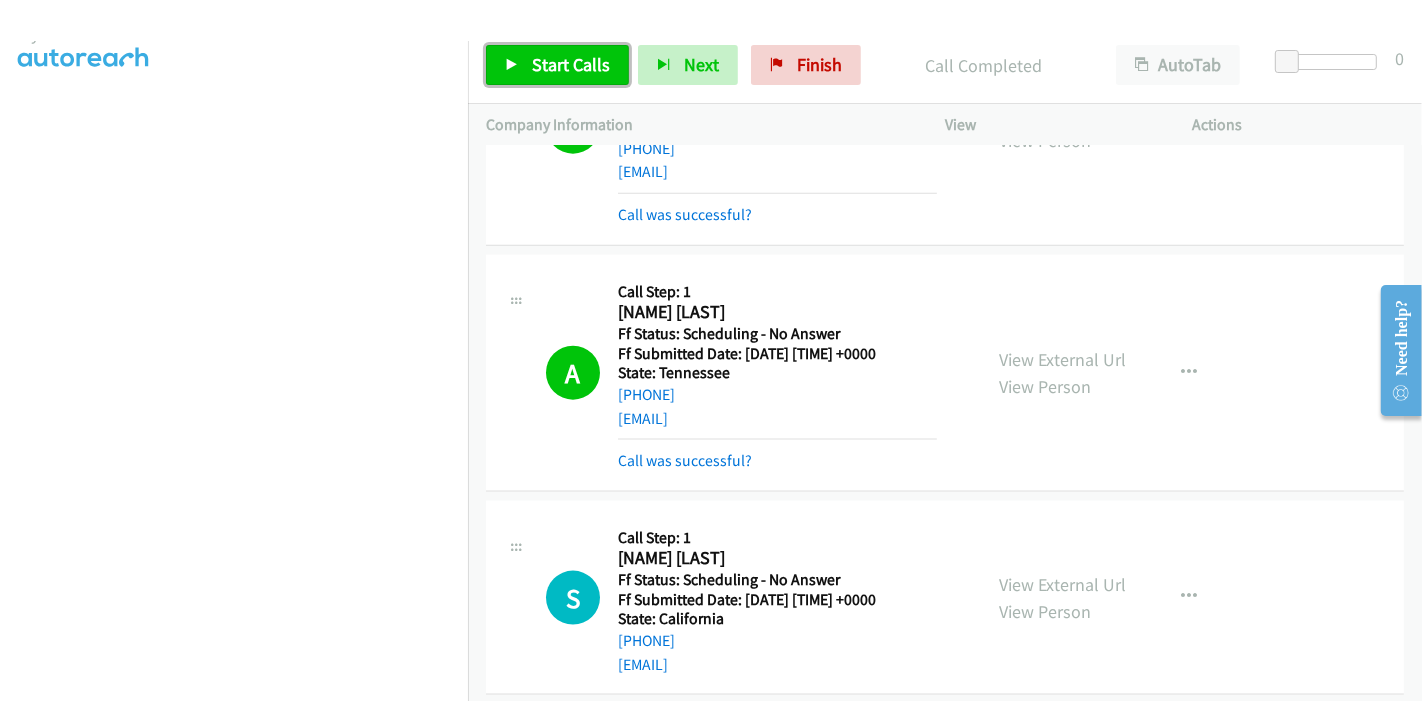 click on "Start Calls" at bounding box center (571, 64) 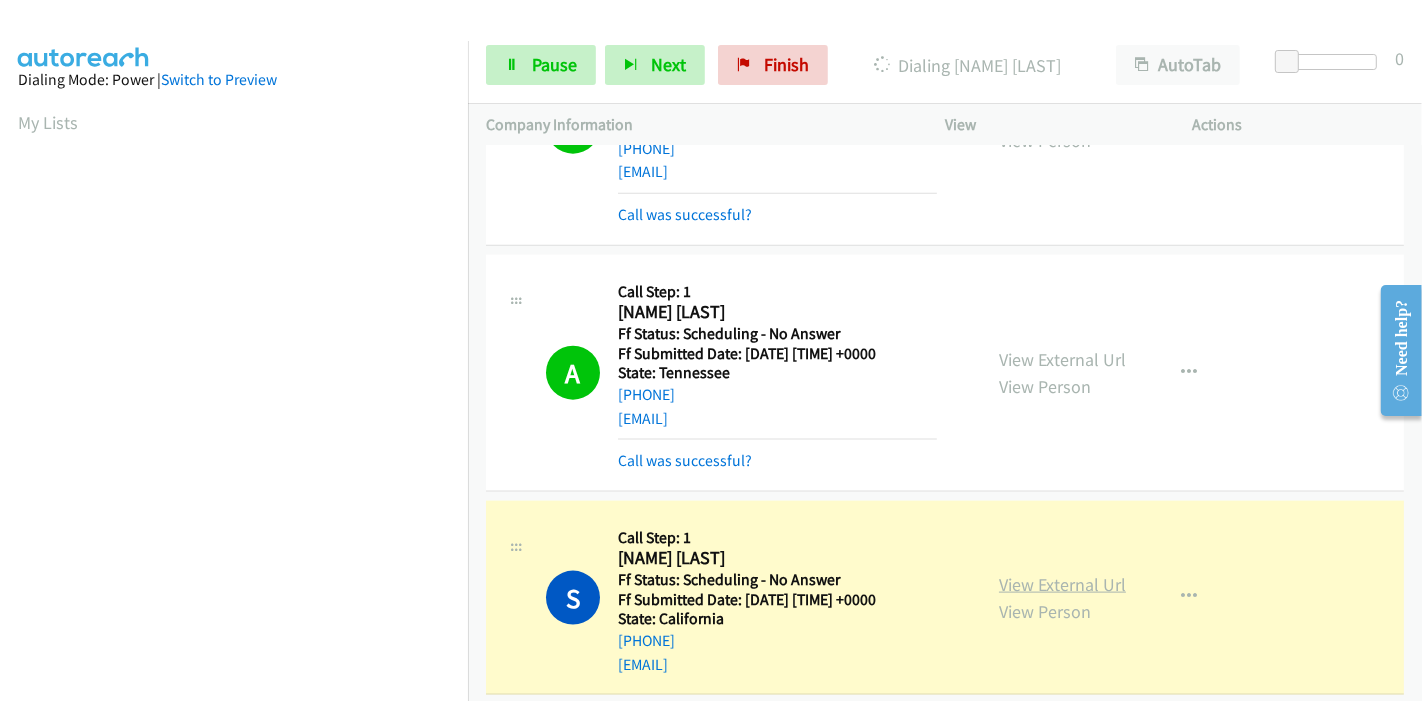 scroll, scrollTop: 422, scrollLeft: 0, axis: vertical 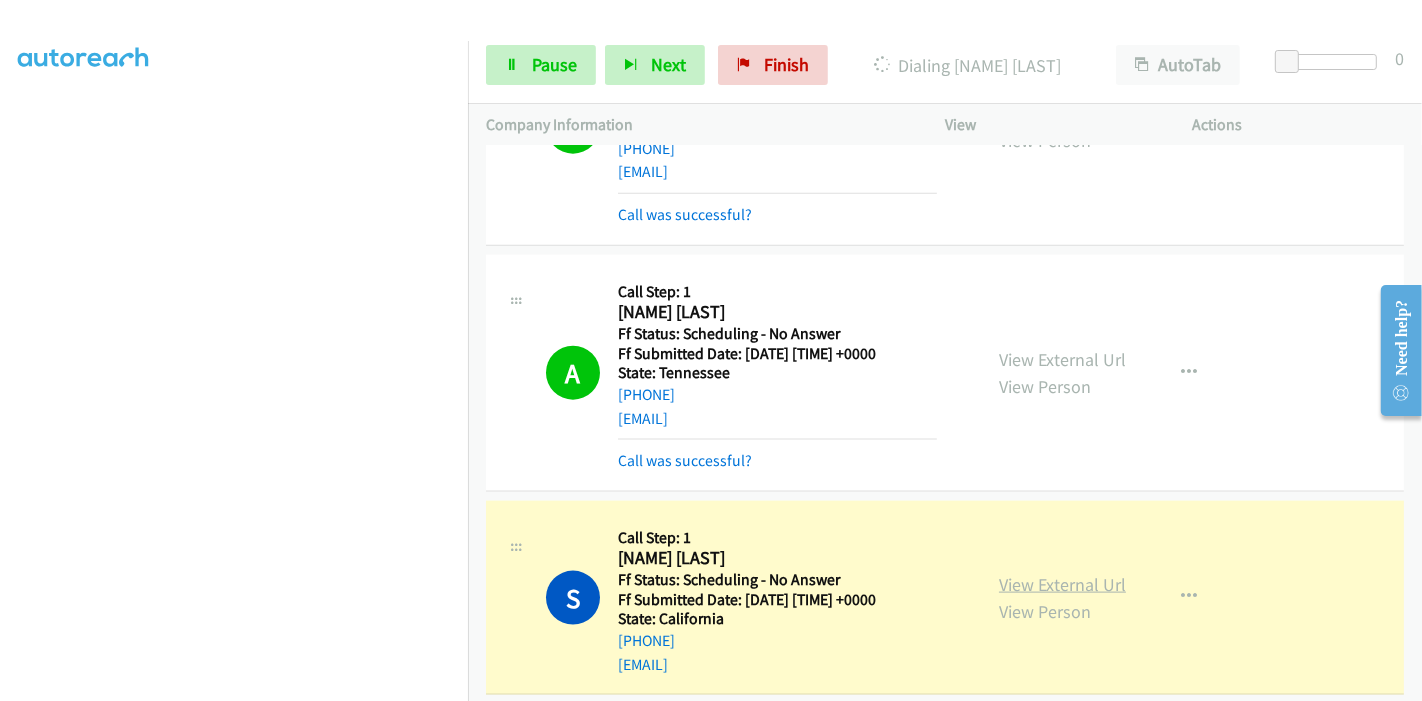 click on "View External Url" at bounding box center [1062, 584] 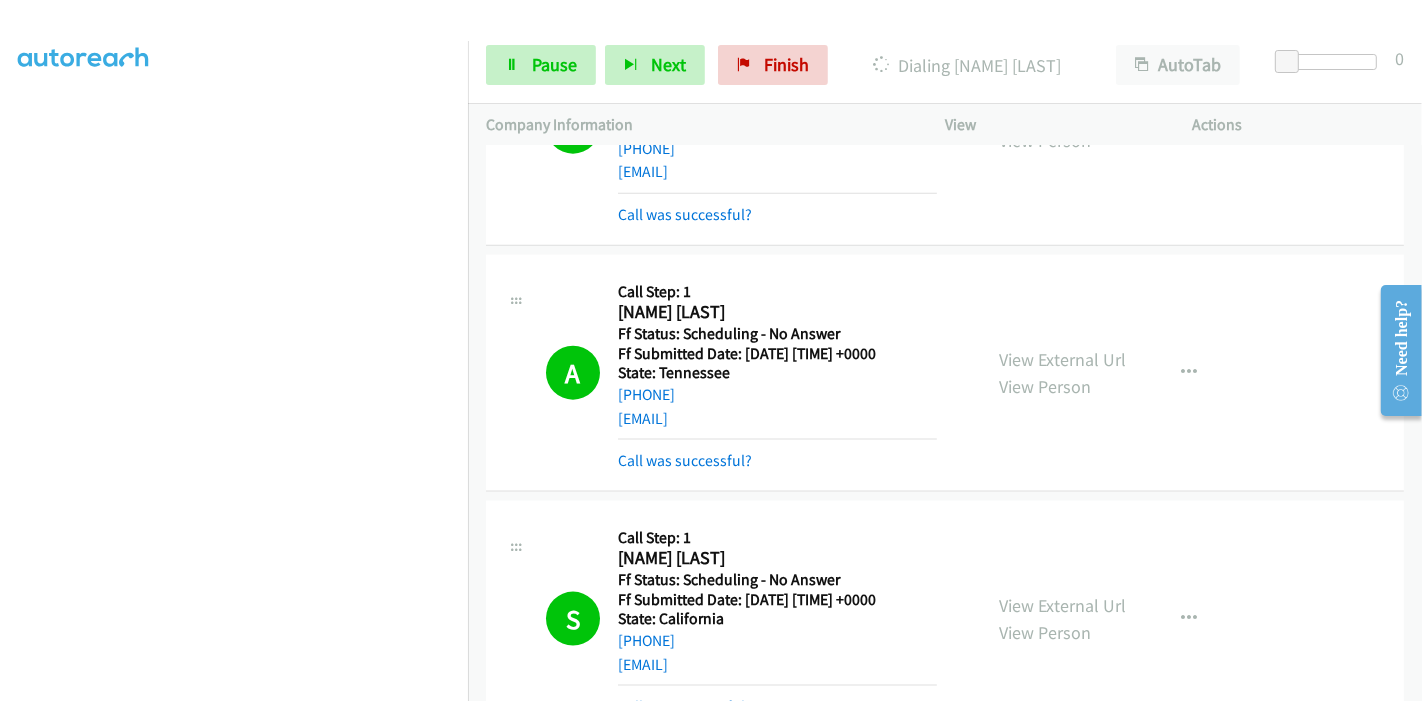 scroll, scrollTop: 0, scrollLeft: 0, axis: both 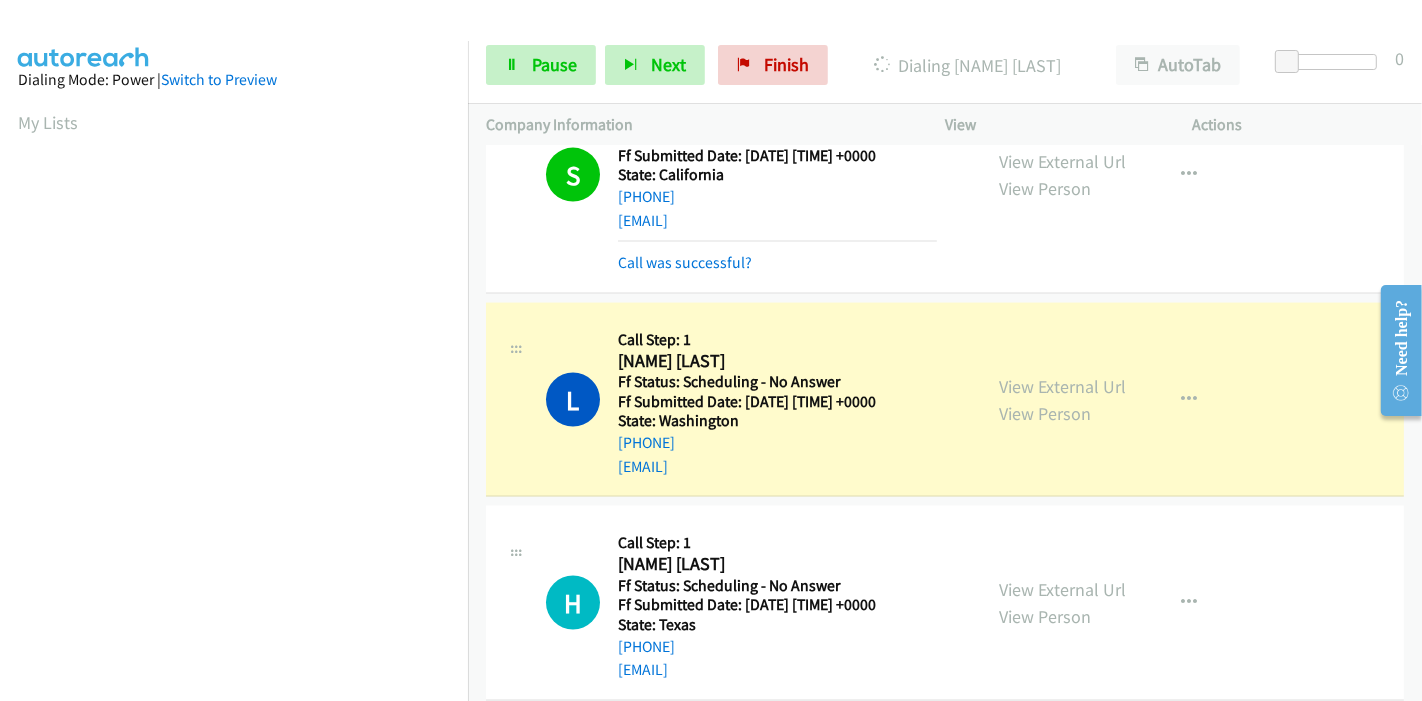 drag, startPoint x: 1098, startPoint y: 386, endPoint x: 1075, endPoint y: 390, distance: 23.345236 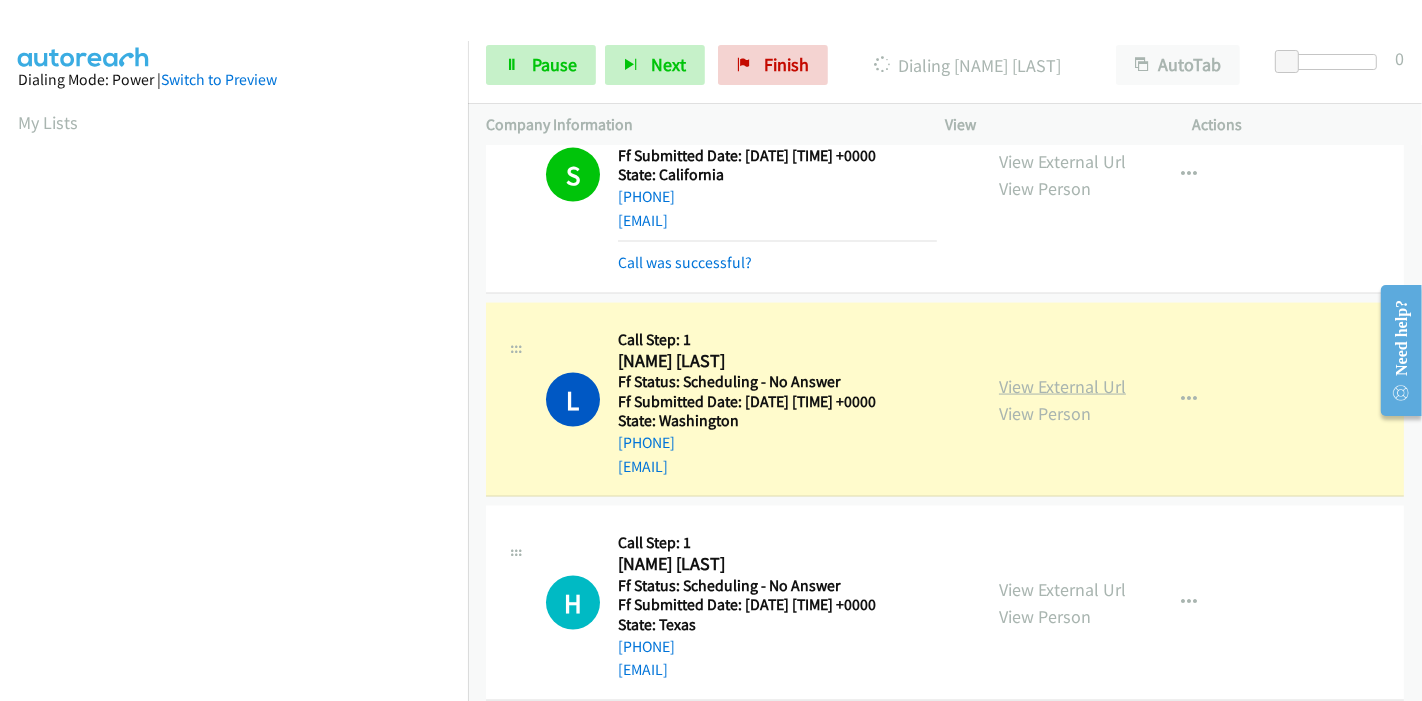 click on "View External Url" at bounding box center (1062, 386) 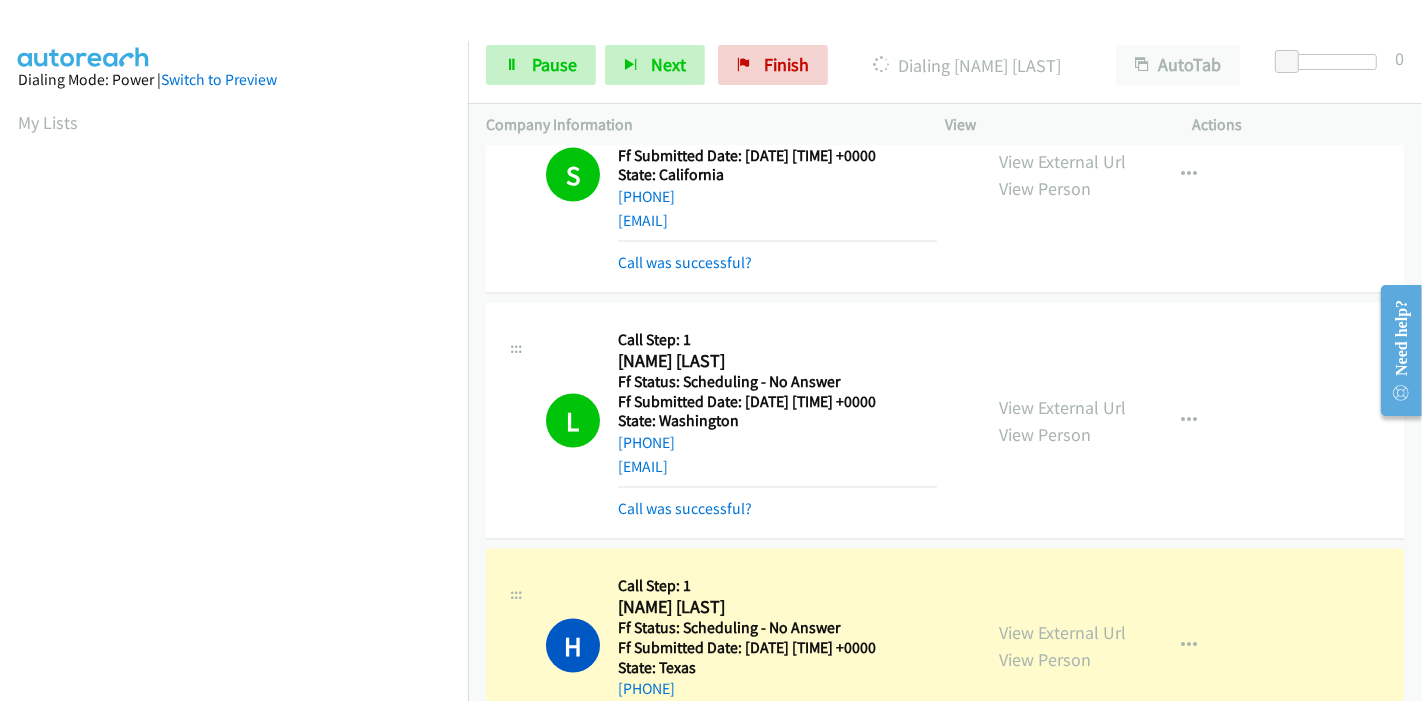 scroll, scrollTop: 422, scrollLeft: 0, axis: vertical 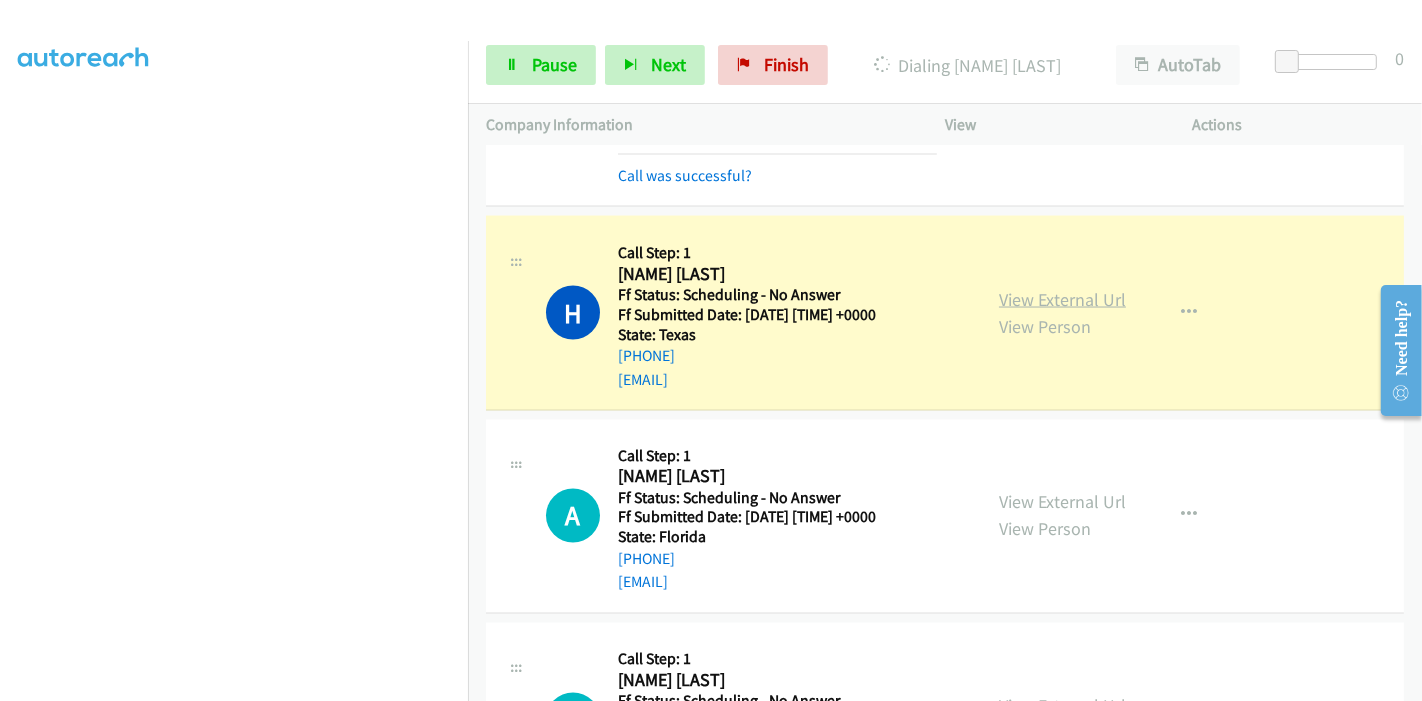 click on "View External Url" at bounding box center (1062, 299) 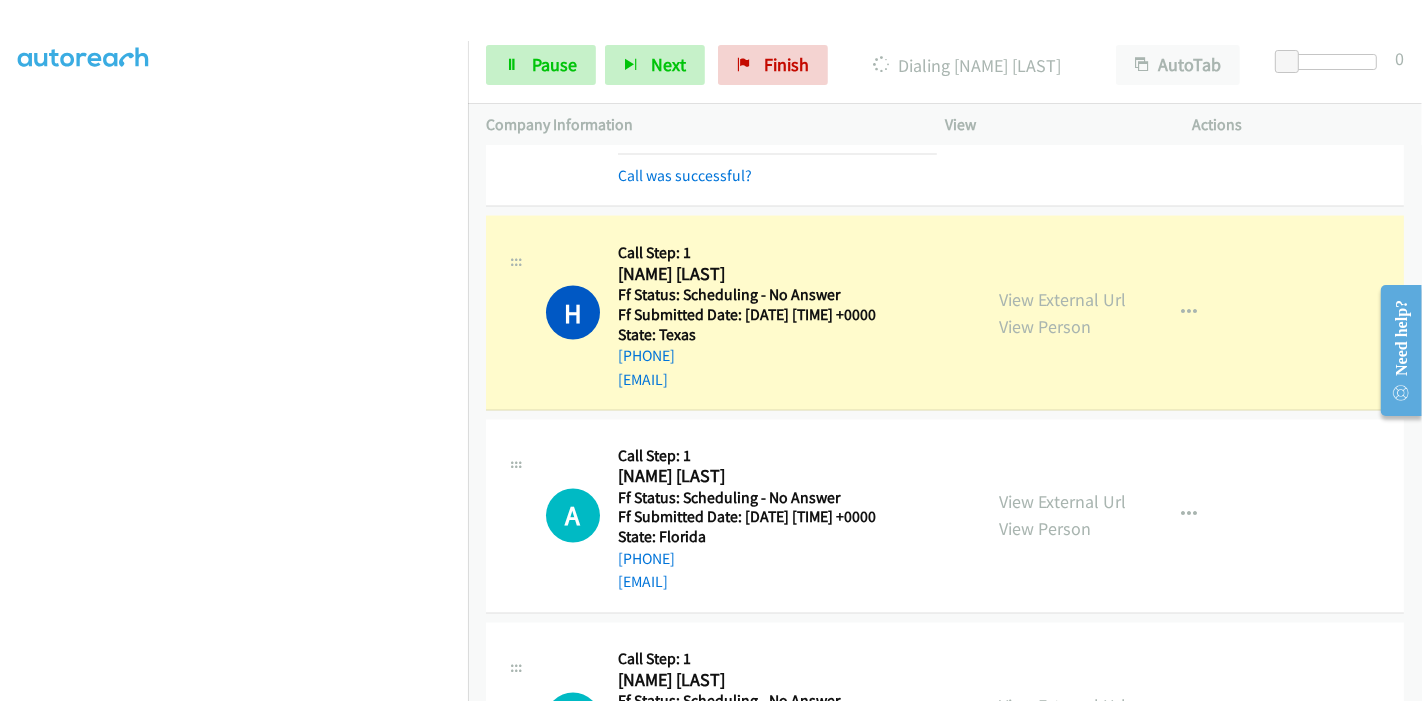 scroll, scrollTop: 0, scrollLeft: 0, axis: both 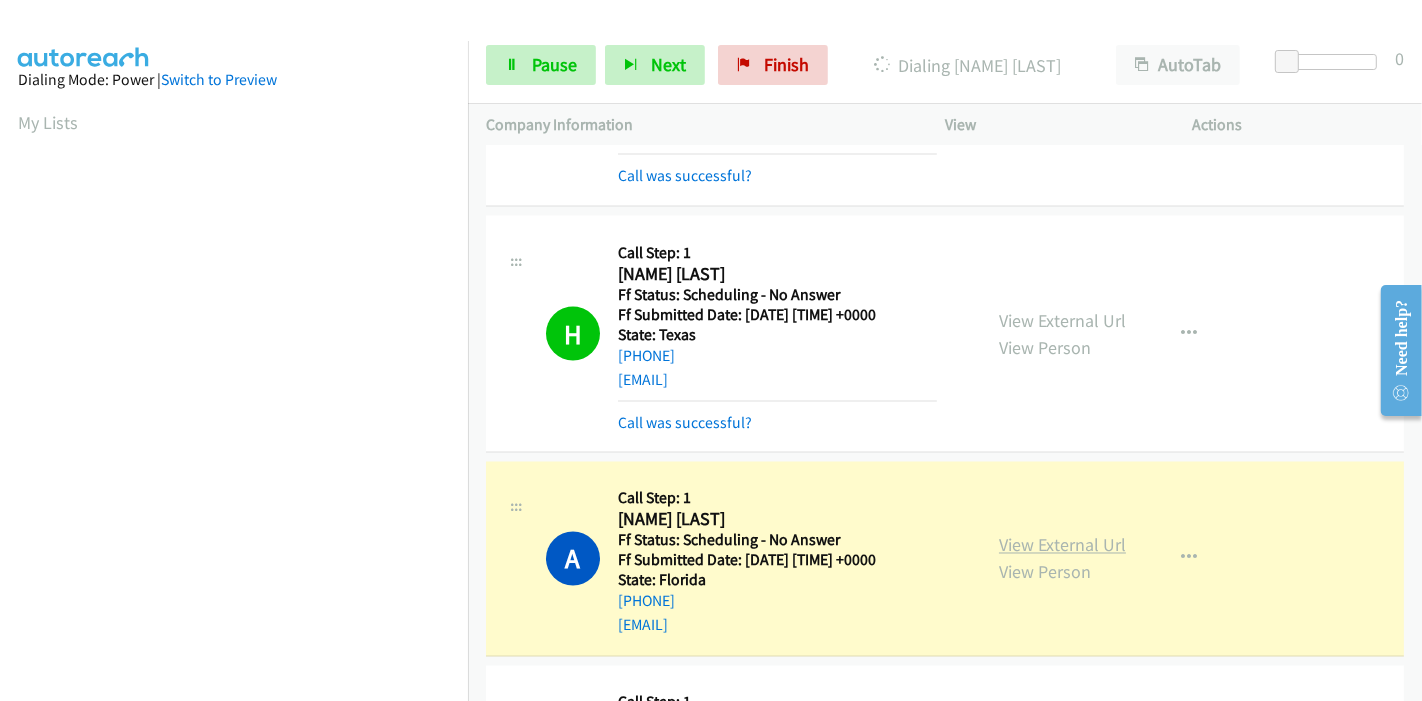click on "View External Url" at bounding box center [1062, 545] 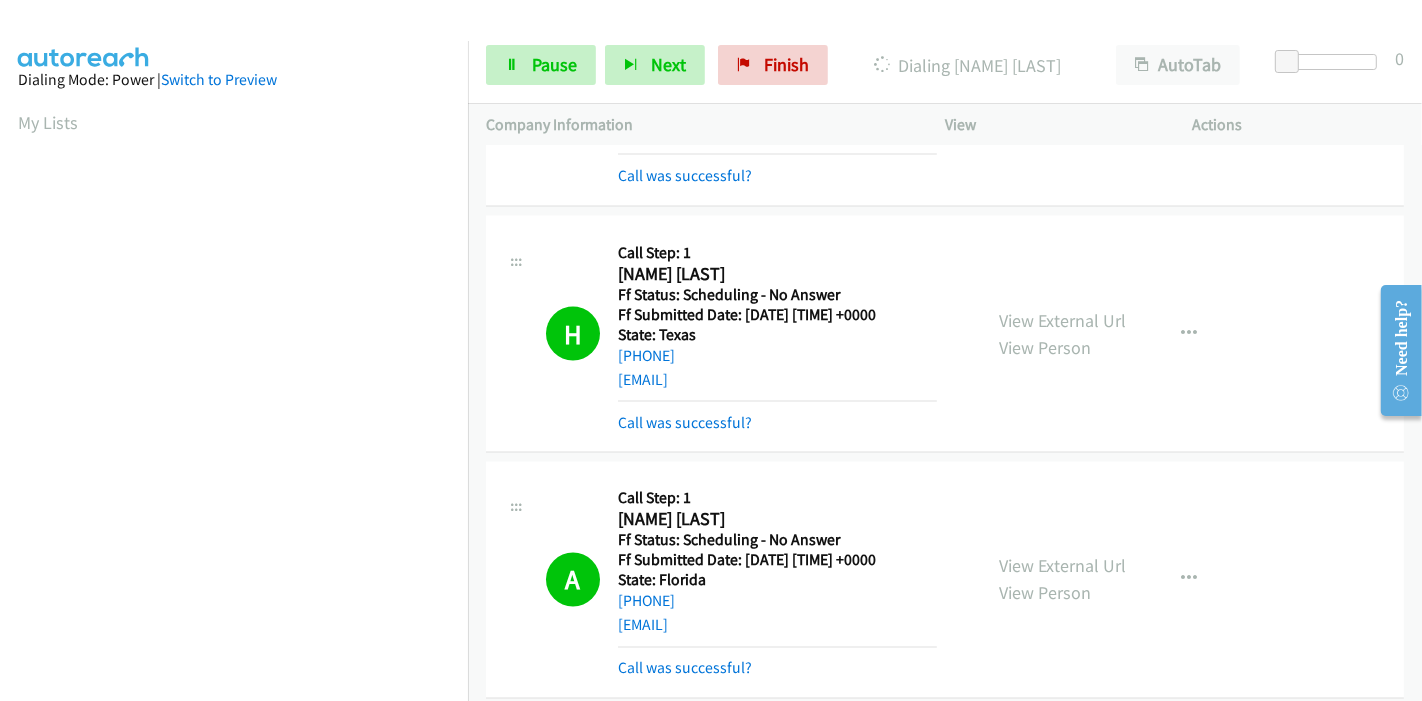 scroll, scrollTop: 422, scrollLeft: 0, axis: vertical 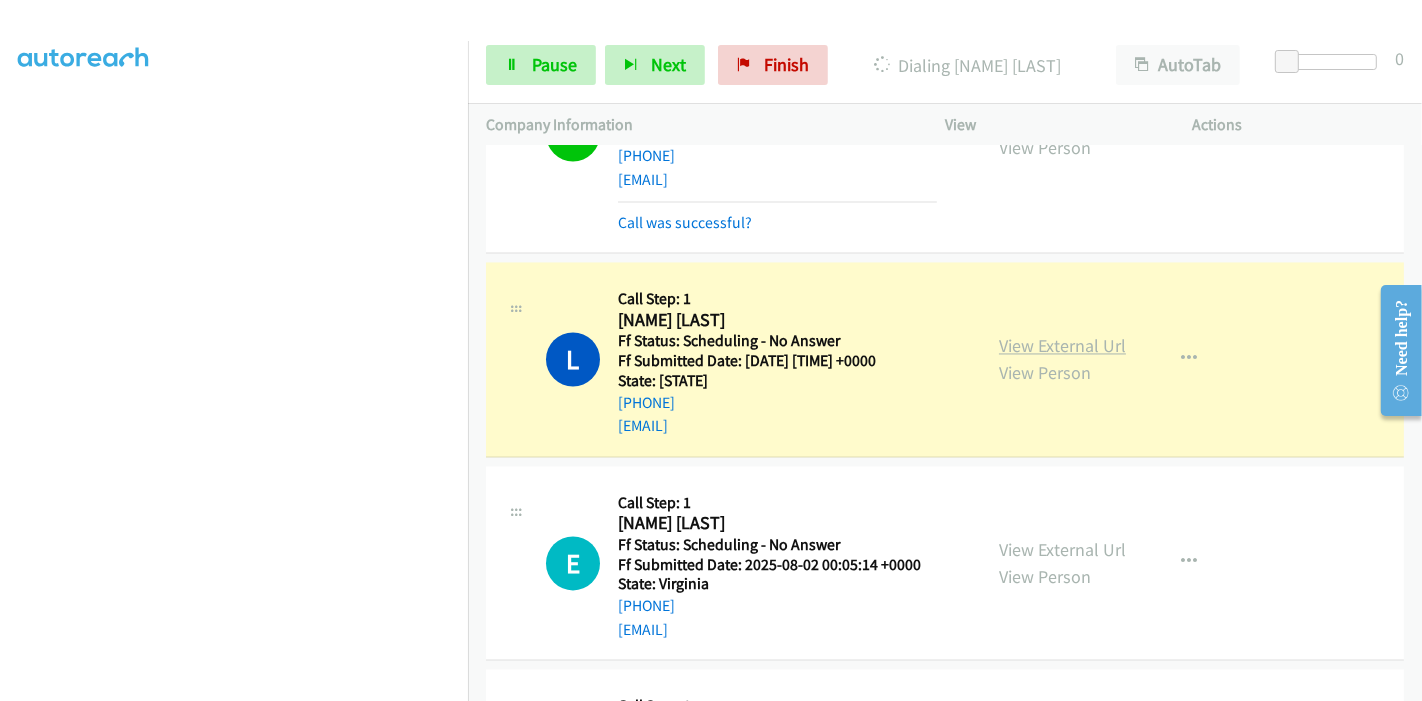 click on "View External Url" at bounding box center (1062, 346) 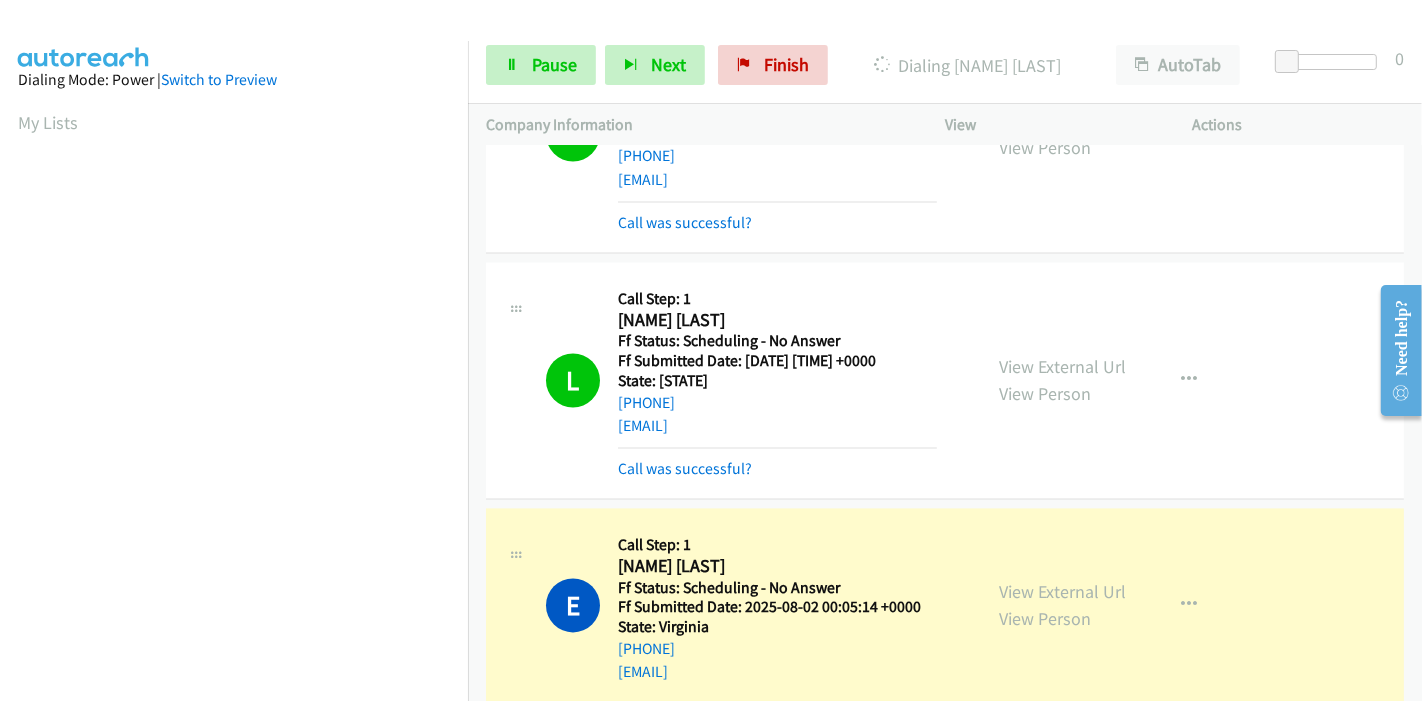 scroll, scrollTop: 422, scrollLeft: 0, axis: vertical 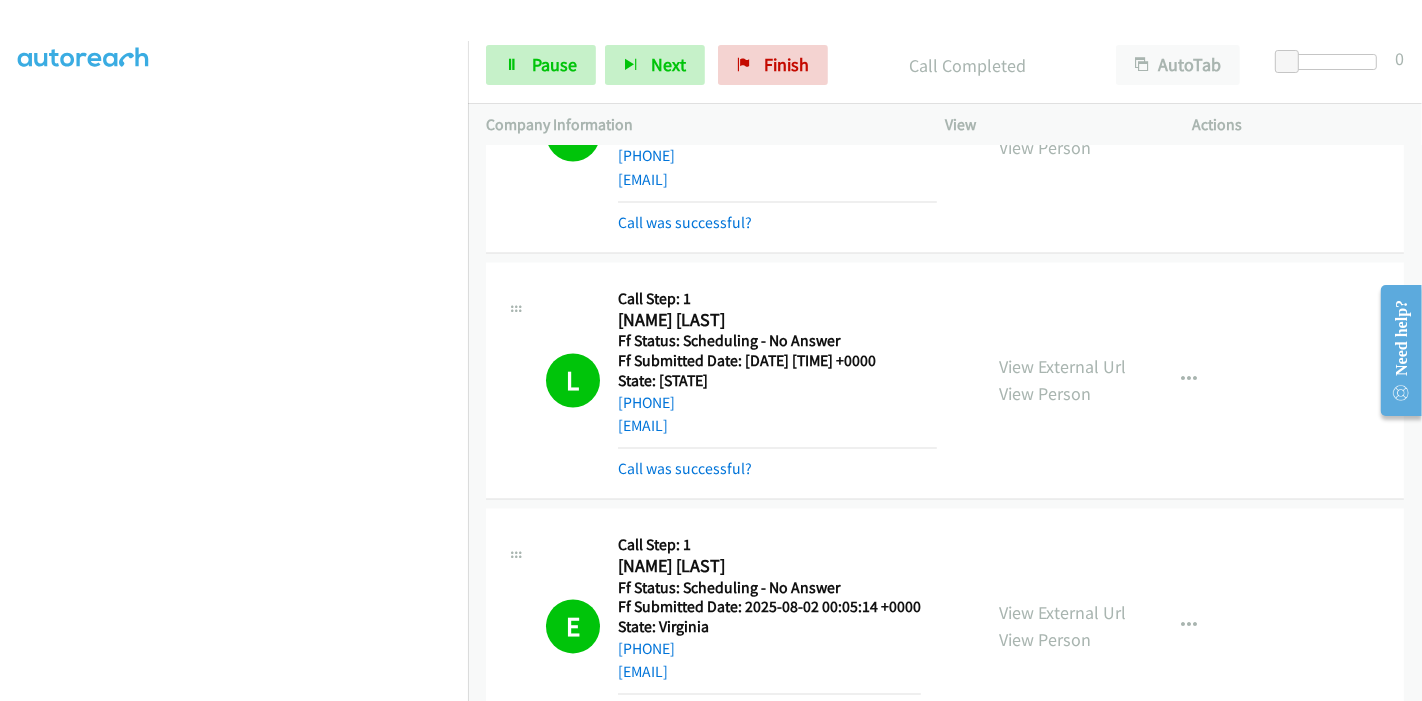 click on "View External Url
View Person
View External Url
Email
Schedule/Manage Callback
Skip Call
Add to do not call list" at bounding box center (1114, 627) 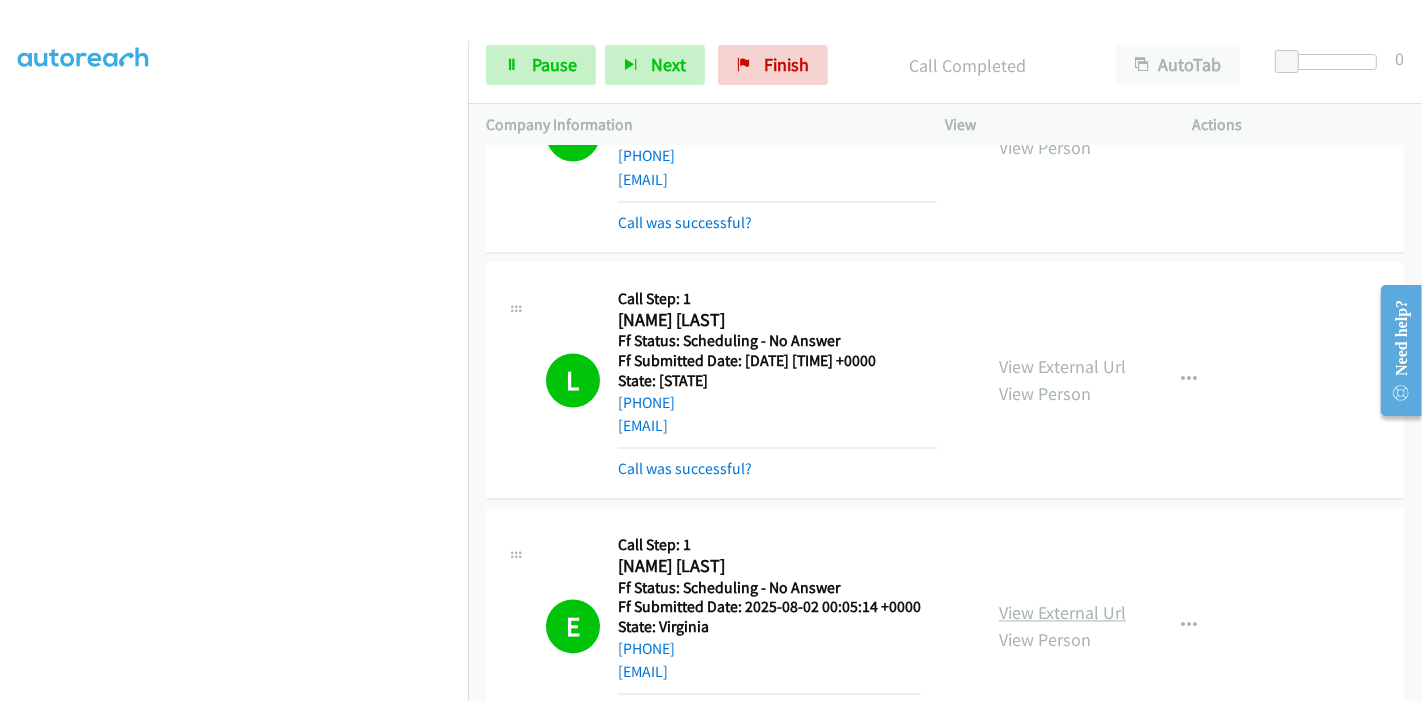 click on "View External Url" at bounding box center [1062, 613] 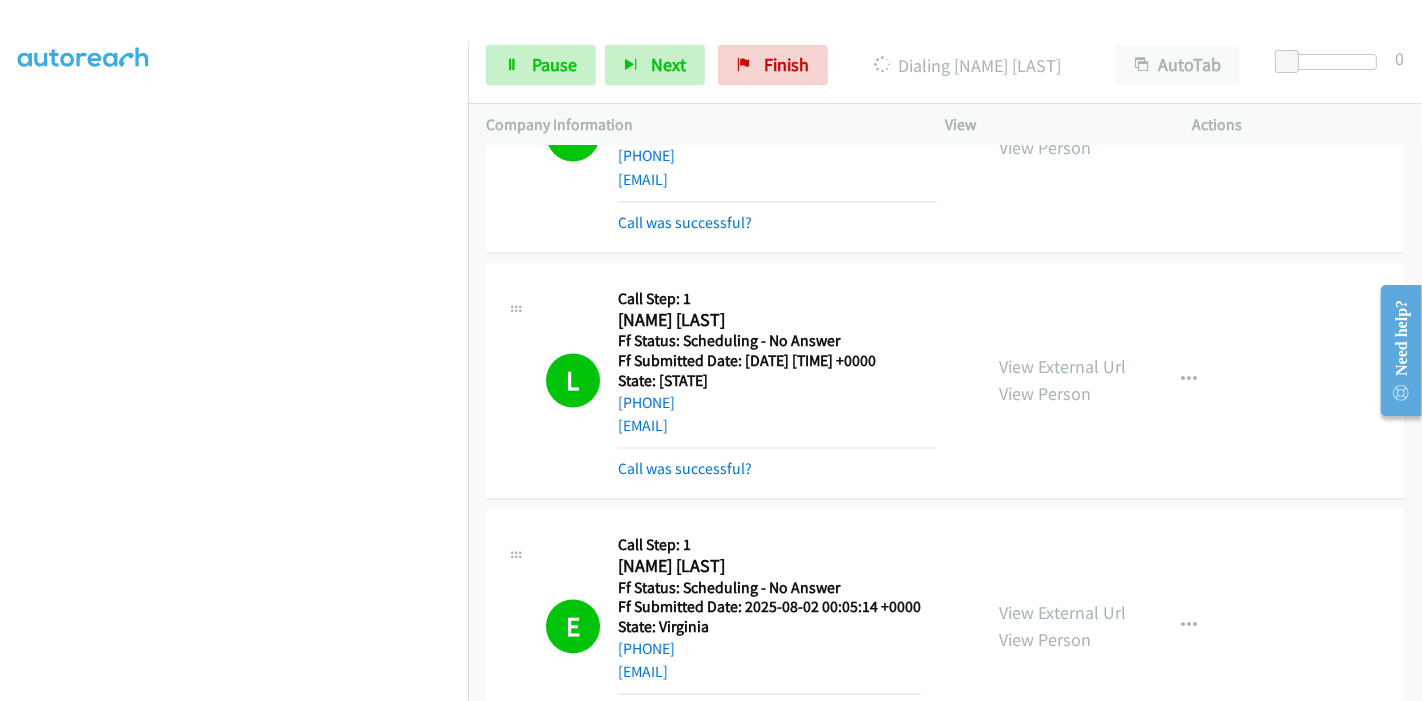 scroll, scrollTop: 0, scrollLeft: 0, axis: both 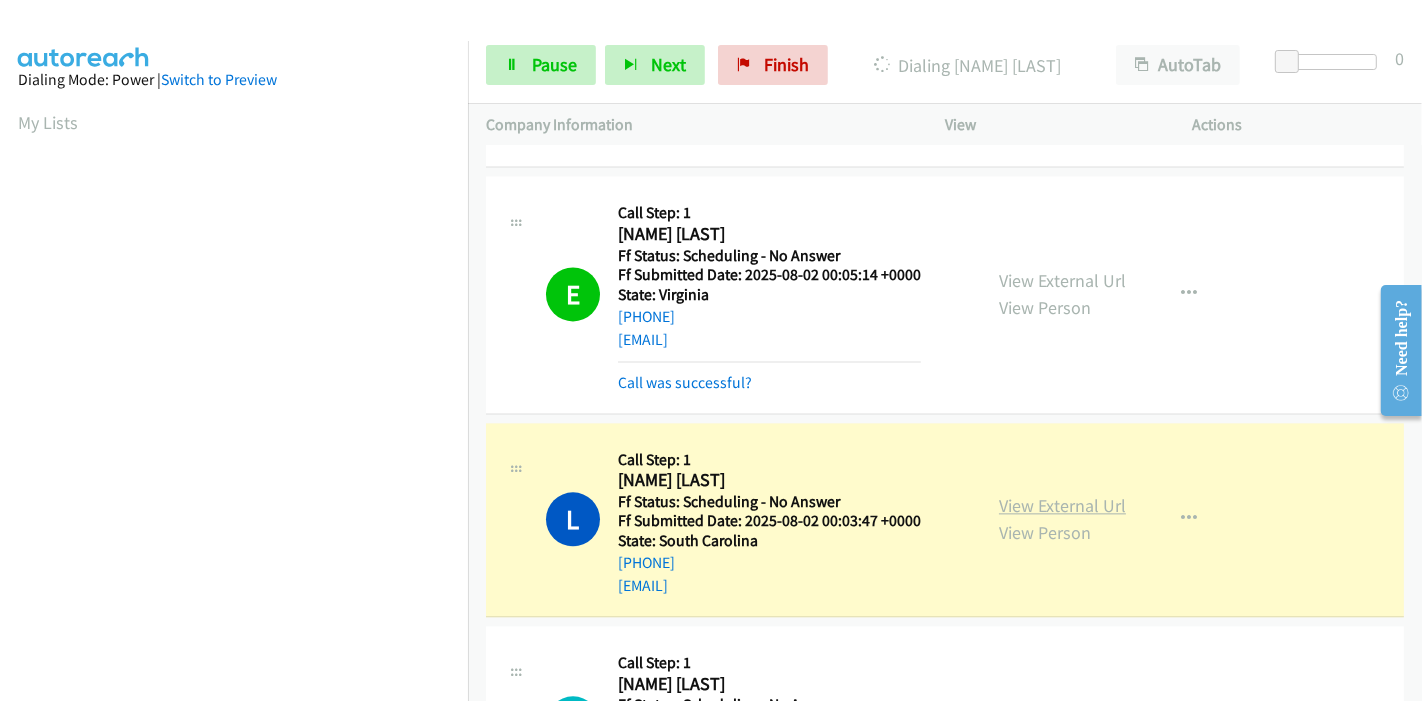 click on "View External Url" at bounding box center (1062, 505) 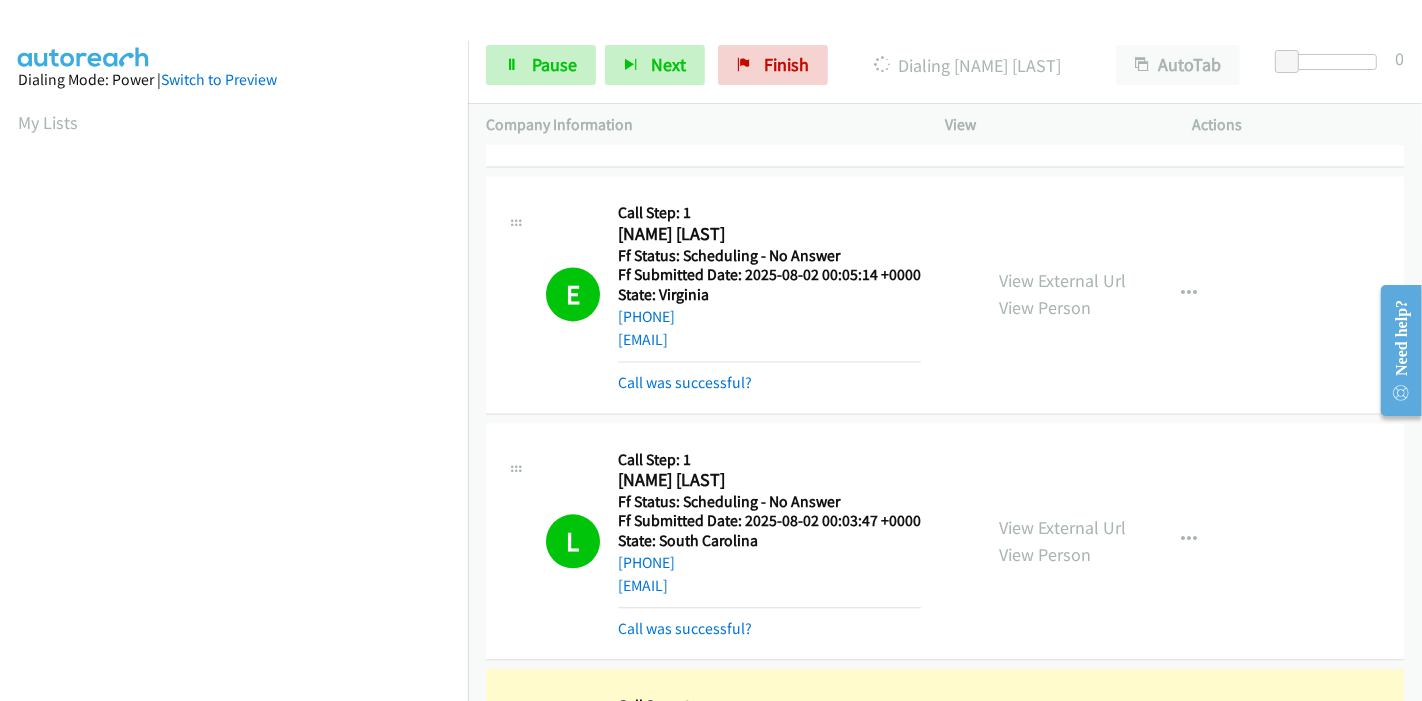 scroll, scrollTop: 422, scrollLeft: 0, axis: vertical 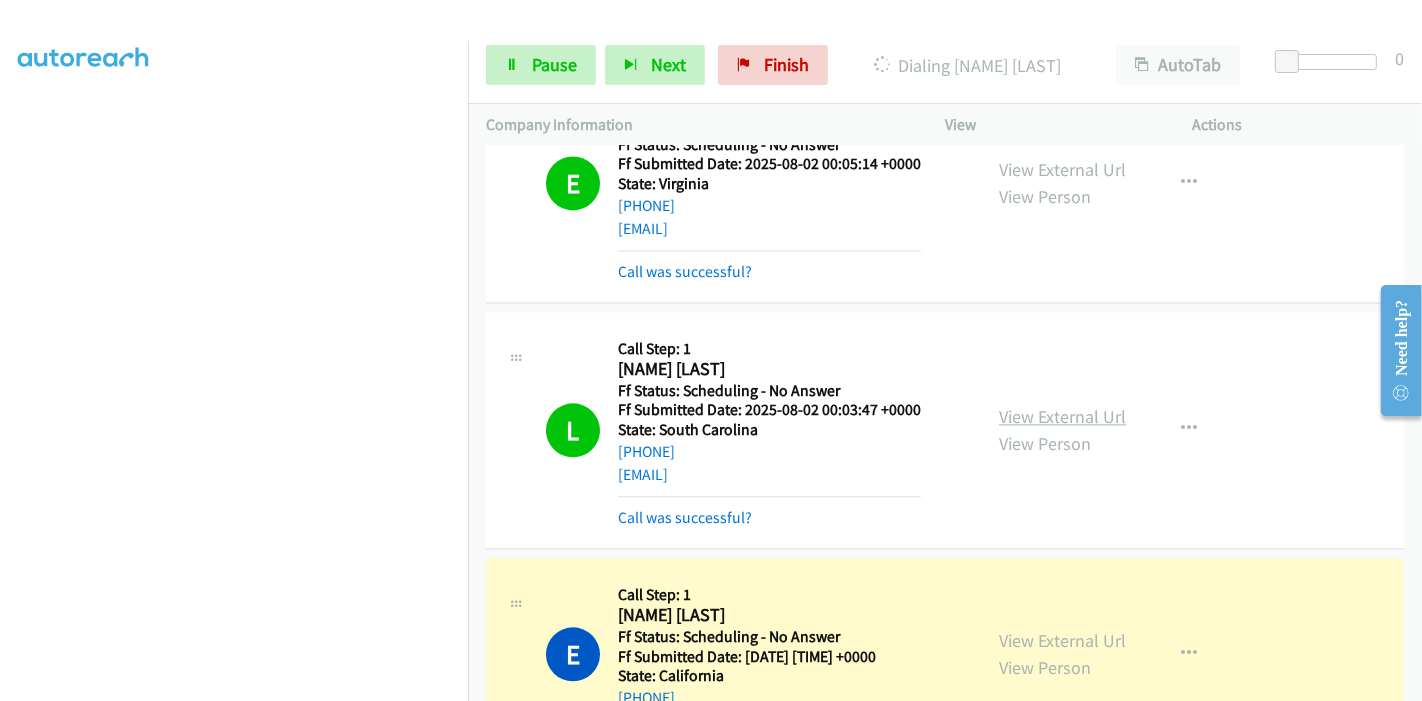 click on "View External Url" at bounding box center (1062, 416) 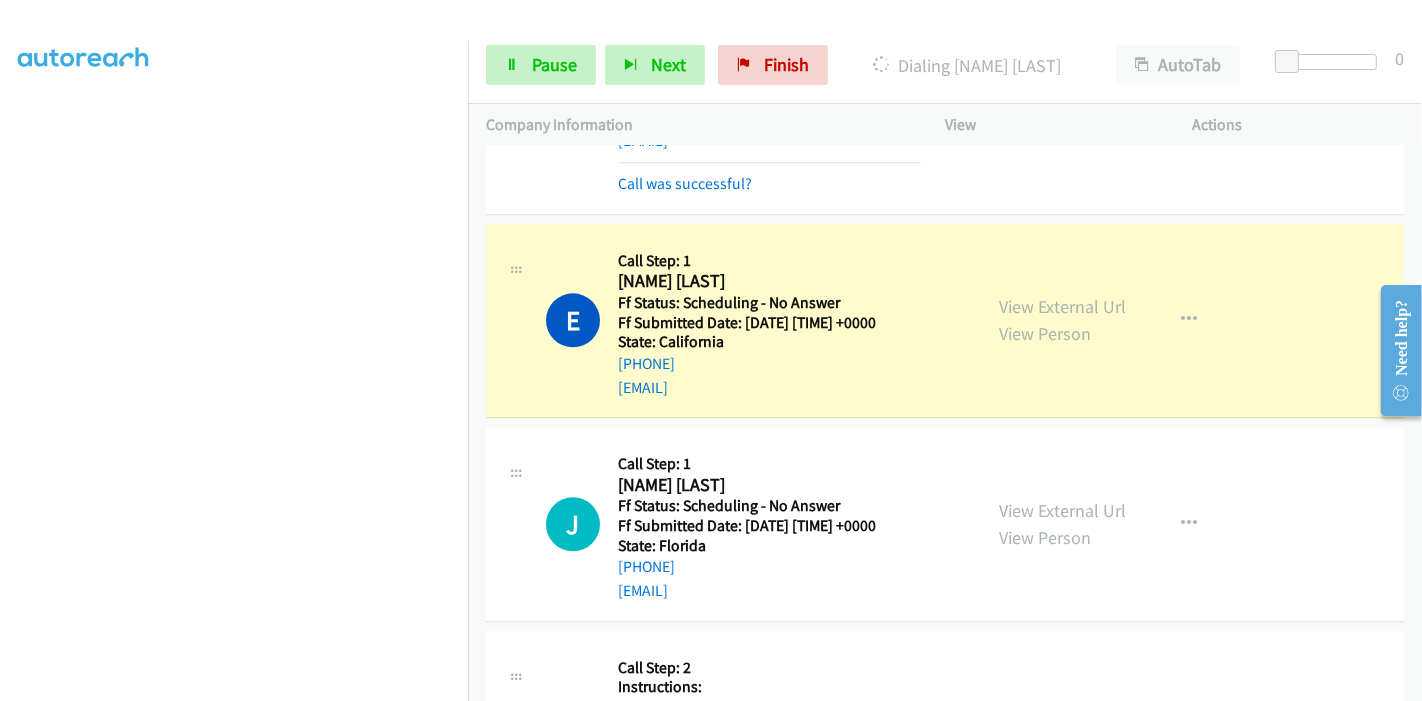 scroll, scrollTop: 4222, scrollLeft: 0, axis: vertical 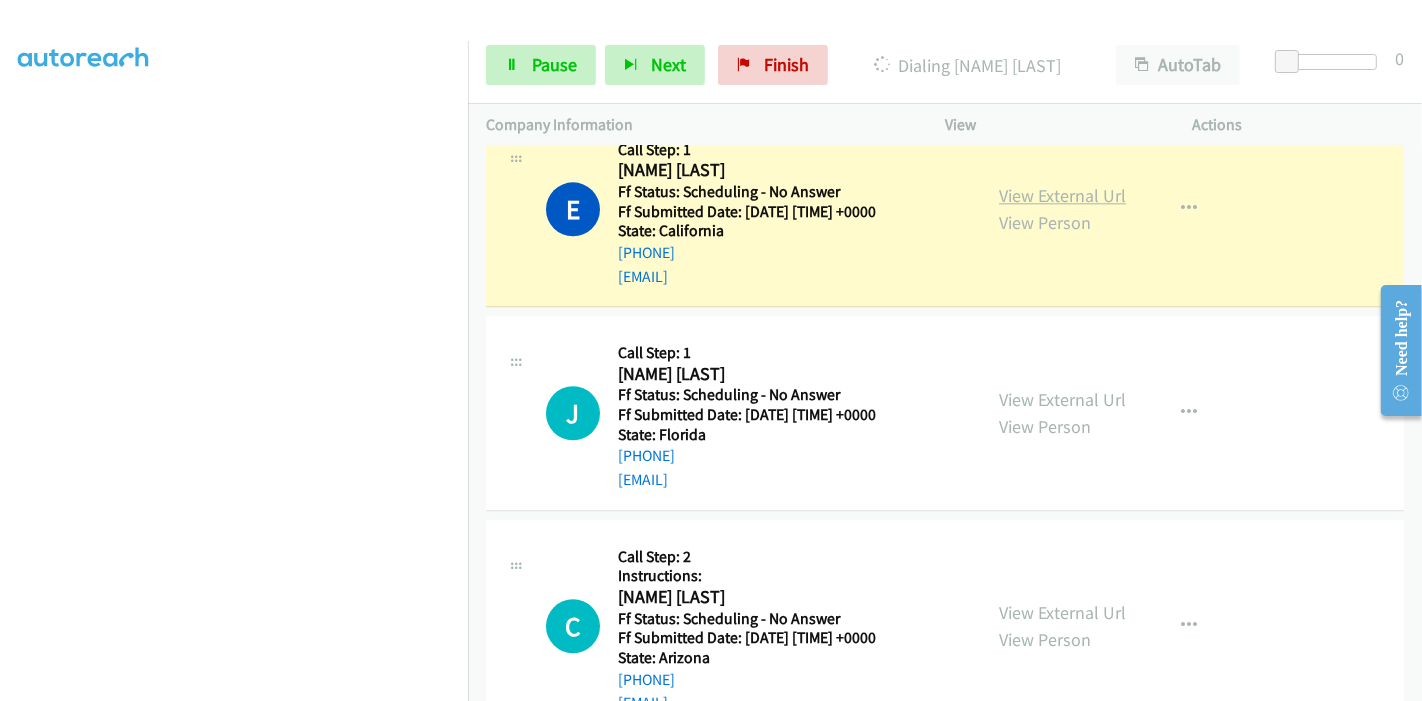 click on "View External Url" at bounding box center [1062, 195] 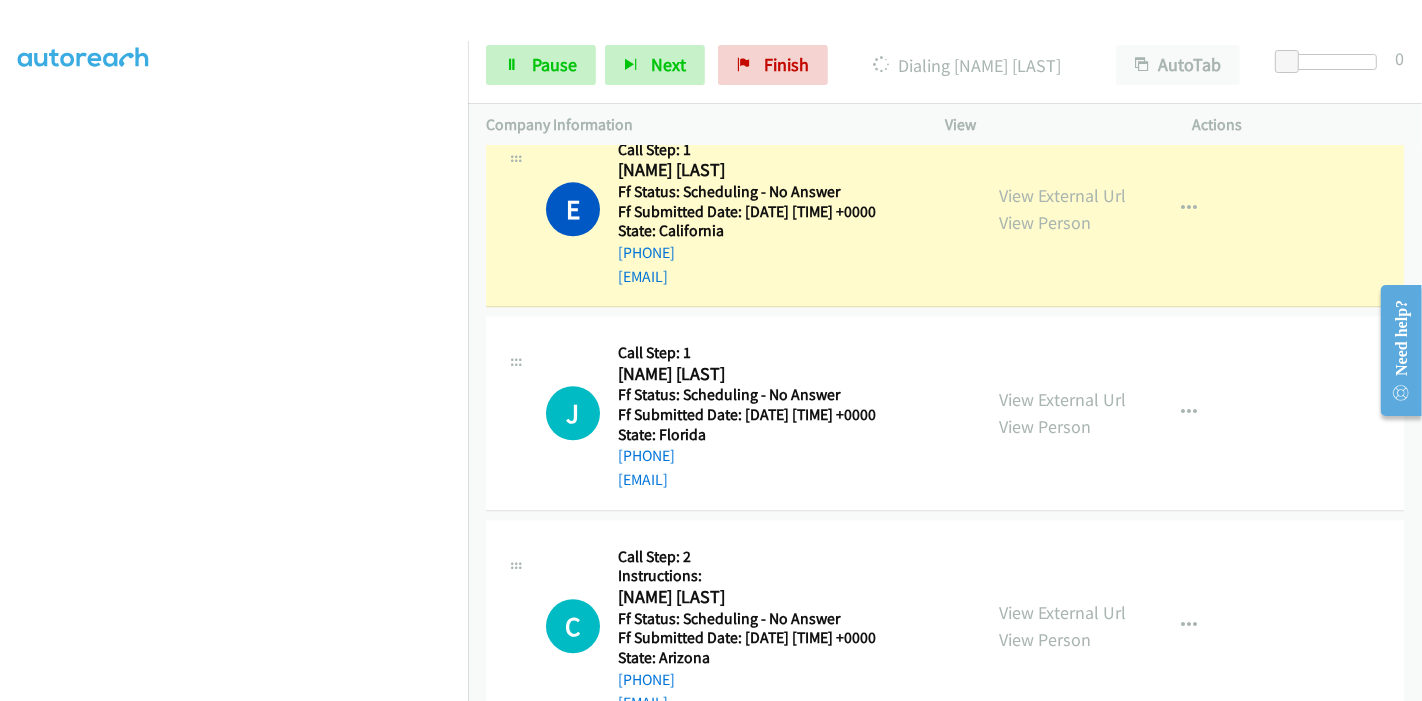 scroll, scrollTop: 0, scrollLeft: 0, axis: both 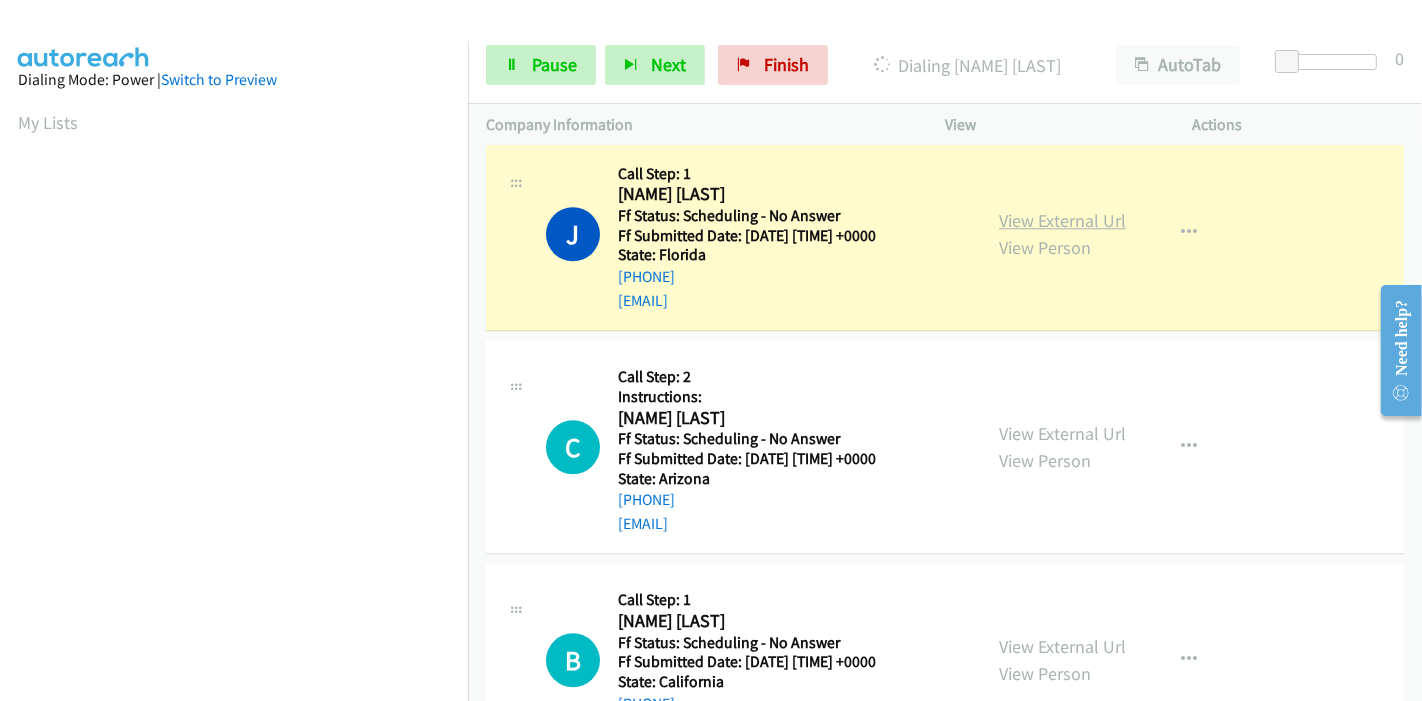 click on "View External Url" at bounding box center (1062, 220) 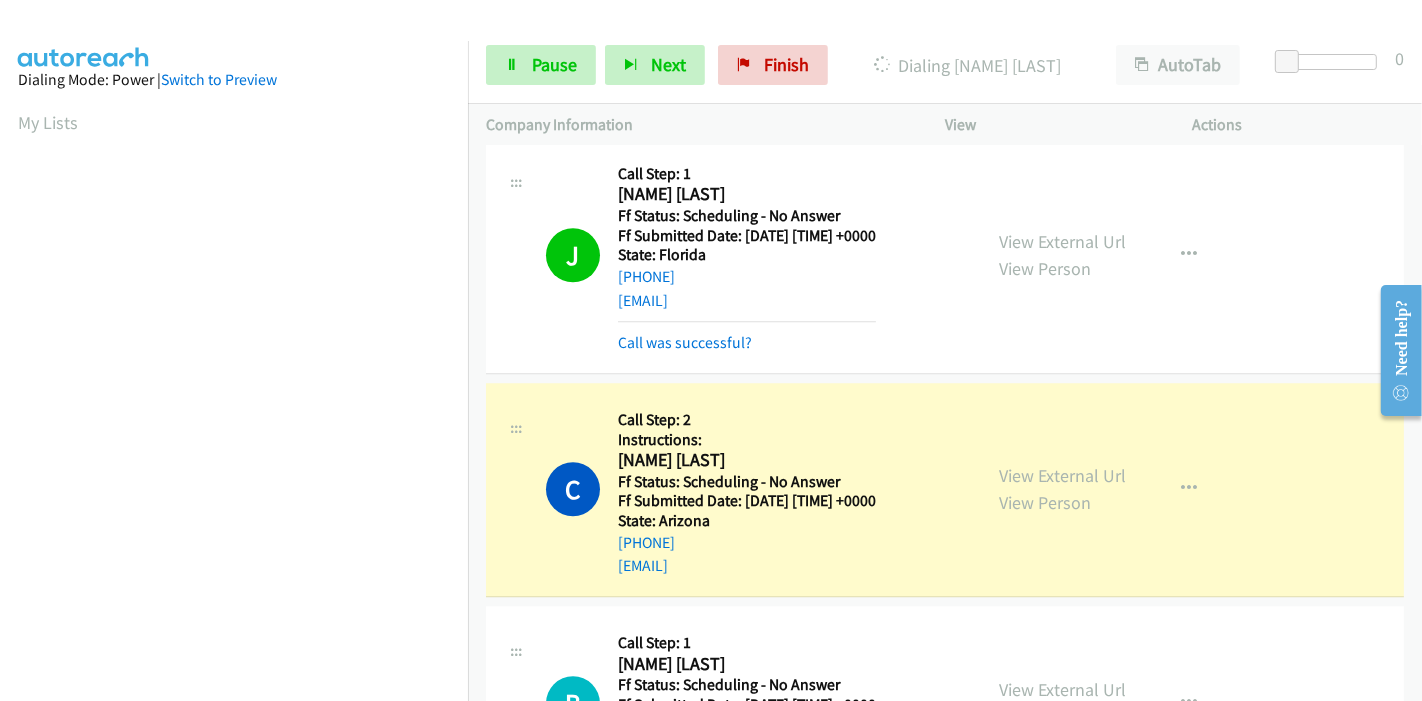 scroll, scrollTop: 422, scrollLeft: 0, axis: vertical 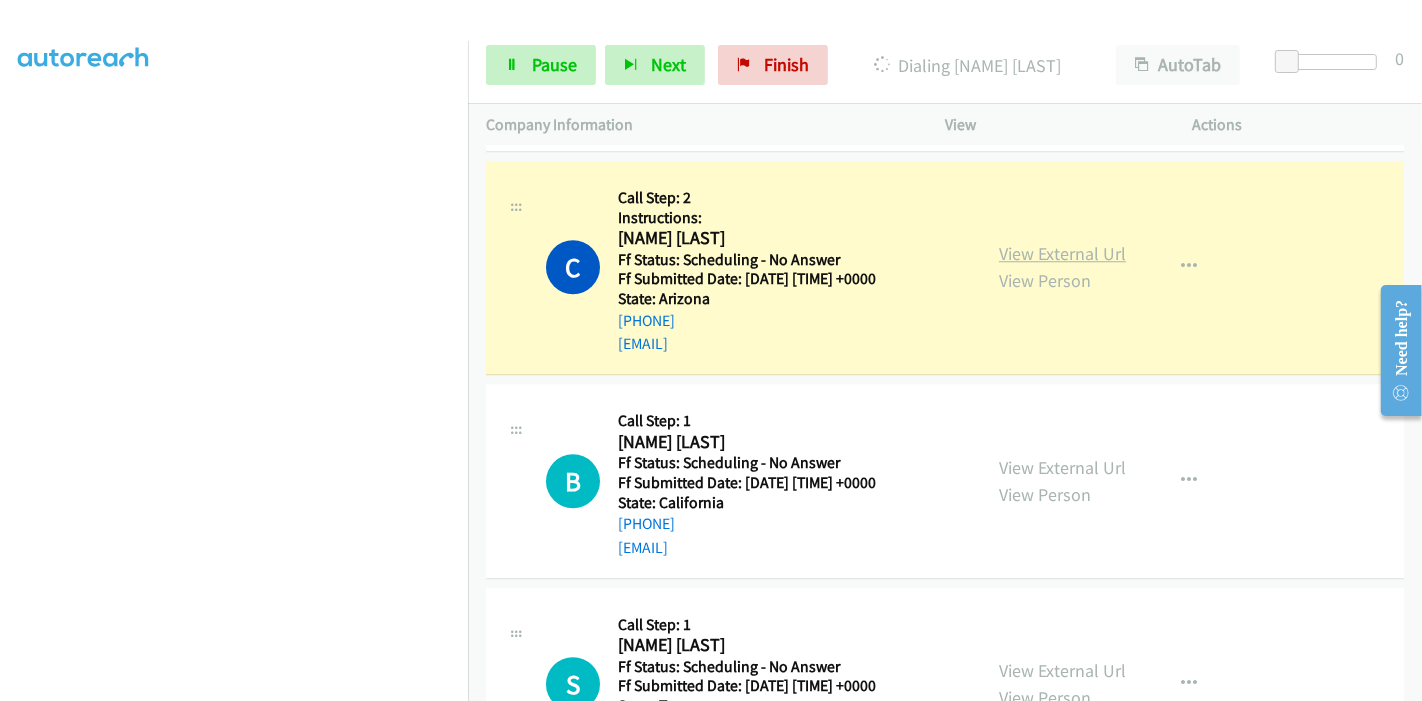 click on "View External Url" at bounding box center [1062, 253] 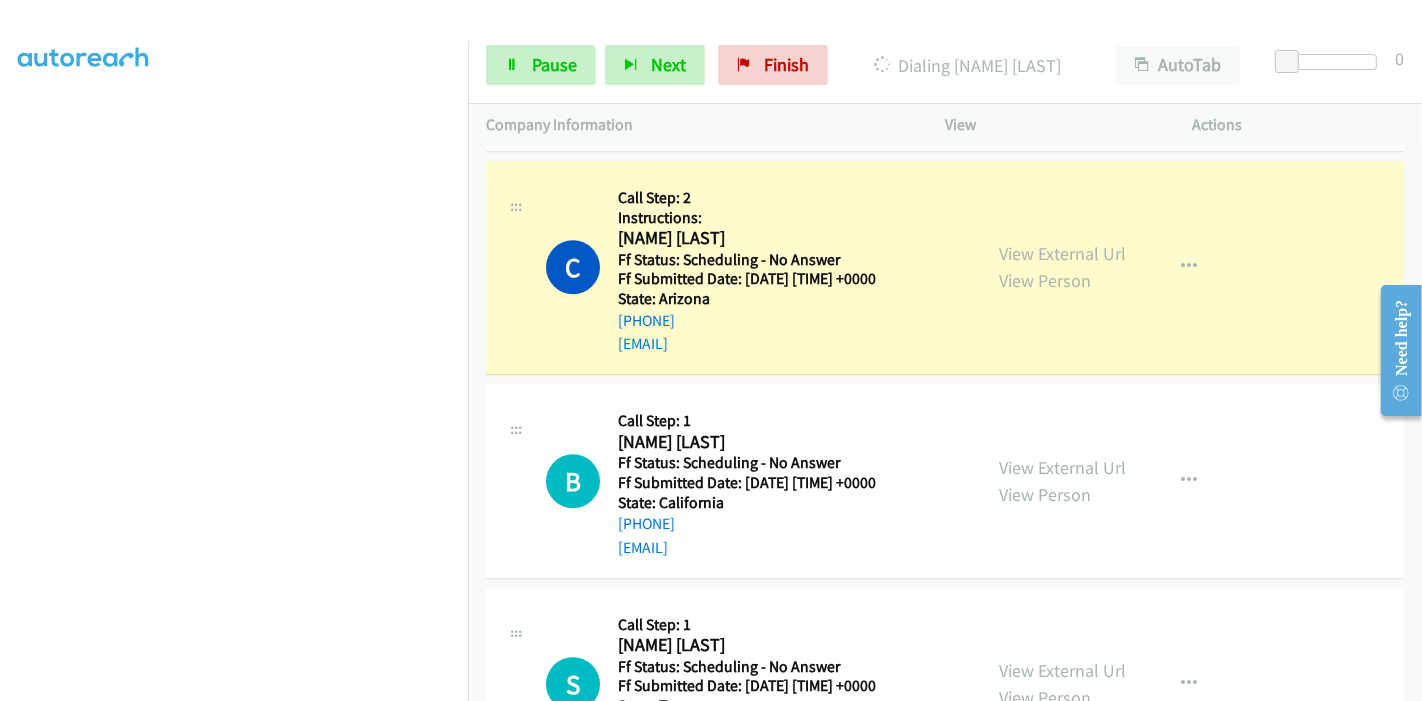 scroll, scrollTop: 0, scrollLeft: 0, axis: both 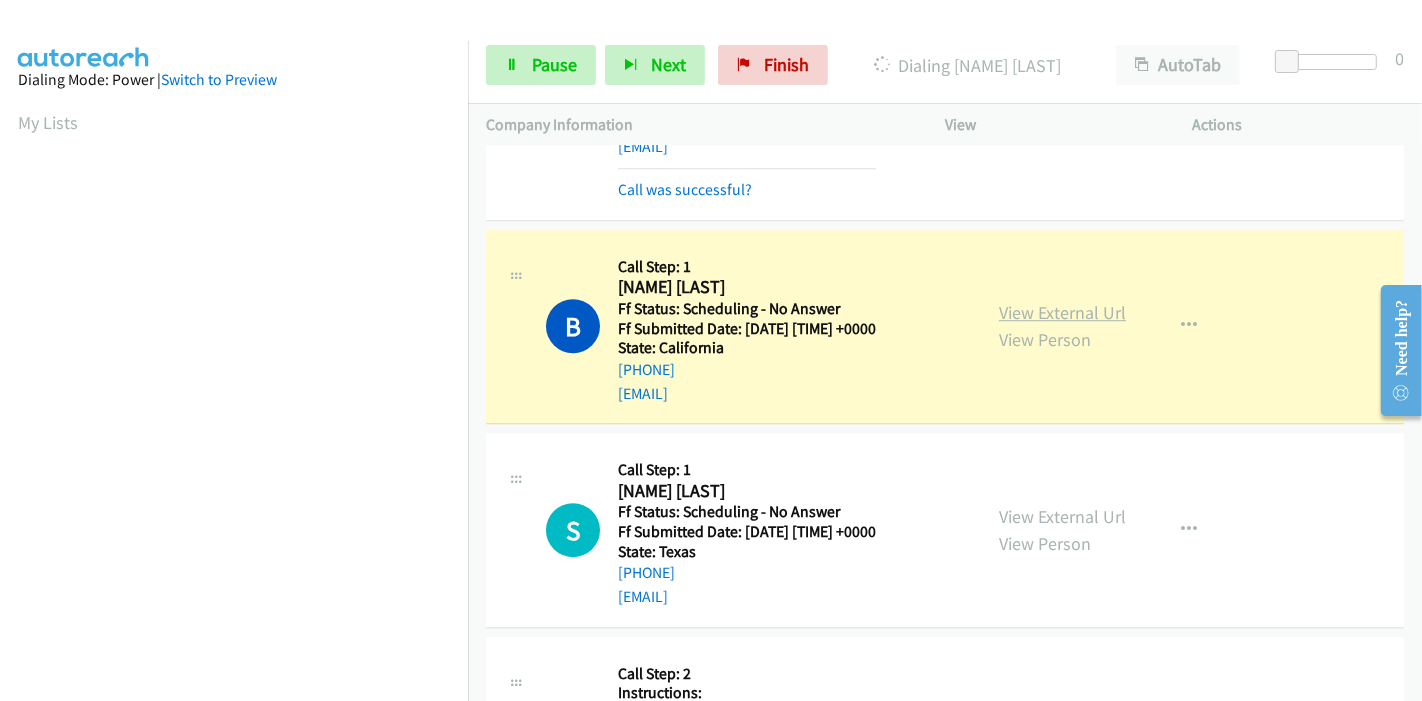 click on "View External Url" at bounding box center (1062, 312) 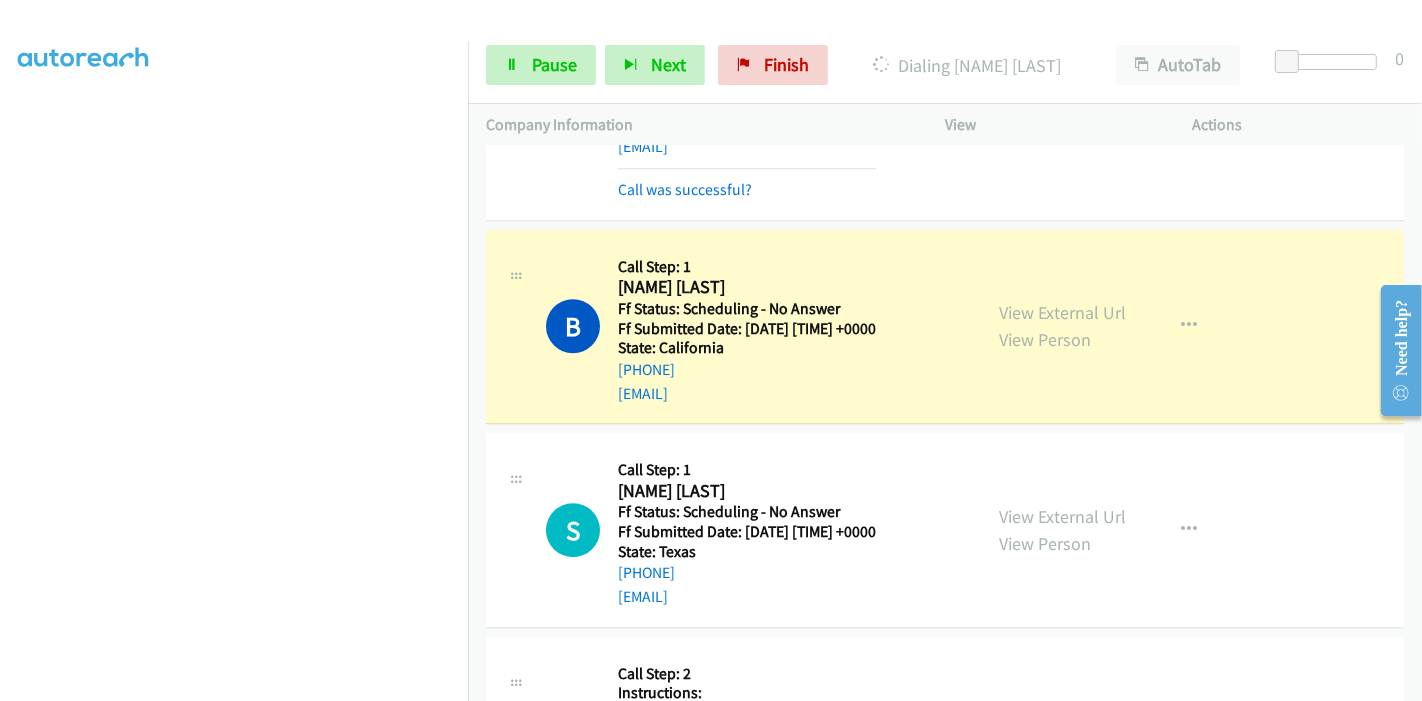 scroll, scrollTop: 0, scrollLeft: 0, axis: both 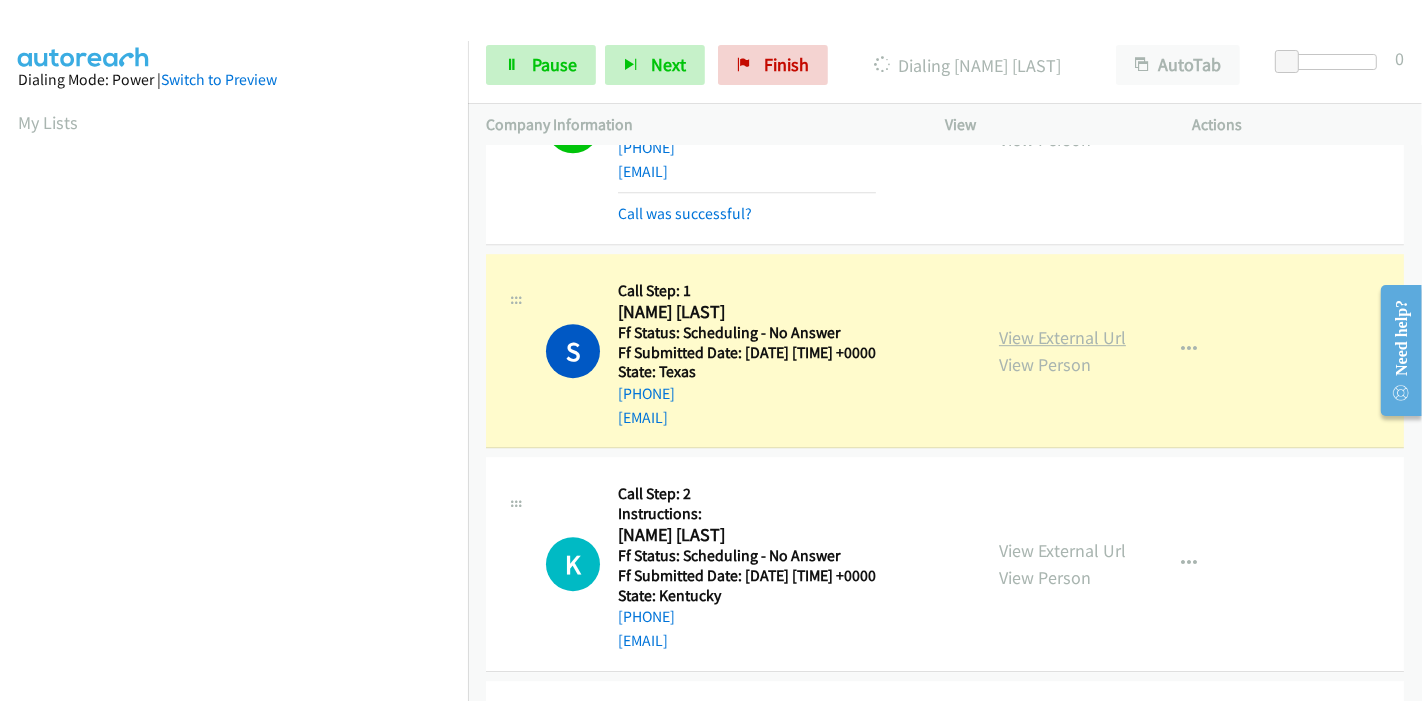 click on "View External Url" at bounding box center [1062, 337] 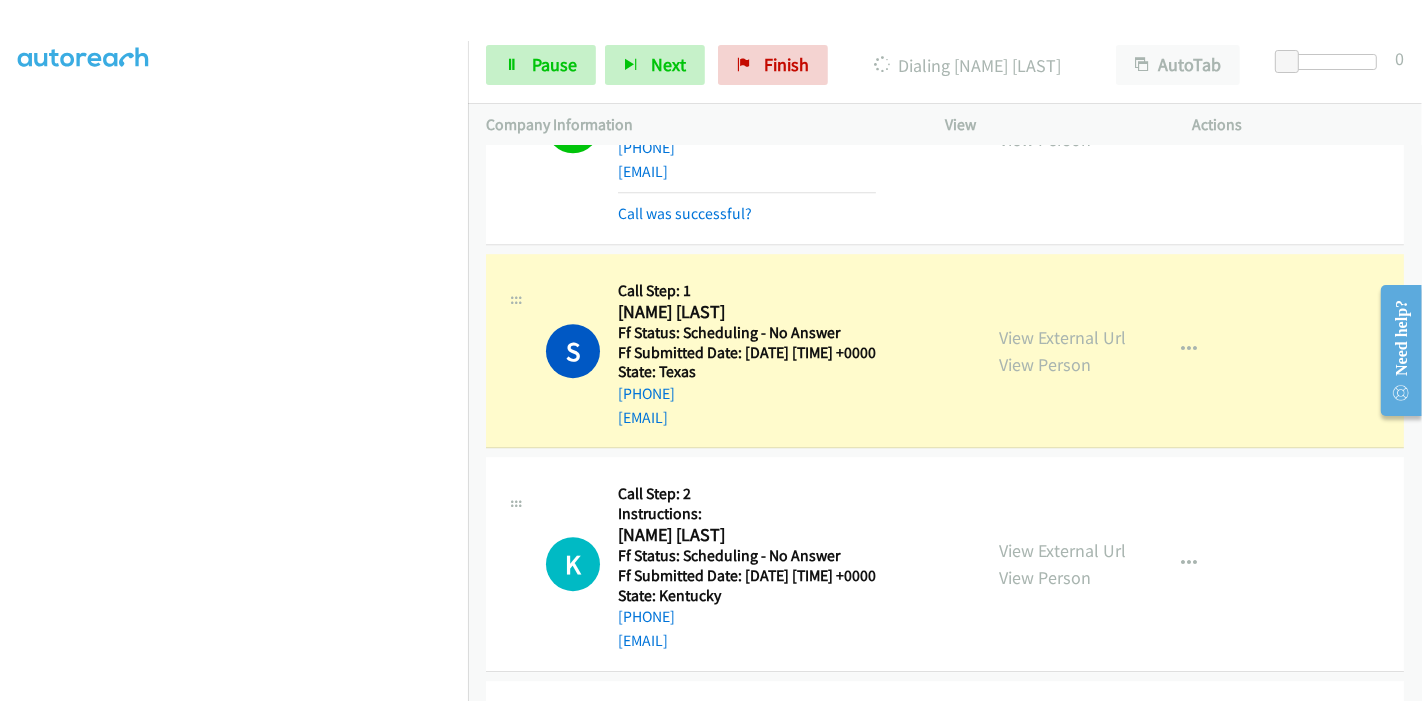 scroll, scrollTop: 0, scrollLeft: 0, axis: both 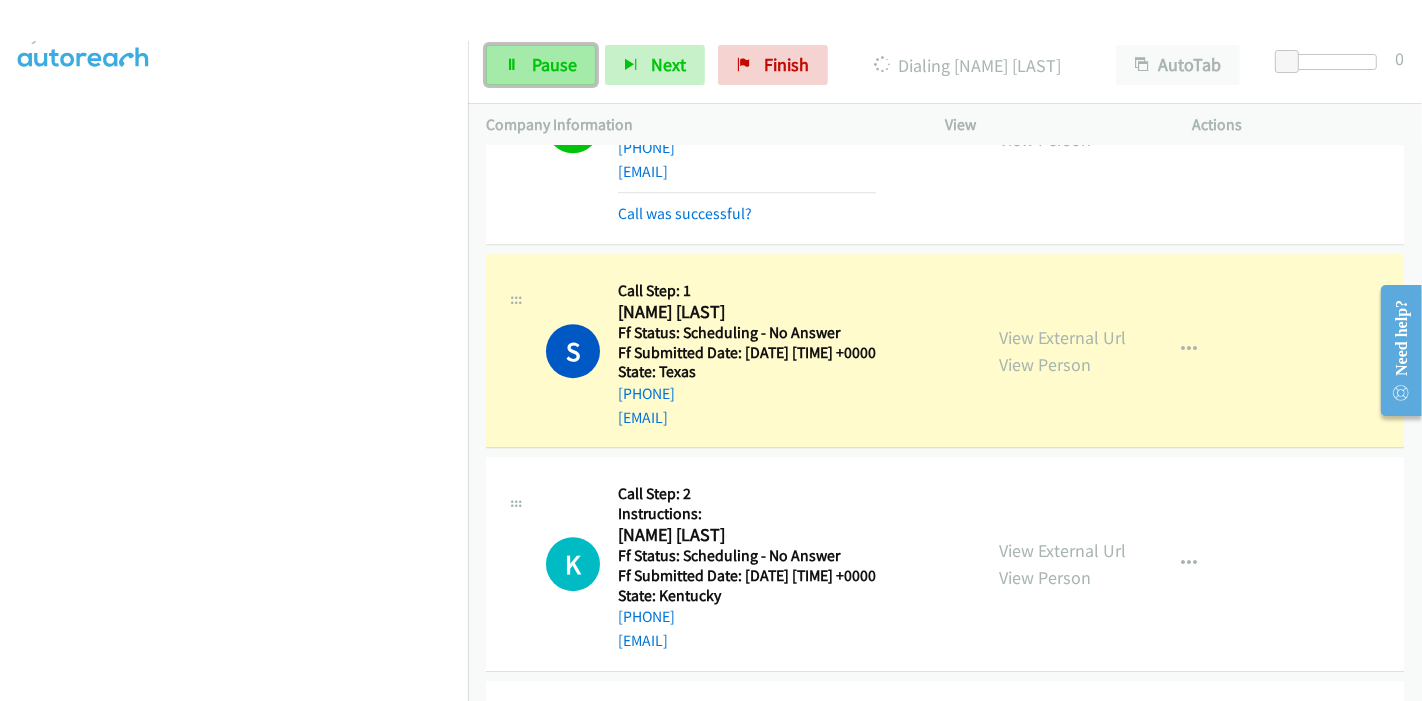 click on "Pause" at bounding box center [554, 64] 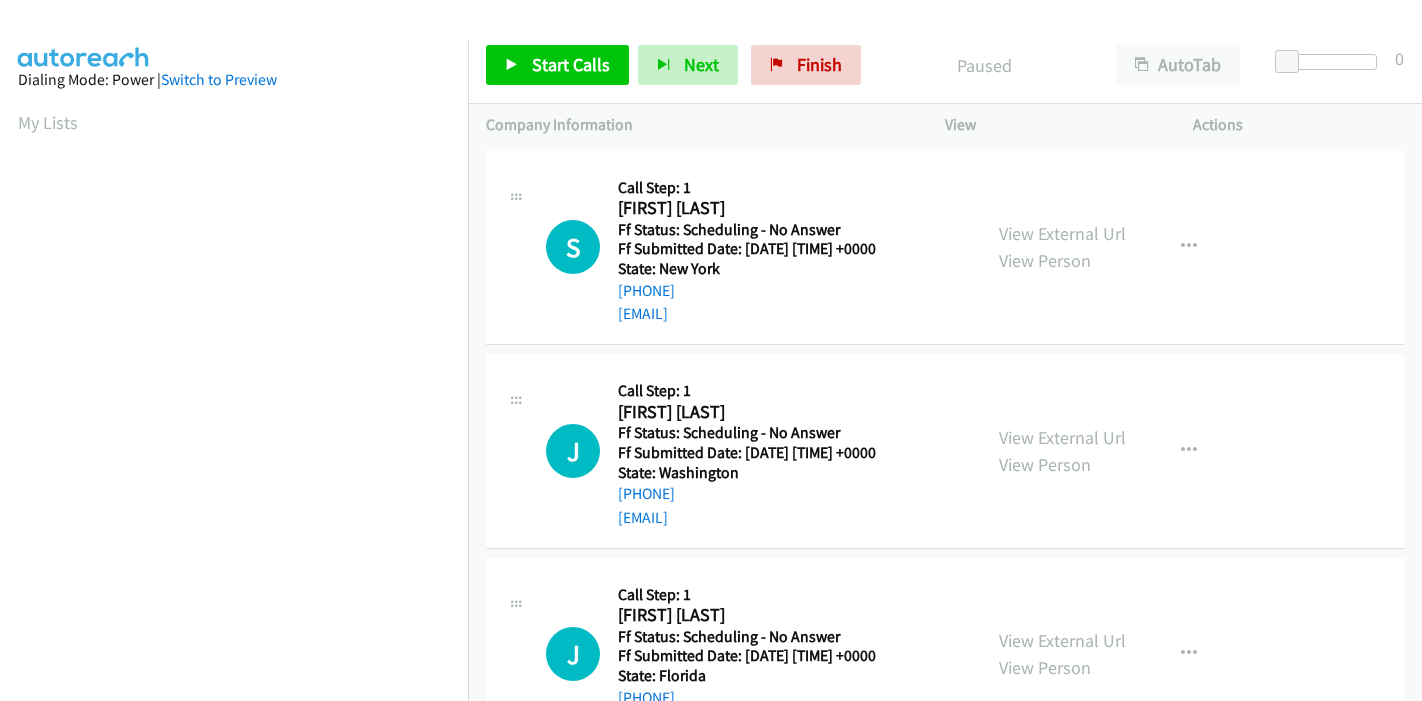 scroll, scrollTop: 0, scrollLeft: 0, axis: both 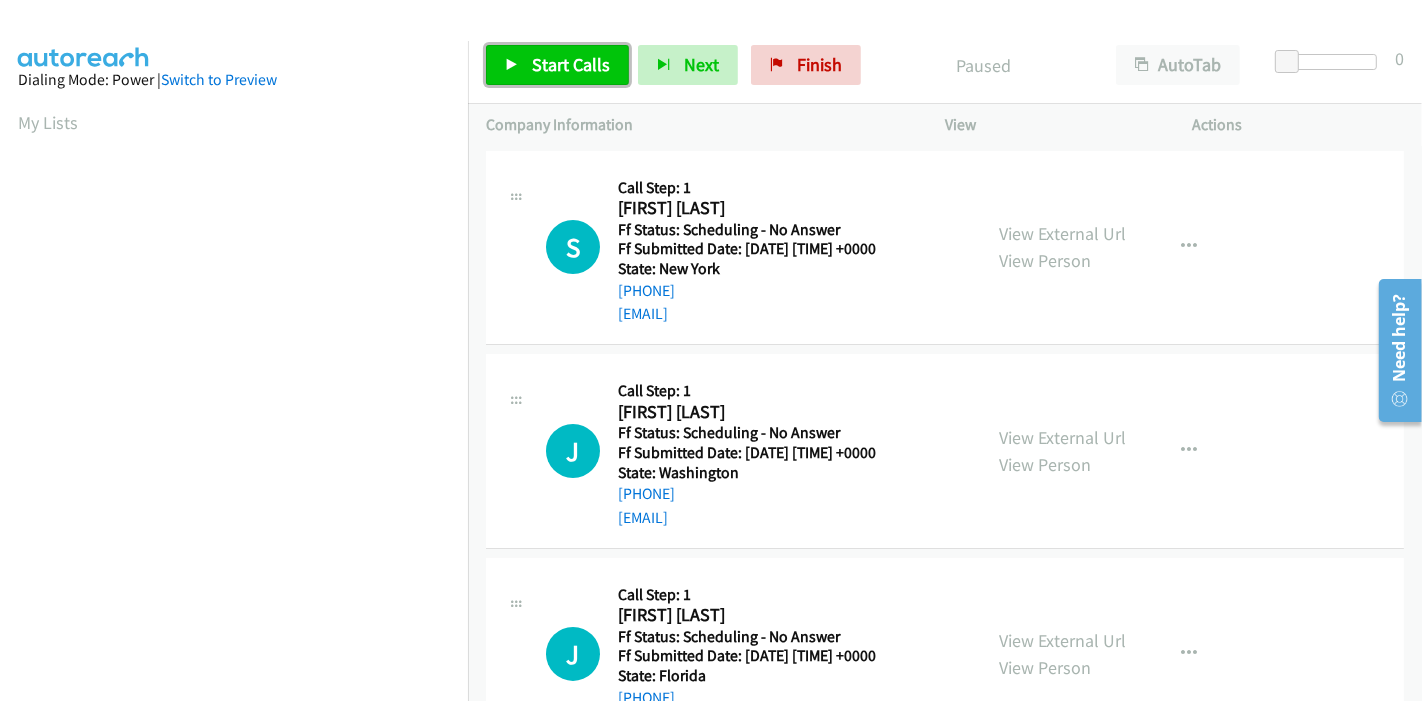 click on "Start Calls" at bounding box center (571, 64) 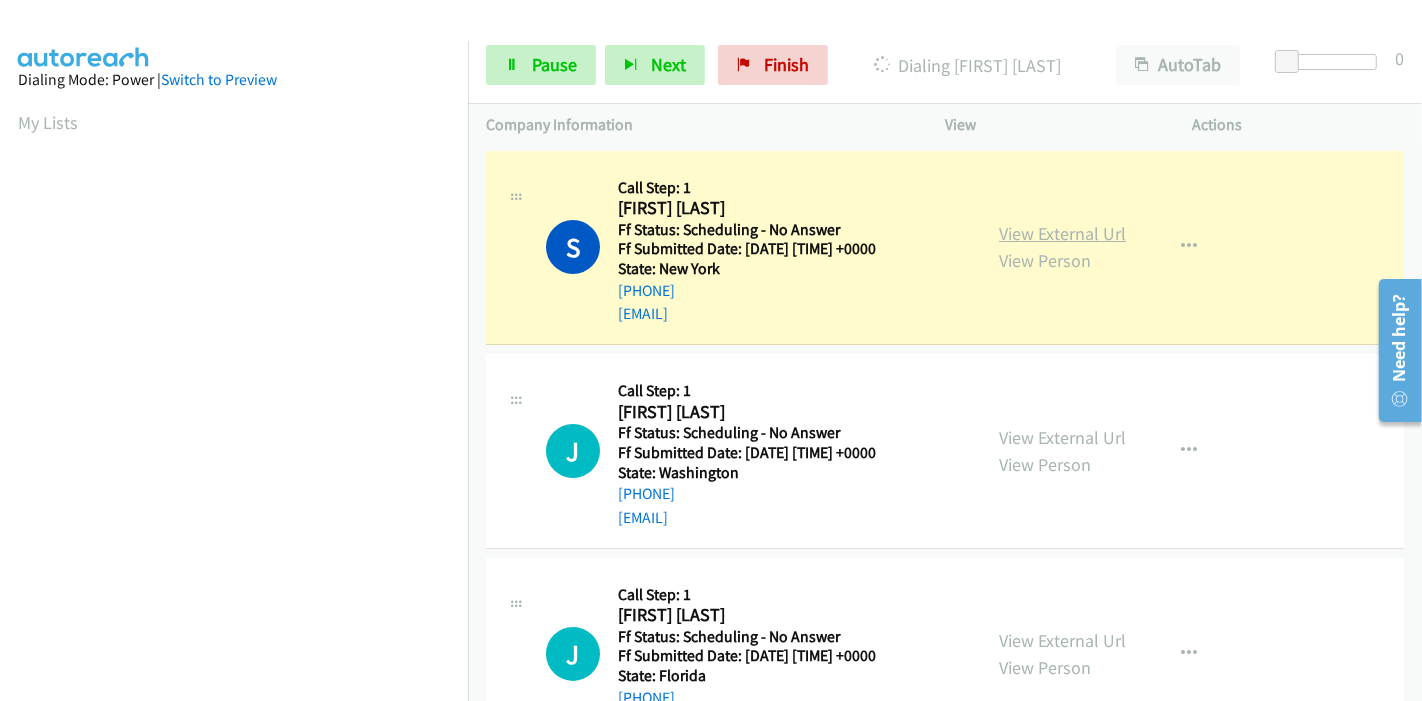 scroll, scrollTop: 422, scrollLeft: 0, axis: vertical 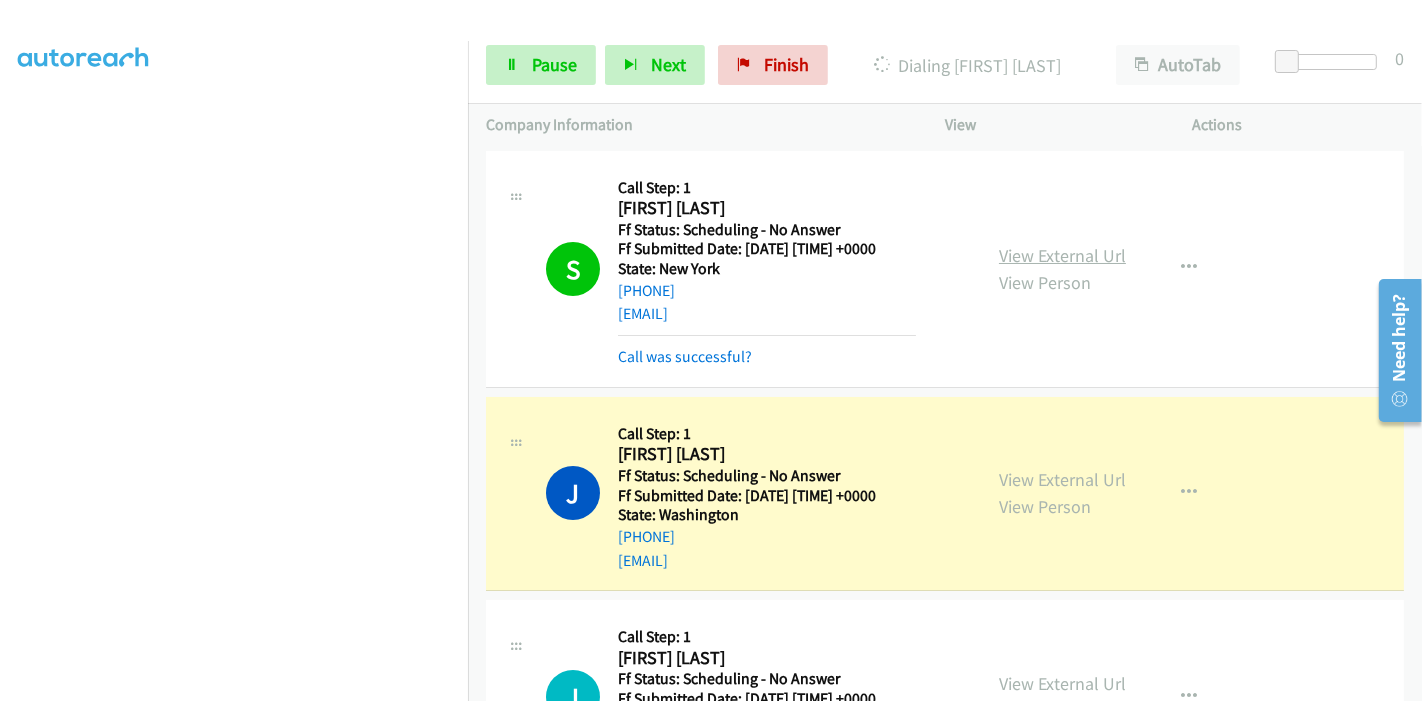 click on "View External Url" at bounding box center [1062, 255] 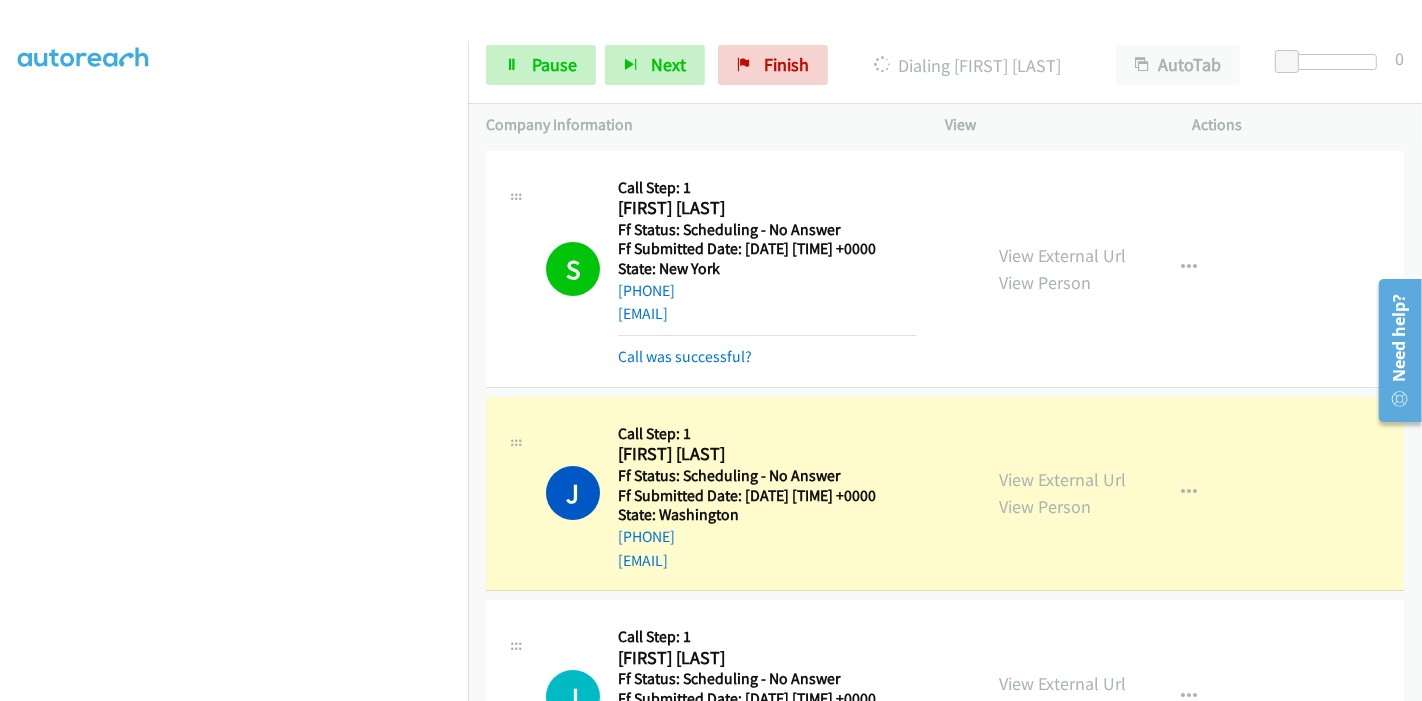 scroll, scrollTop: 0, scrollLeft: 0, axis: both 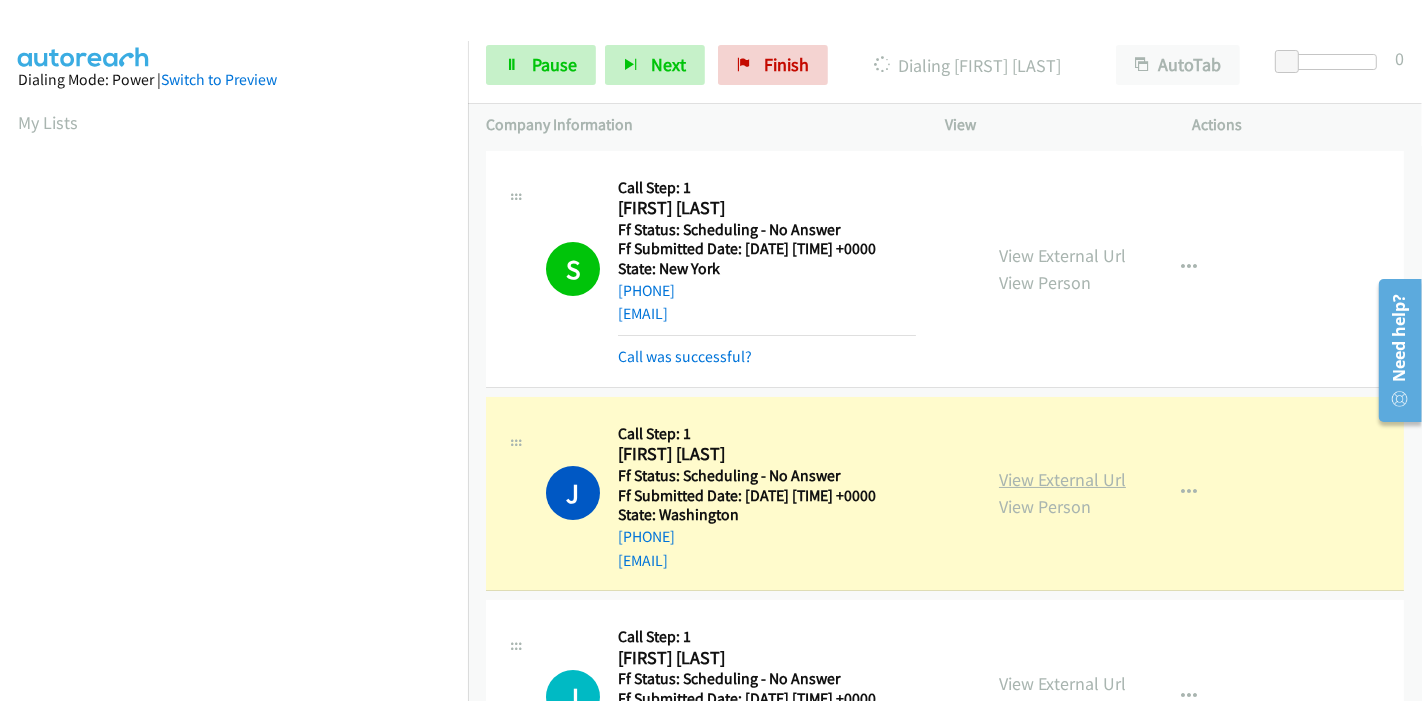 click on "View External Url" at bounding box center (1062, 479) 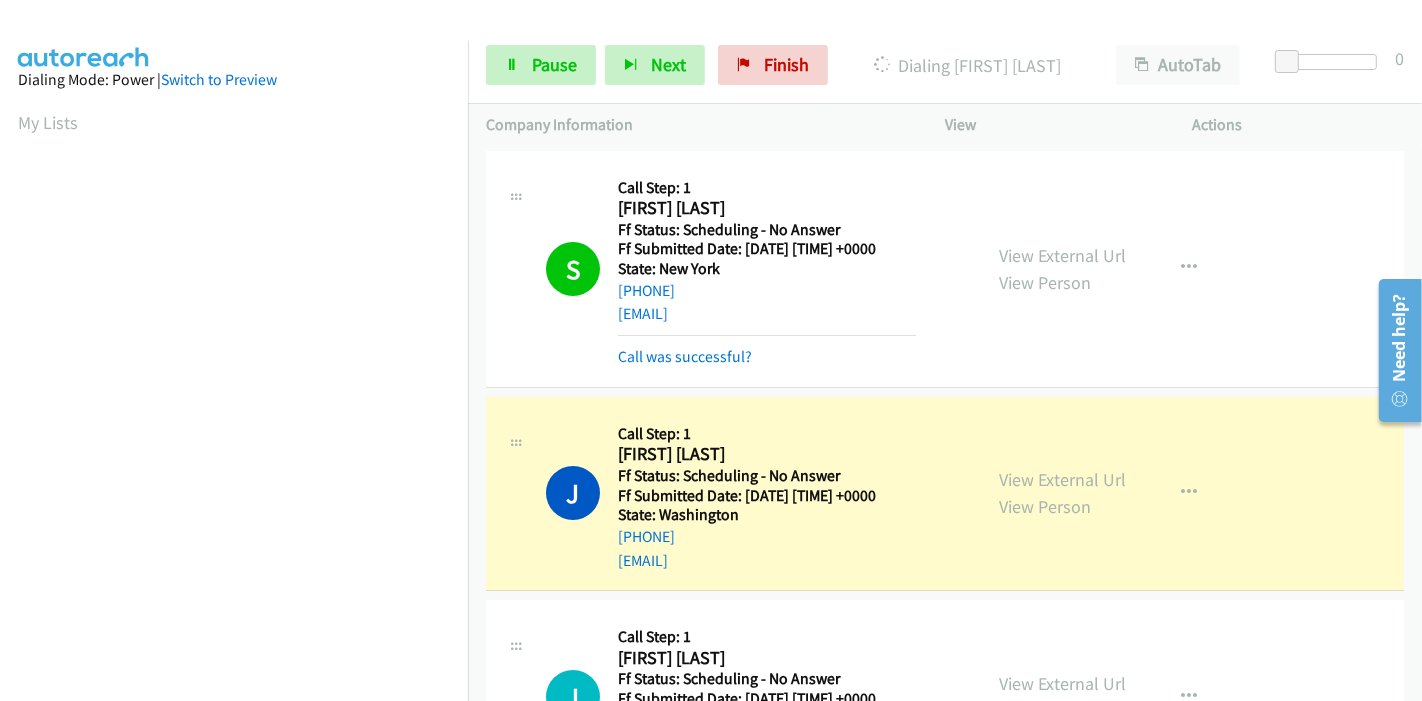 scroll, scrollTop: 422, scrollLeft: 0, axis: vertical 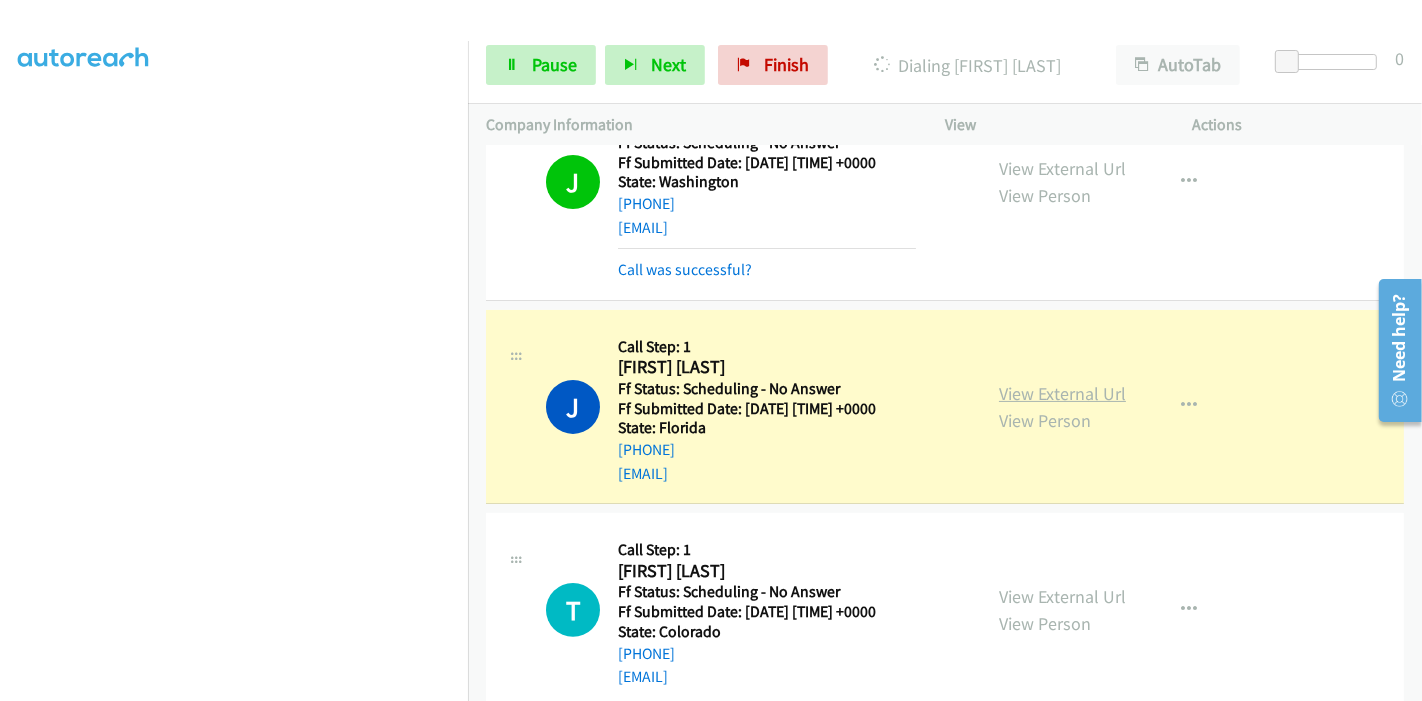 click on "View External Url" at bounding box center (1062, 393) 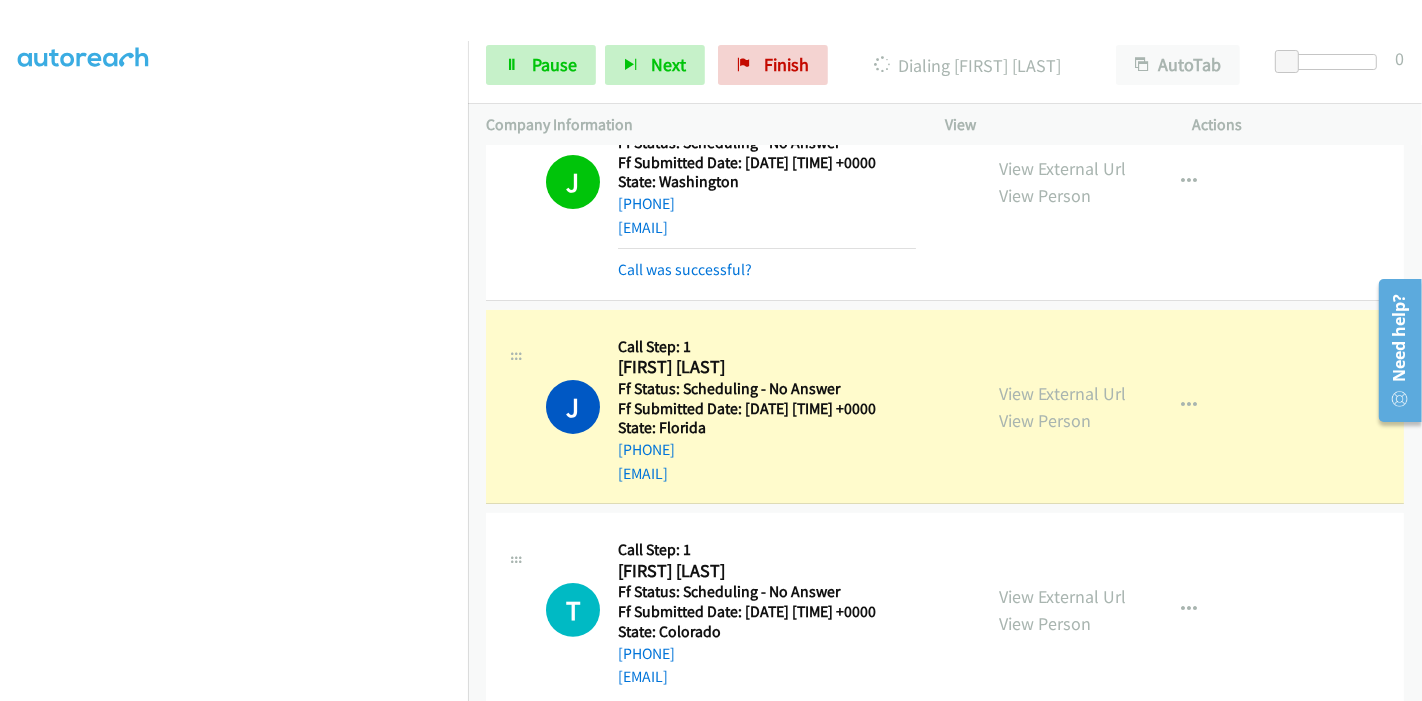 scroll, scrollTop: 0, scrollLeft: 0, axis: both 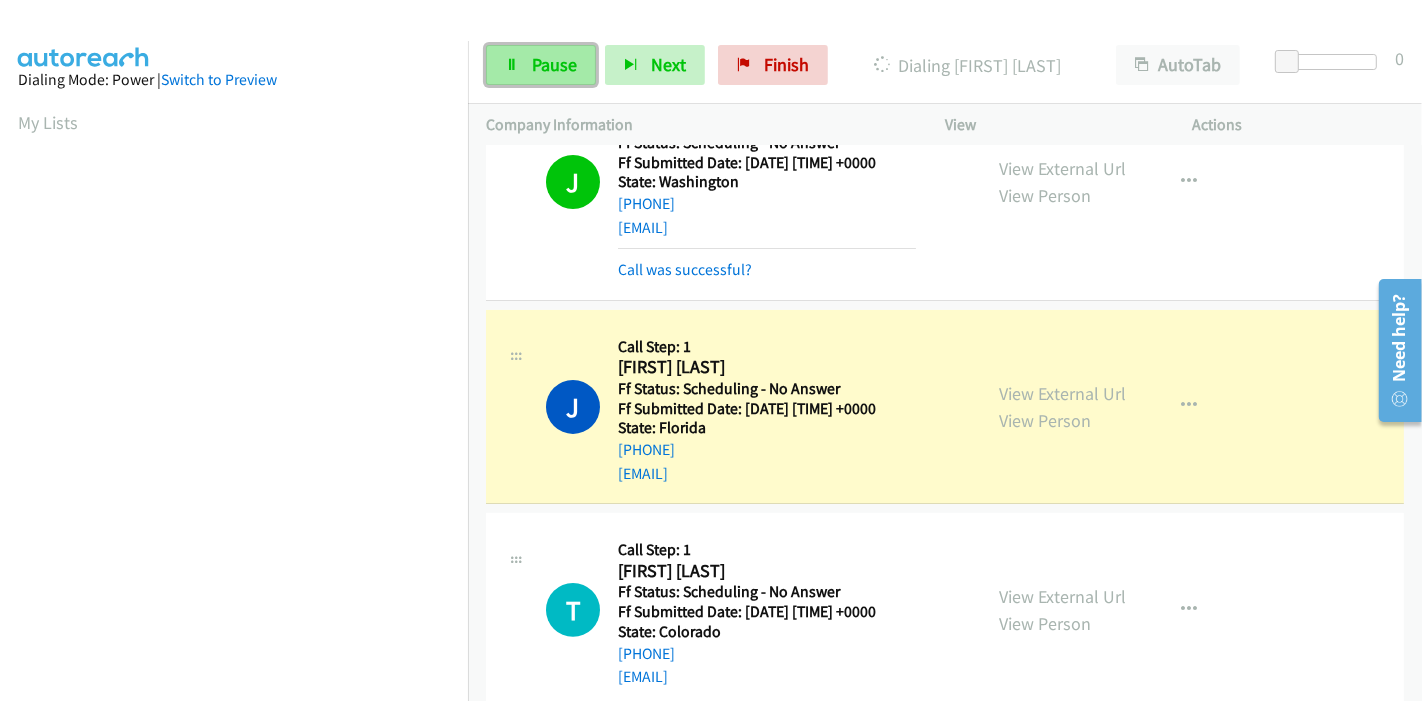 click on "Pause" at bounding box center (554, 64) 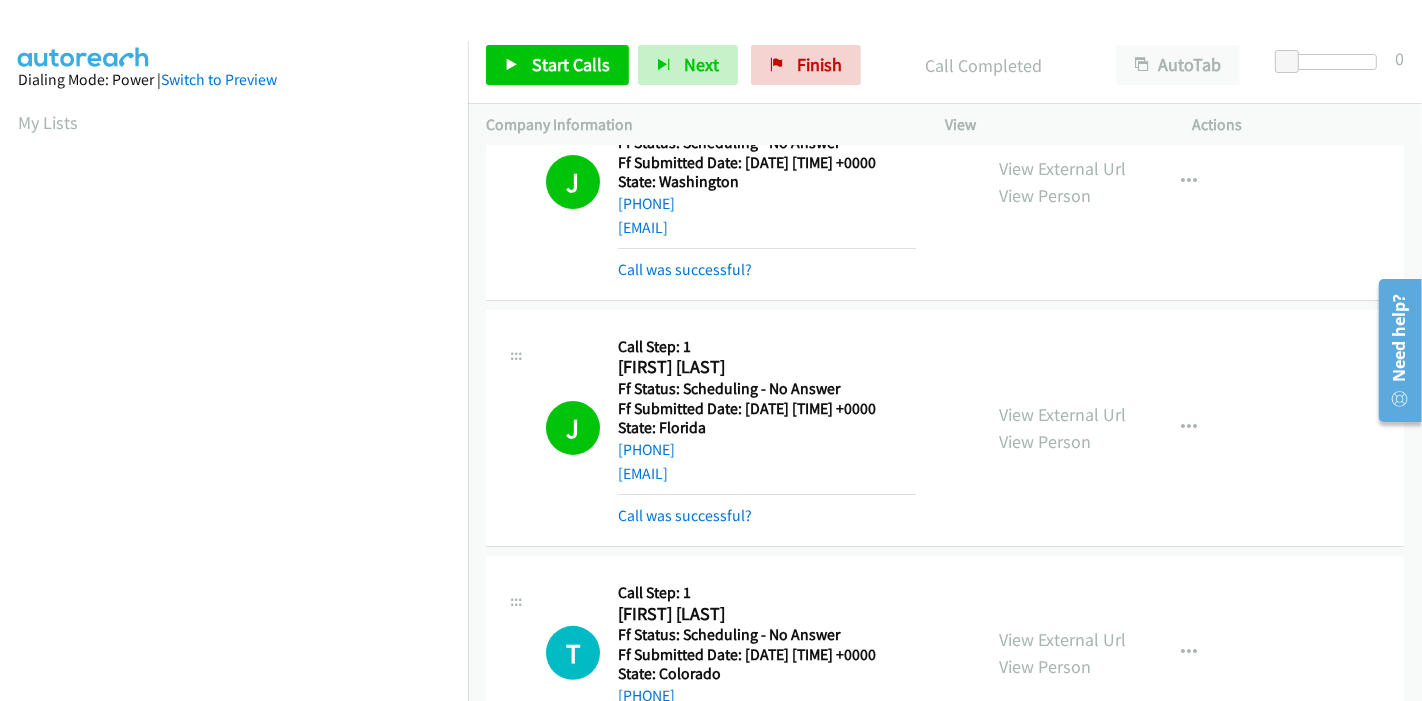 scroll, scrollTop: 422, scrollLeft: 0, axis: vertical 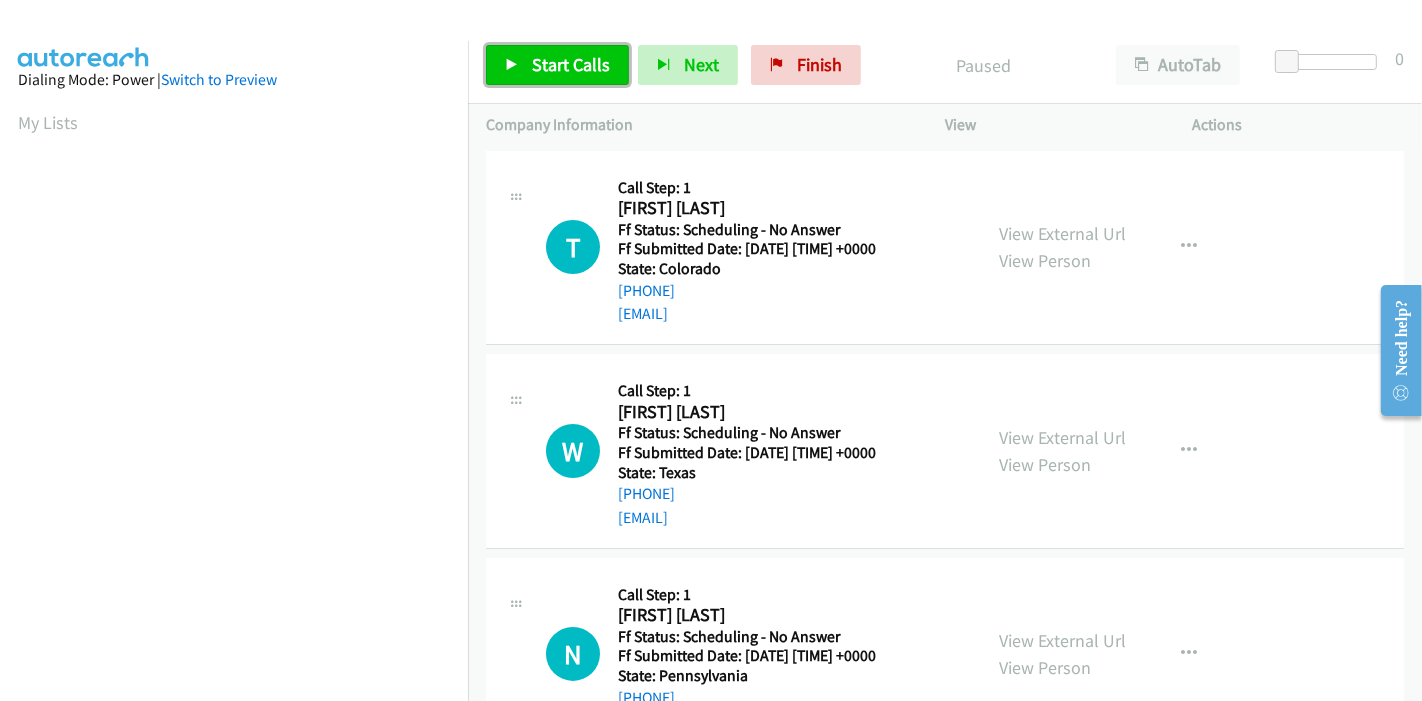 click on "Start Calls" at bounding box center (571, 64) 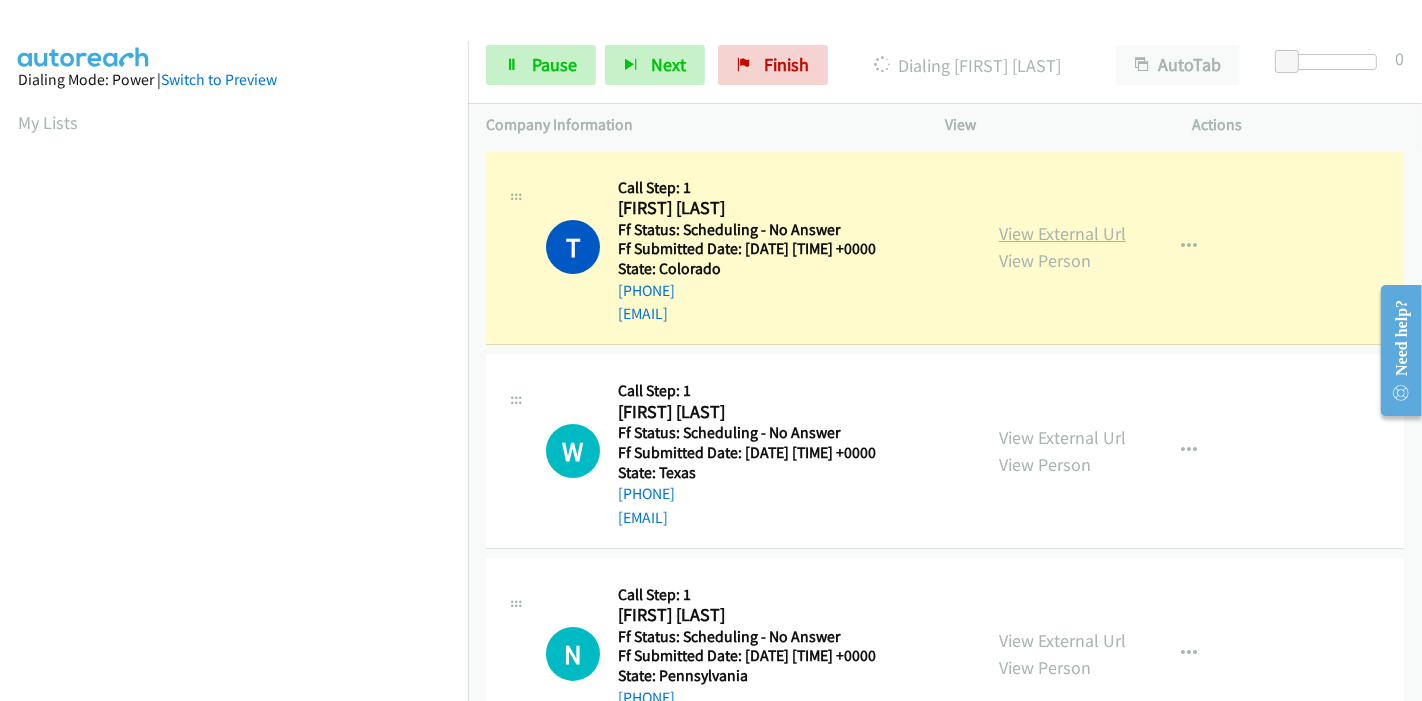 click on "View External Url" at bounding box center [1062, 233] 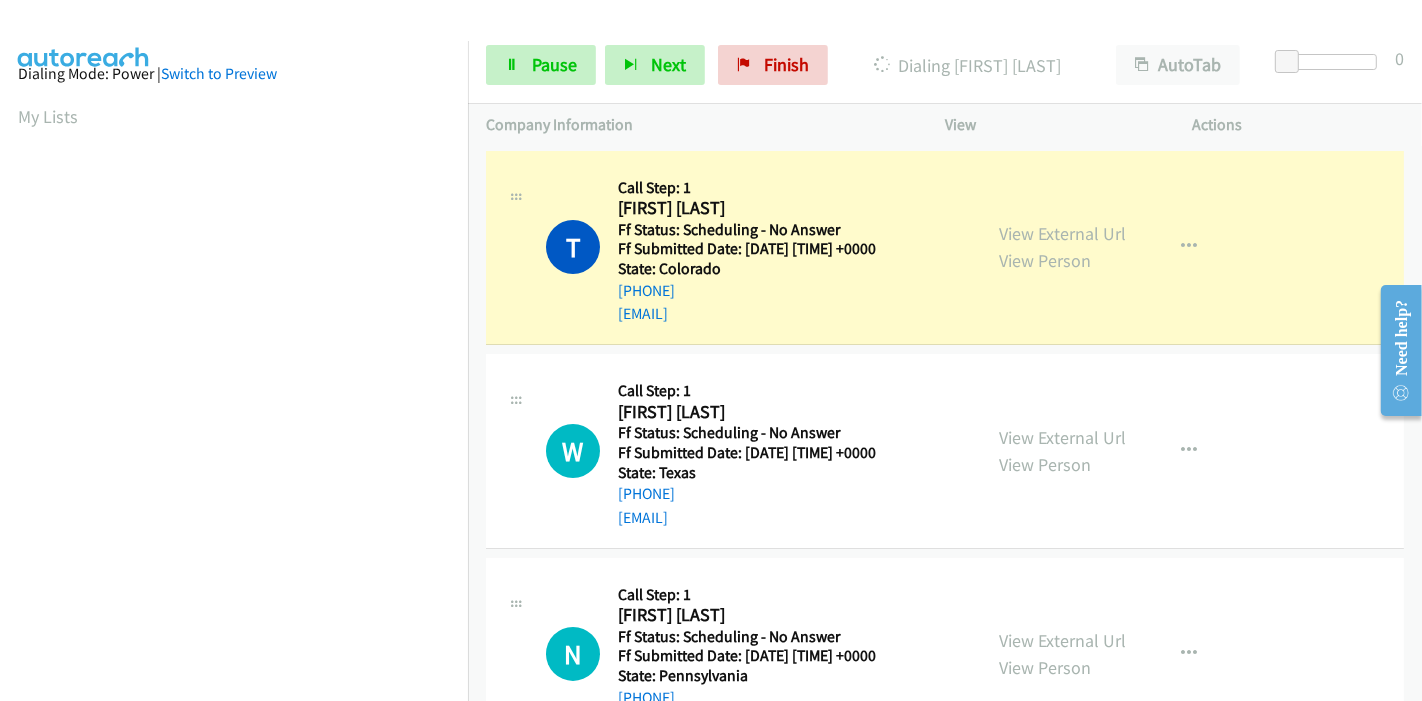 scroll, scrollTop: 0, scrollLeft: 0, axis: both 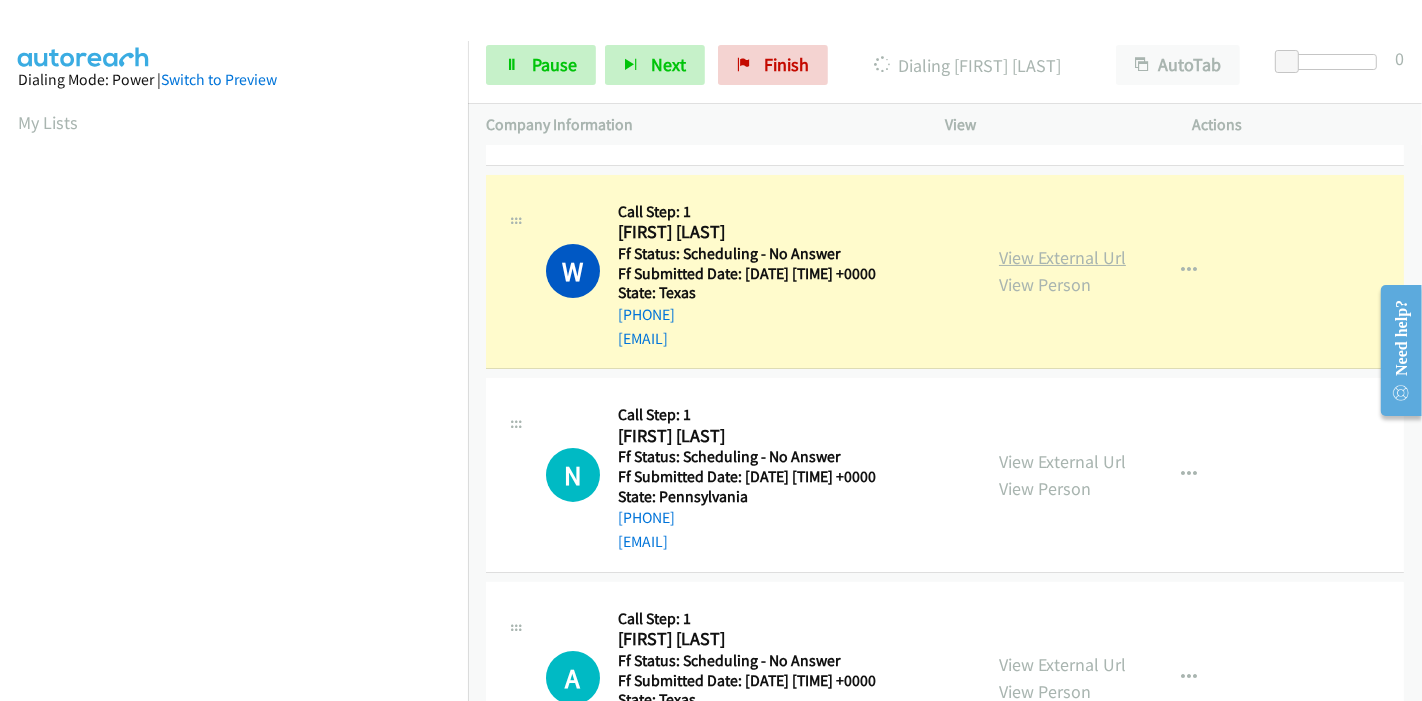 drag, startPoint x: 1079, startPoint y: 255, endPoint x: 1058, endPoint y: 264, distance: 22.847319 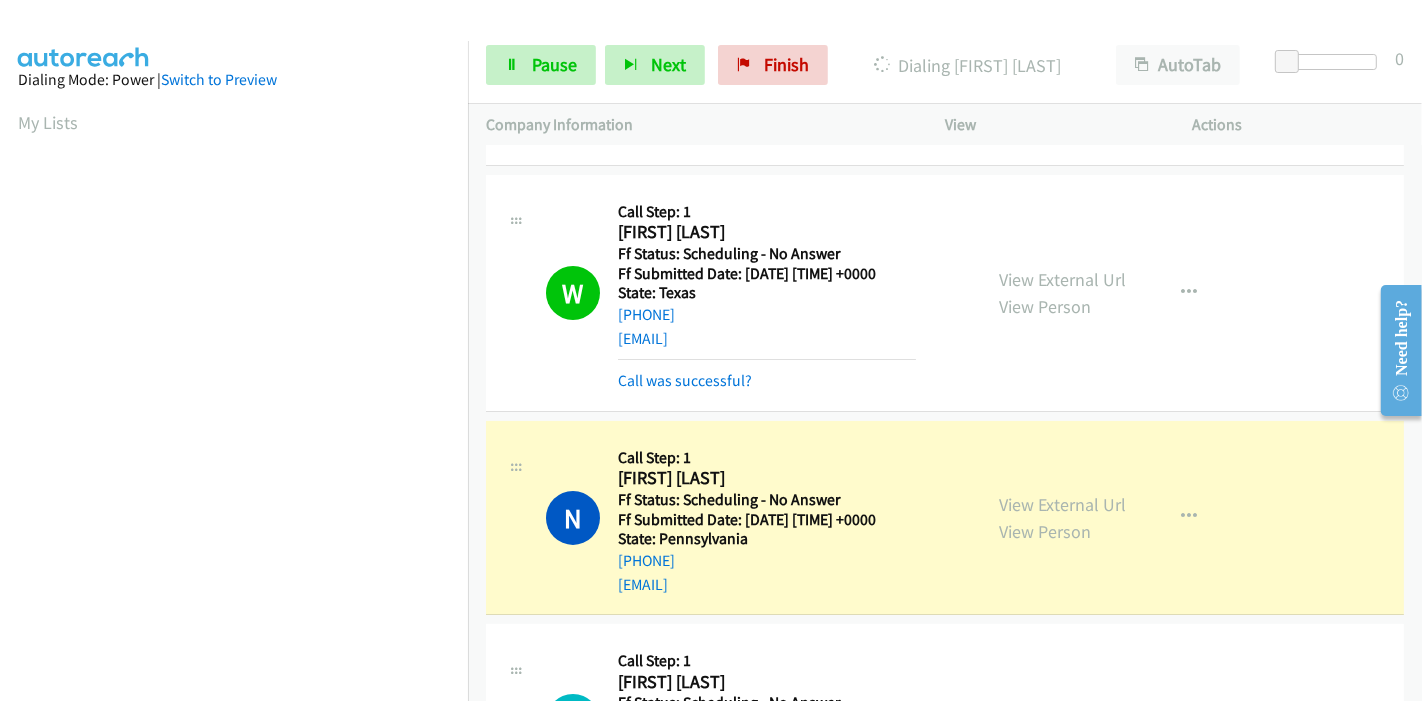 scroll, scrollTop: 422, scrollLeft: 0, axis: vertical 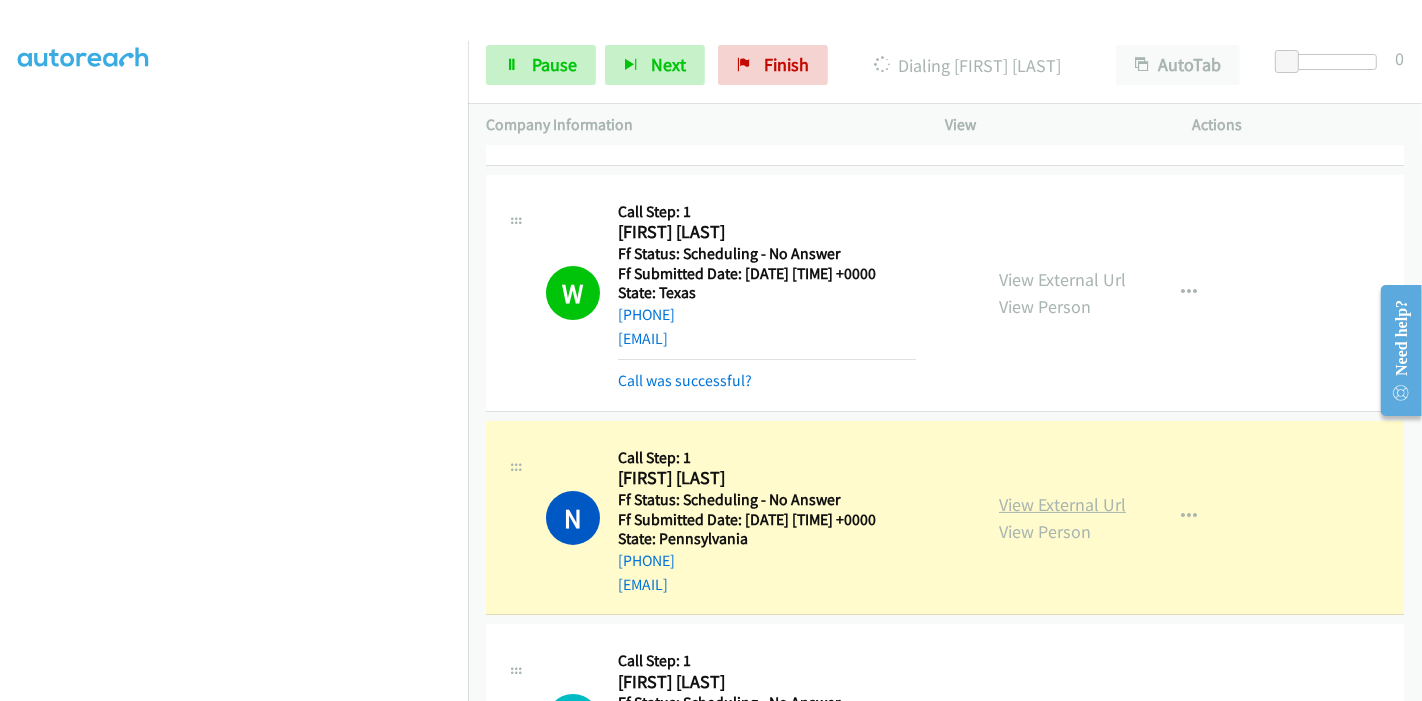 click on "View External Url" at bounding box center [1062, 504] 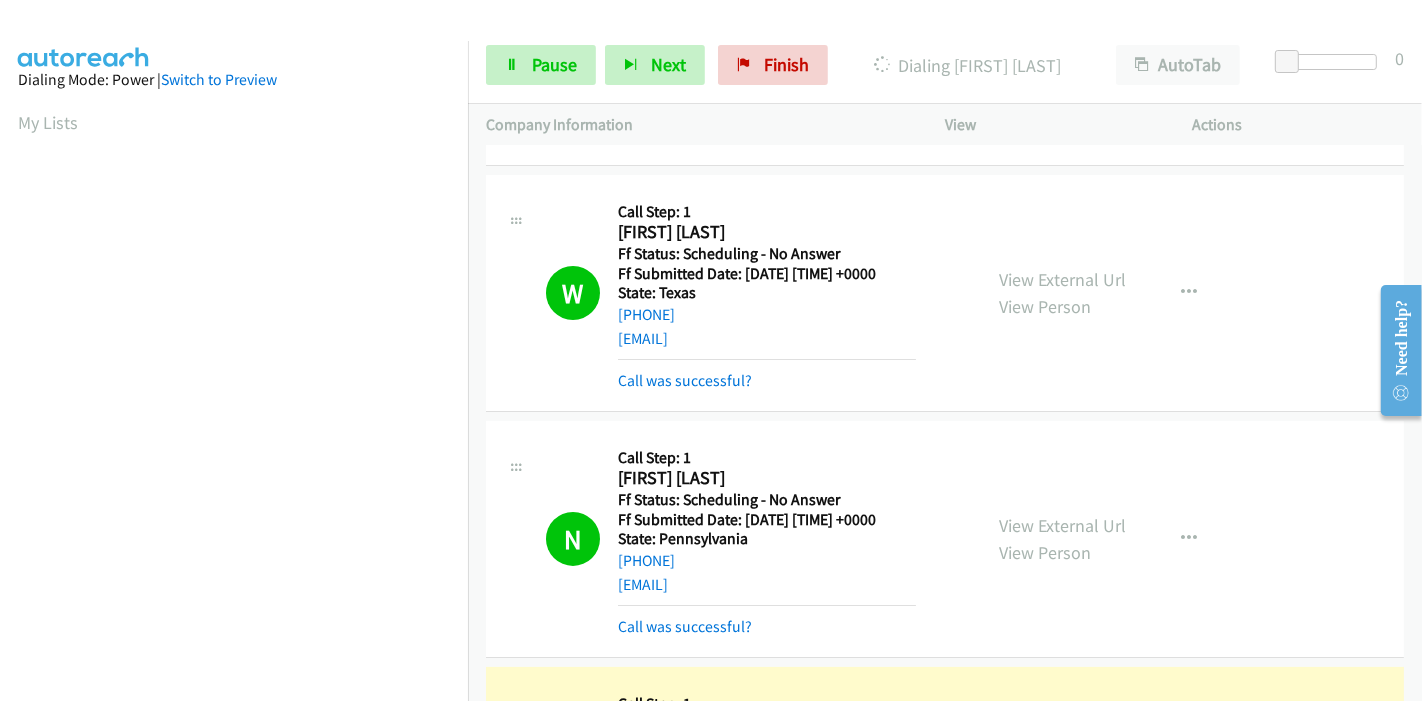 scroll, scrollTop: 422, scrollLeft: 0, axis: vertical 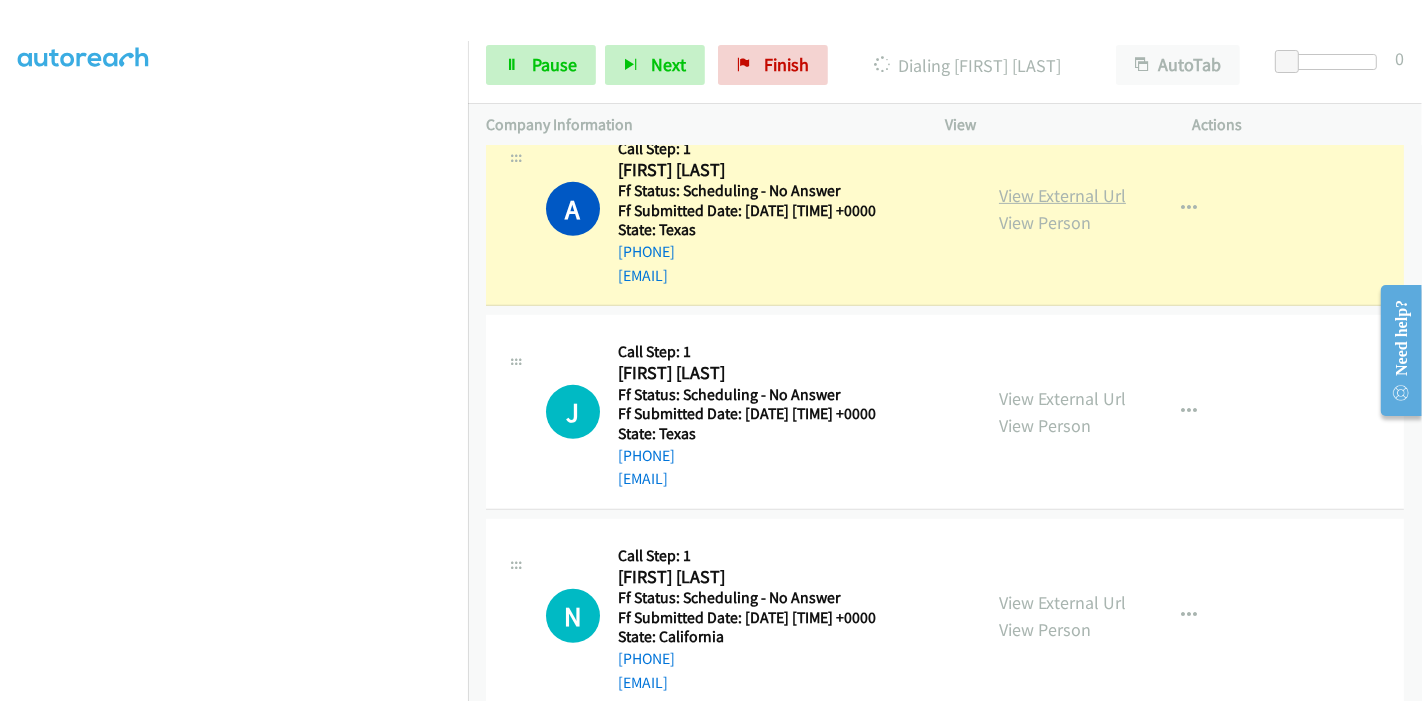 click on "View External Url" at bounding box center (1062, 195) 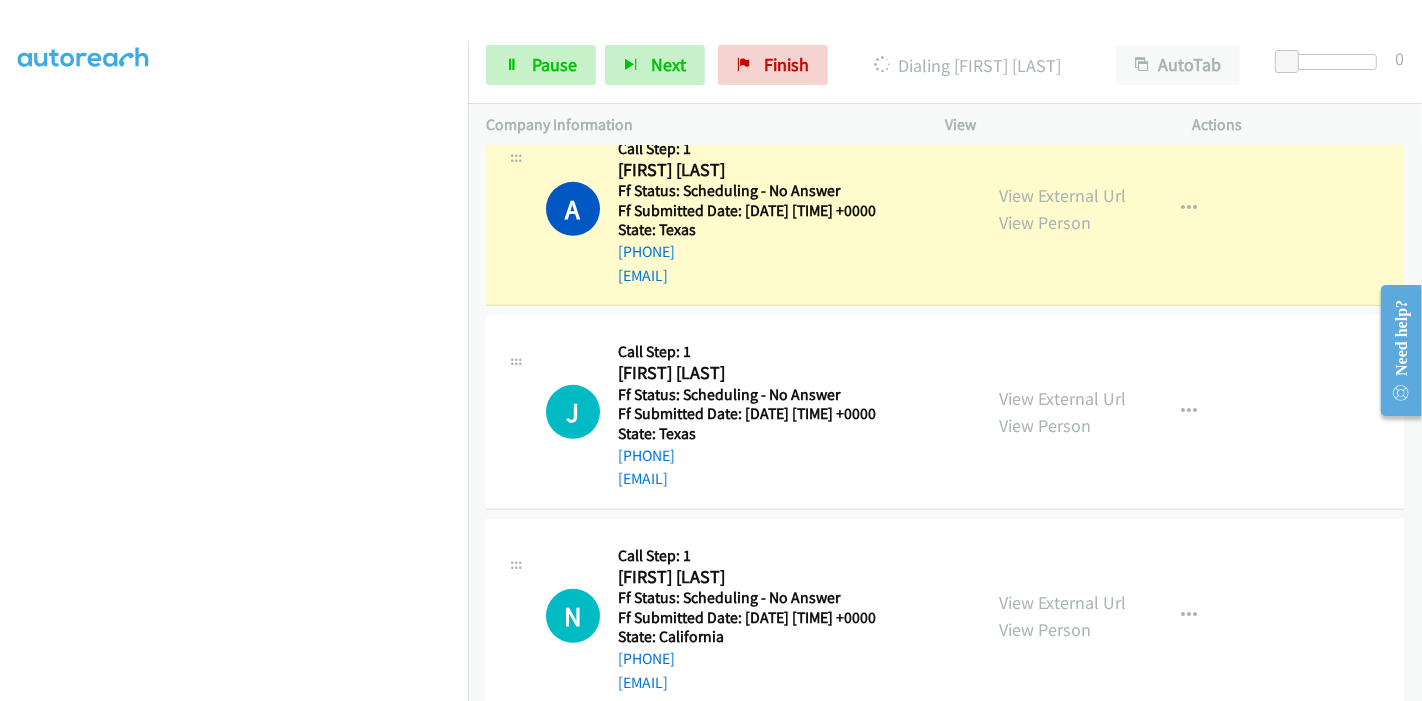 scroll, scrollTop: 0, scrollLeft: 0, axis: both 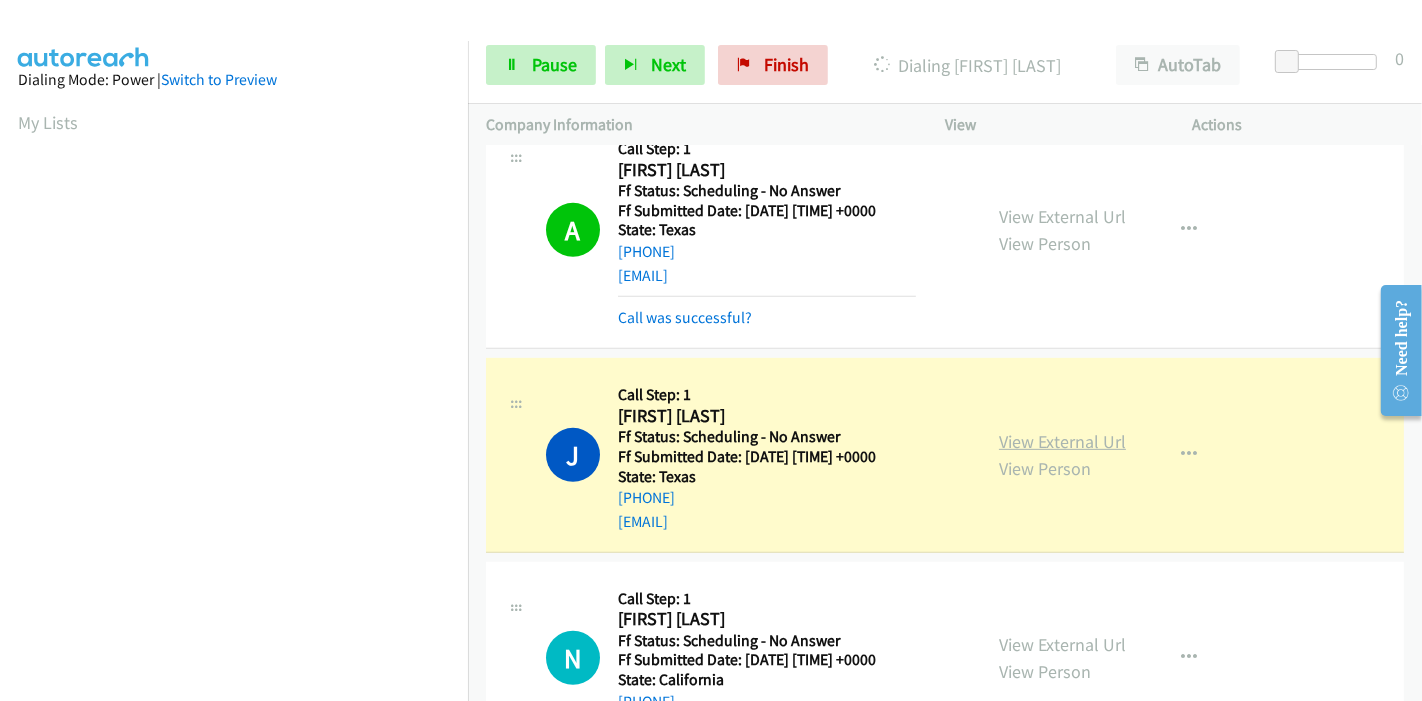 click on "View External Url" at bounding box center [1062, 441] 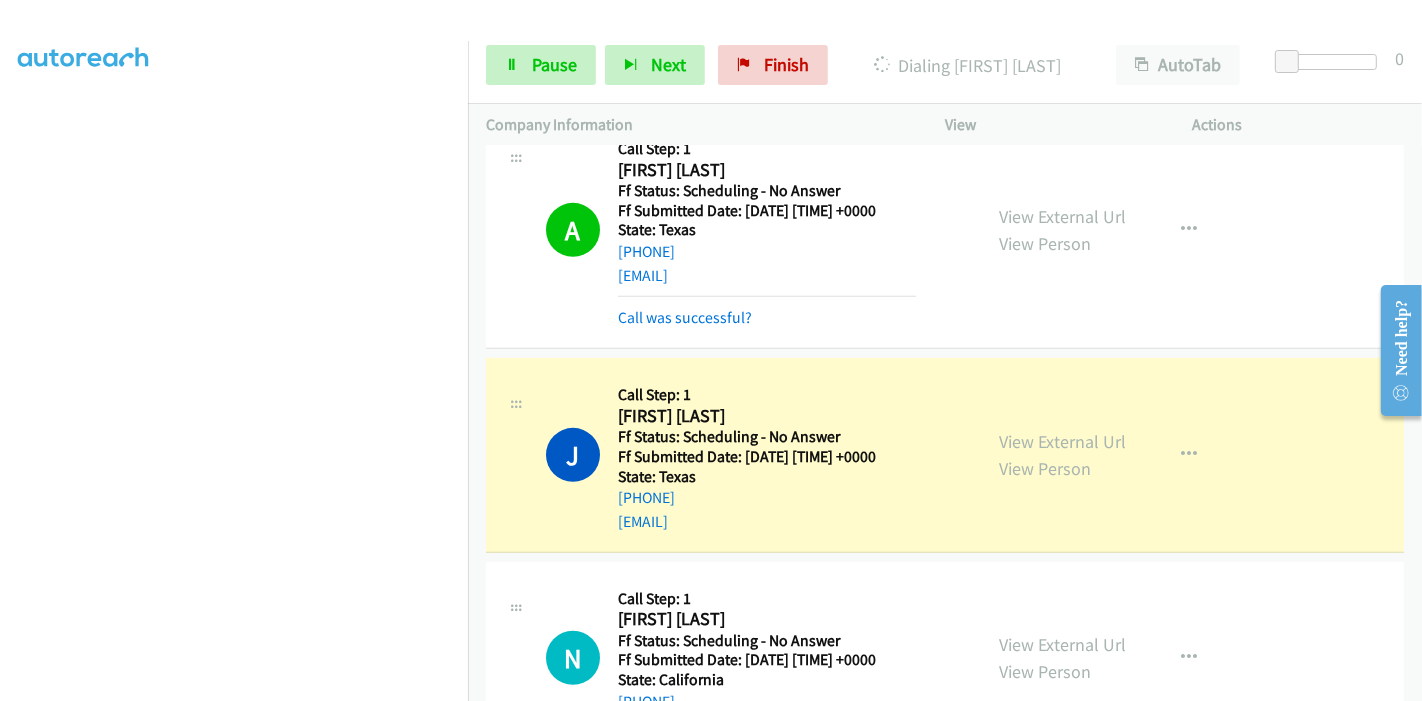 scroll, scrollTop: 0, scrollLeft: 0, axis: both 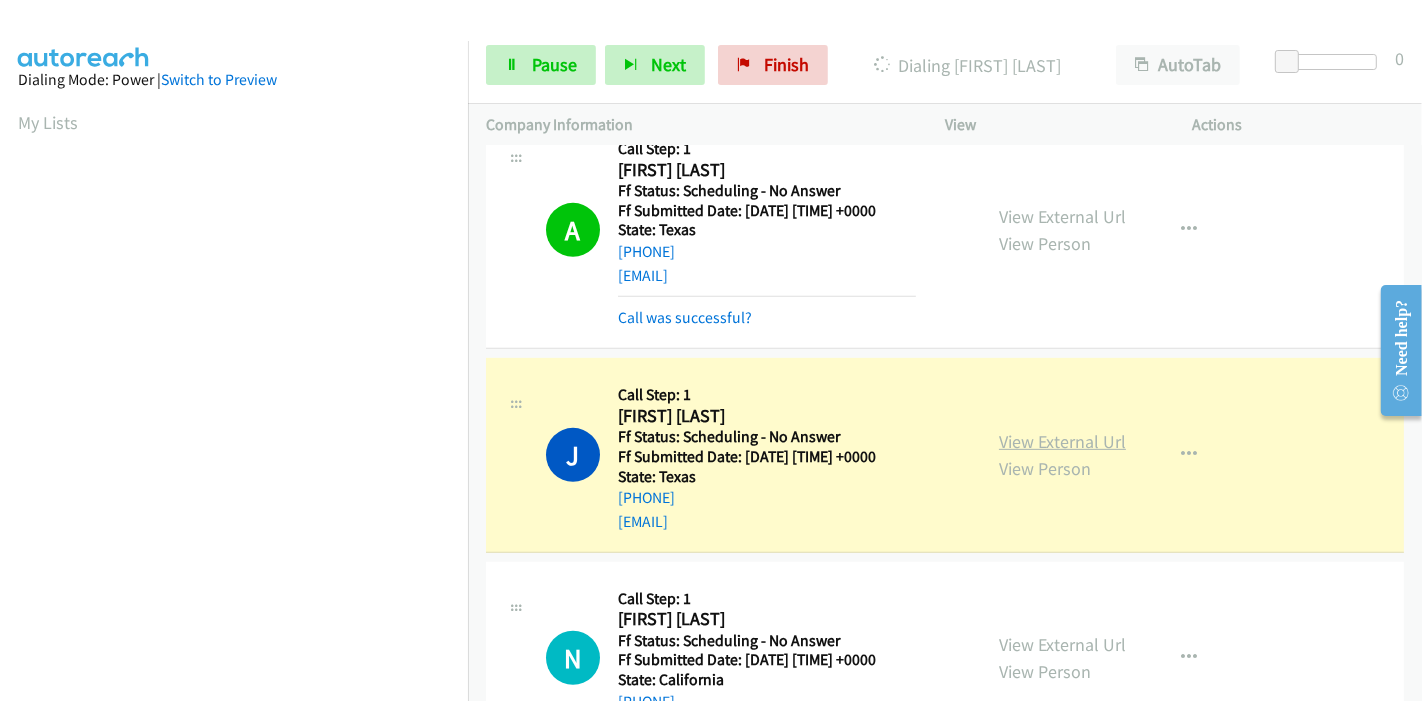 click on "View External Url" at bounding box center (1062, 441) 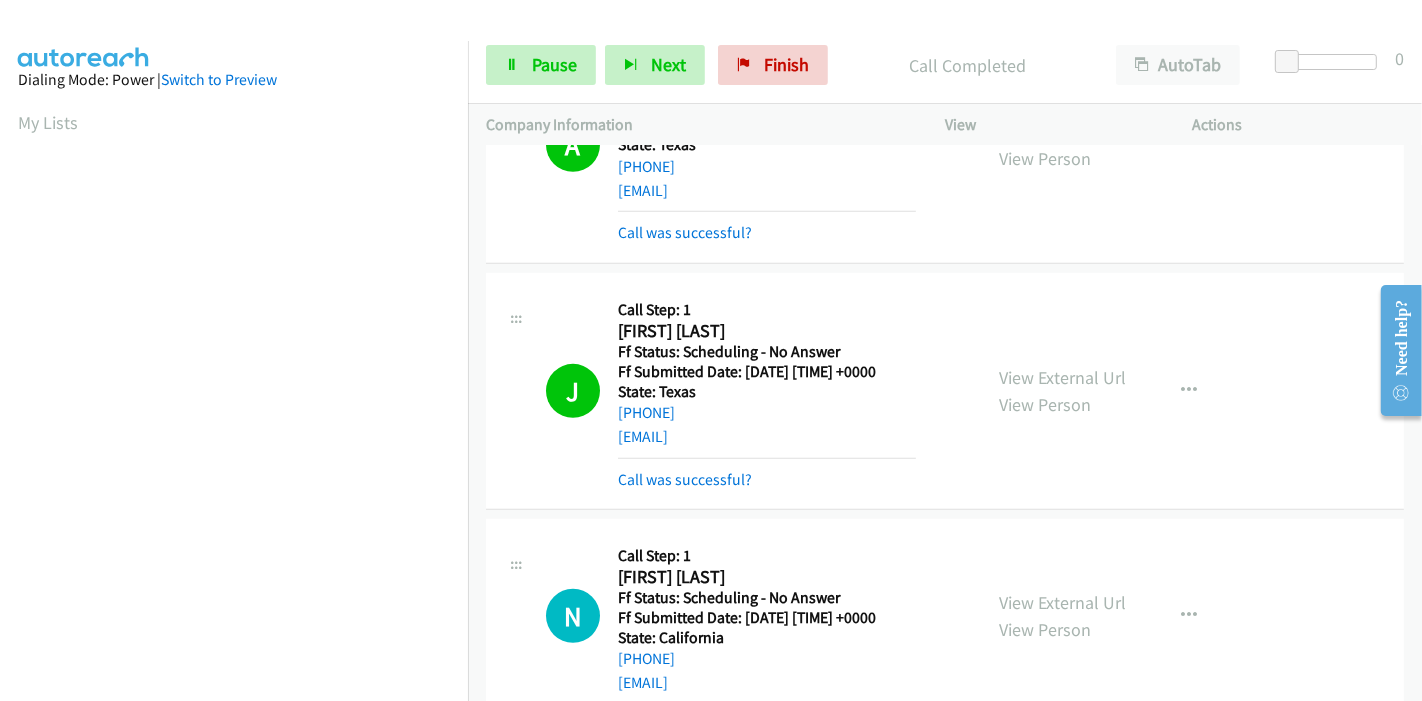 scroll, scrollTop: 1045, scrollLeft: 0, axis: vertical 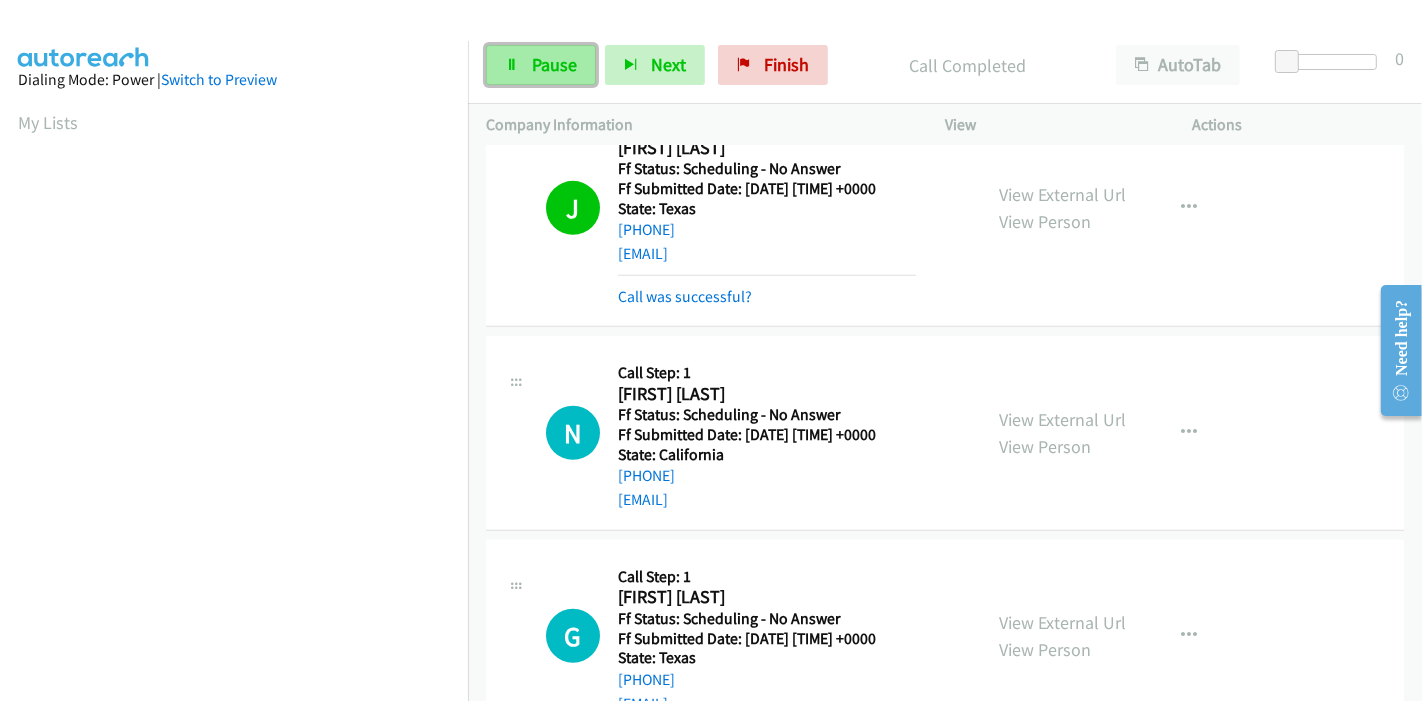 click on "Pause" at bounding box center (541, 65) 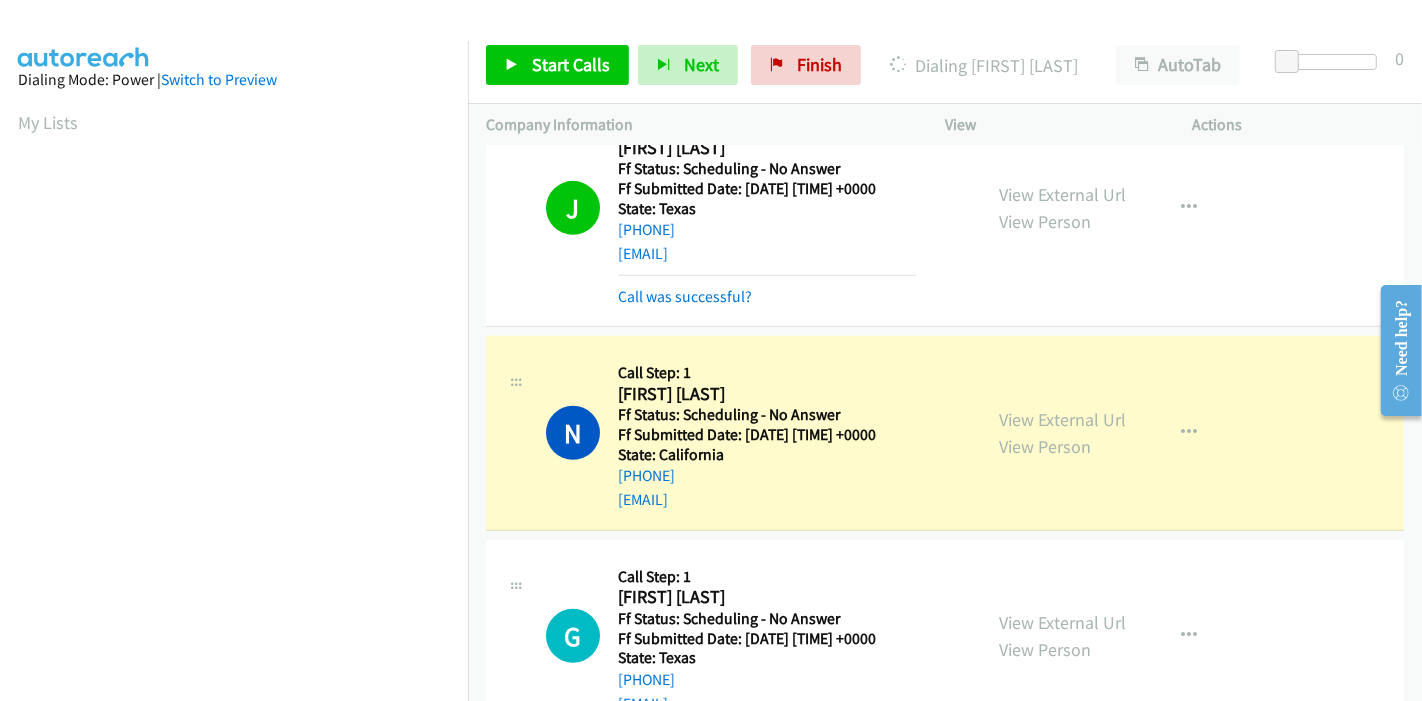 scroll, scrollTop: 422, scrollLeft: 0, axis: vertical 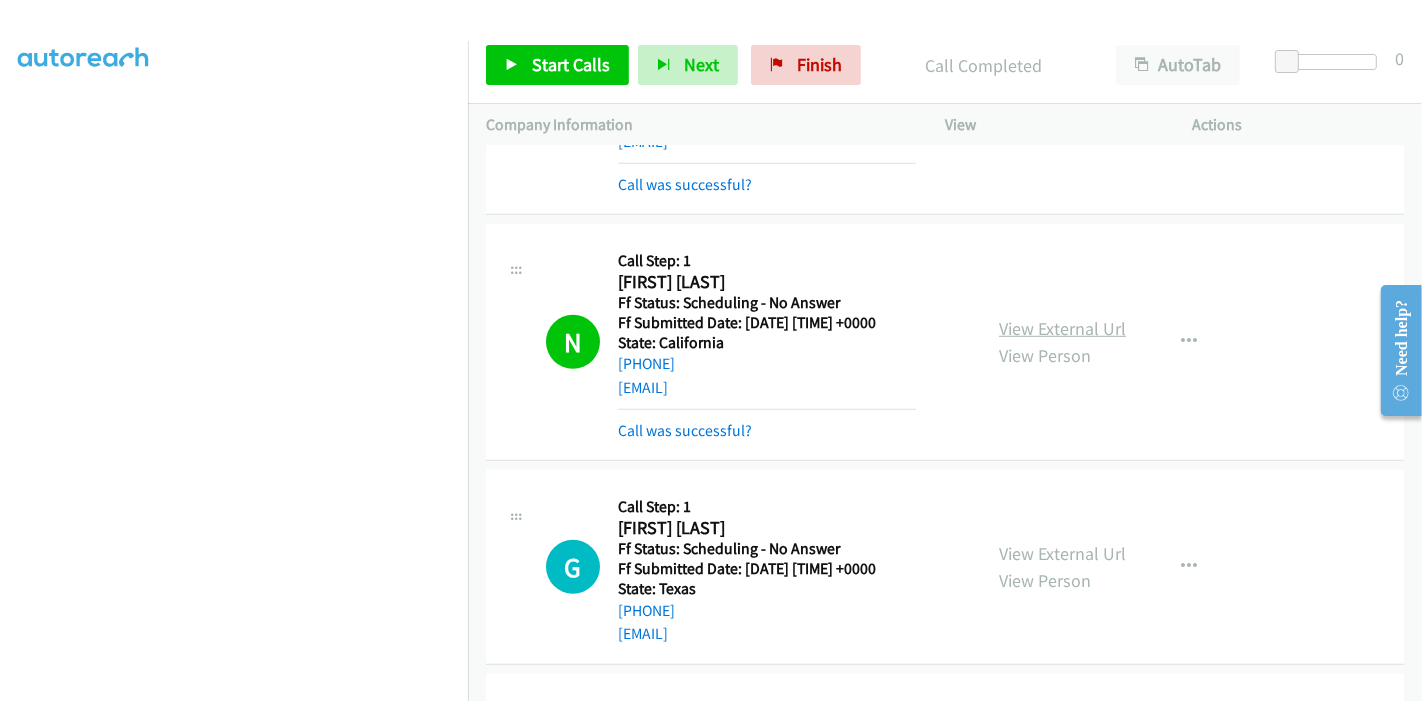 click on "View External Url" at bounding box center [1062, 328] 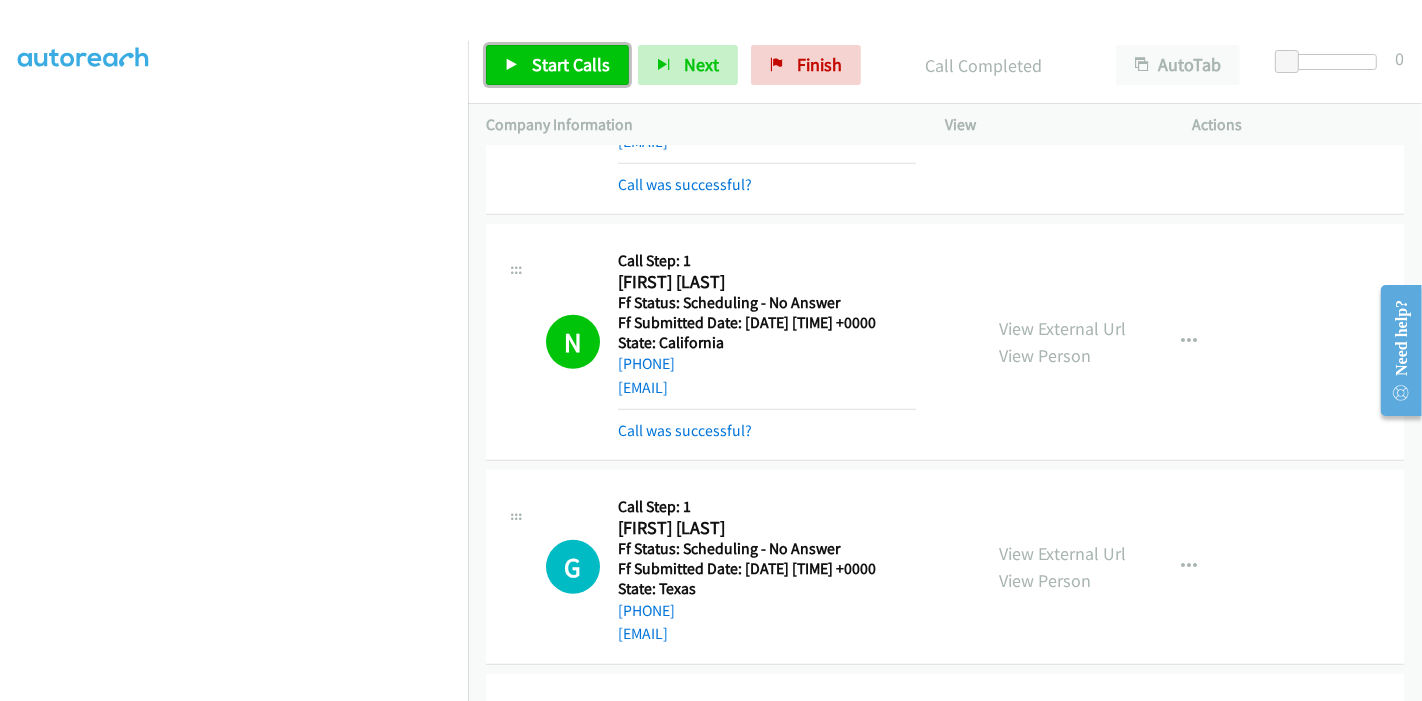 click on "Start Calls" at bounding box center (571, 64) 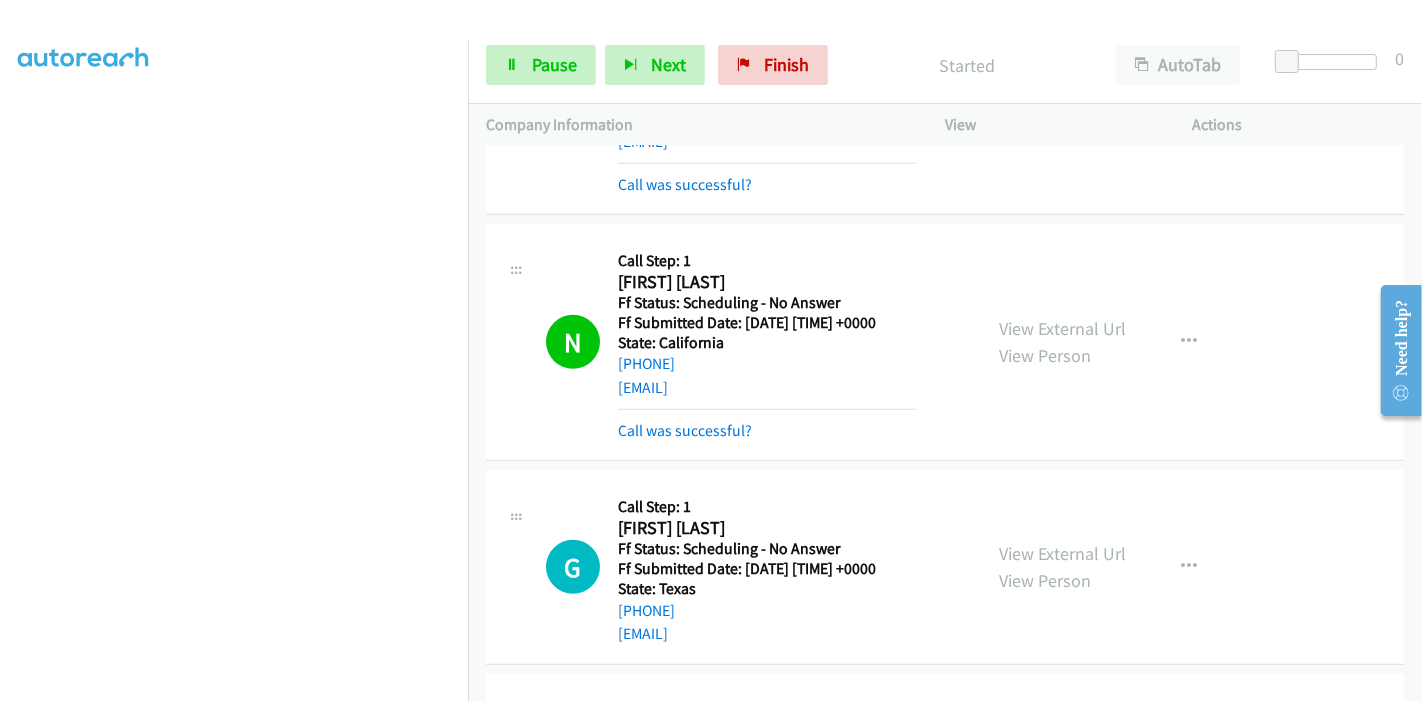 scroll, scrollTop: 311, scrollLeft: 0, axis: vertical 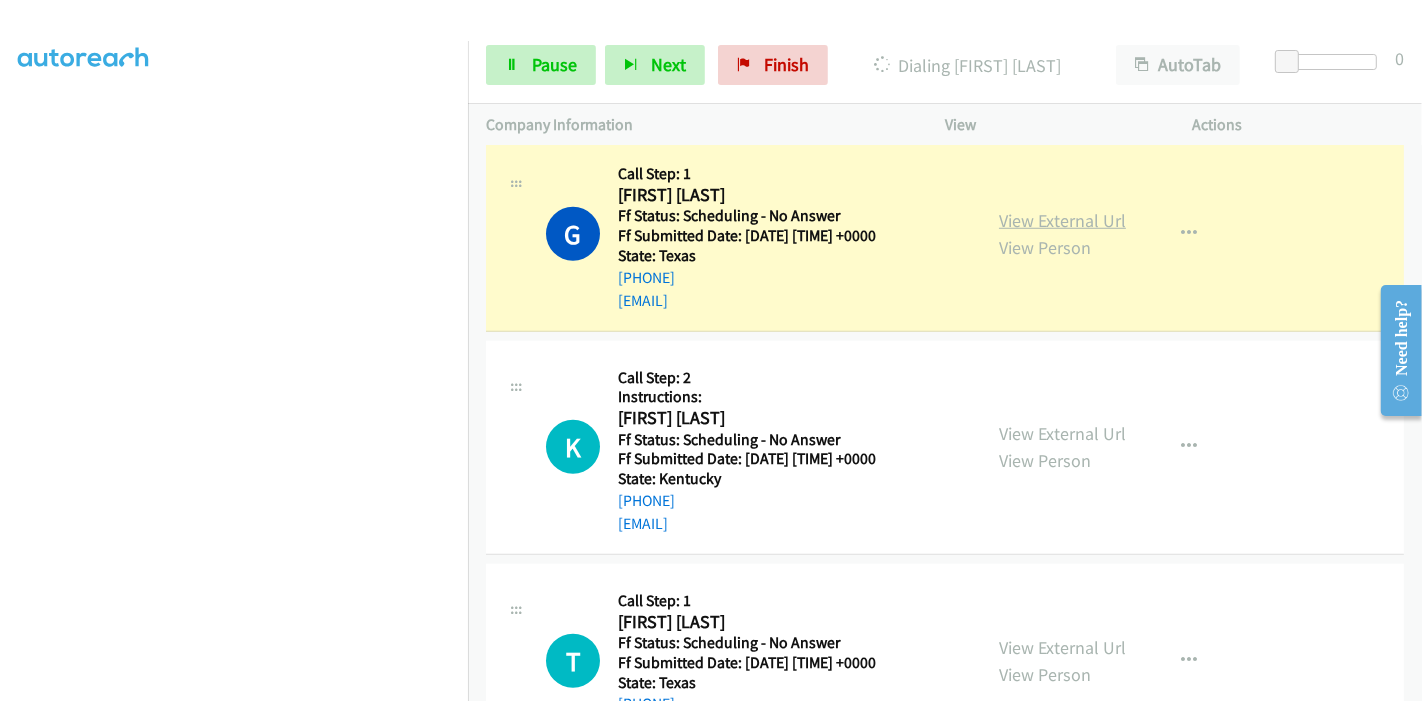 click on "View External Url" at bounding box center (1062, 220) 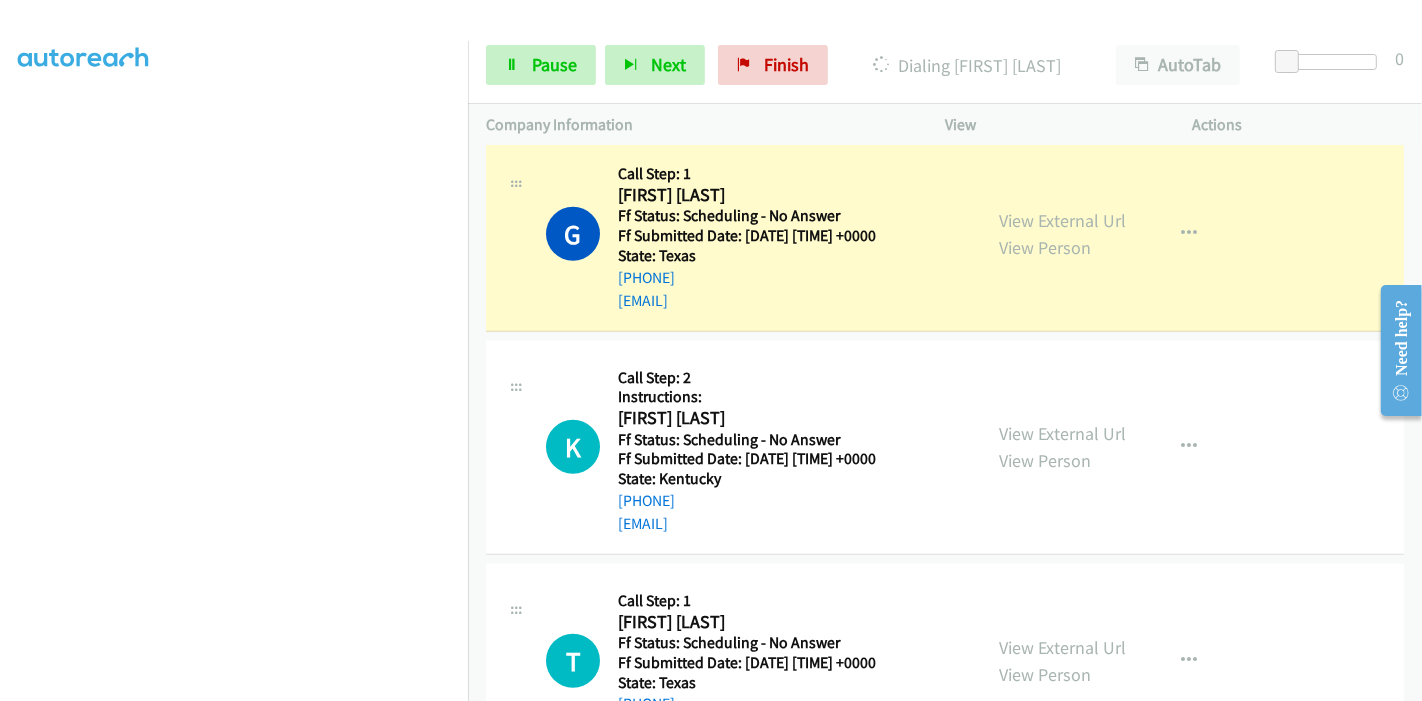 scroll, scrollTop: 0, scrollLeft: 0, axis: both 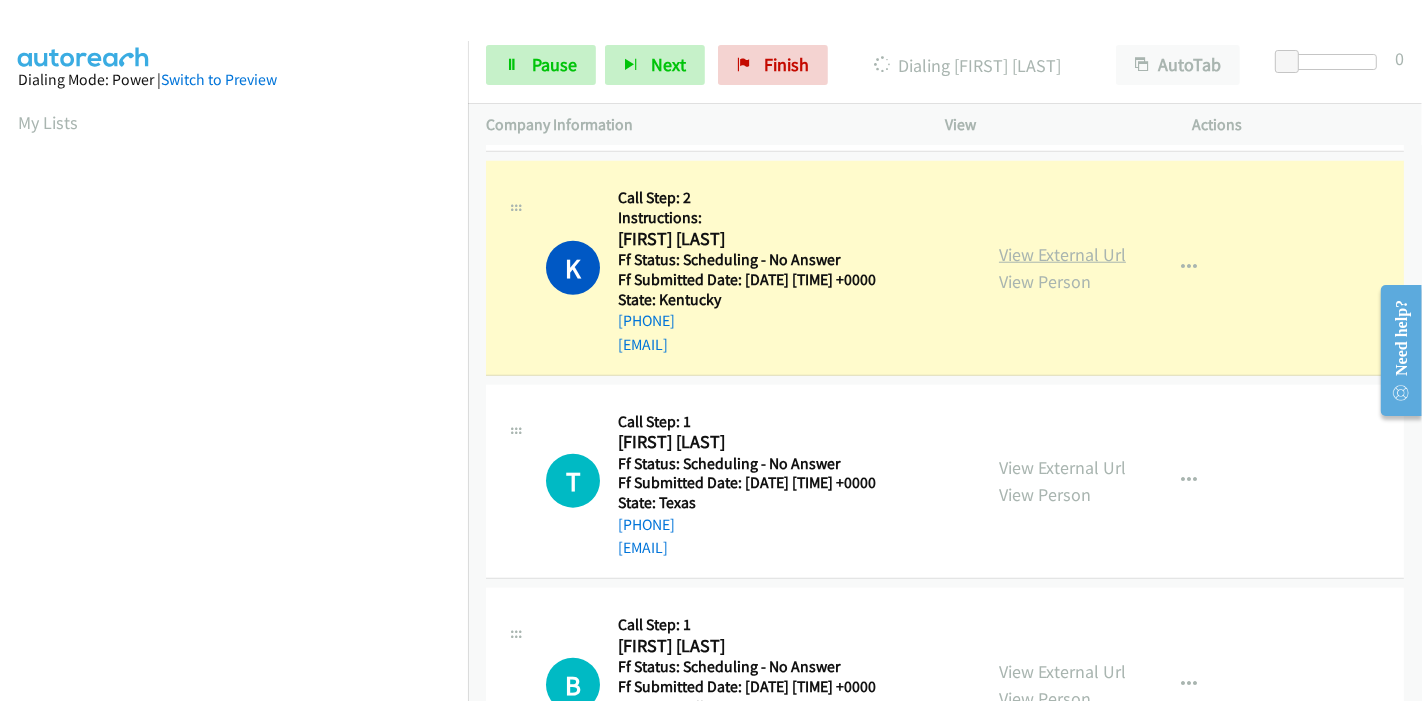 click on "View External Url" at bounding box center (1062, 254) 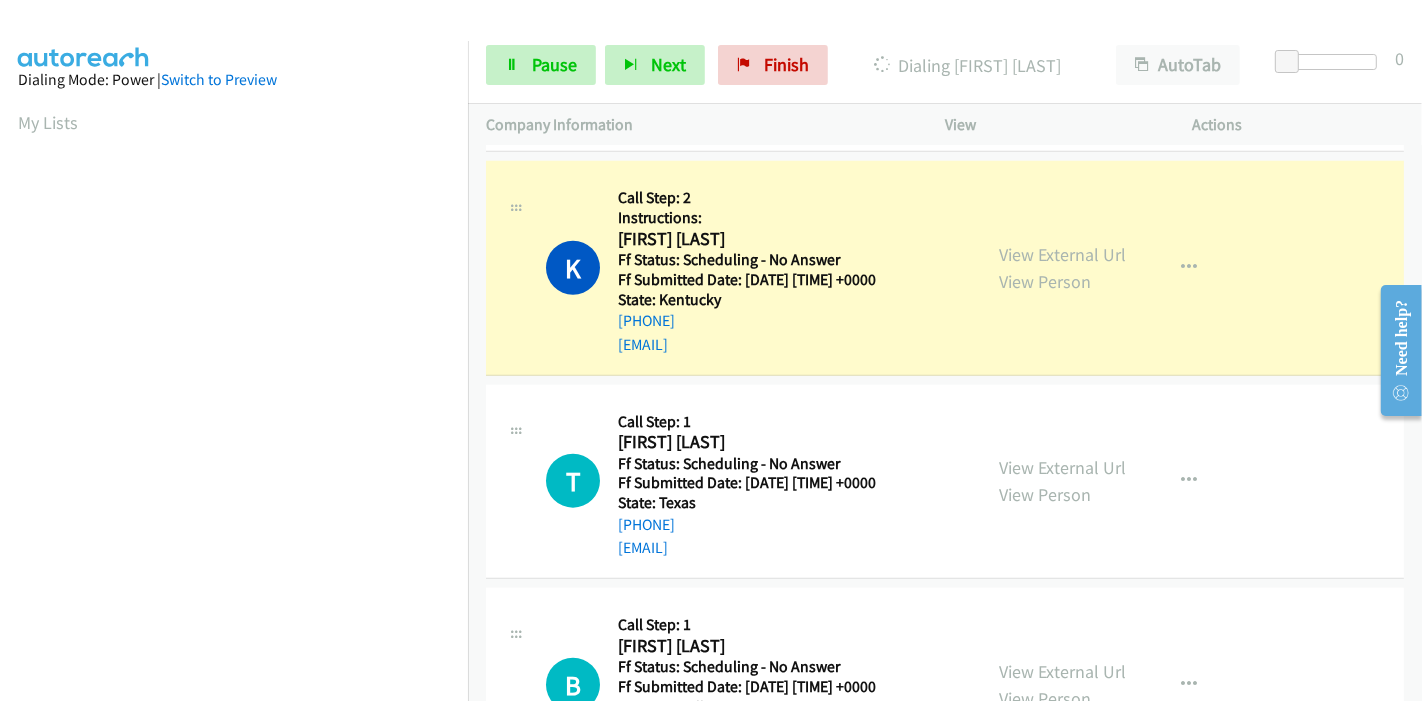 scroll, scrollTop: 422, scrollLeft: 0, axis: vertical 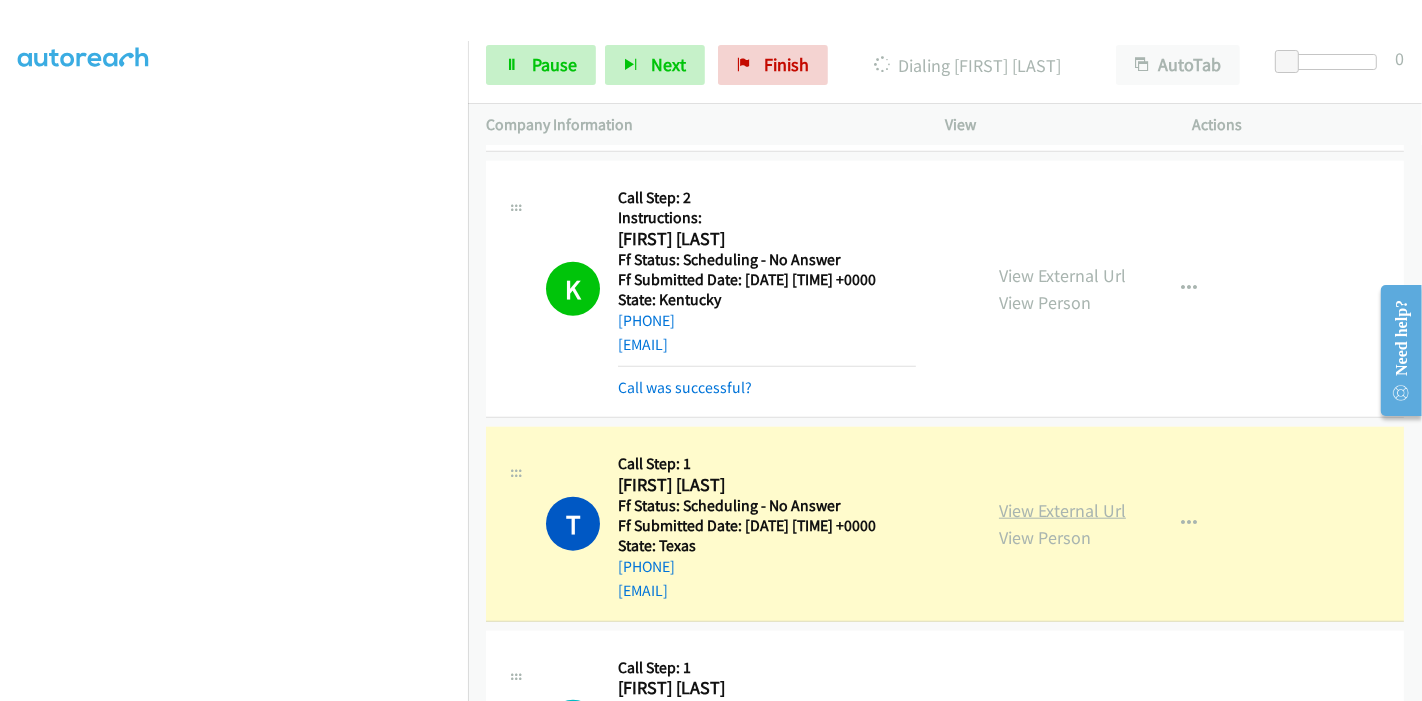 click on "View External Url" at bounding box center (1062, 510) 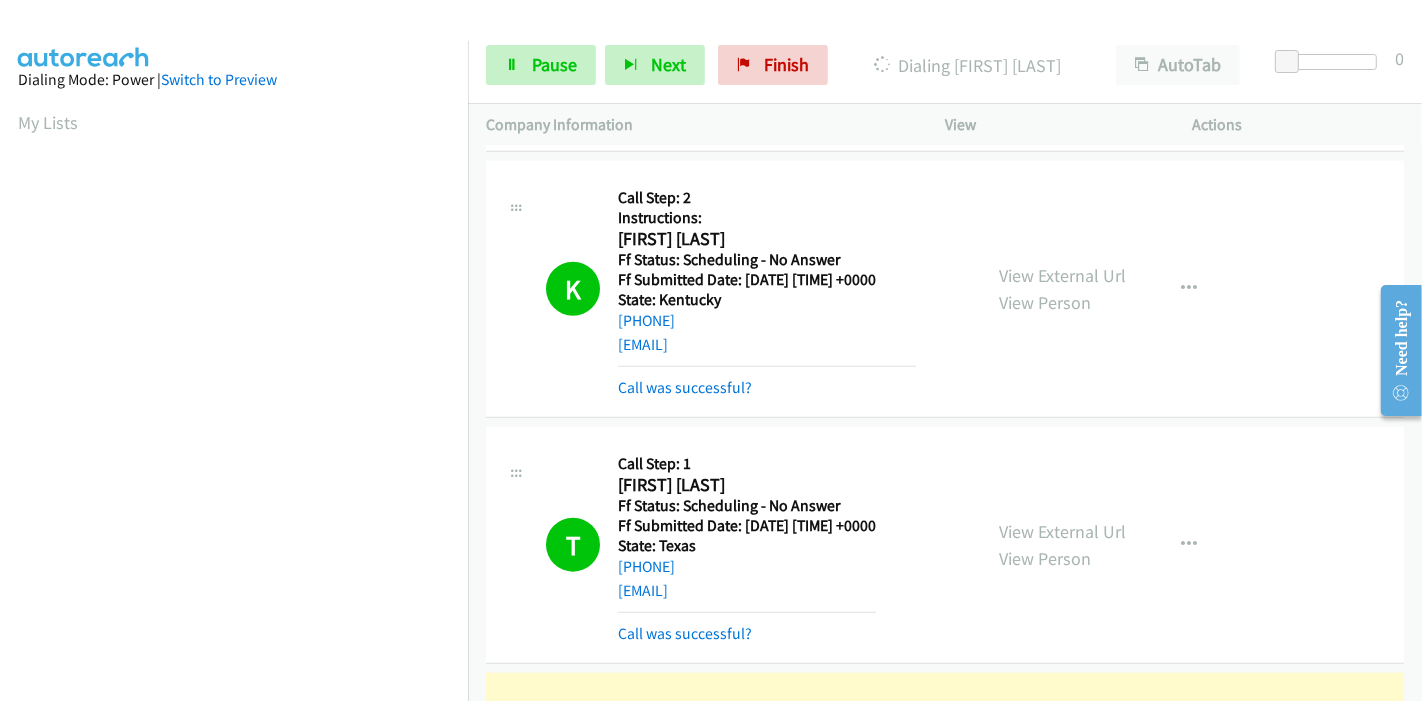 scroll, scrollTop: 422, scrollLeft: 0, axis: vertical 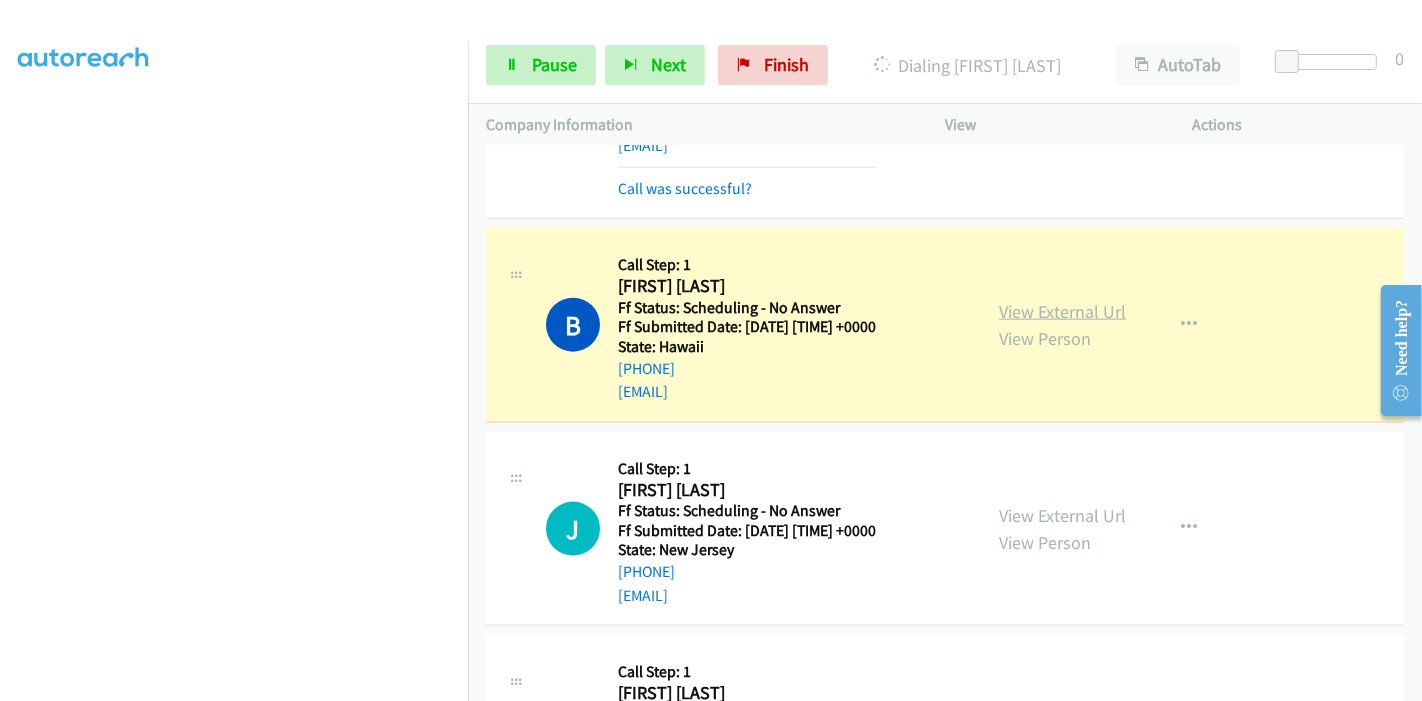click on "View External Url" at bounding box center (1062, 311) 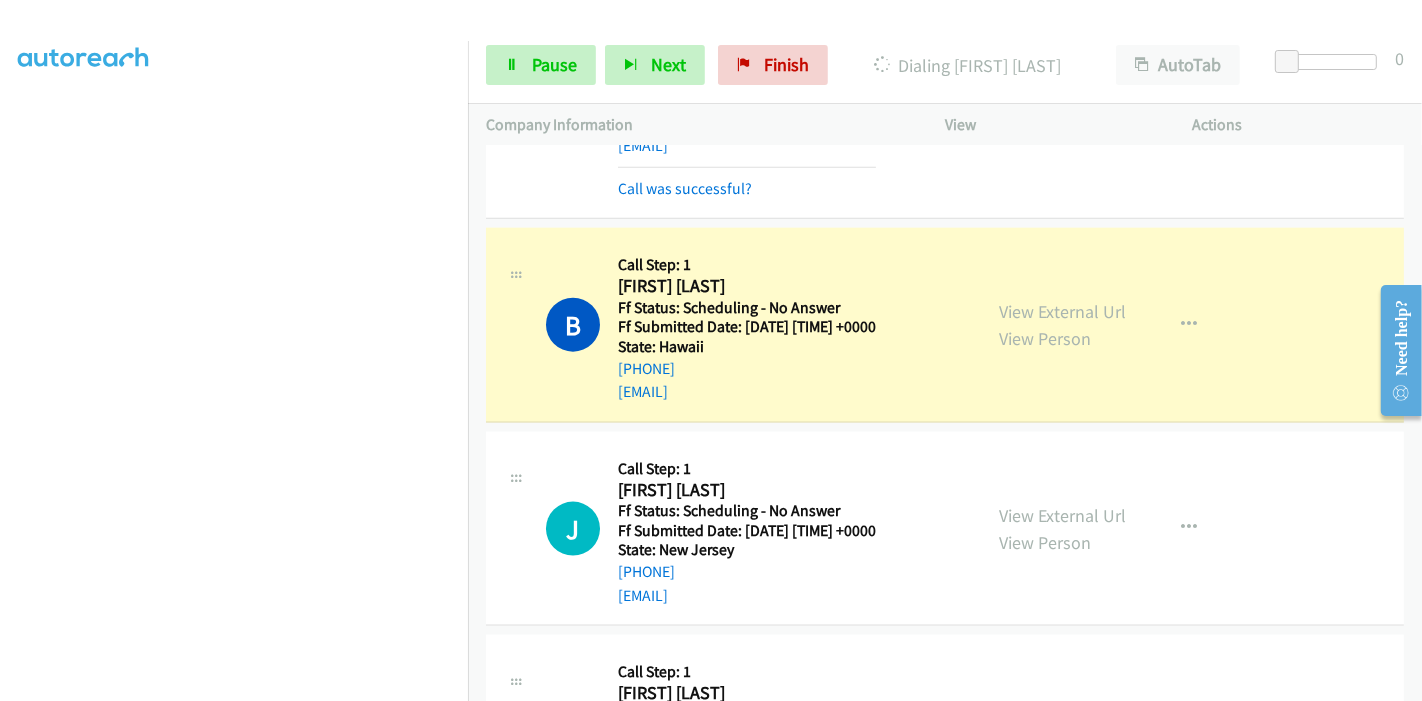 scroll, scrollTop: 0, scrollLeft: 0, axis: both 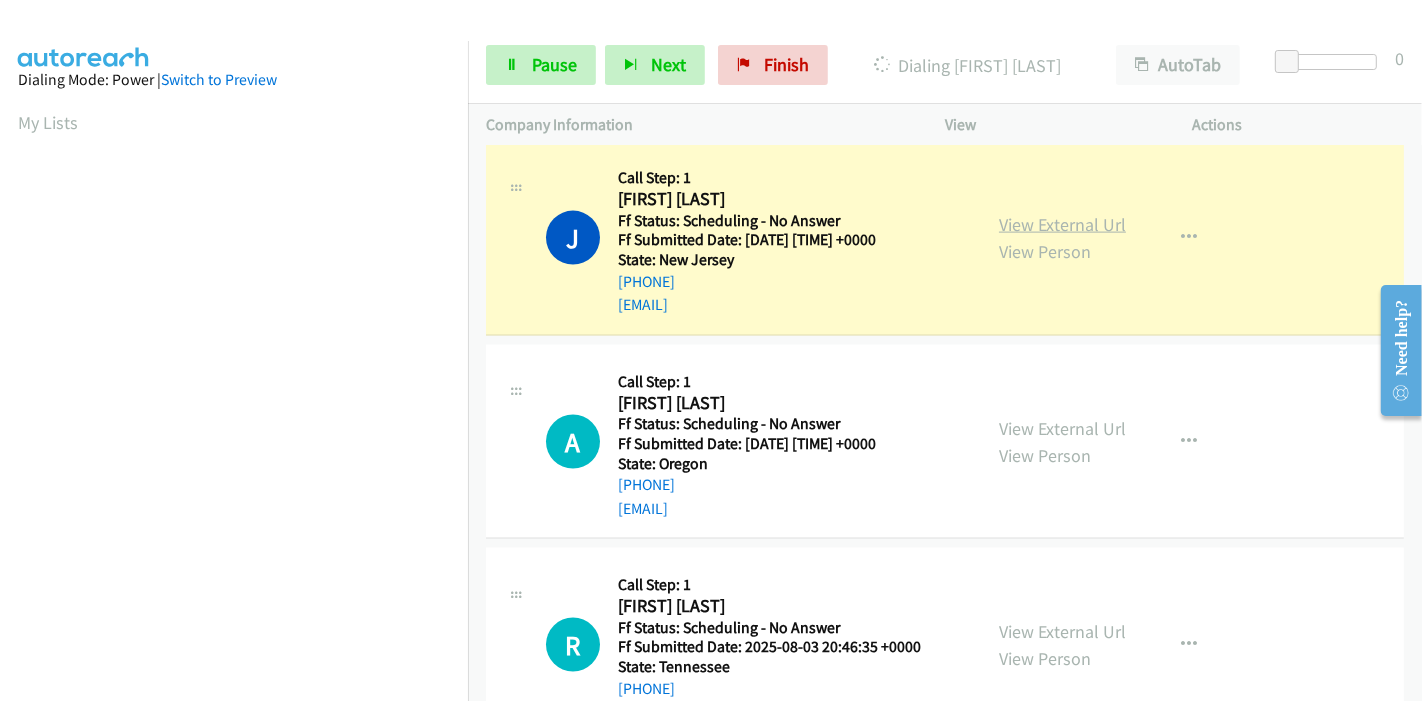 click on "View External Url" at bounding box center [1062, 224] 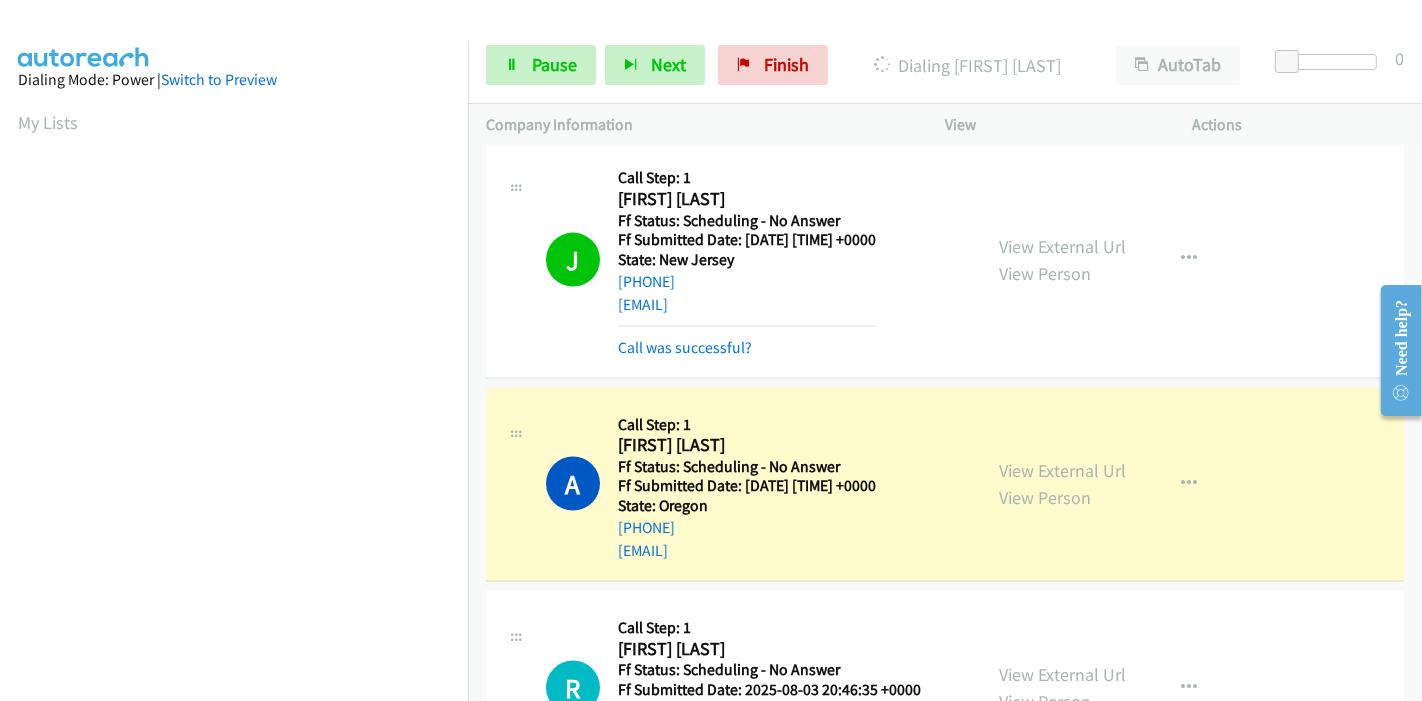 scroll, scrollTop: 422, scrollLeft: 0, axis: vertical 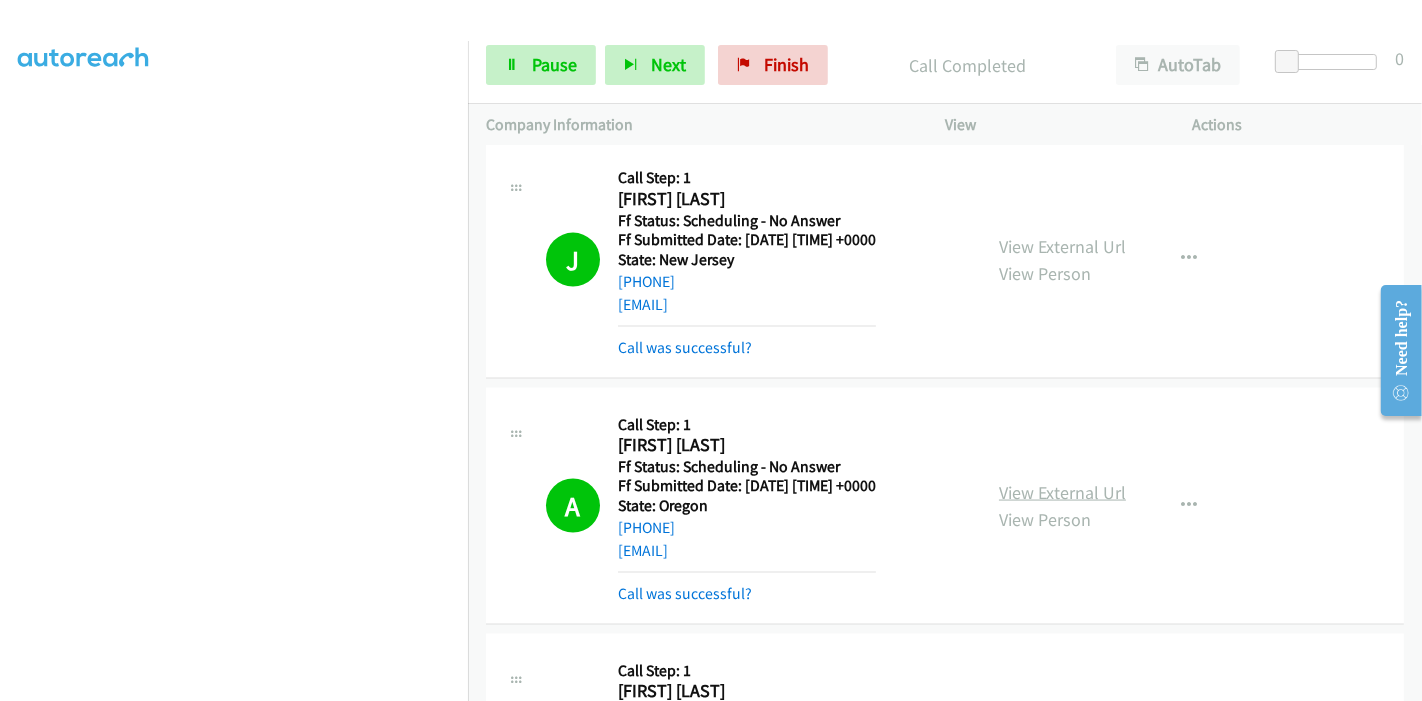 click on "View External Url" at bounding box center [1062, 492] 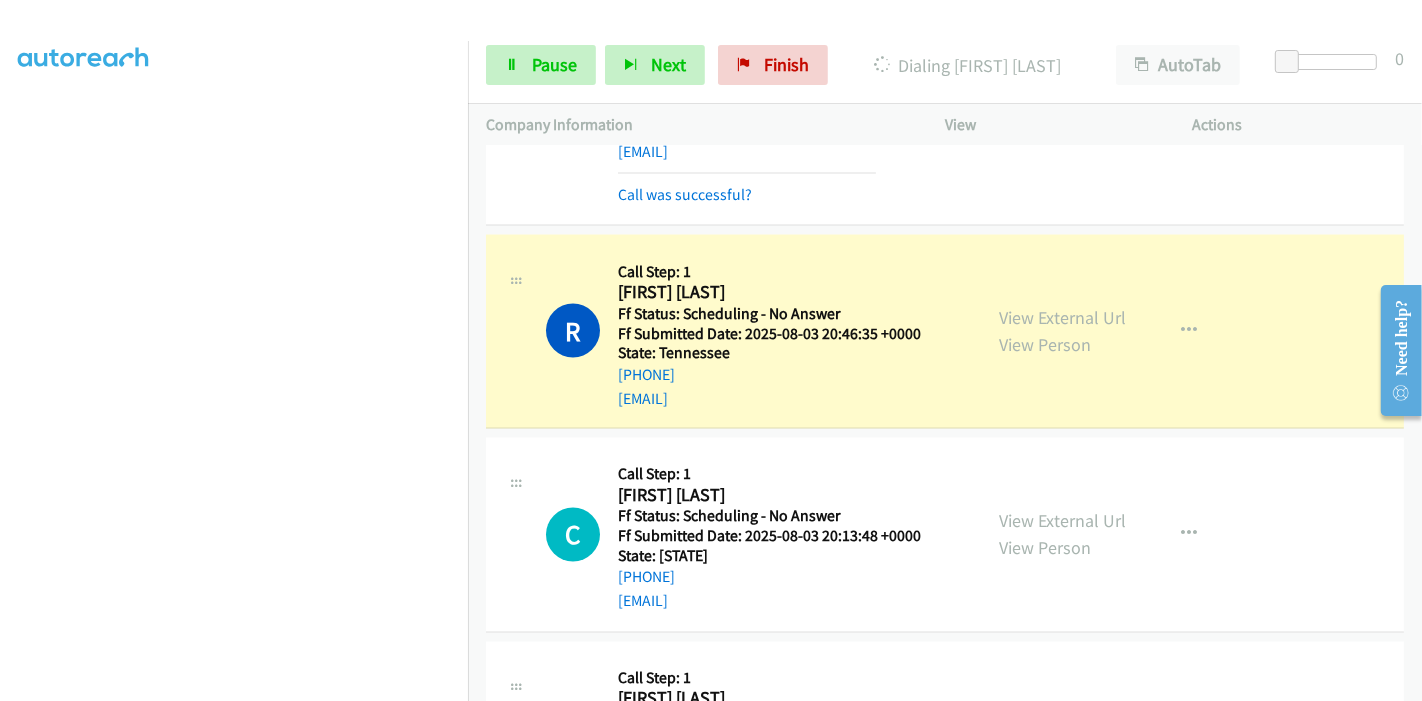 scroll, scrollTop: 2934, scrollLeft: 0, axis: vertical 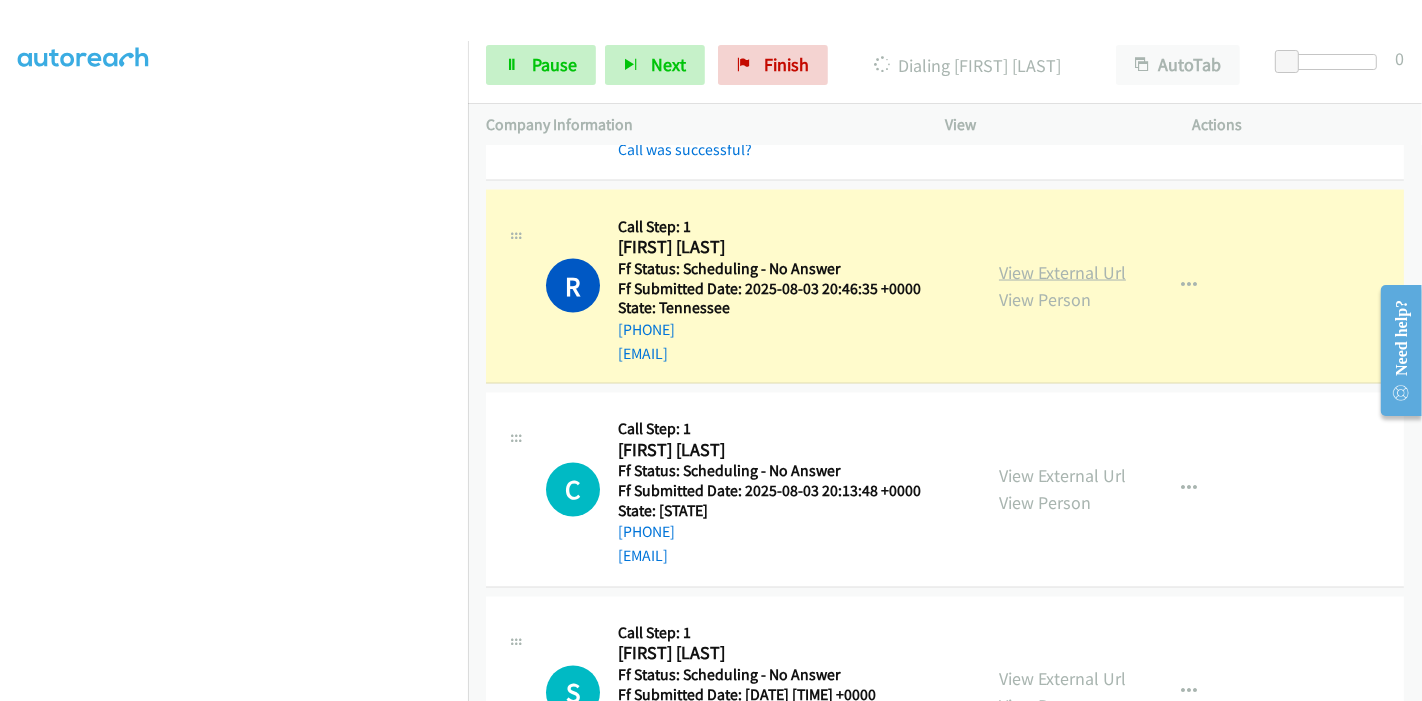 click on "View External Url" at bounding box center [1062, 272] 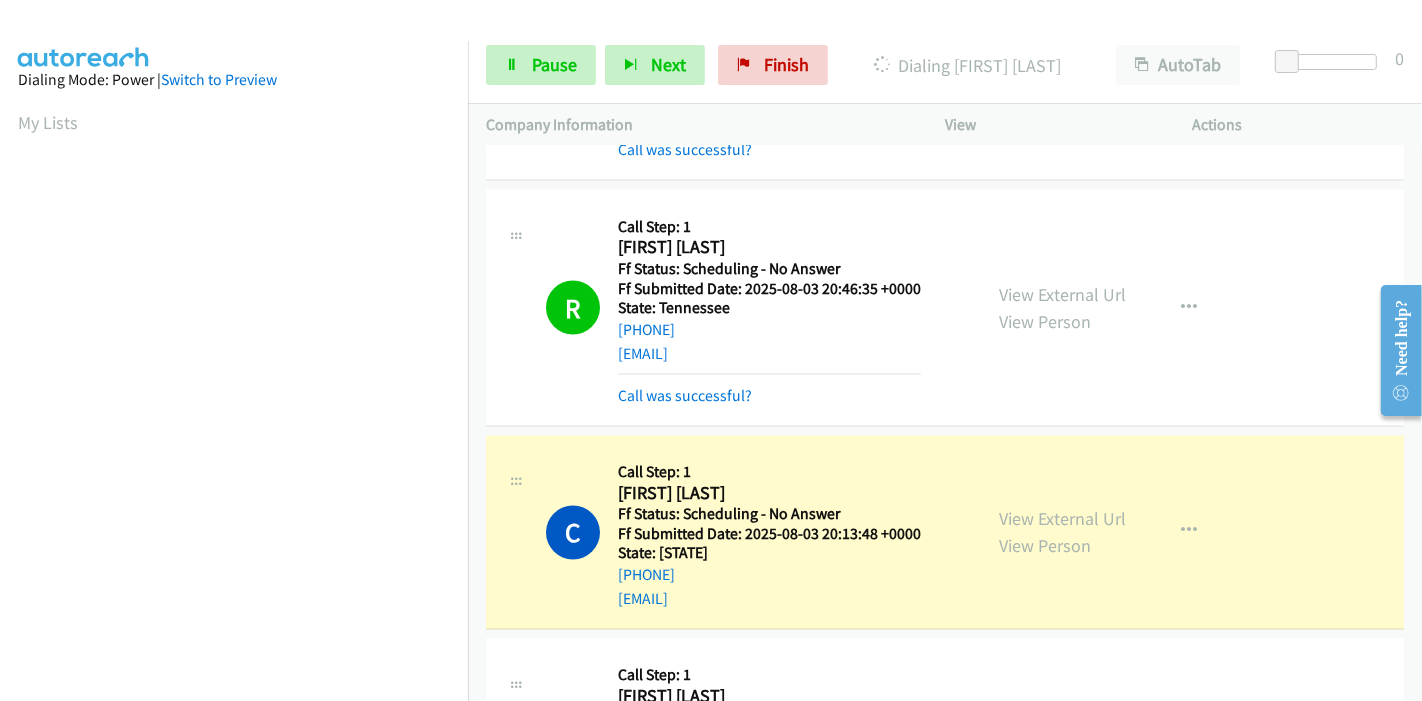scroll, scrollTop: 422, scrollLeft: 0, axis: vertical 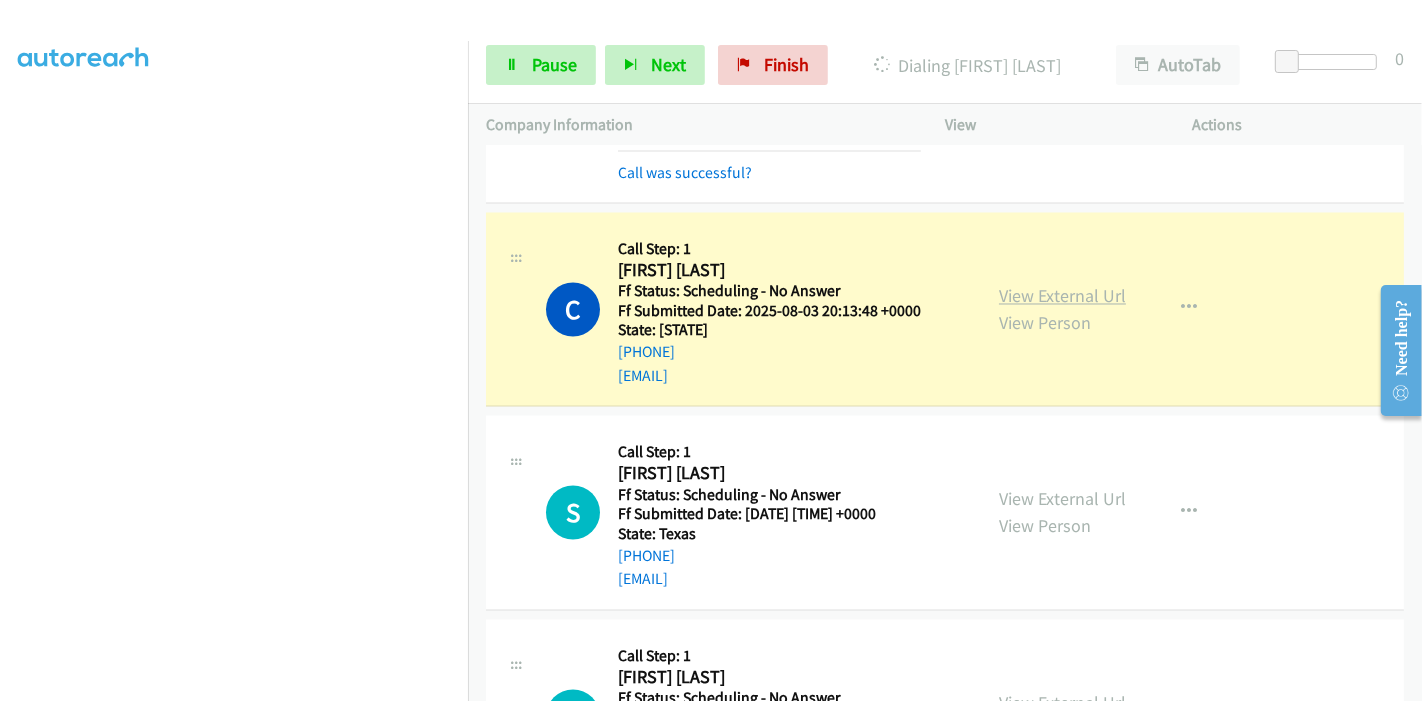 click on "View External Url" at bounding box center (1062, 296) 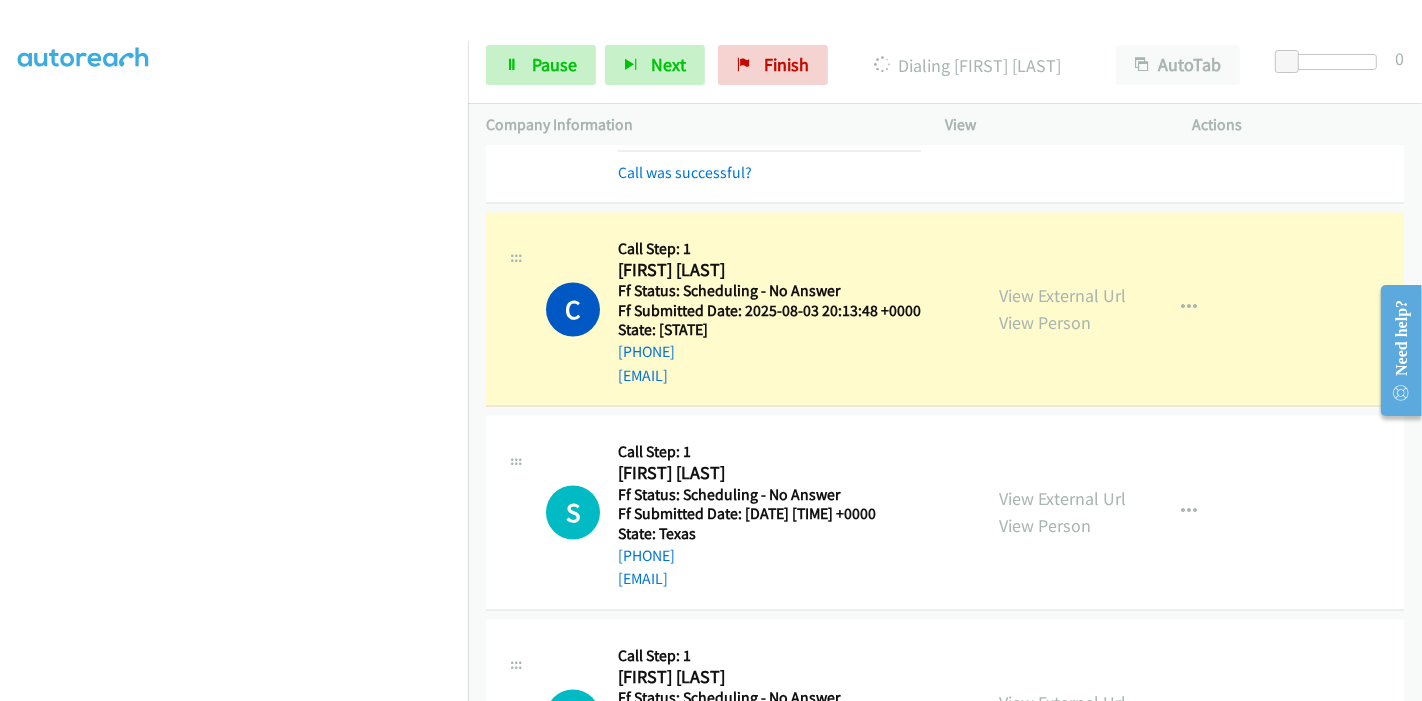 scroll, scrollTop: 0, scrollLeft: 0, axis: both 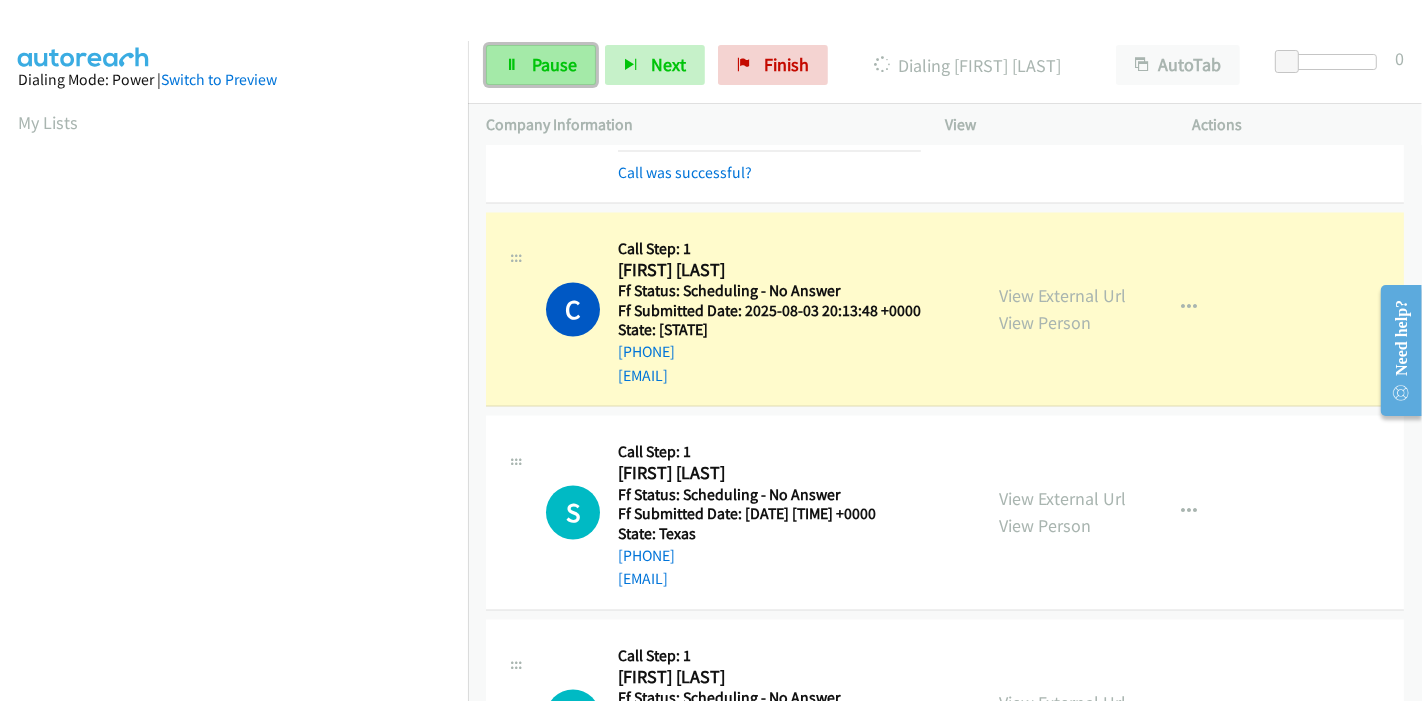 click on "Pause" at bounding box center [554, 64] 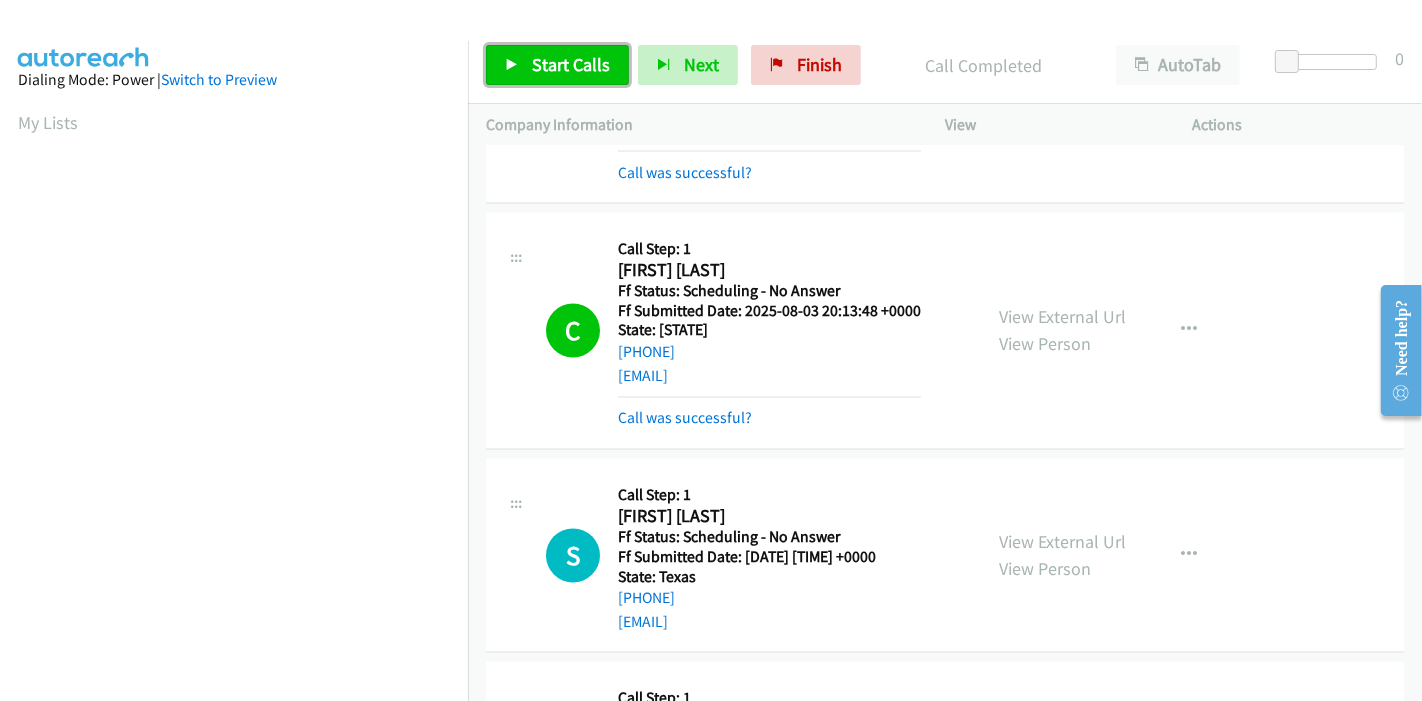 click on "Start Calls" at bounding box center (557, 65) 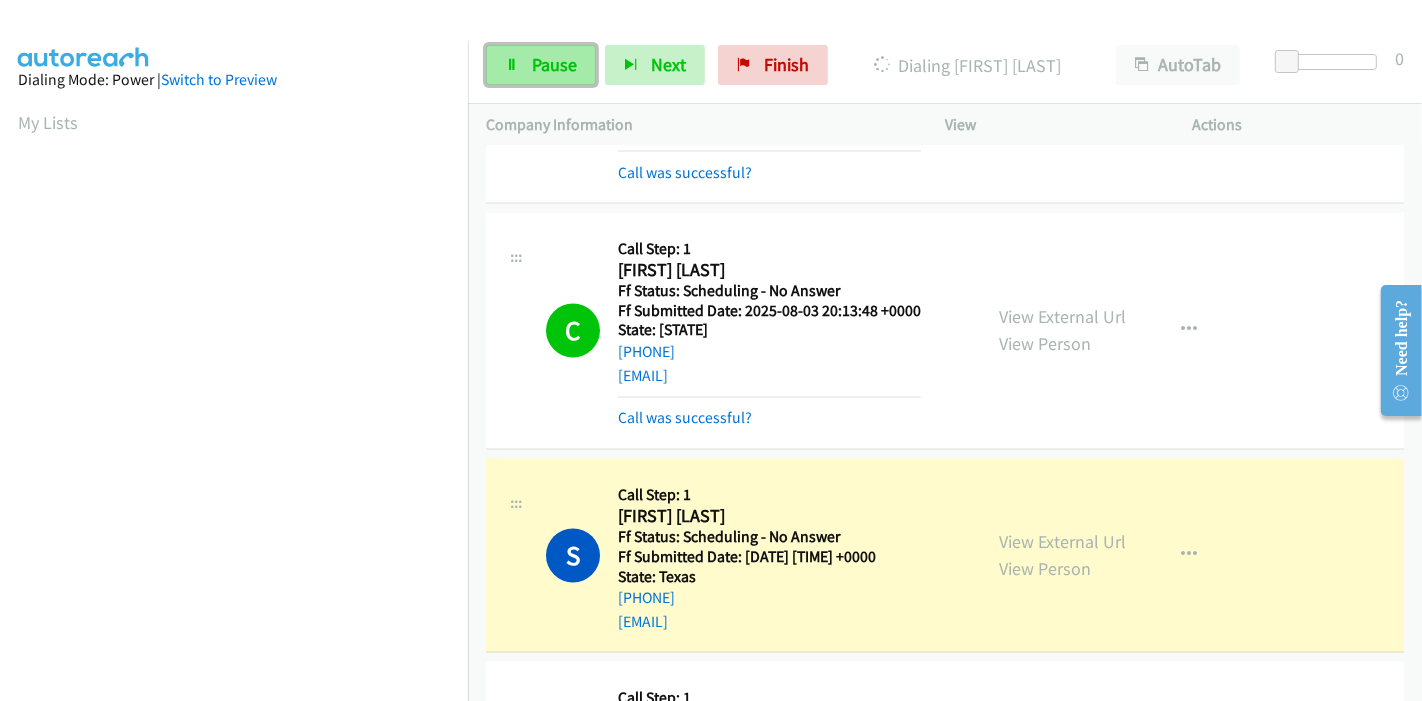 click on "Start Calls
Pause
Next
Finish
Dialing Spencer Conklin
AutoTab
AutoTab
0" at bounding box center (945, 65) 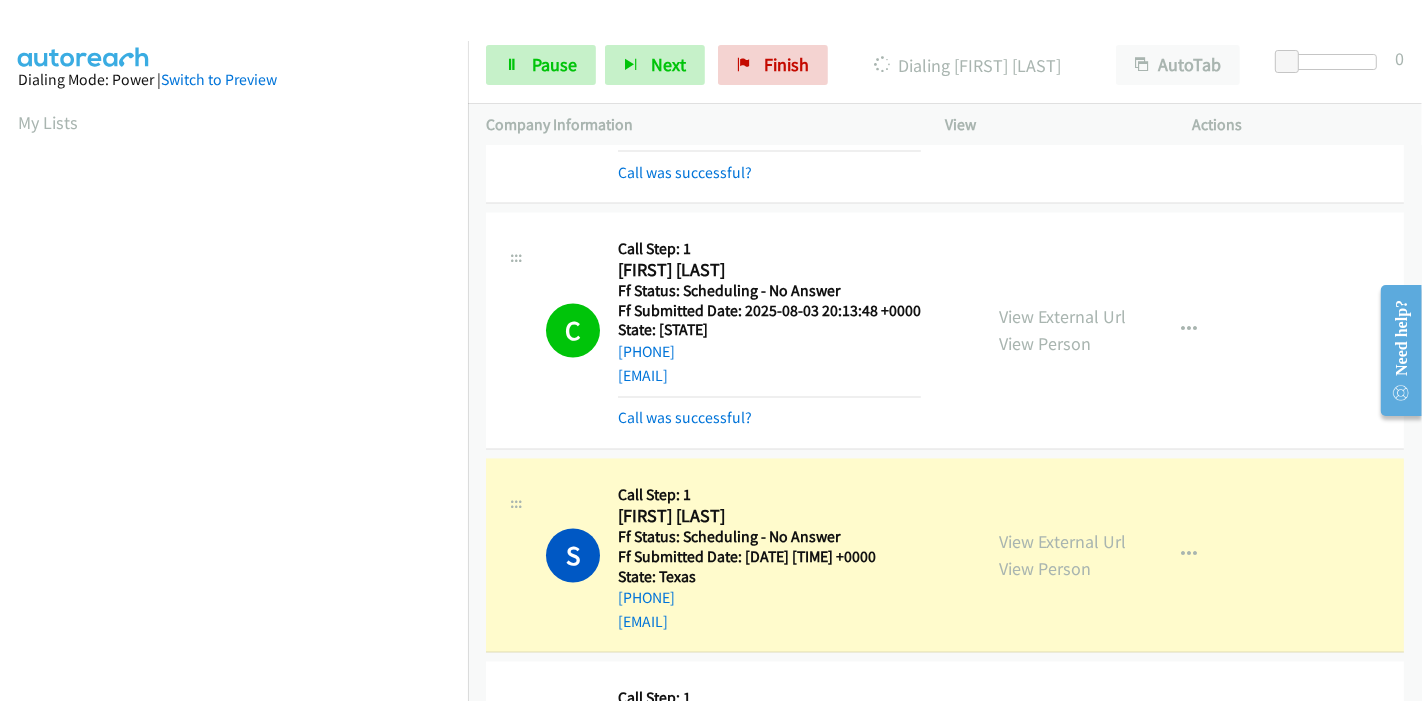 click on "Start Calls
Pause
Next
Finish
Dialing Spencer Conklin
AutoTab
AutoTab
0" at bounding box center (945, 65) 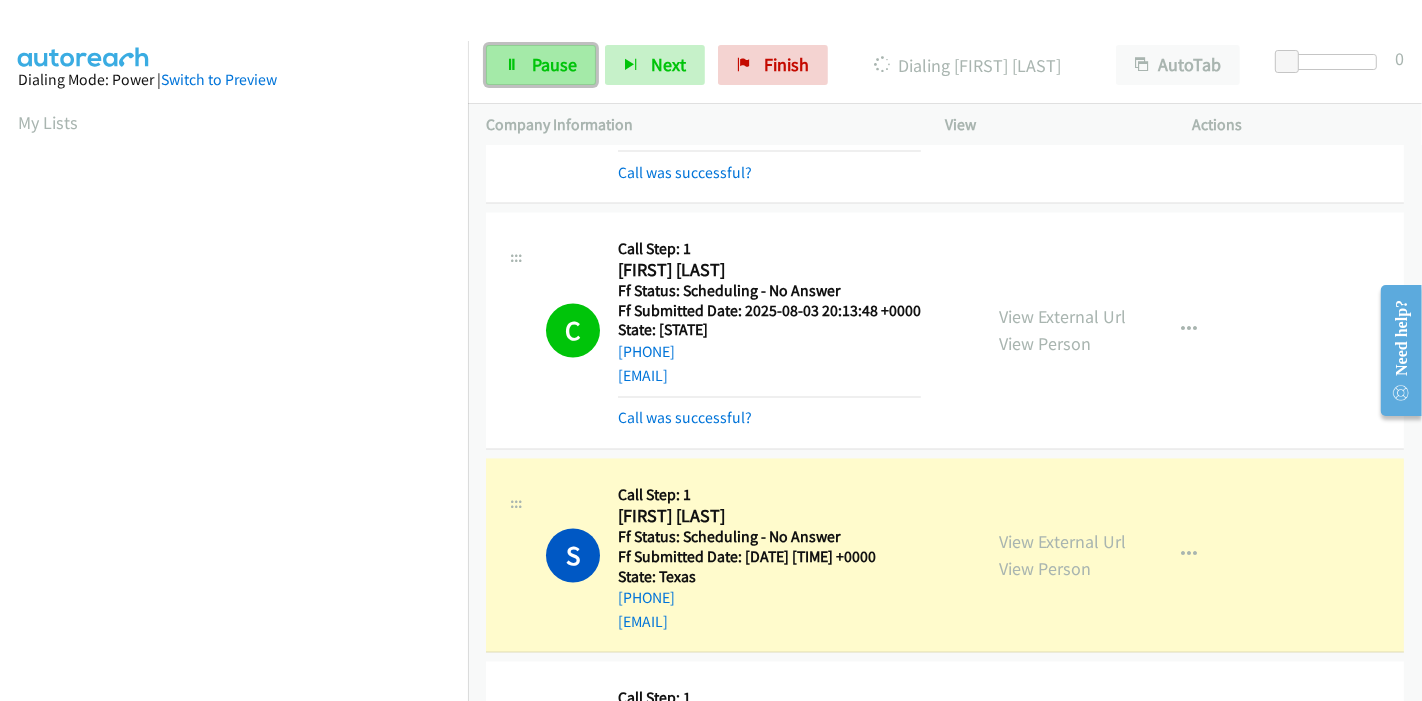 click at bounding box center [512, 66] 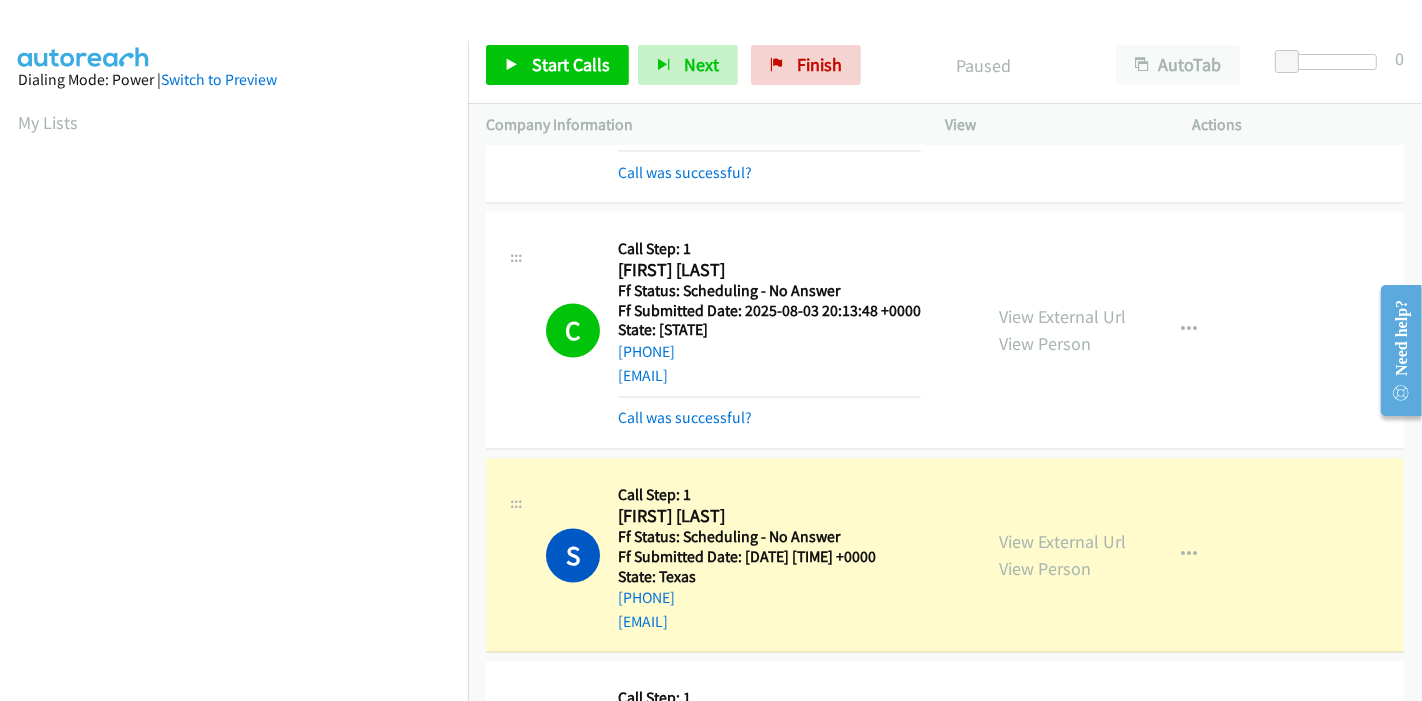 scroll, scrollTop: 422, scrollLeft: 0, axis: vertical 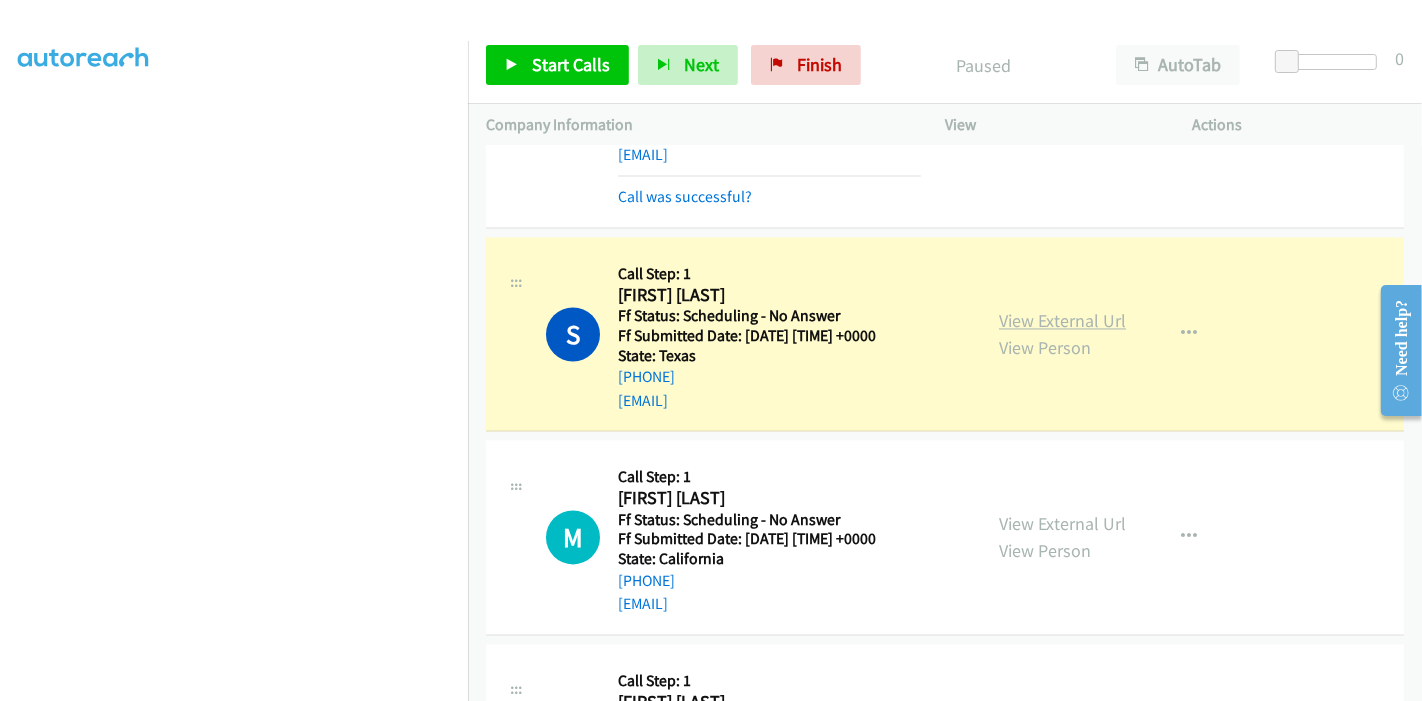 click on "View External Url" at bounding box center (1062, 320) 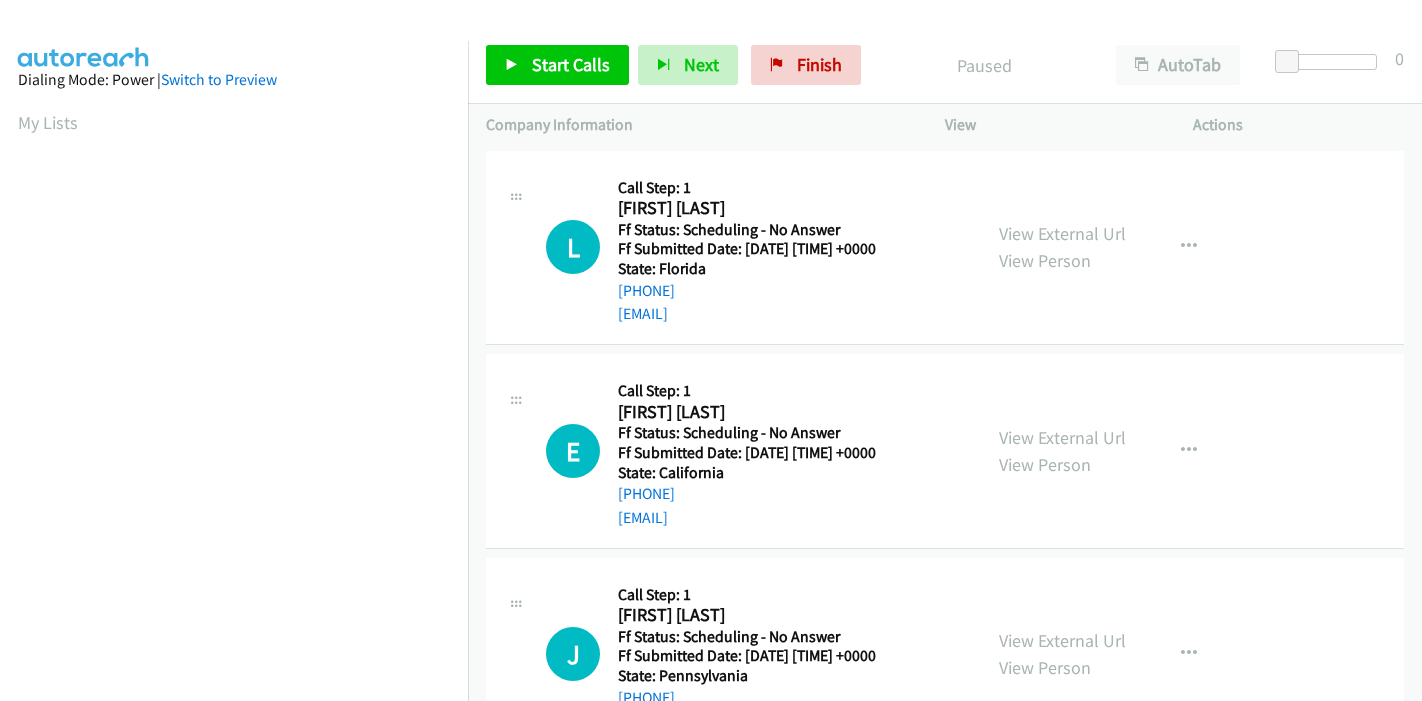 scroll, scrollTop: 0, scrollLeft: 0, axis: both 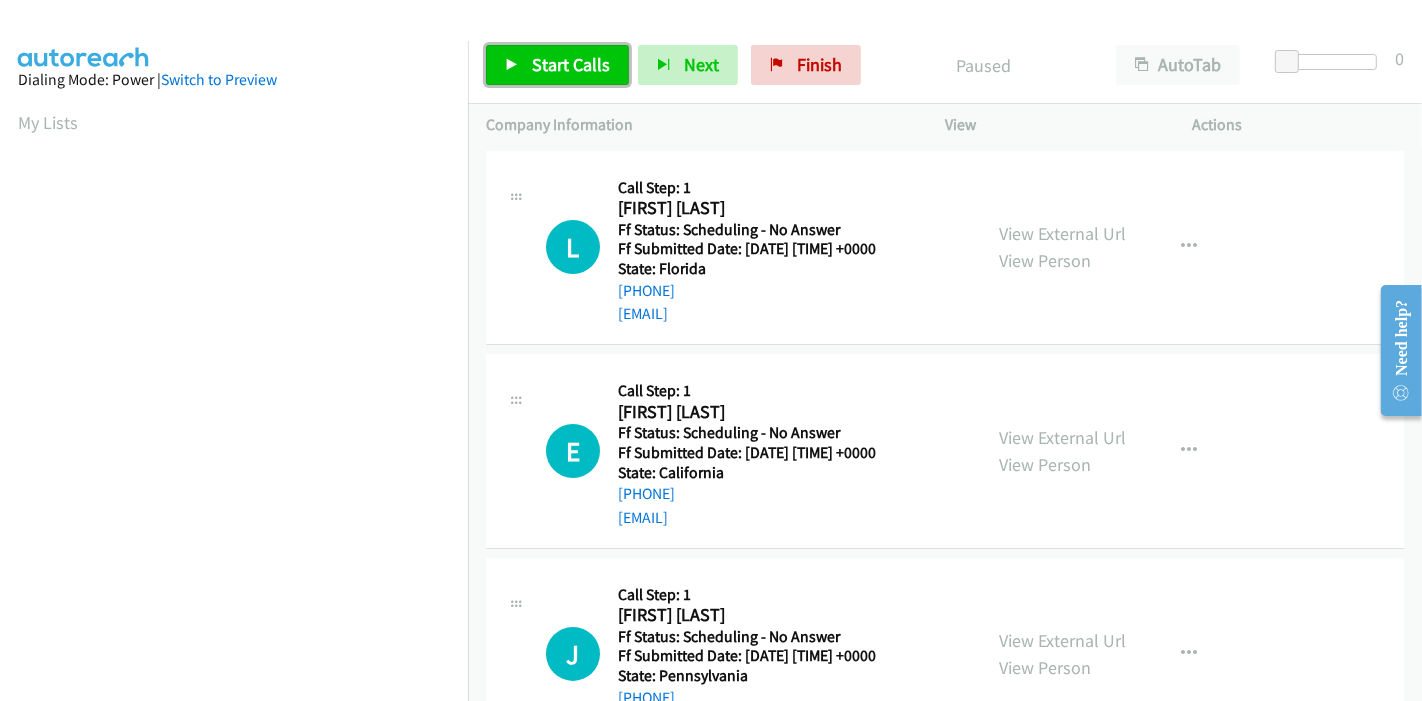 click on "Start Calls" at bounding box center [571, 64] 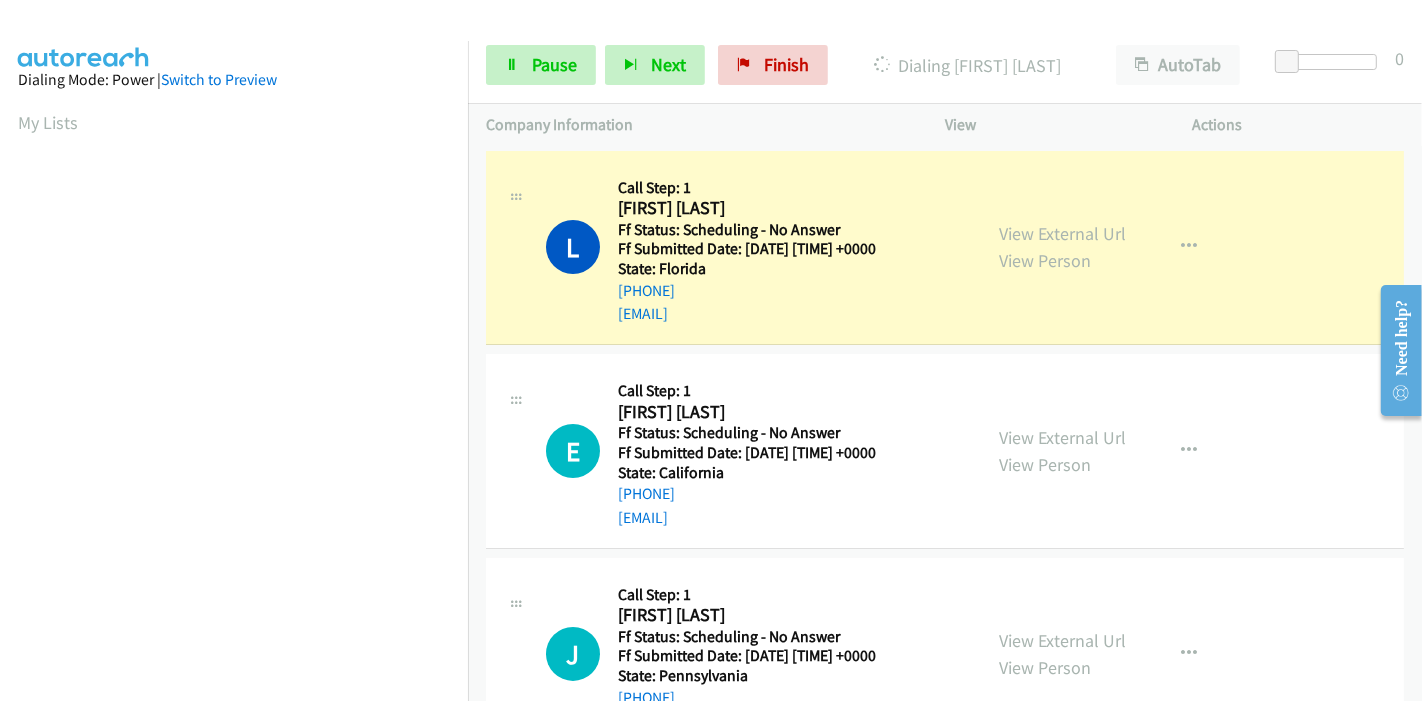 scroll, scrollTop: 422, scrollLeft: 0, axis: vertical 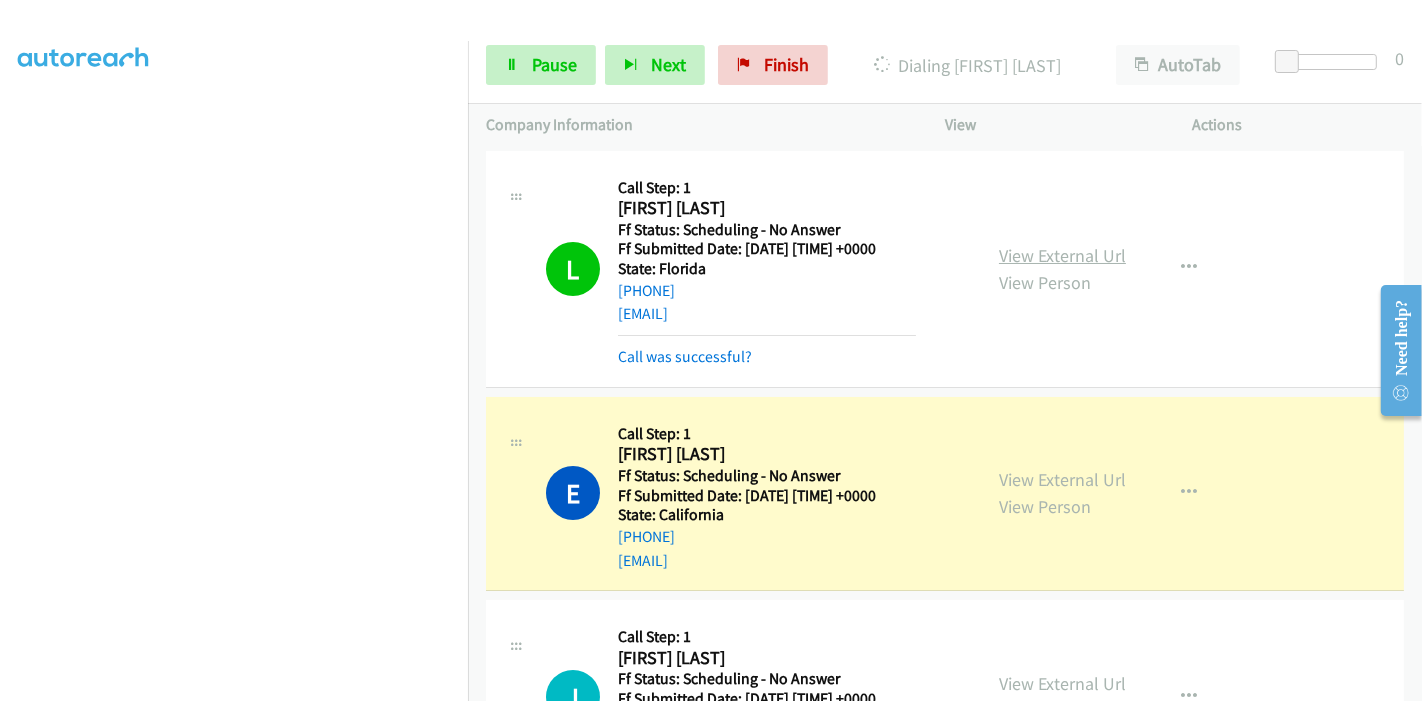 click on "View External Url" at bounding box center [1062, 255] 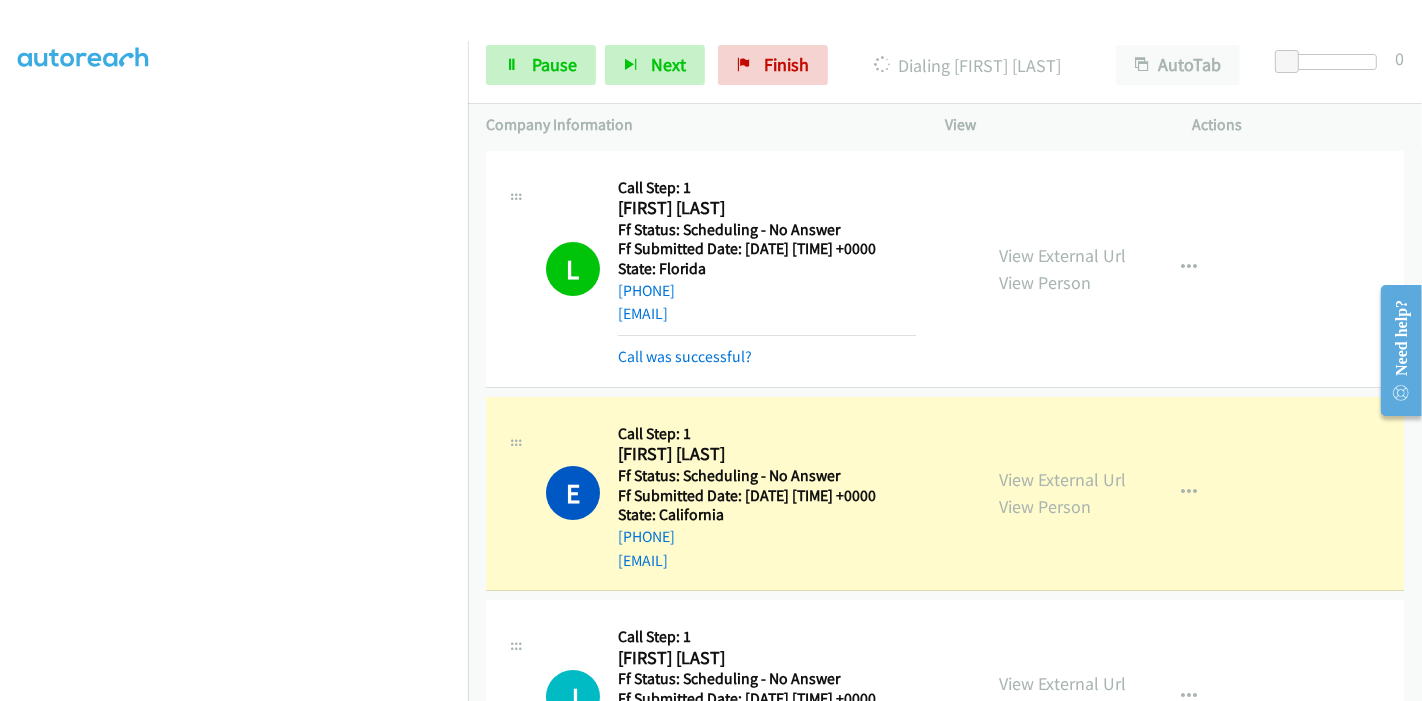 drag, startPoint x: 1089, startPoint y: 481, endPoint x: 1076, endPoint y: 464, distance: 21.400934 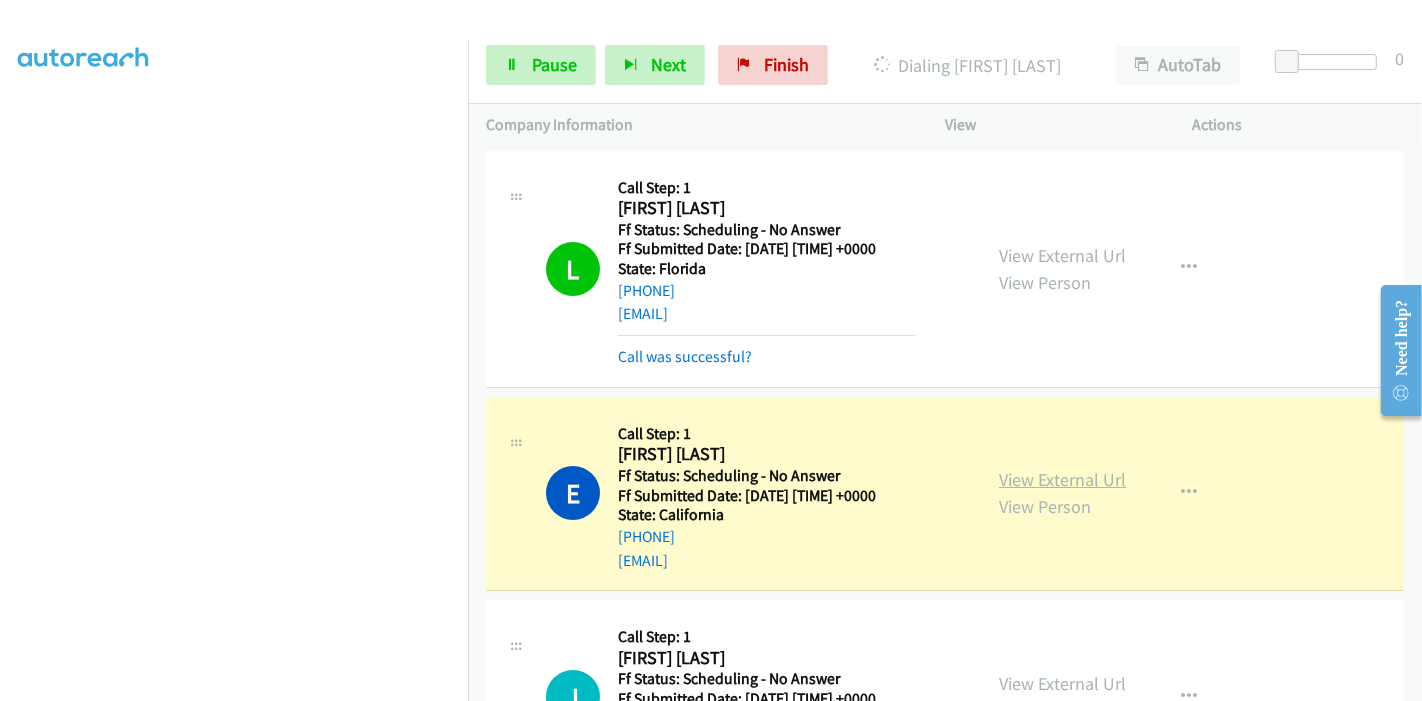 click on "View External Url" at bounding box center (1062, 479) 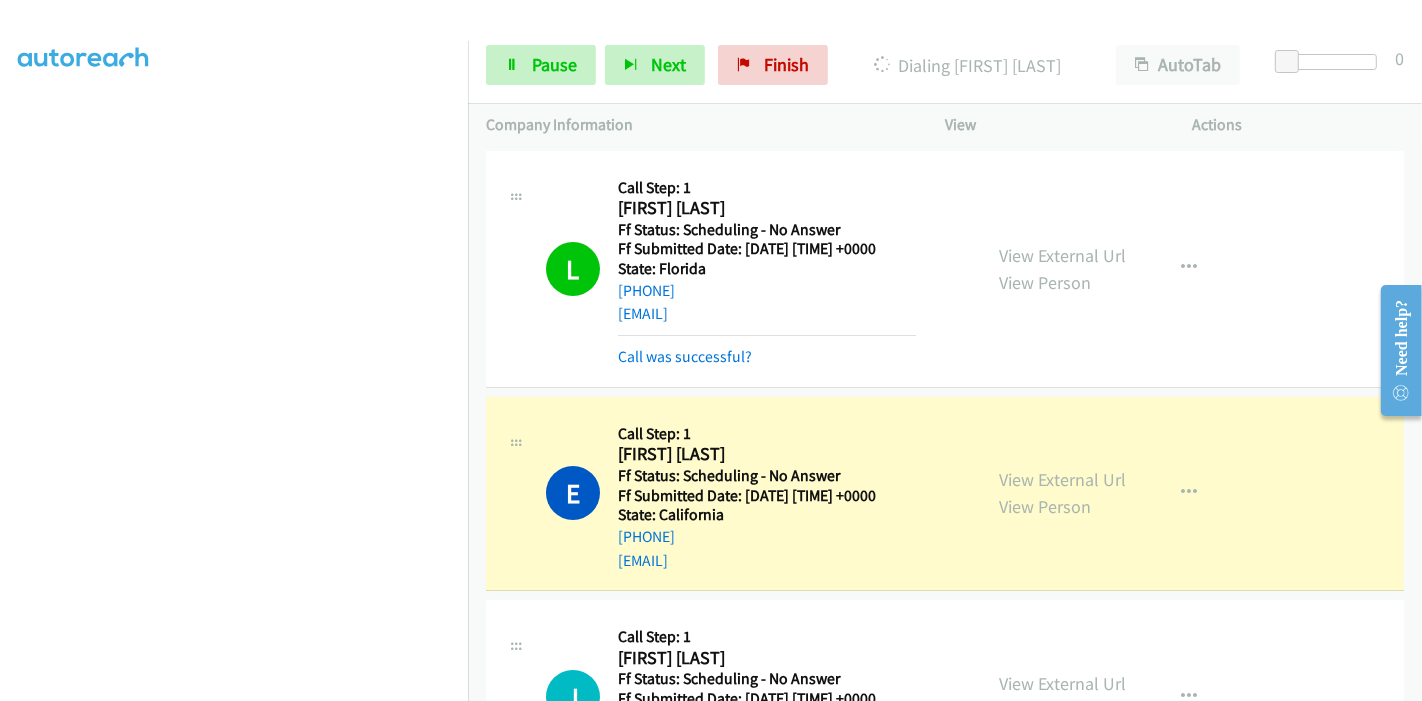 scroll, scrollTop: 422, scrollLeft: 0, axis: vertical 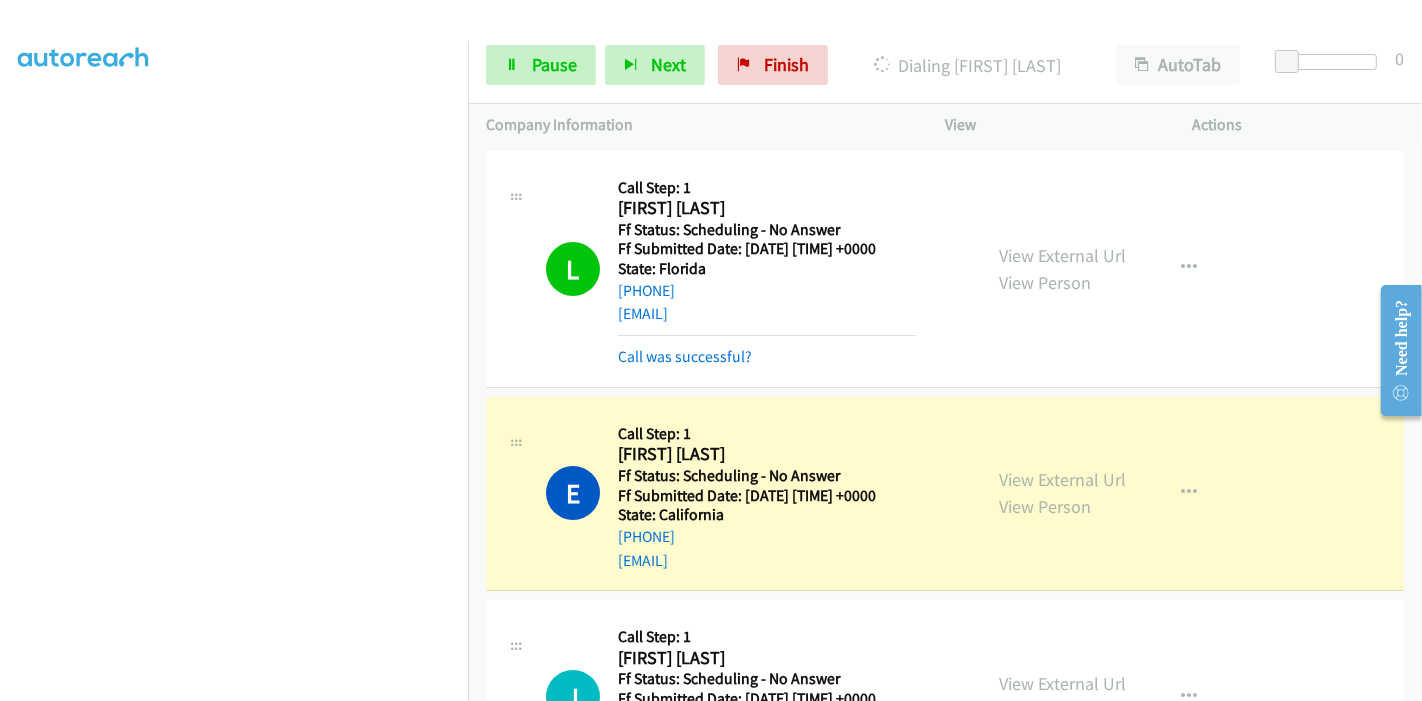 click on "Dialing Mode: Power
|
Switch to Preview
My Lists" at bounding box center (234, 188) 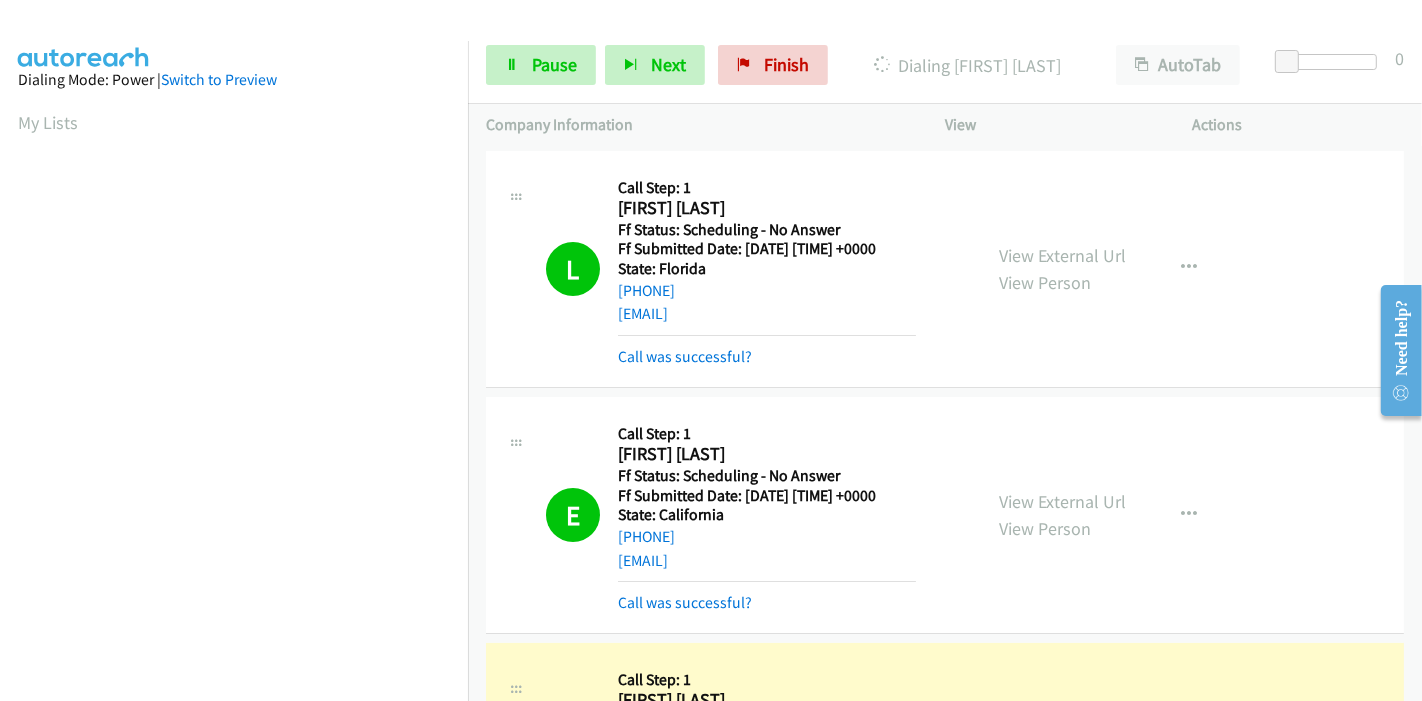 scroll, scrollTop: 422, scrollLeft: 0, axis: vertical 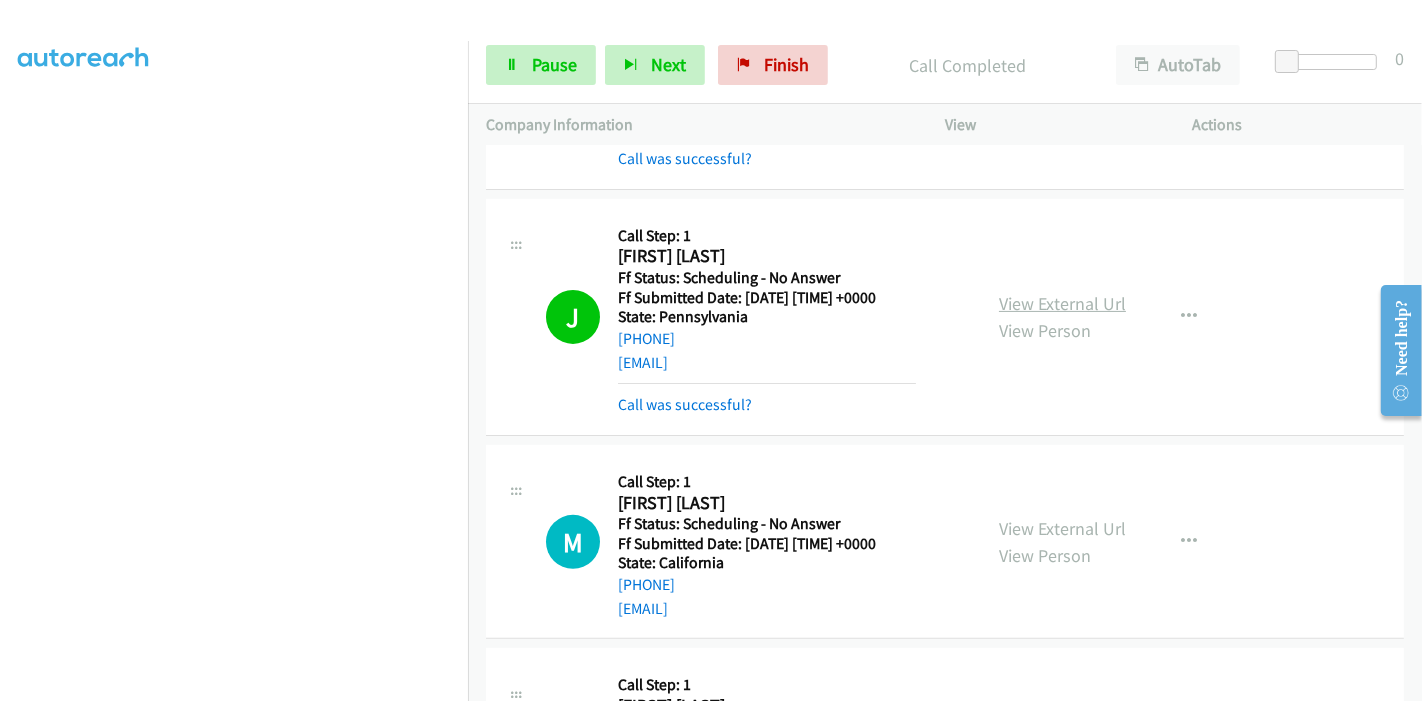 click on "View External Url" at bounding box center (1062, 303) 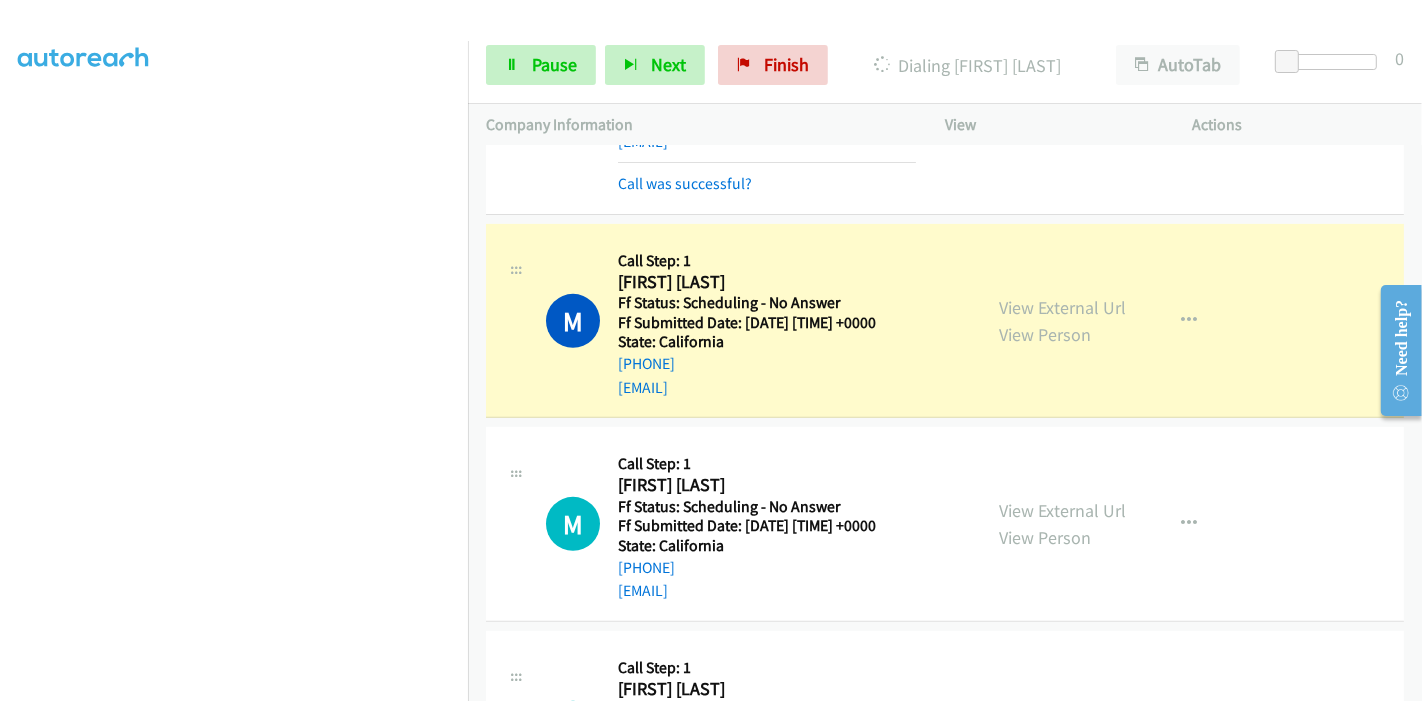 scroll, scrollTop: 666, scrollLeft: 0, axis: vertical 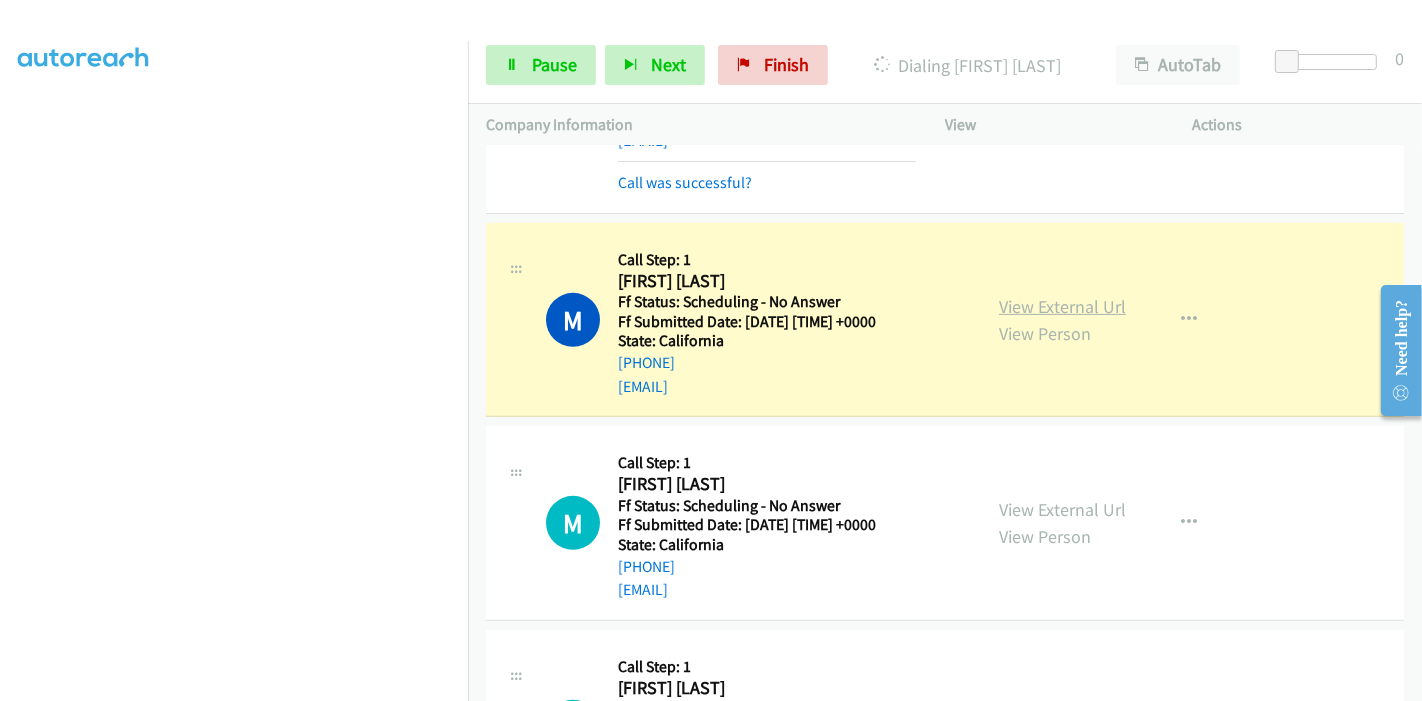 click on "View External Url" at bounding box center (1062, 306) 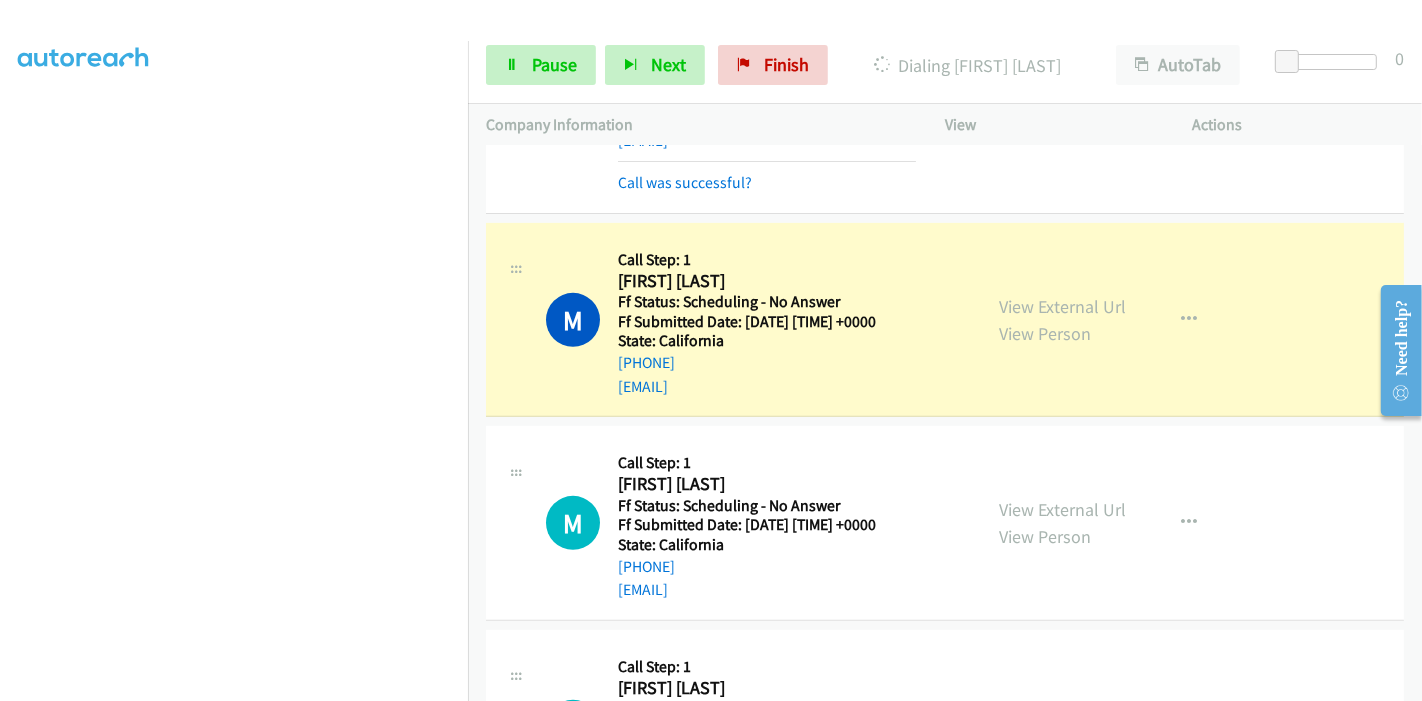 scroll, scrollTop: 200, scrollLeft: 0, axis: vertical 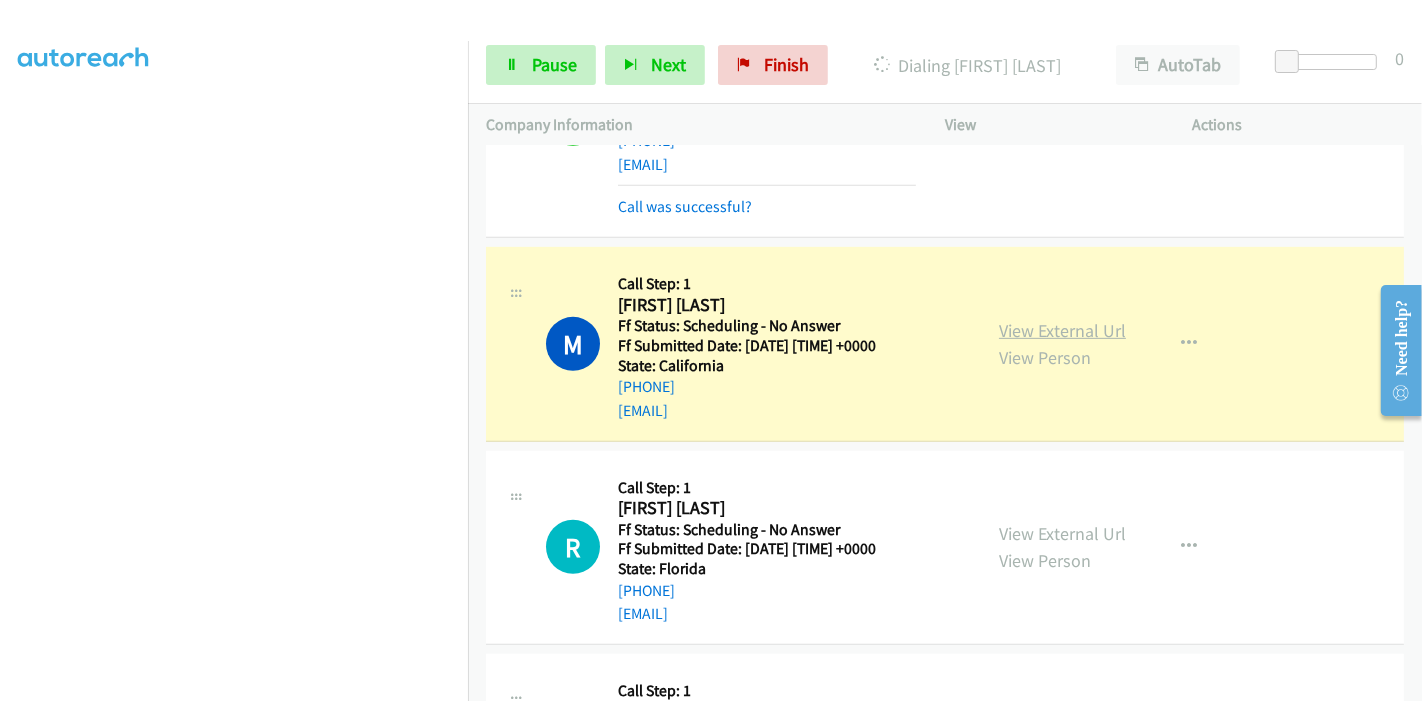 click on "View External Url" at bounding box center (1062, 330) 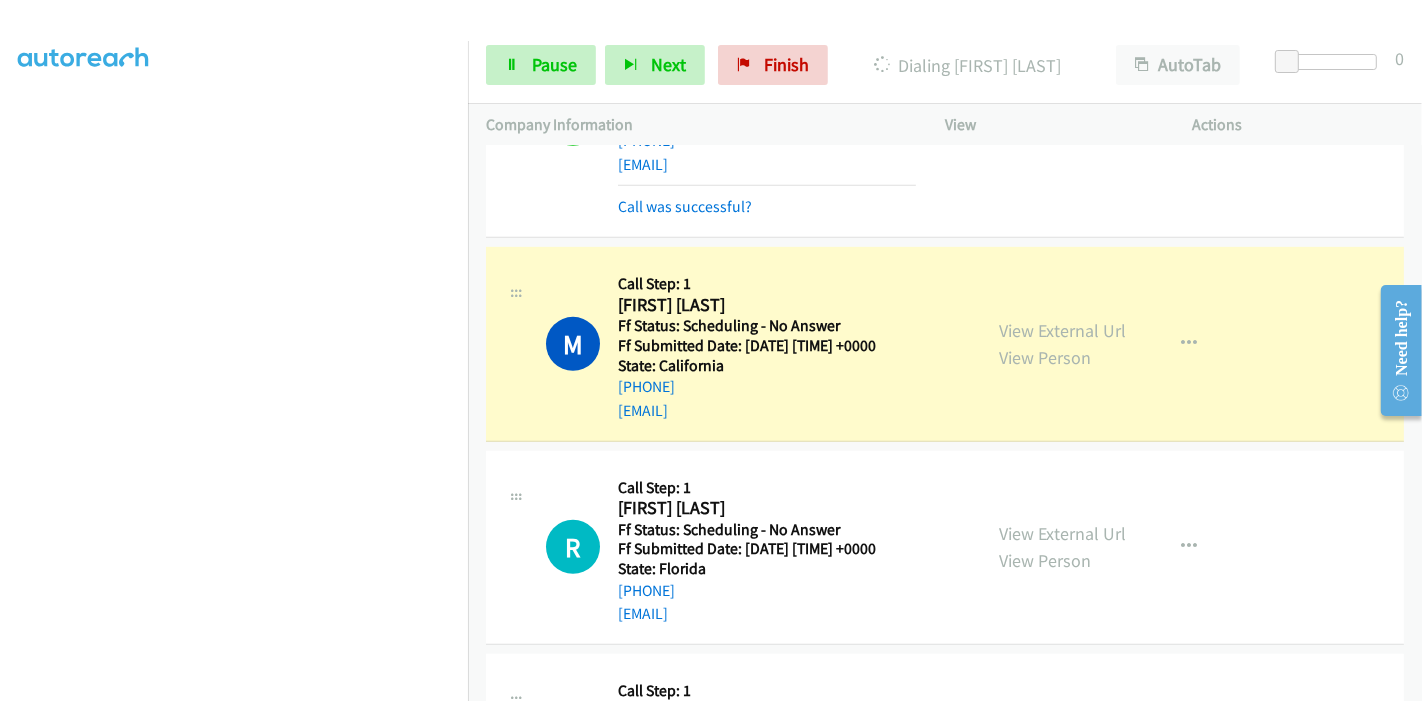 scroll, scrollTop: 0, scrollLeft: 0, axis: both 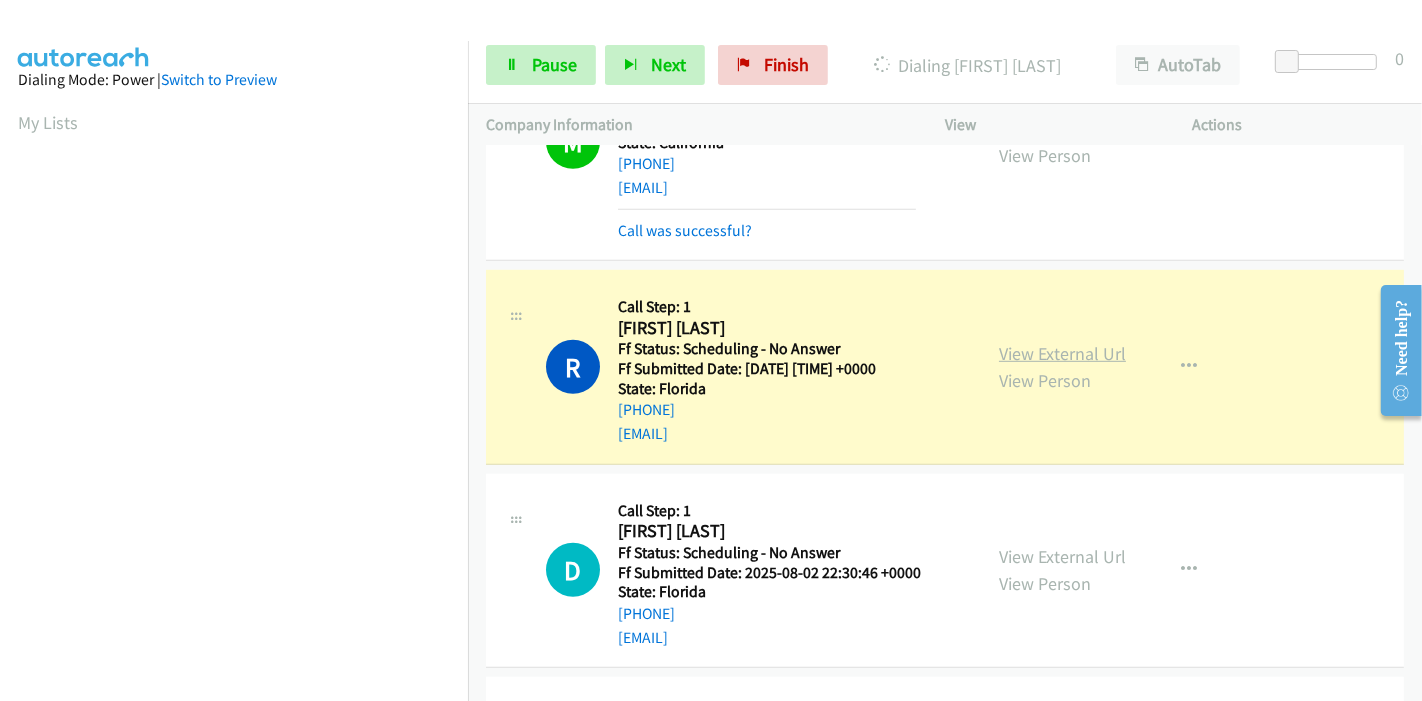 click on "View External Url" at bounding box center (1062, 353) 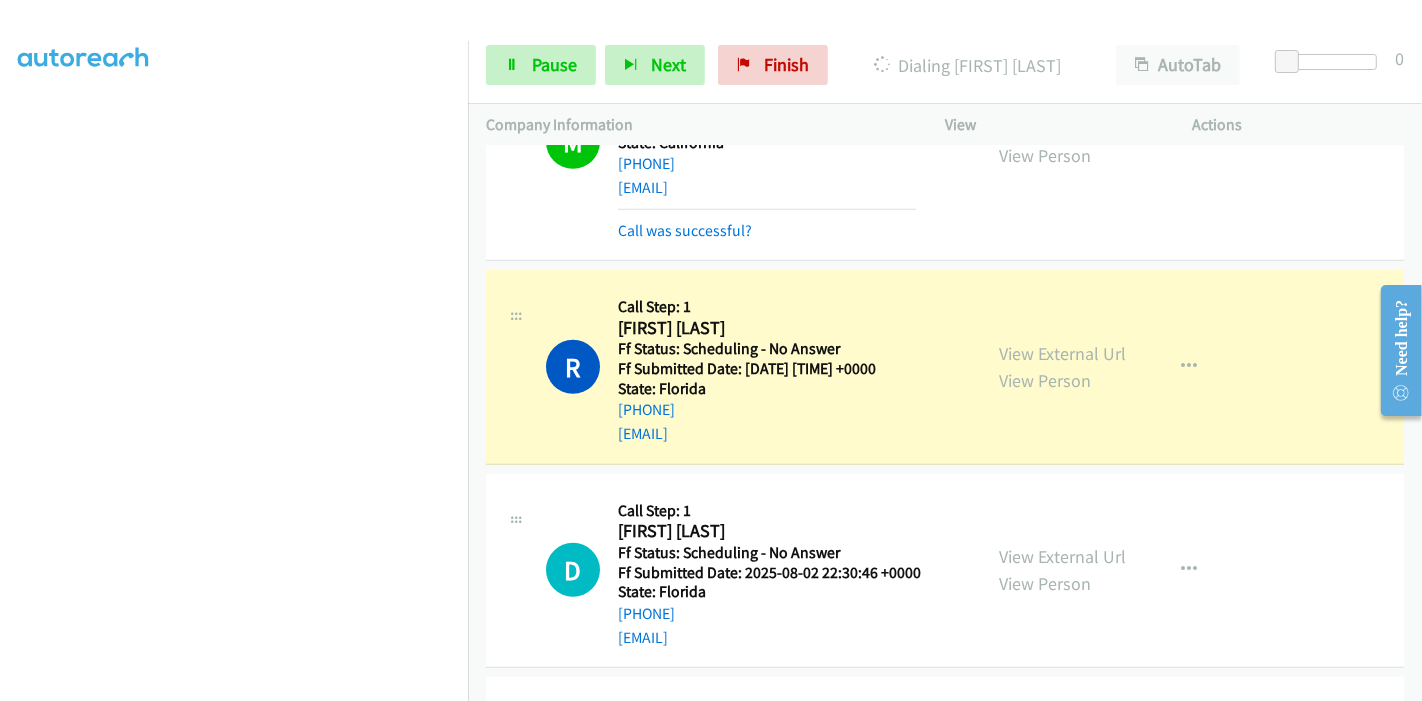 scroll, scrollTop: 0, scrollLeft: 0, axis: both 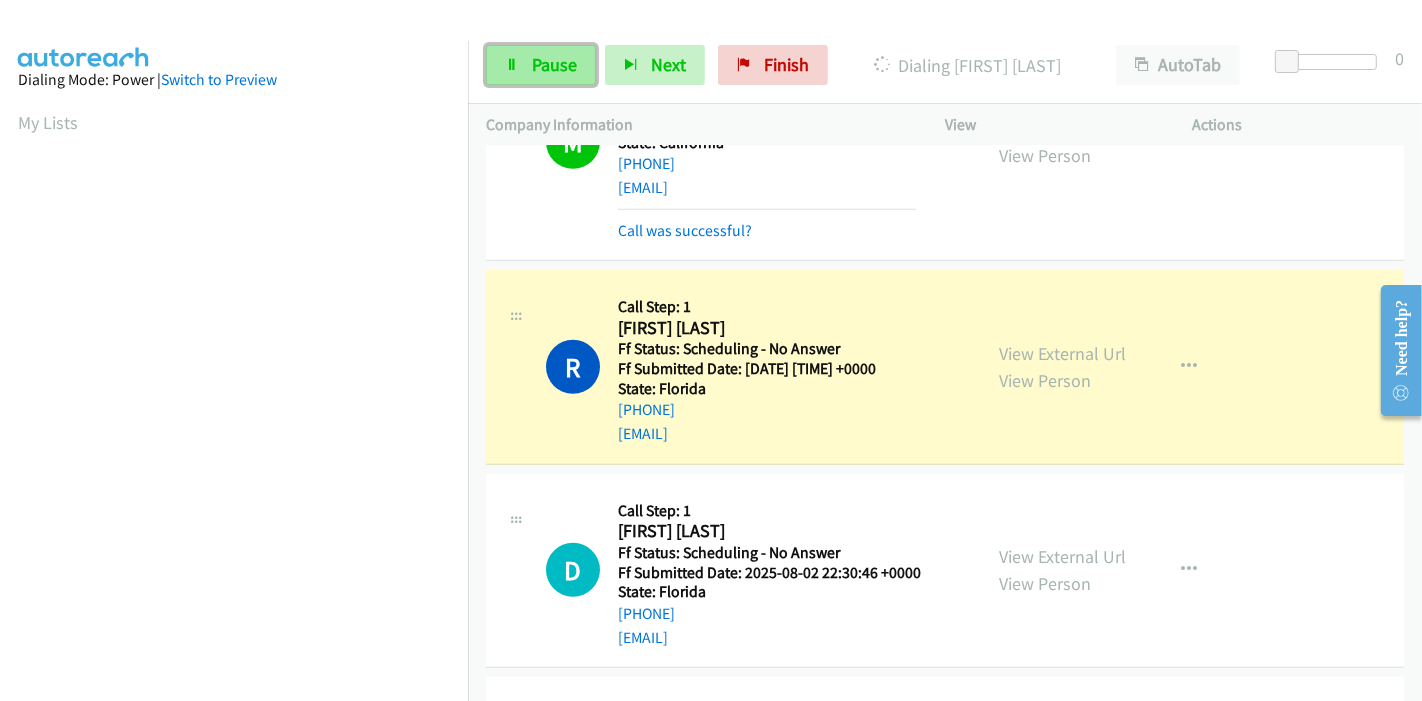 click on "Pause" at bounding box center [554, 64] 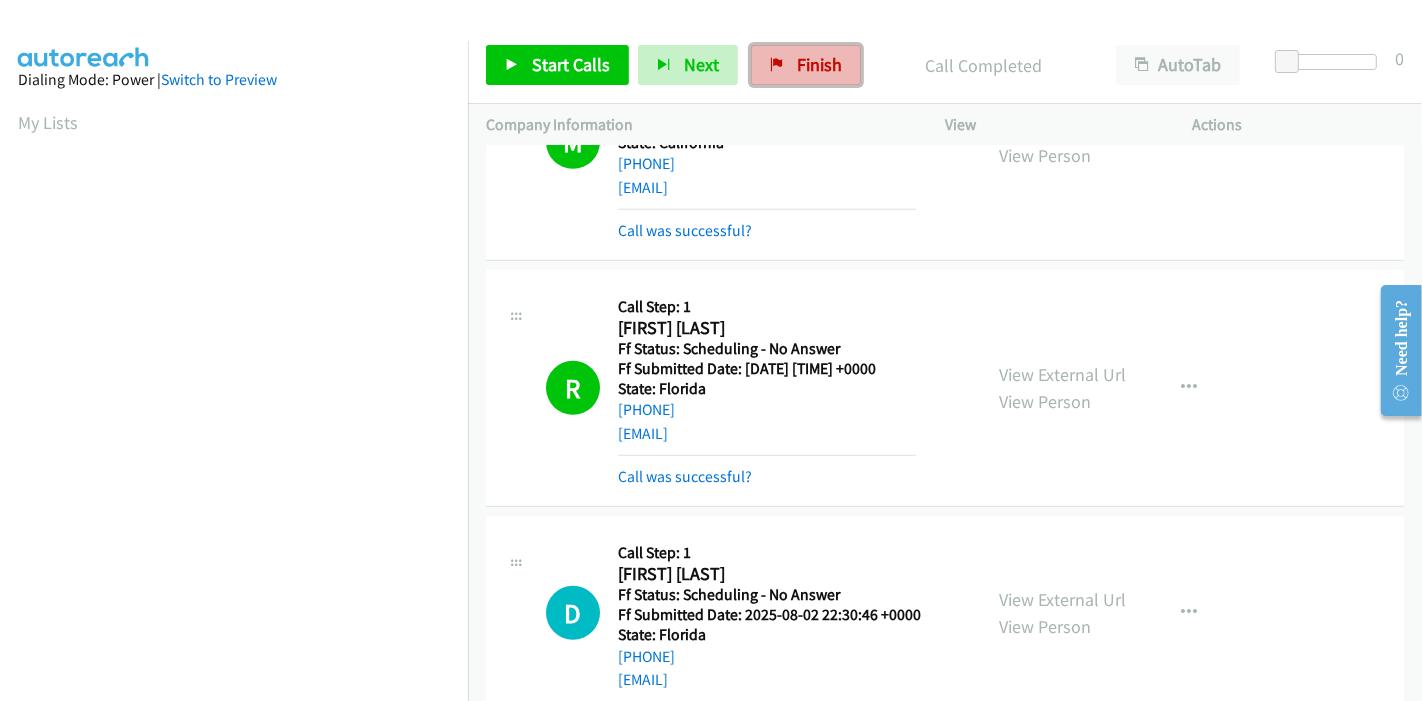 click on "Finish" at bounding box center [806, 65] 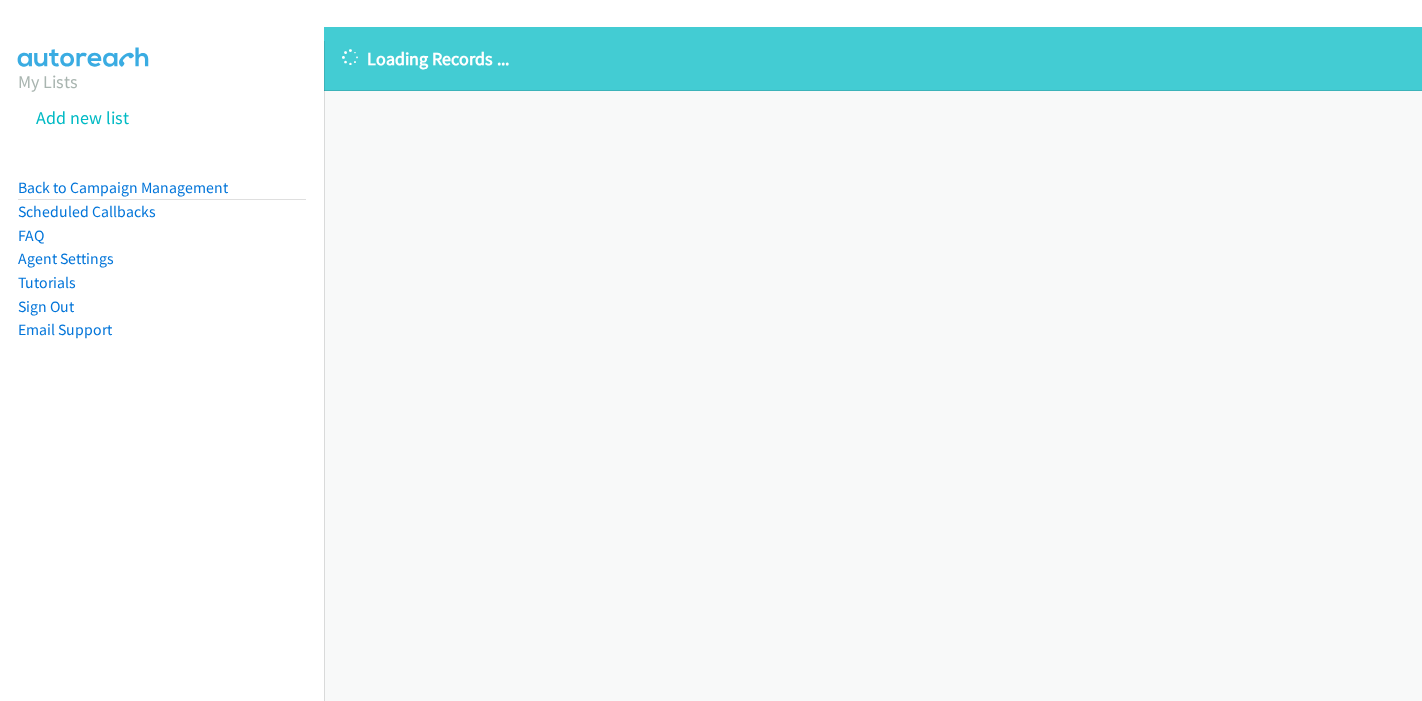 scroll, scrollTop: 0, scrollLeft: 0, axis: both 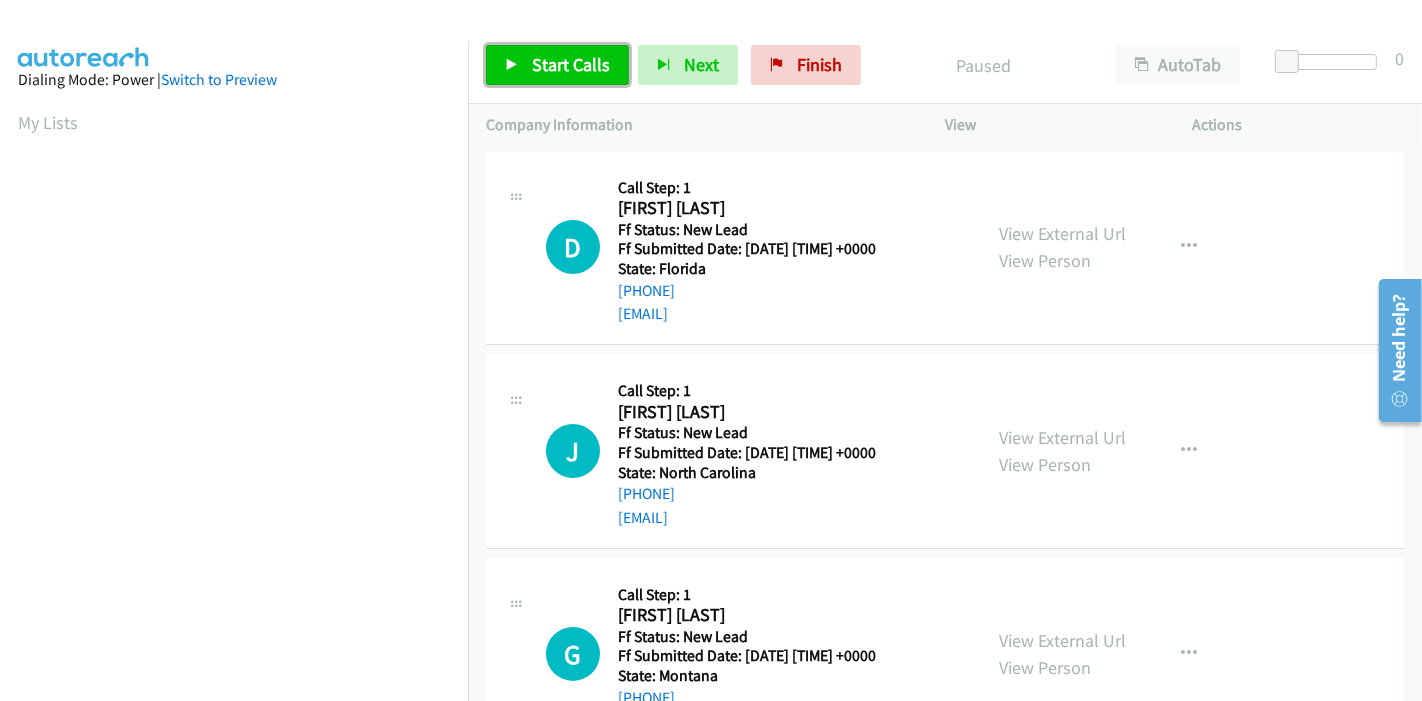 click on "Start Calls" at bounding box center (557, 65) 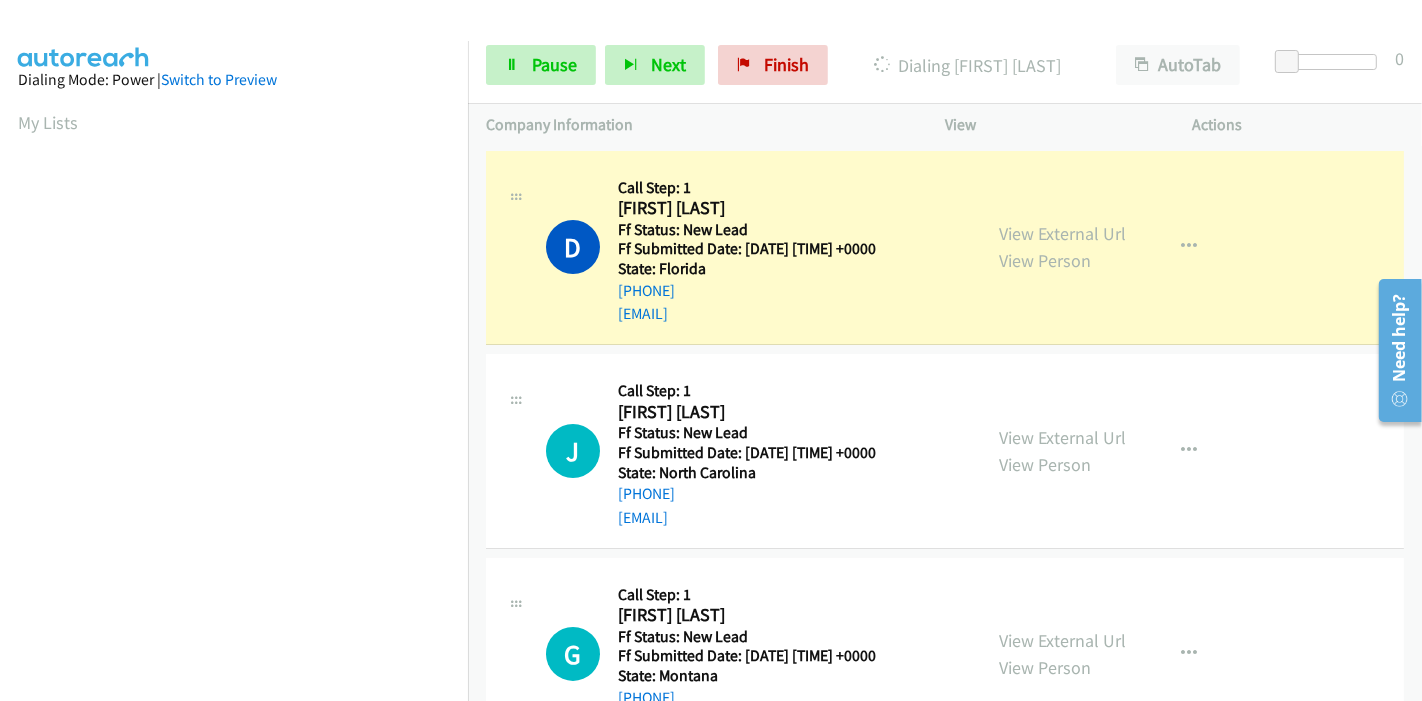 scroll, scrollTop: 422, scrollLeft: 0, axis: vertical 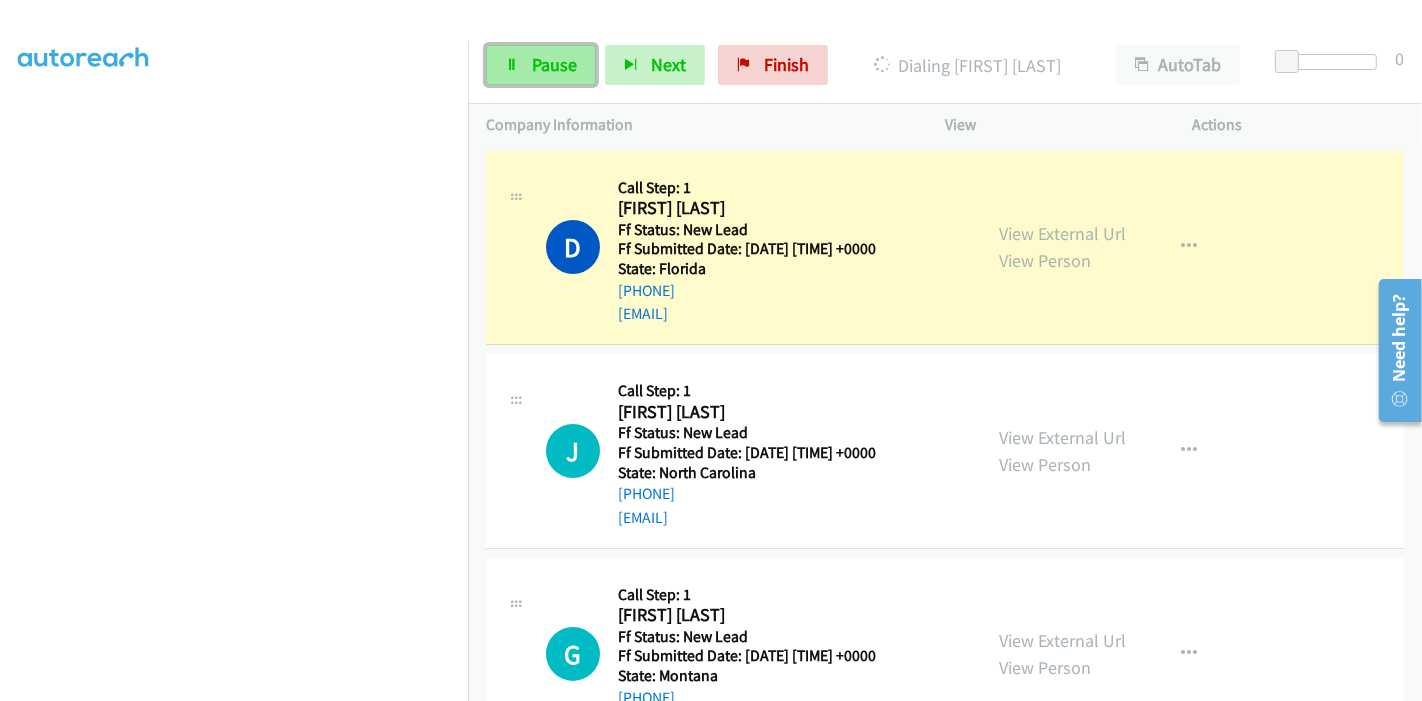 drag, startPoint x: 585, startPoint y: 61, endPoint x: 440, endPoint y: 150, distance: 170.13524 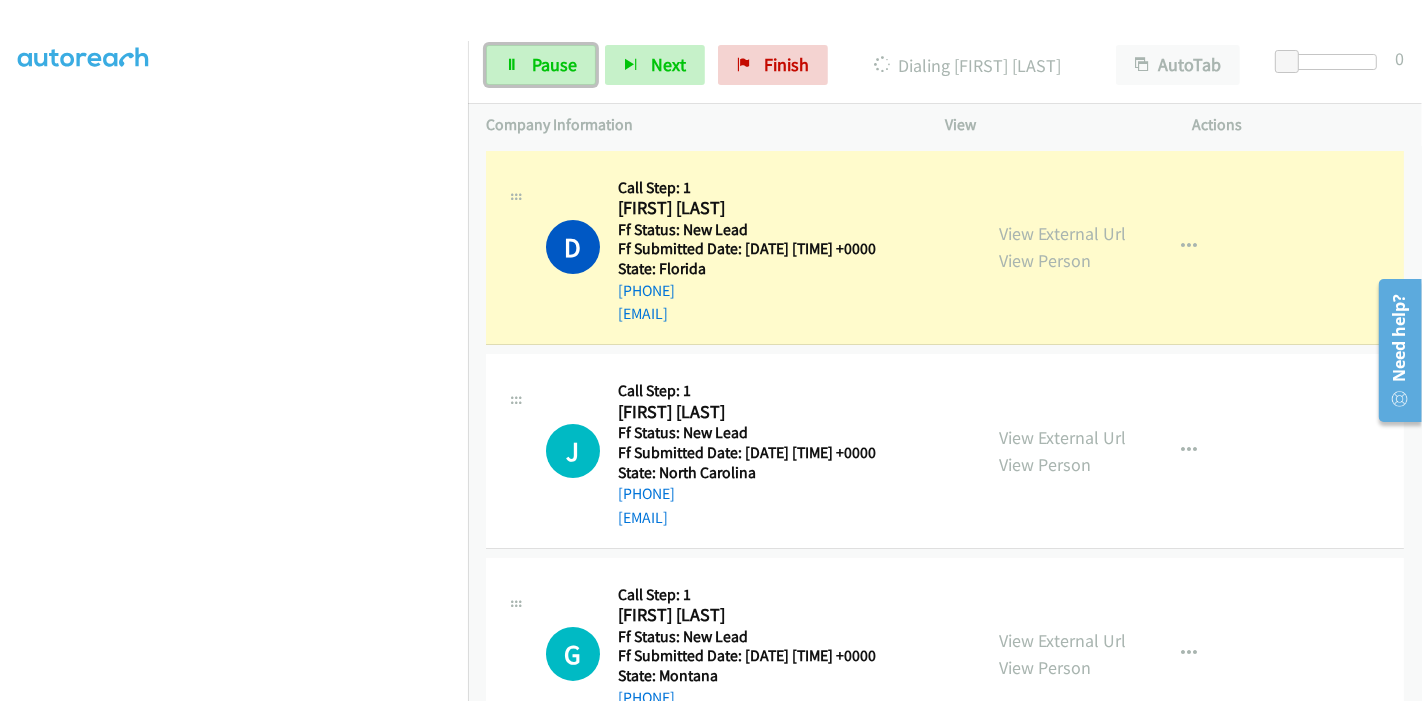 click on "Pause" at bounding box center (541, 65) 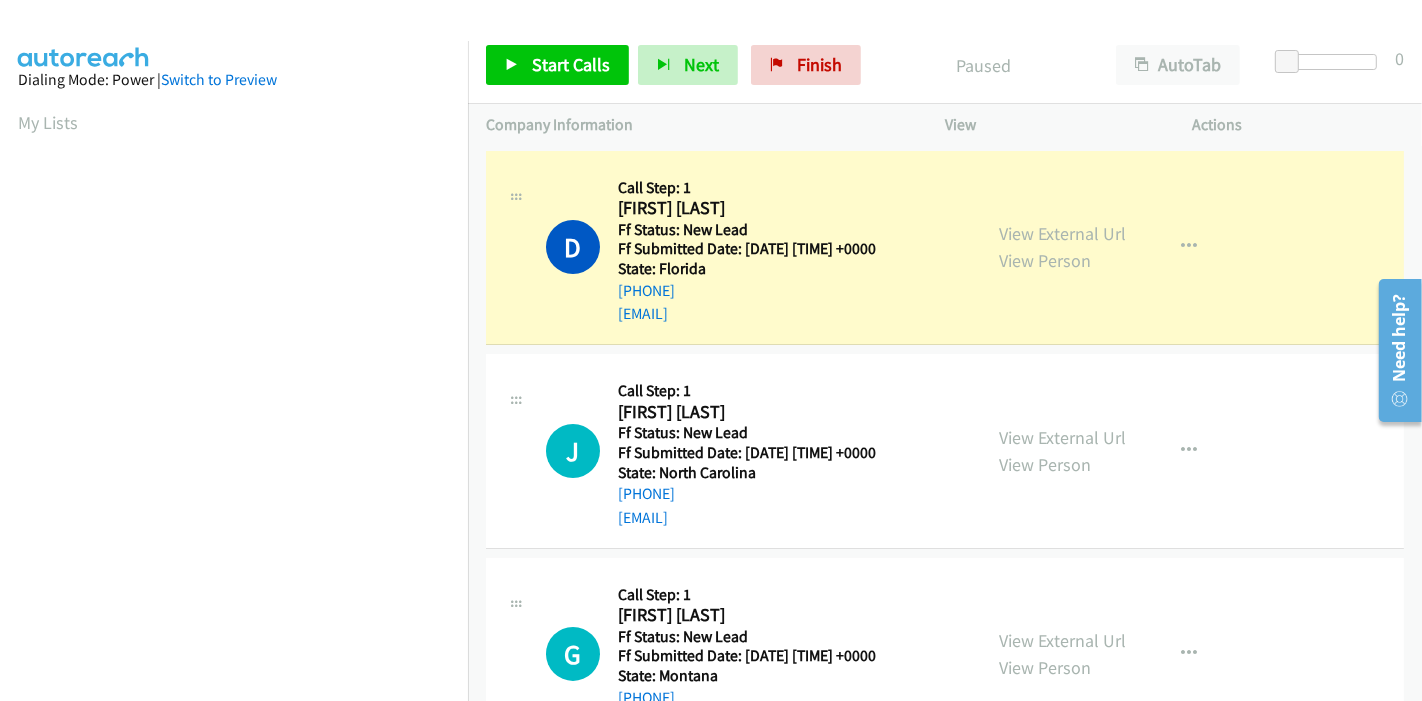 scroll, scrollTop: 422, scrollLeft: 0, axis: vertical 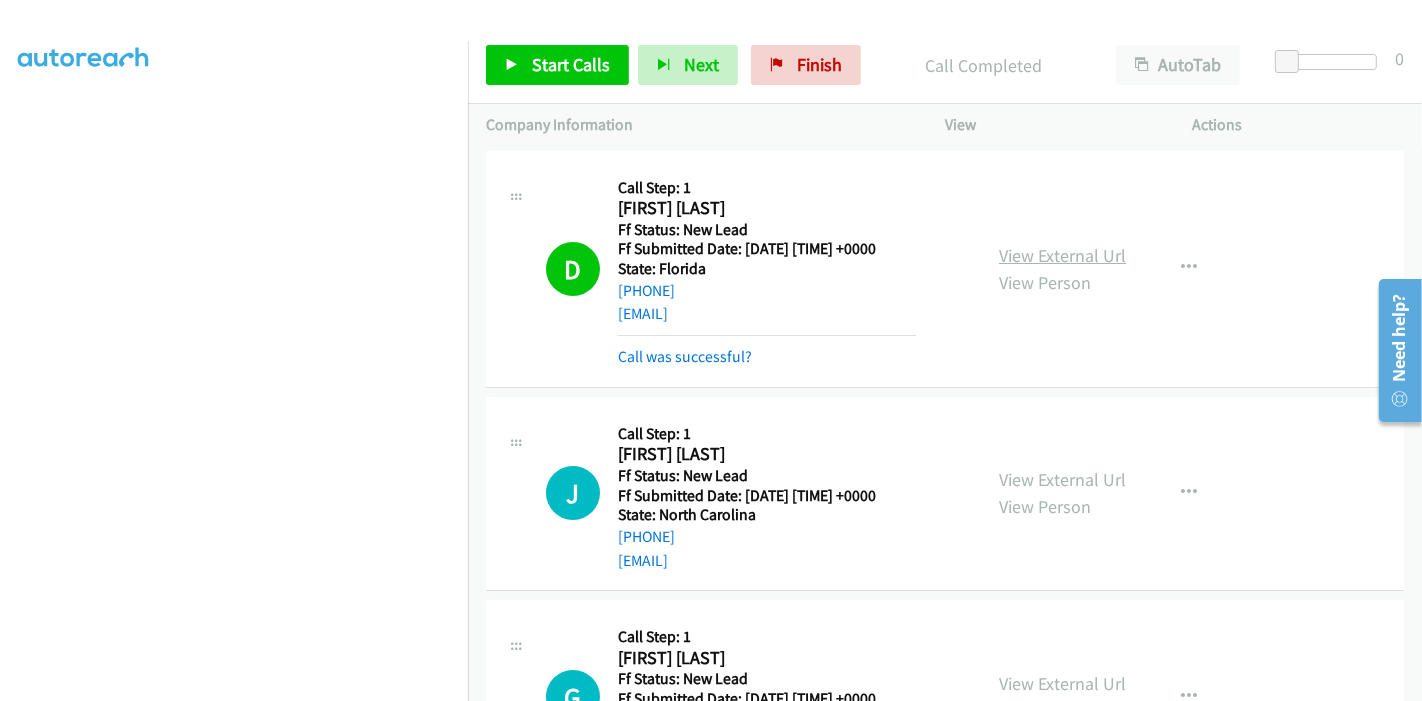click on "View External Url" at bounding box center (1062, 255) 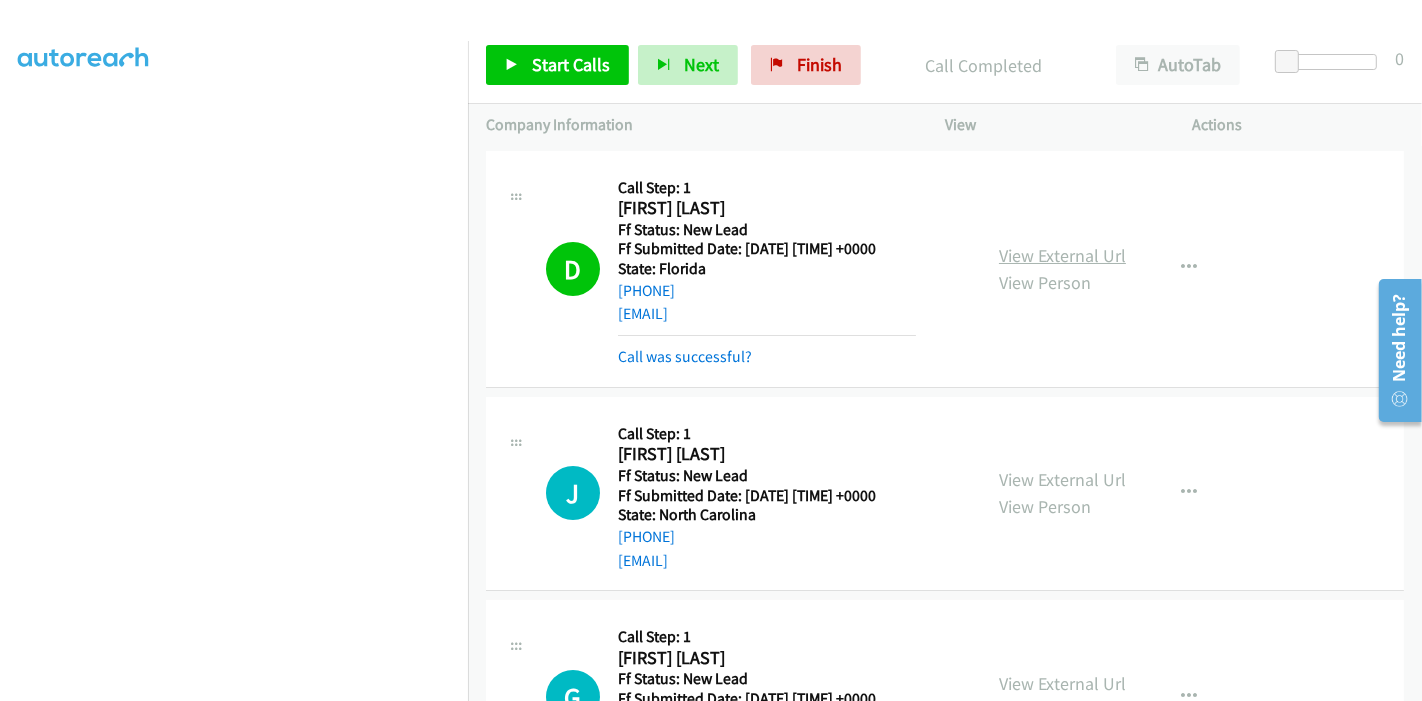 click on "View External Url" at bounding box center (1062, 255) 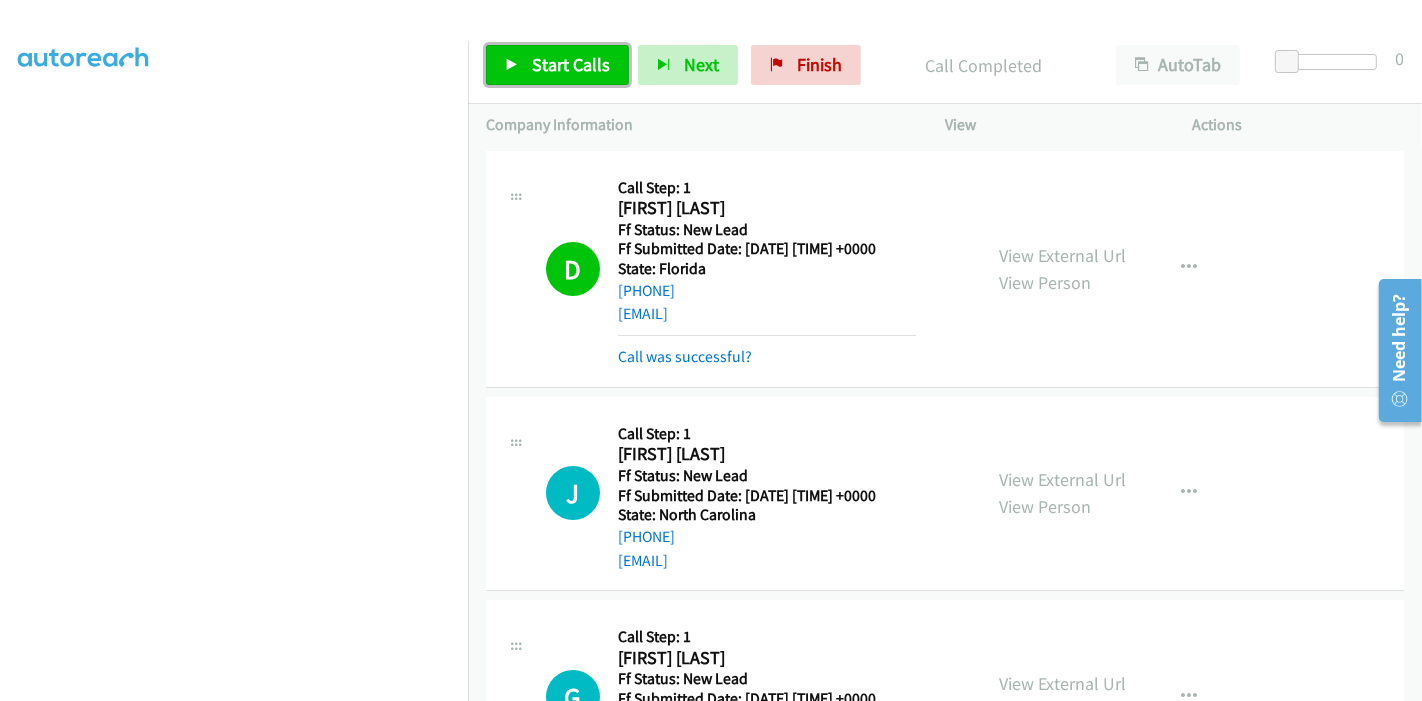 click on "Start Calls" at bounding box center [571, 64] 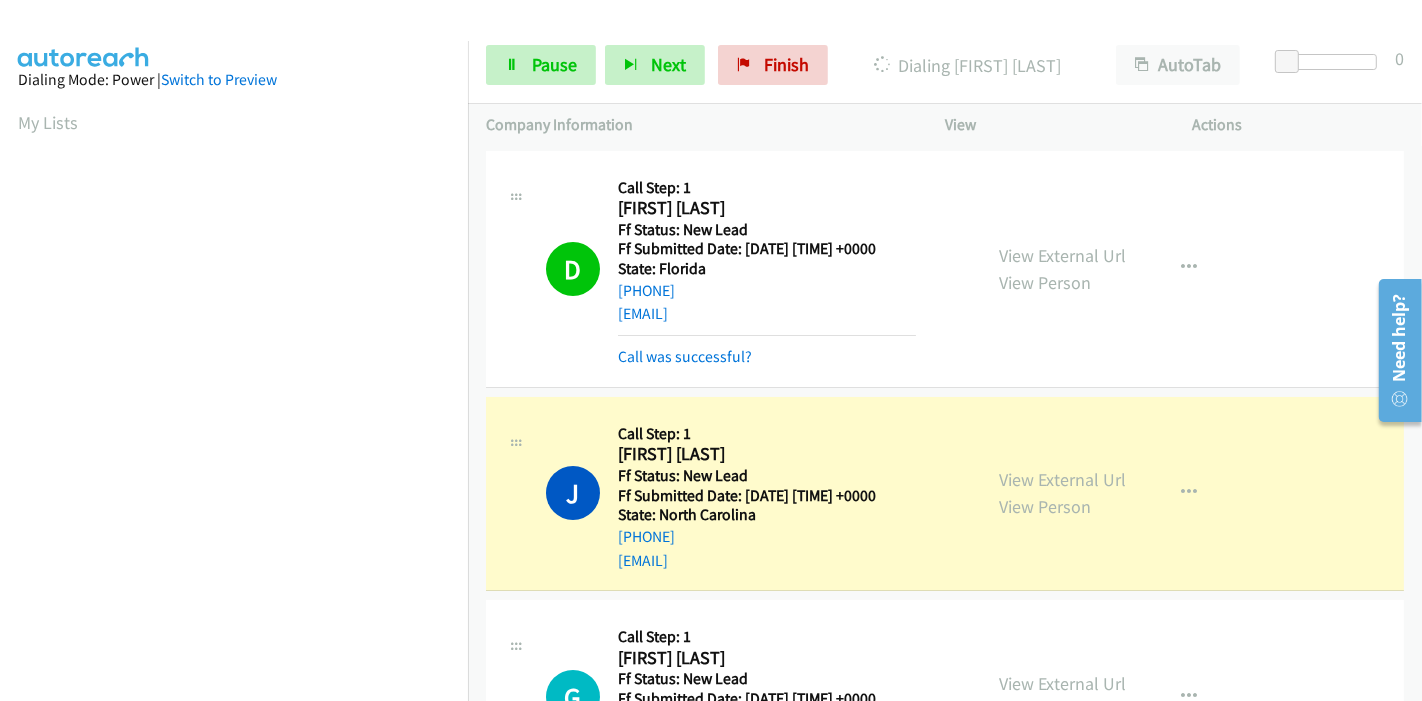 scroll, scrollTop: 422, scrollLeft: 0, axis: vertical 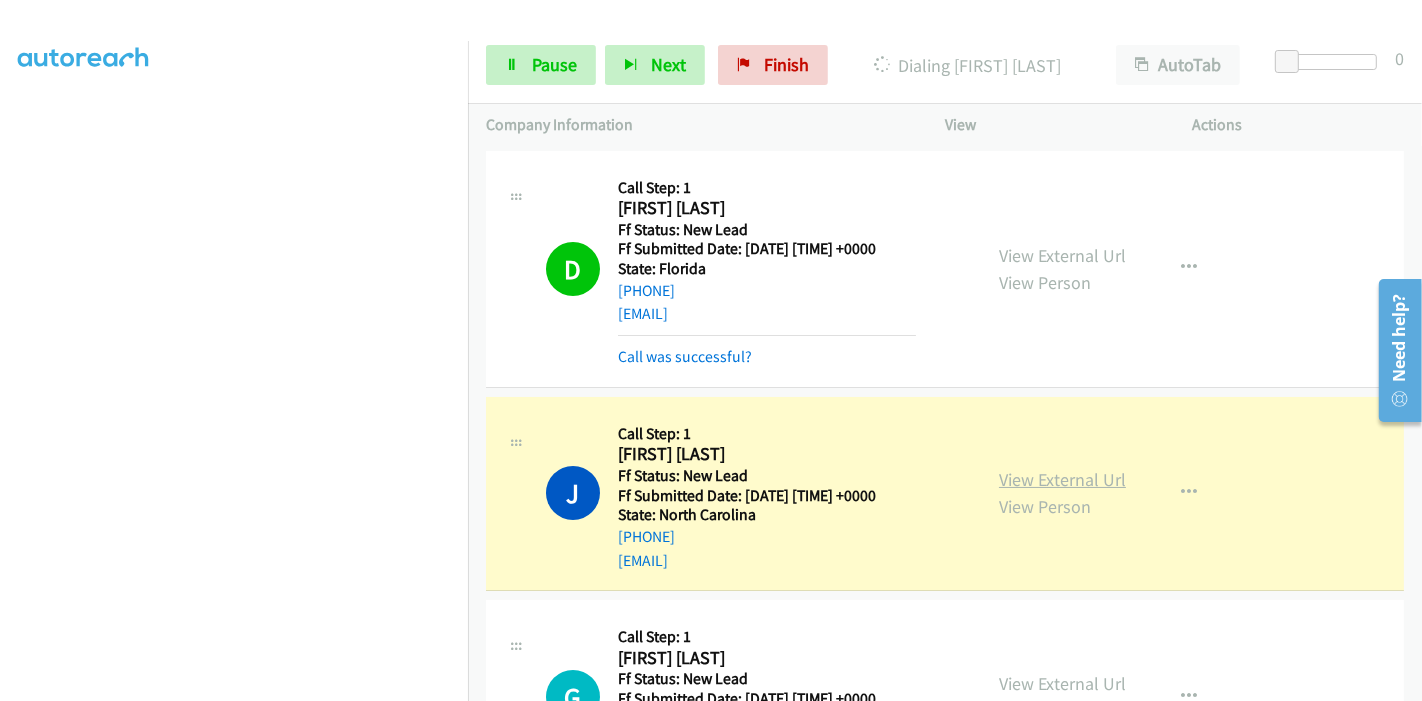 click on "View External Url" at bounding box center [1062, 479] 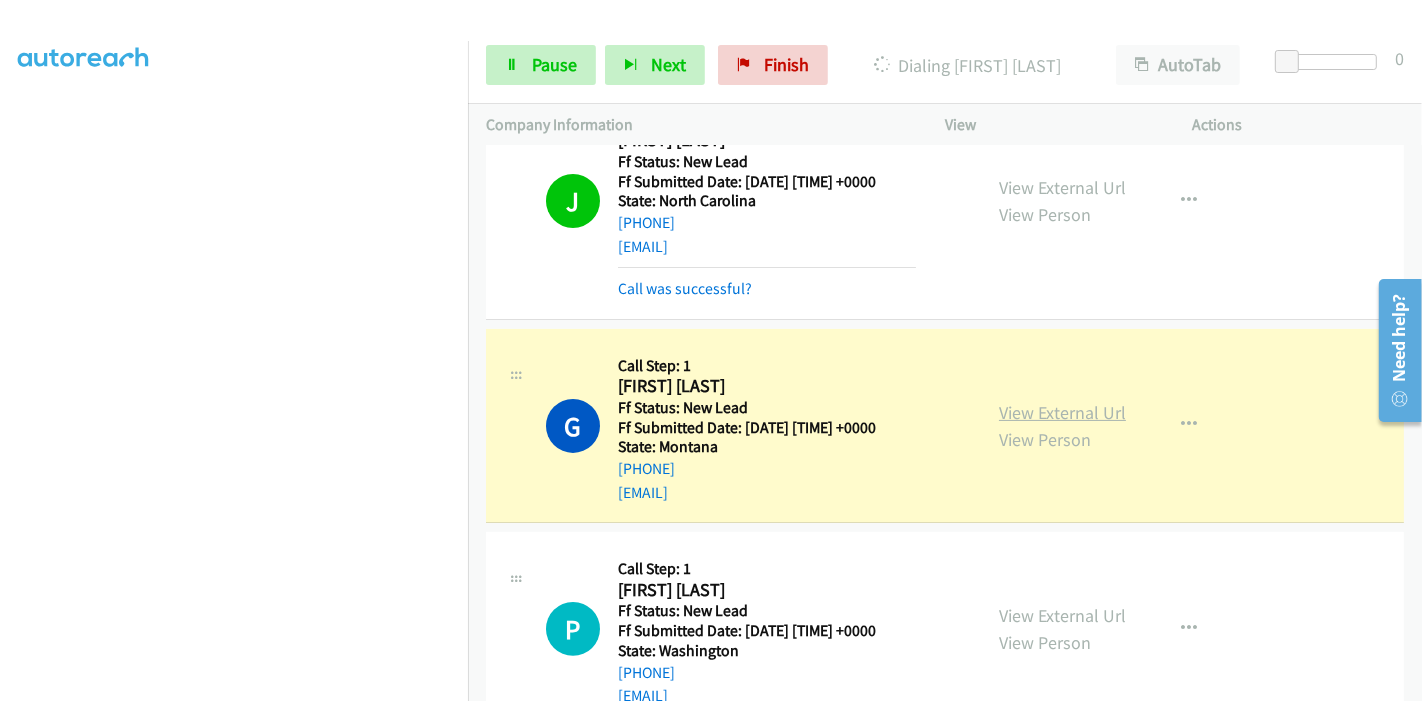scroll, scrollTop: 333, scrollLeft: 0, axis: vertical 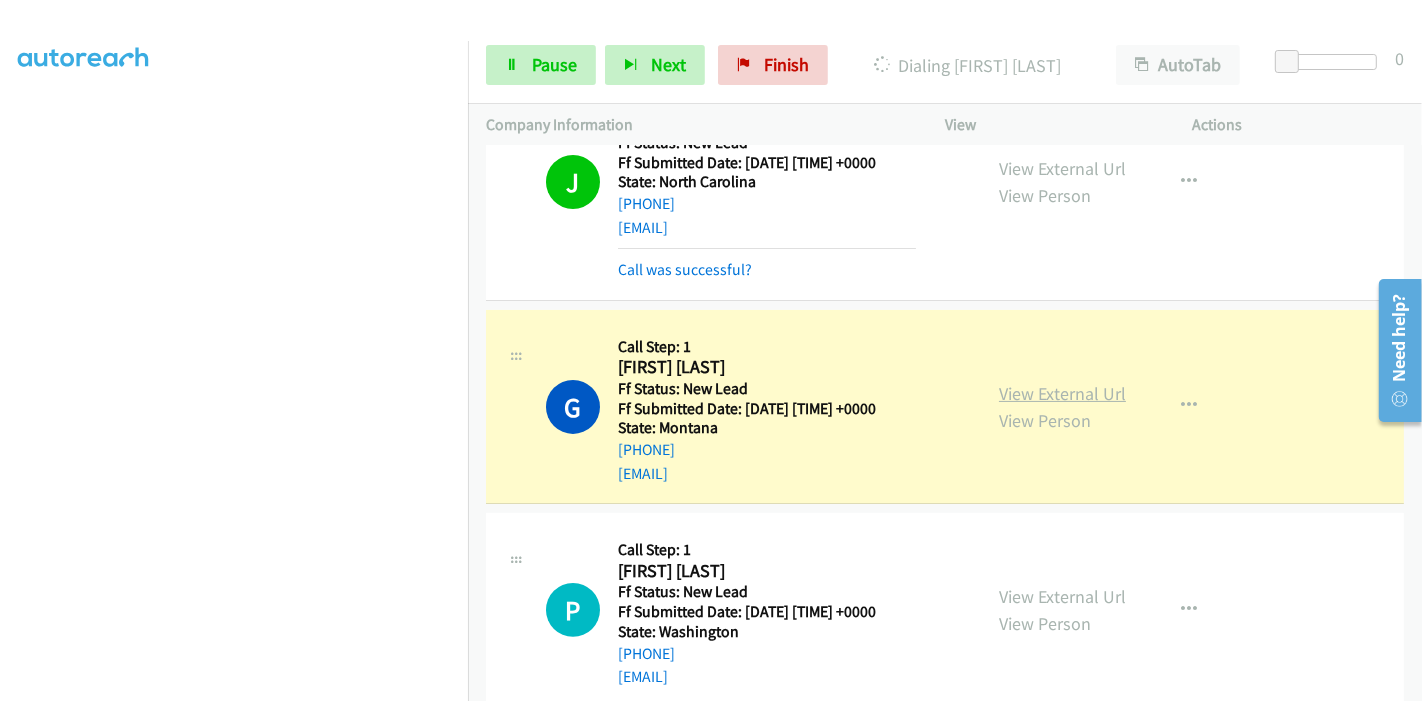 click on "View External Url" at bounding box center (1062, 393) 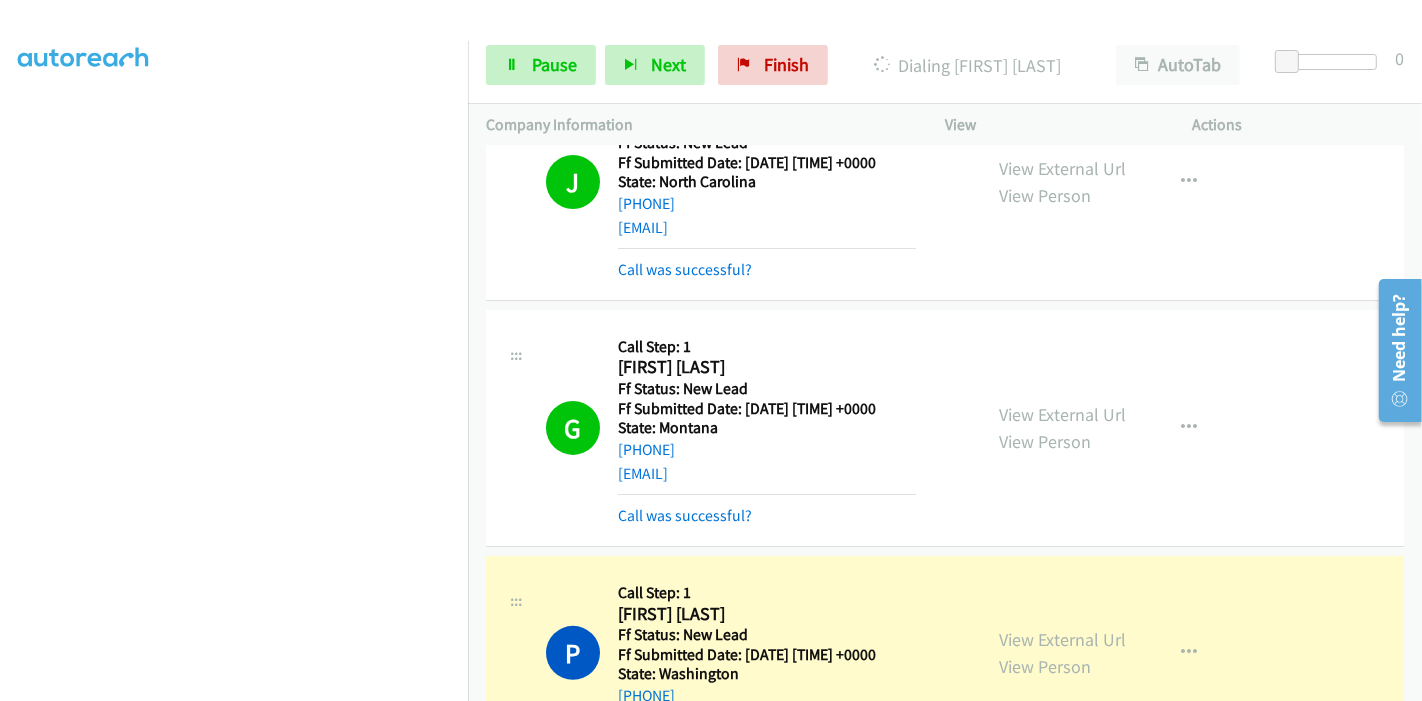 scroll, scrollTop: 0, scrollLeft: 0, axis: both 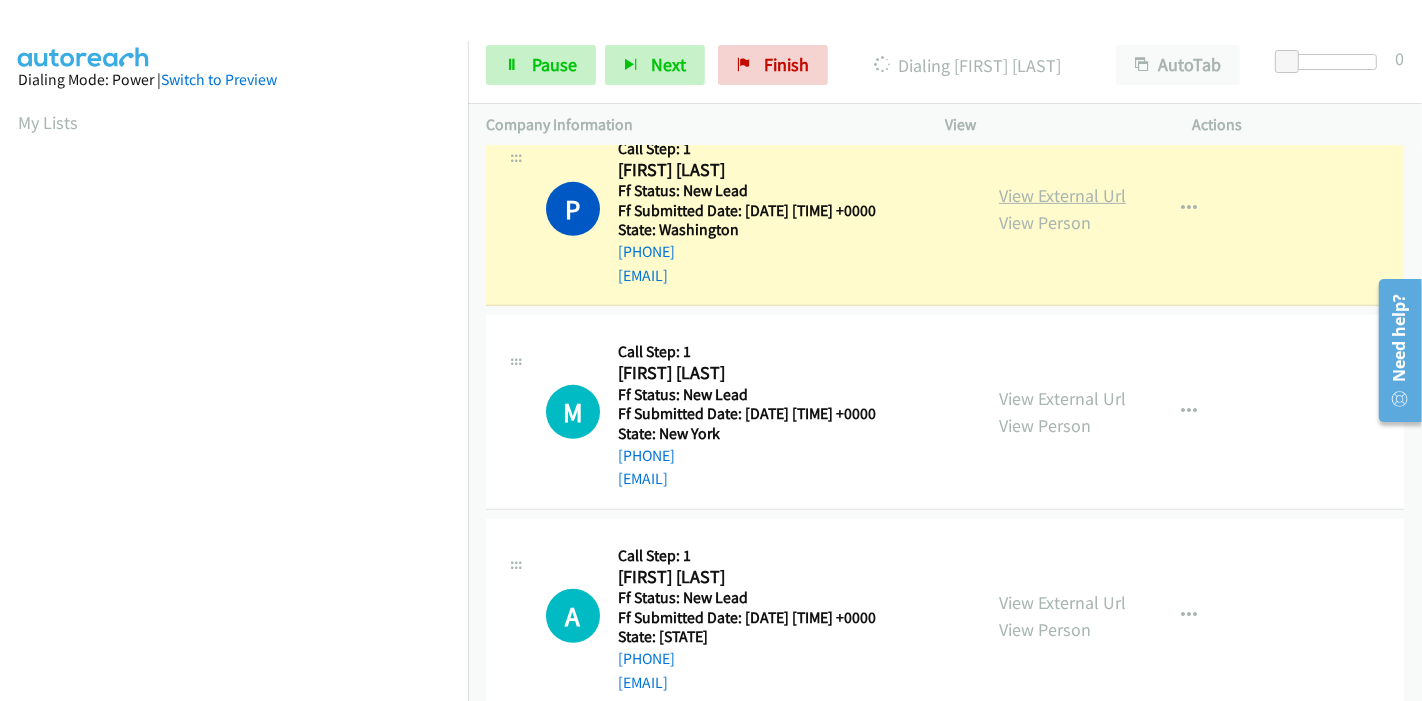 click on "View External Url" at bounding box center [1062, 195] 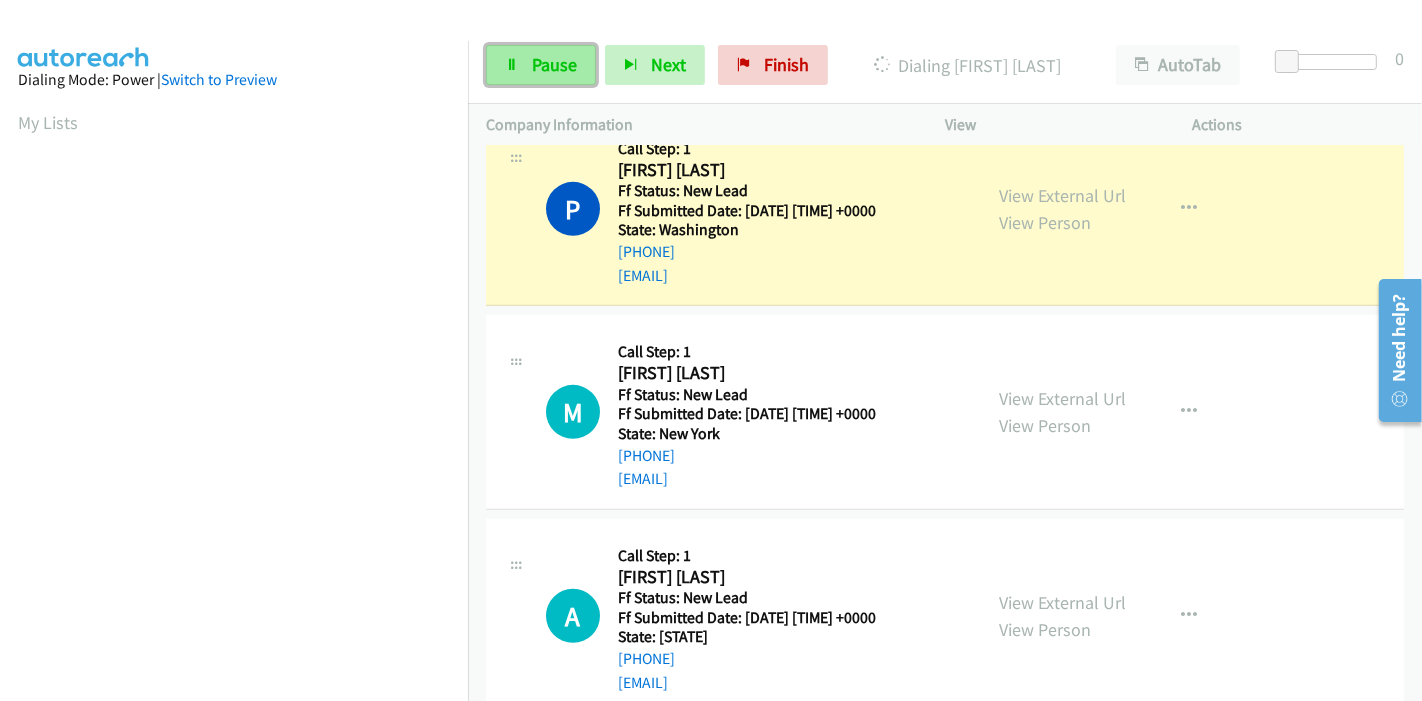 click on "Pause" at bounding box center (541, 65) 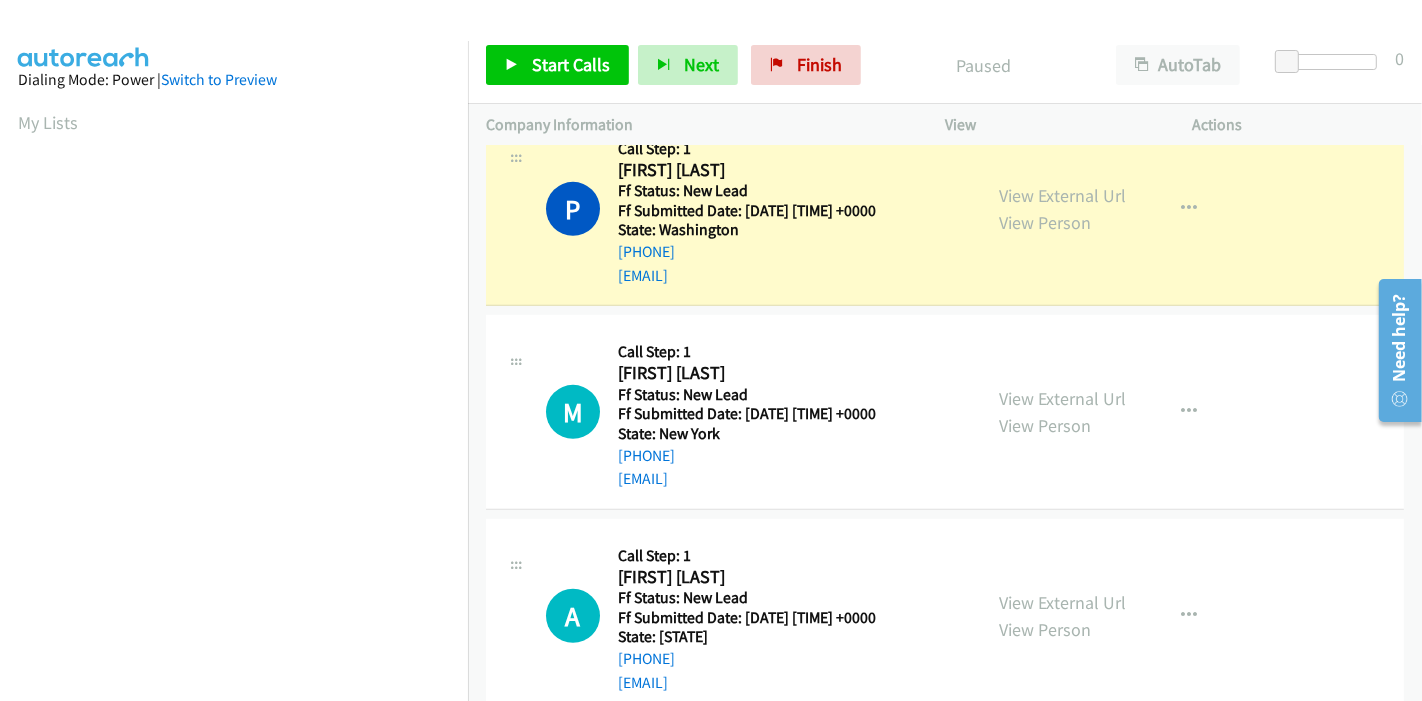 scroll, scrollTop: 422, scrollLeft: 0, axis: vertical 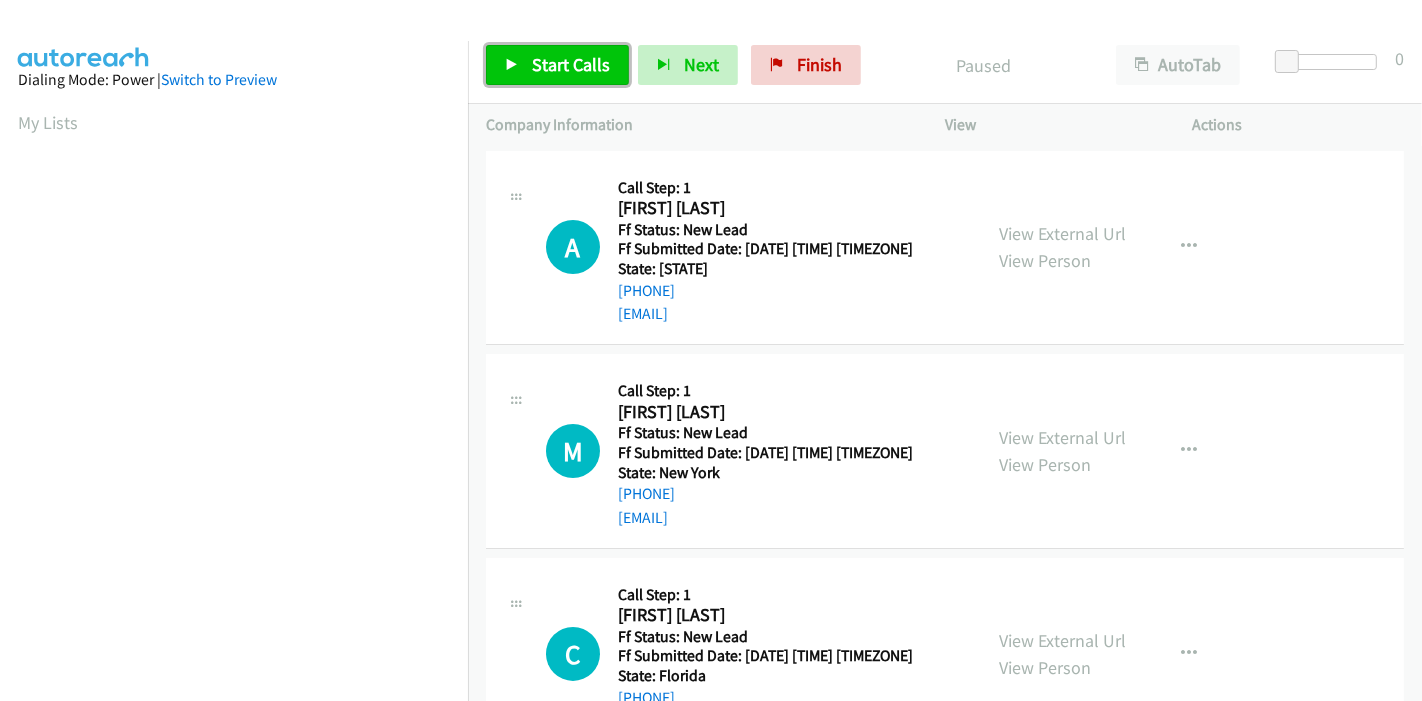 click on "Start Calls" at bounding box center (571, 64) 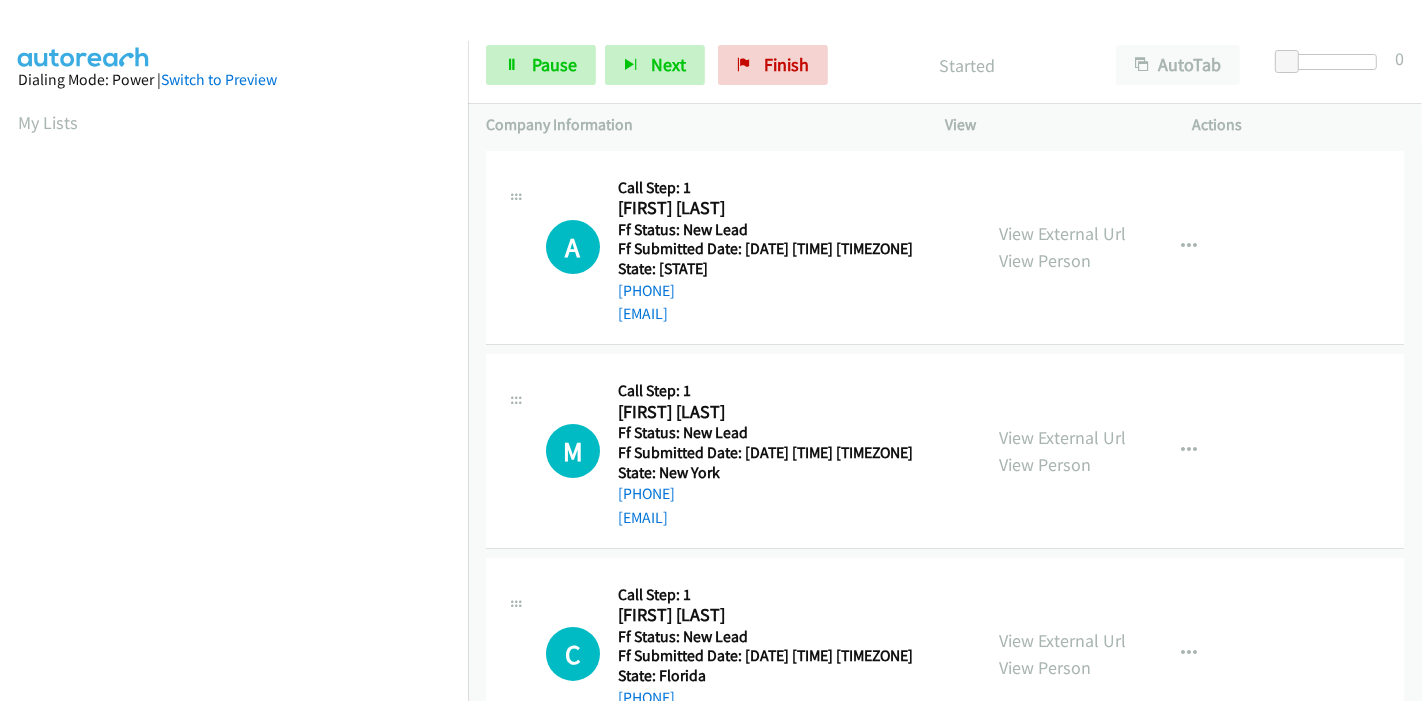 scroll, scrollTop: 0, scrollLeft: 0, axis: both 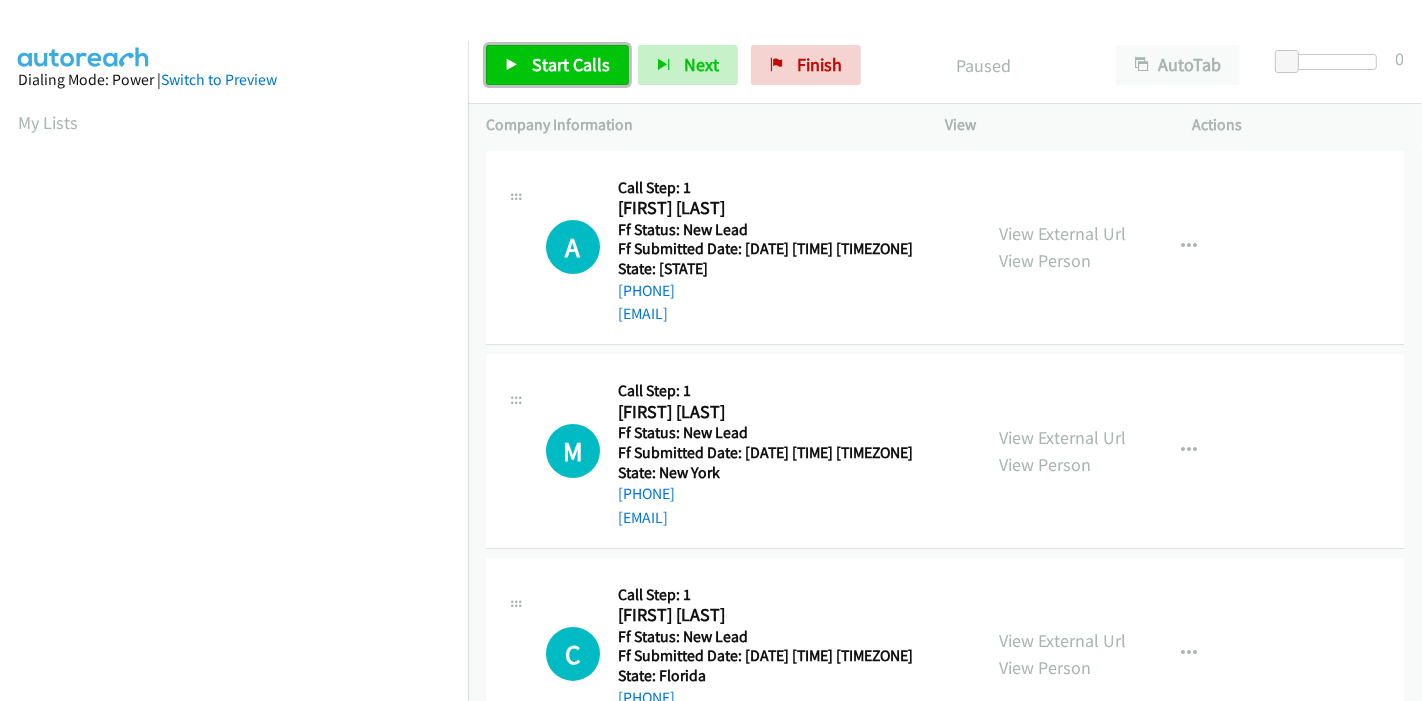 click on "Start Calls" at bounding box center [557, 65] 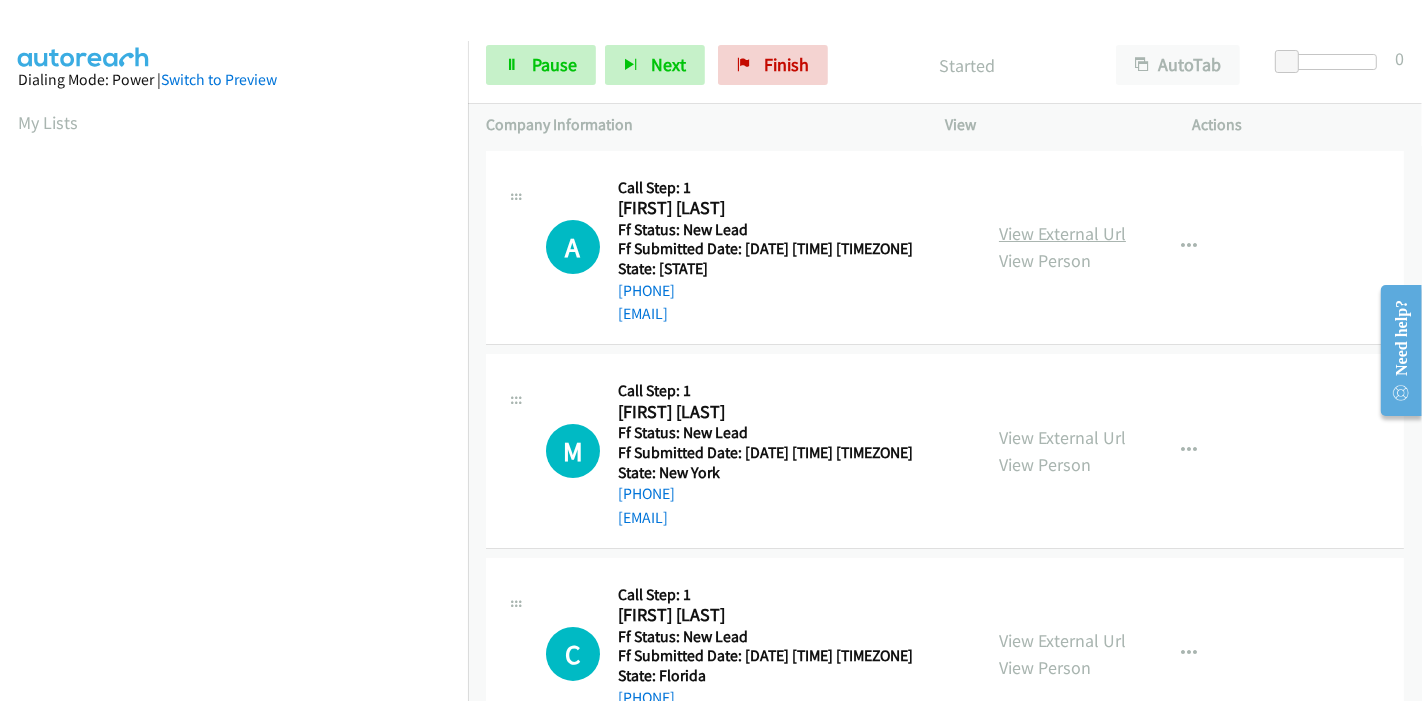 click on "View External Url" at bounding box center [1062, 233] 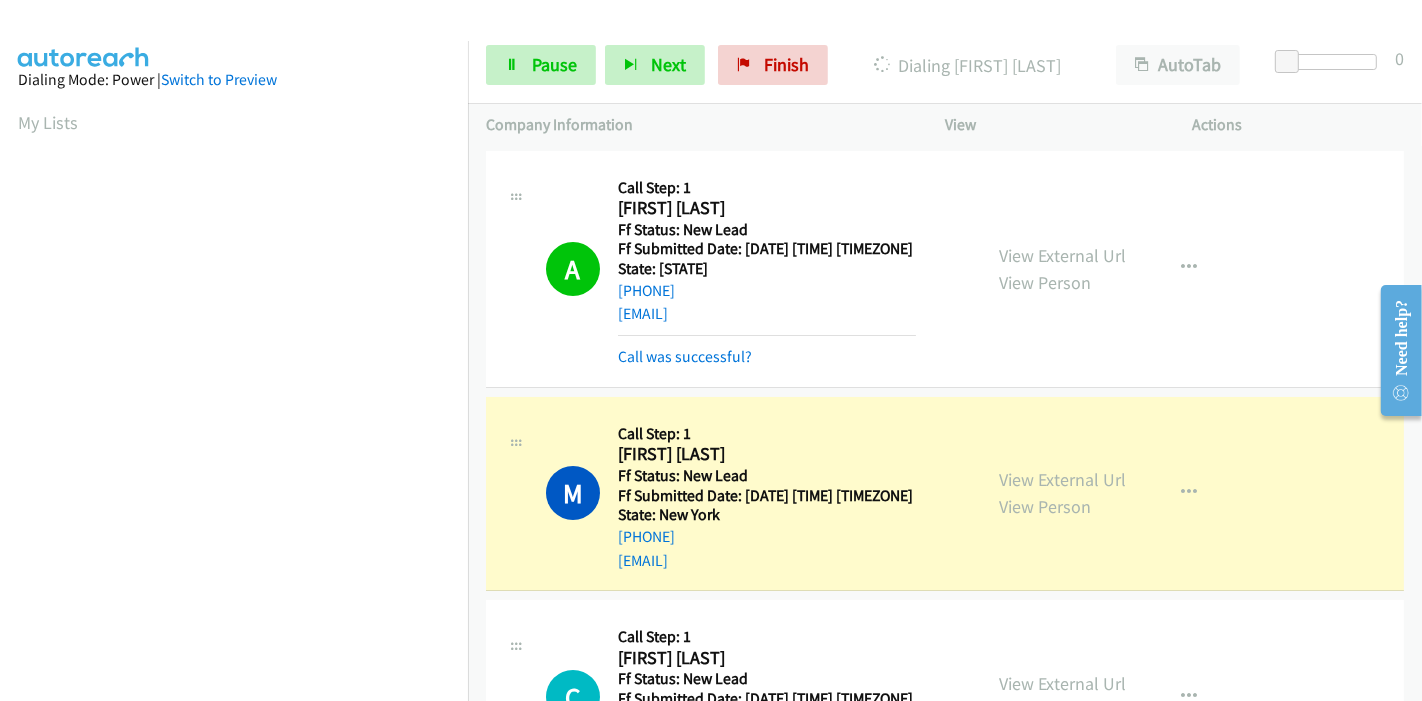 scroll, scrollTop: 422, scrollLeft: 0, axis: vertical 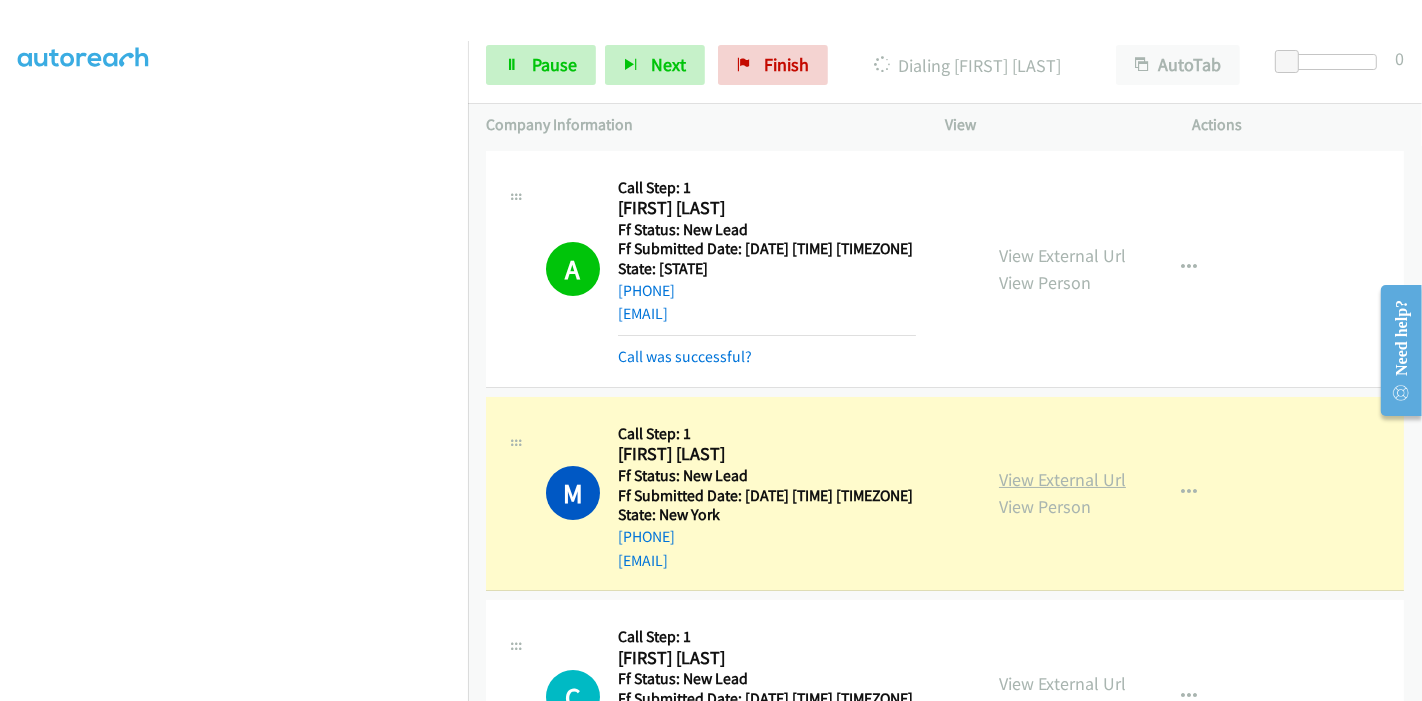 click on "View External Url" at bounding box center (1062, 479) 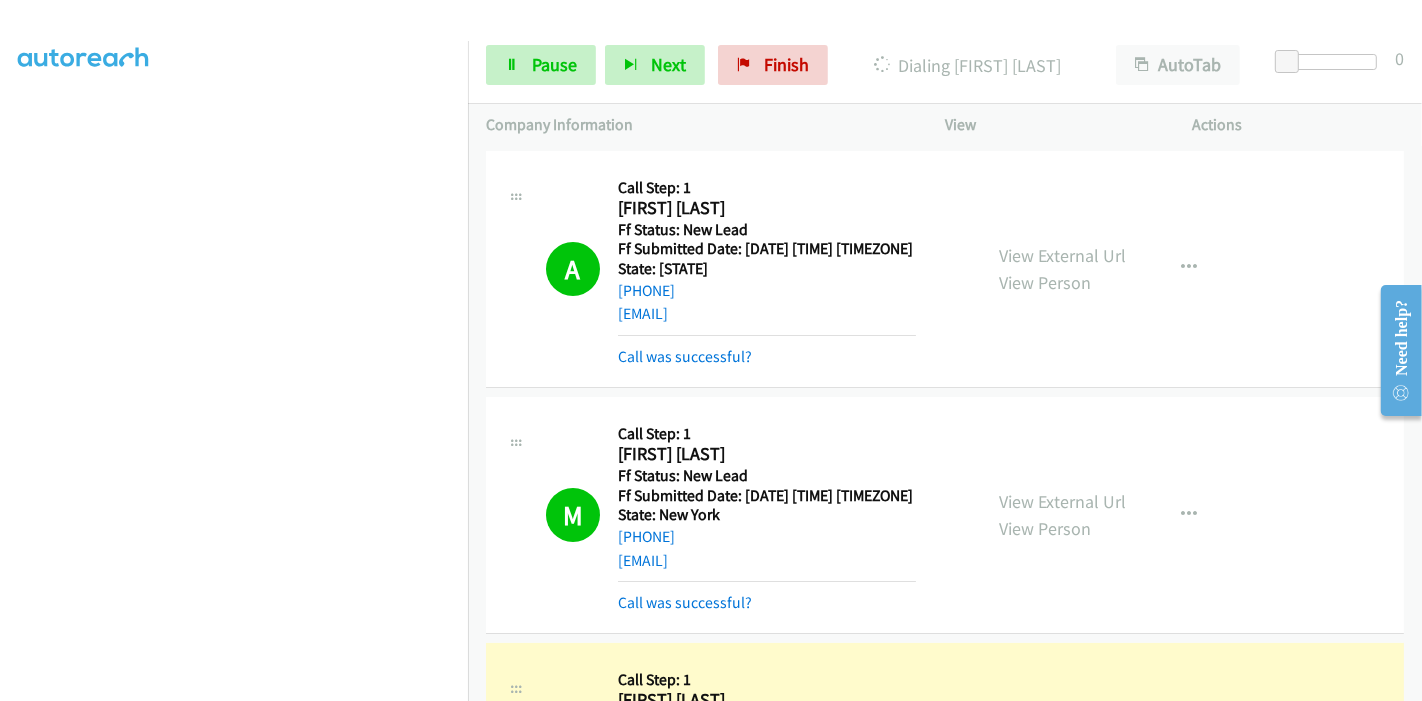 scroll, scrollTop: 0, scrollLeft: 0, axis: both 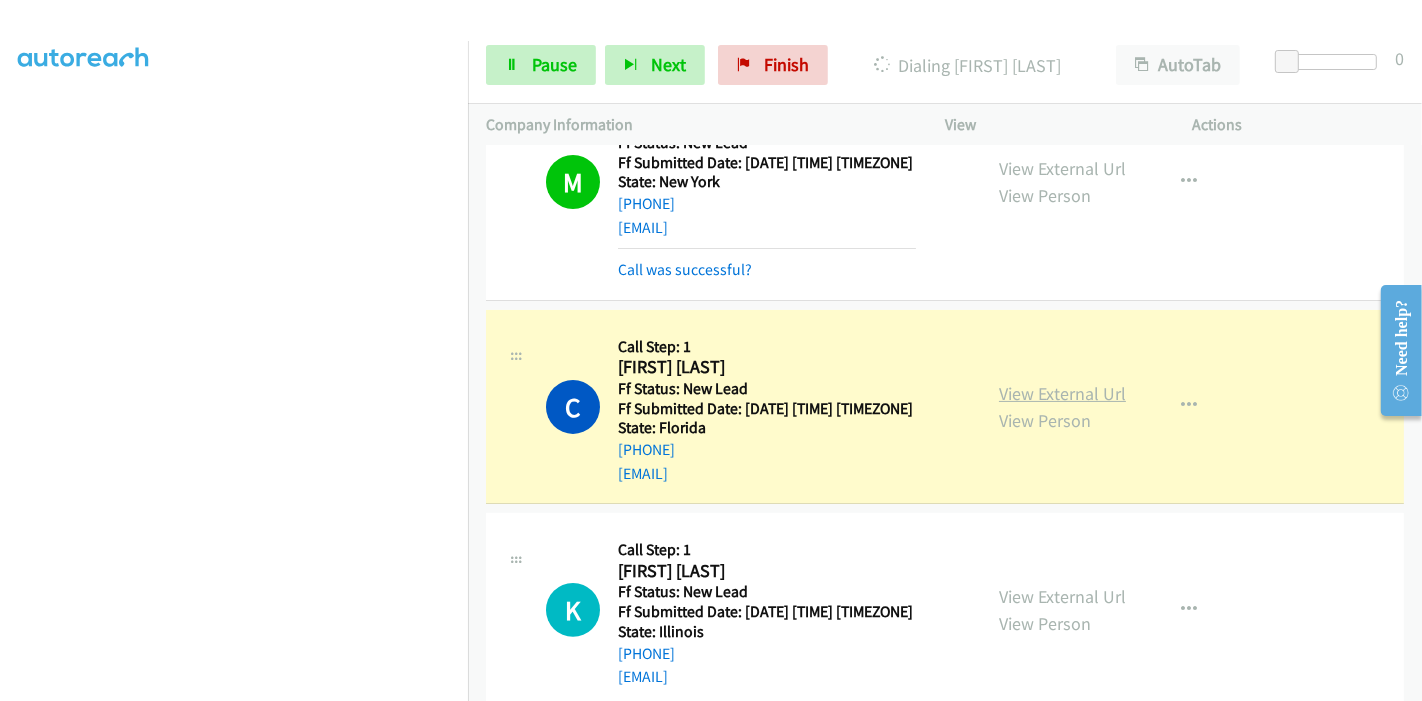drag, startPoint x: 1030, startPoint y: 386, endPoint x: 1012, endPoint y: 384, distance: 18.110771 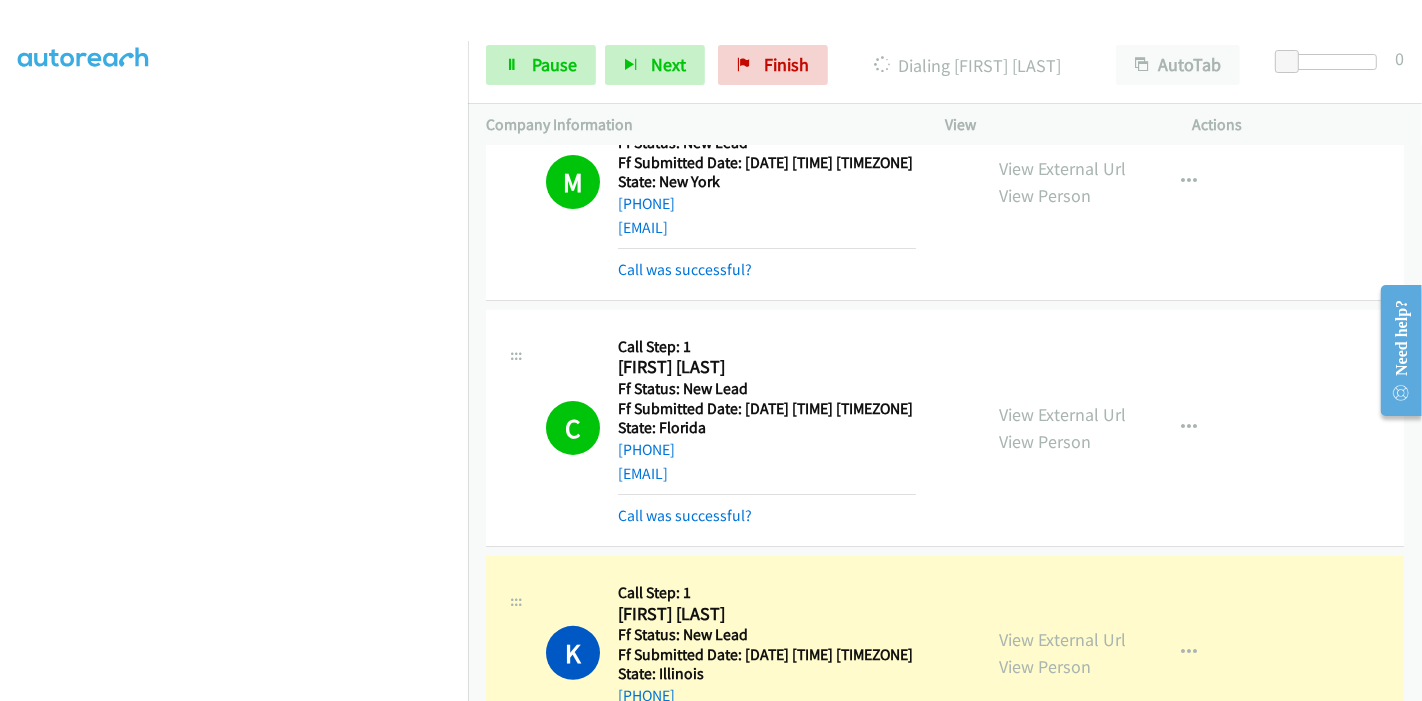 scroll, scrollTop: 222, scrollLeft: 0, axis: vertical 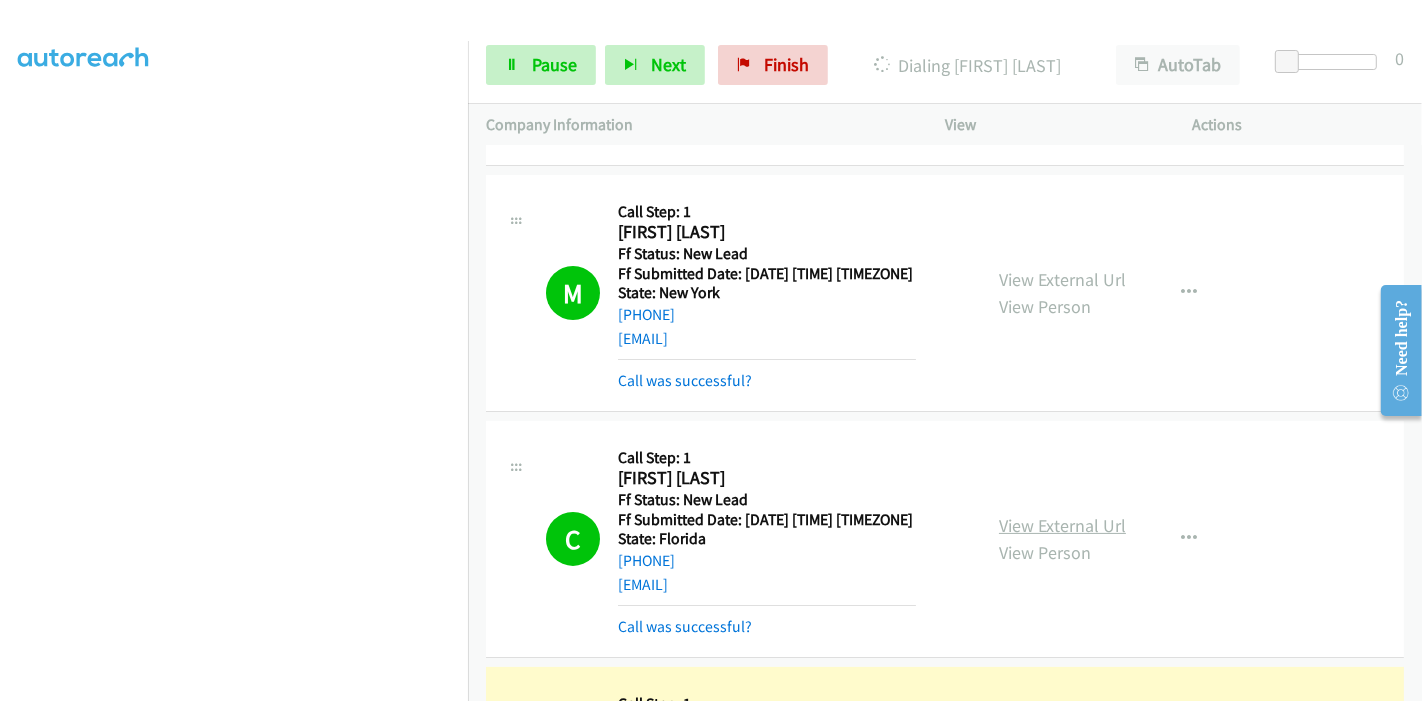 click on "View External Url" at bounding box center (1062, 525) 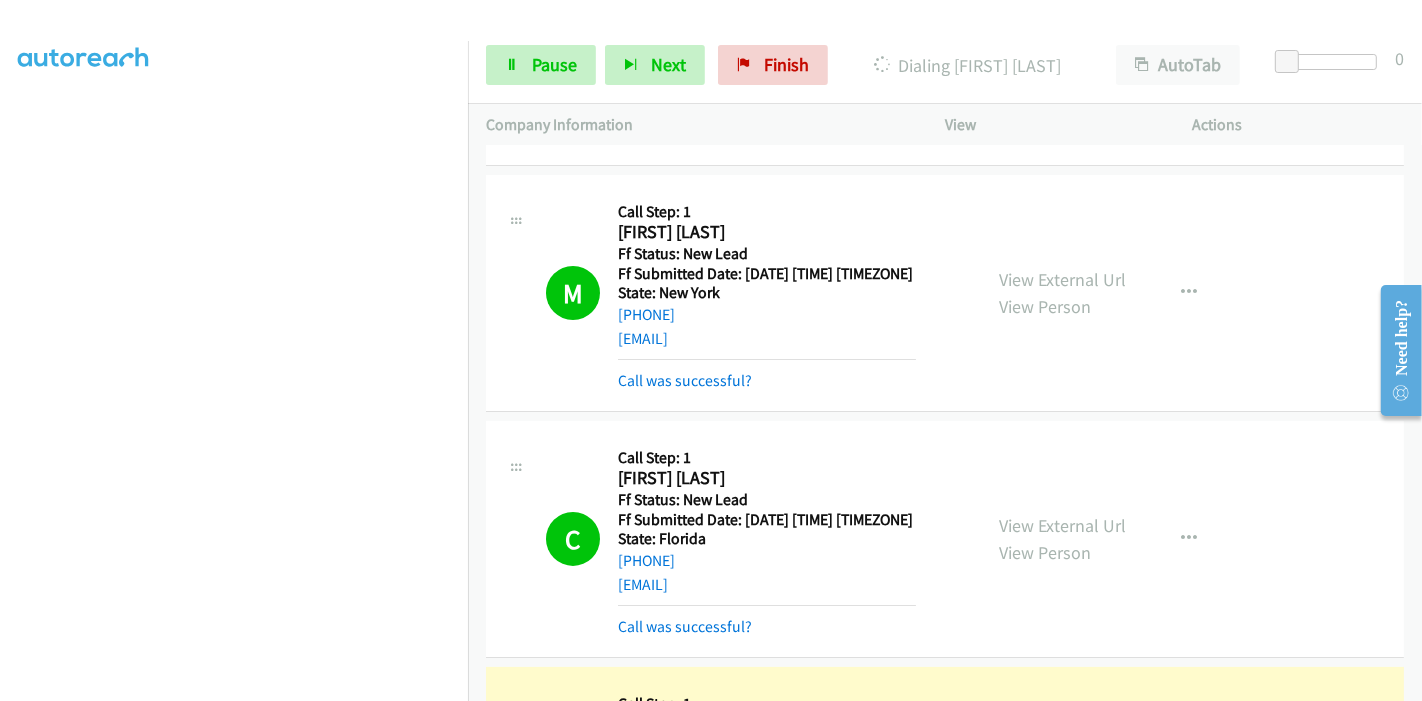 scroll, scrollTop: 422, scrollLeft: 0, axis: vertical 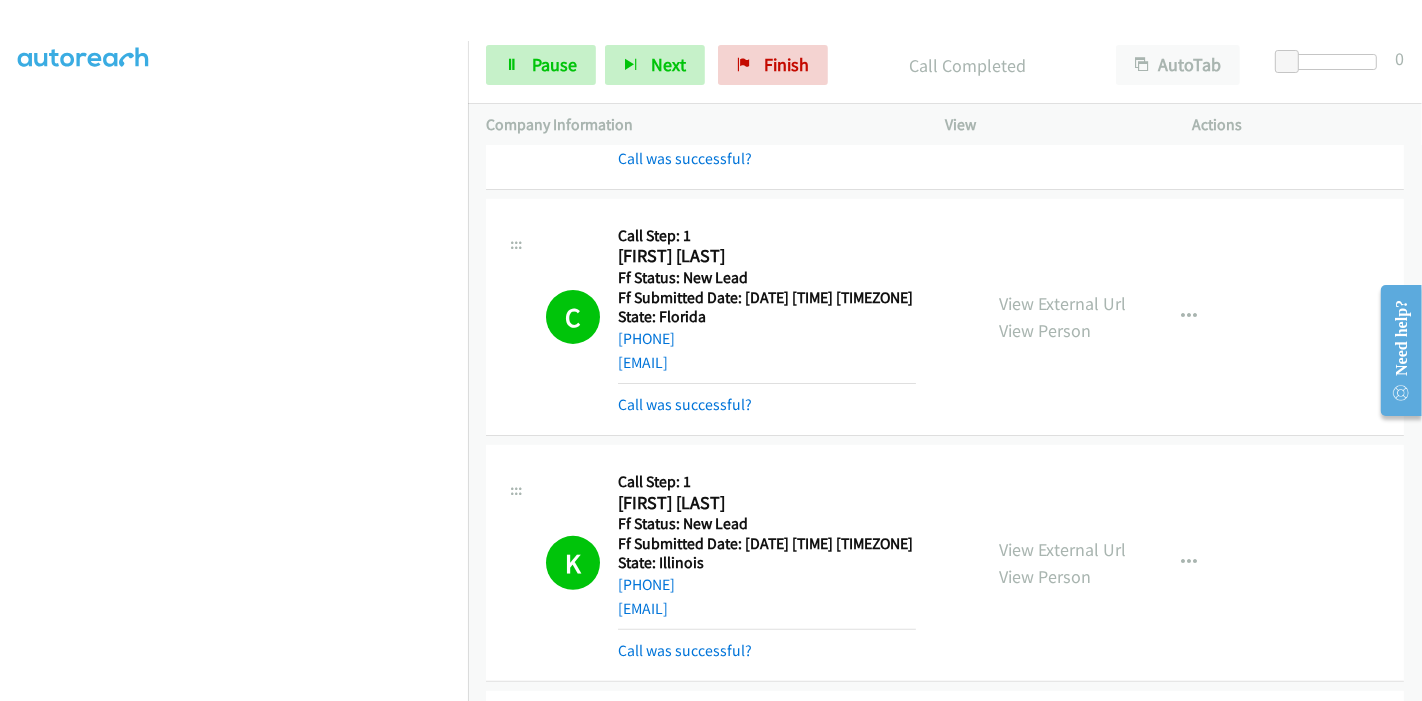 click on "View External Url
View Person
View External Url
Email
Schedule/Manage Callback
Skip Call
Add to do not call list" at bounding box center (1114, 563) 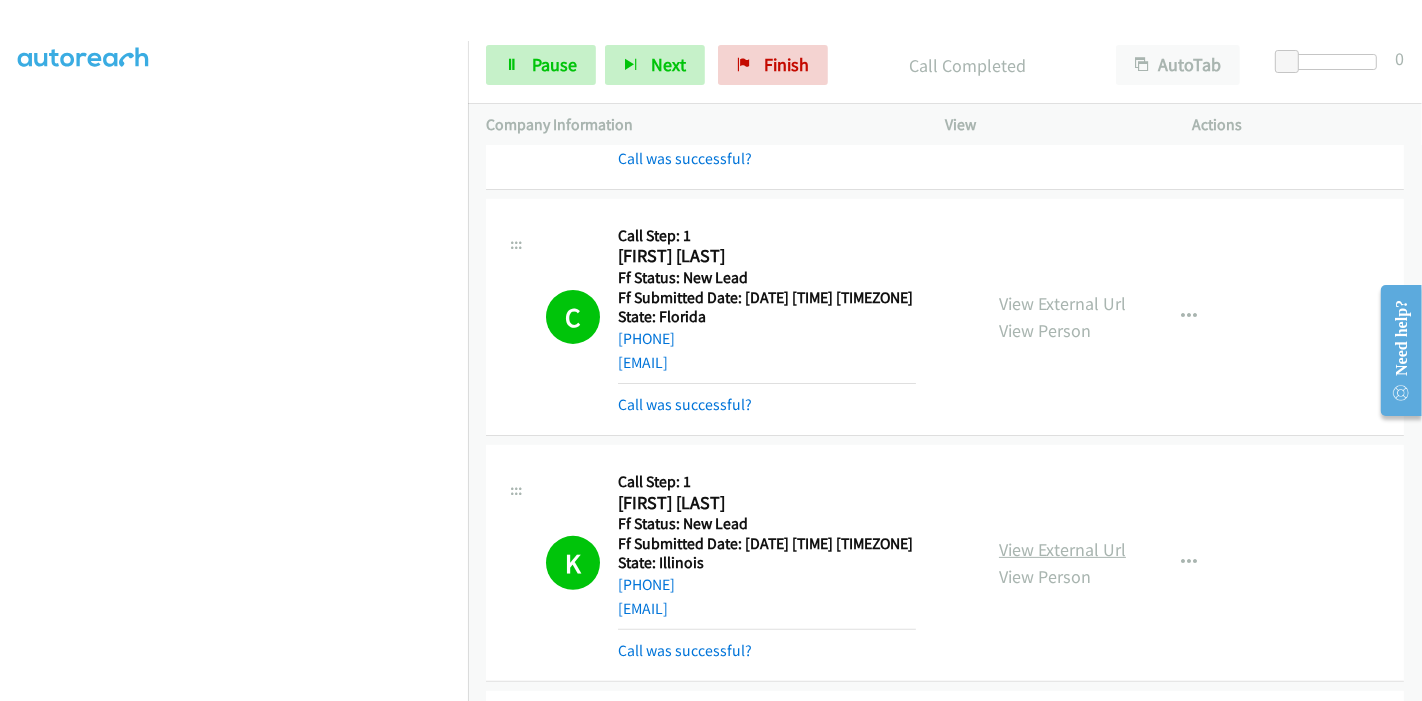 click on "View External Url" at bounding box center [1062, 549] 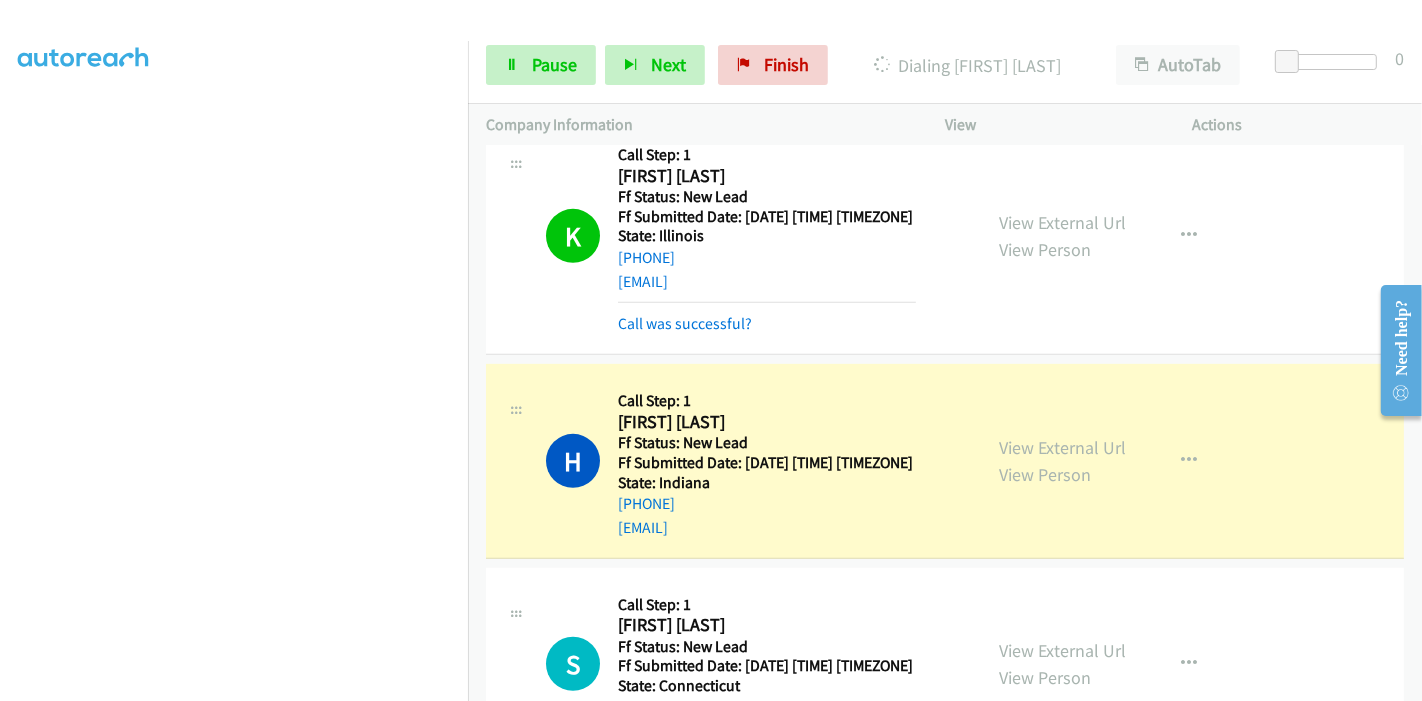 scroll, scrollTop: 1000, scrollLeft: 0, axis: vertical 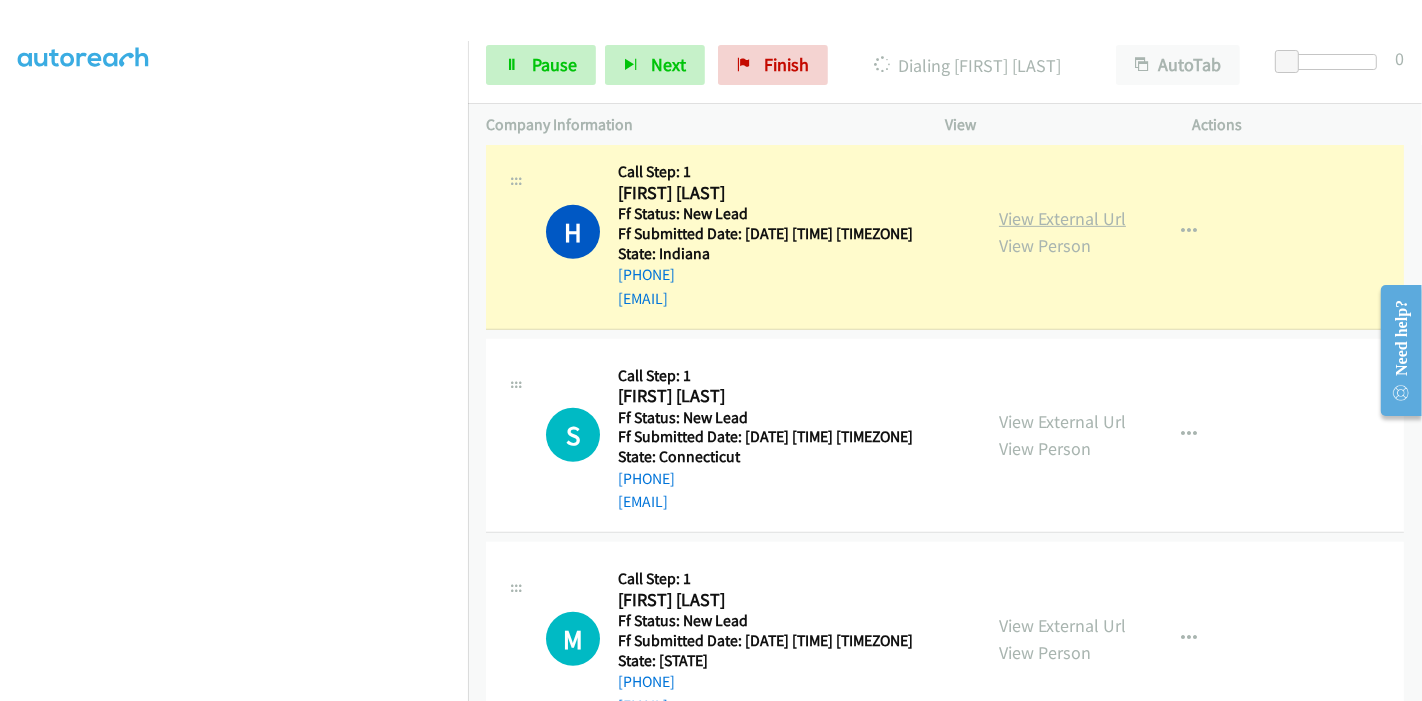 click on "View External Url" at bounding box center [1062, 218] 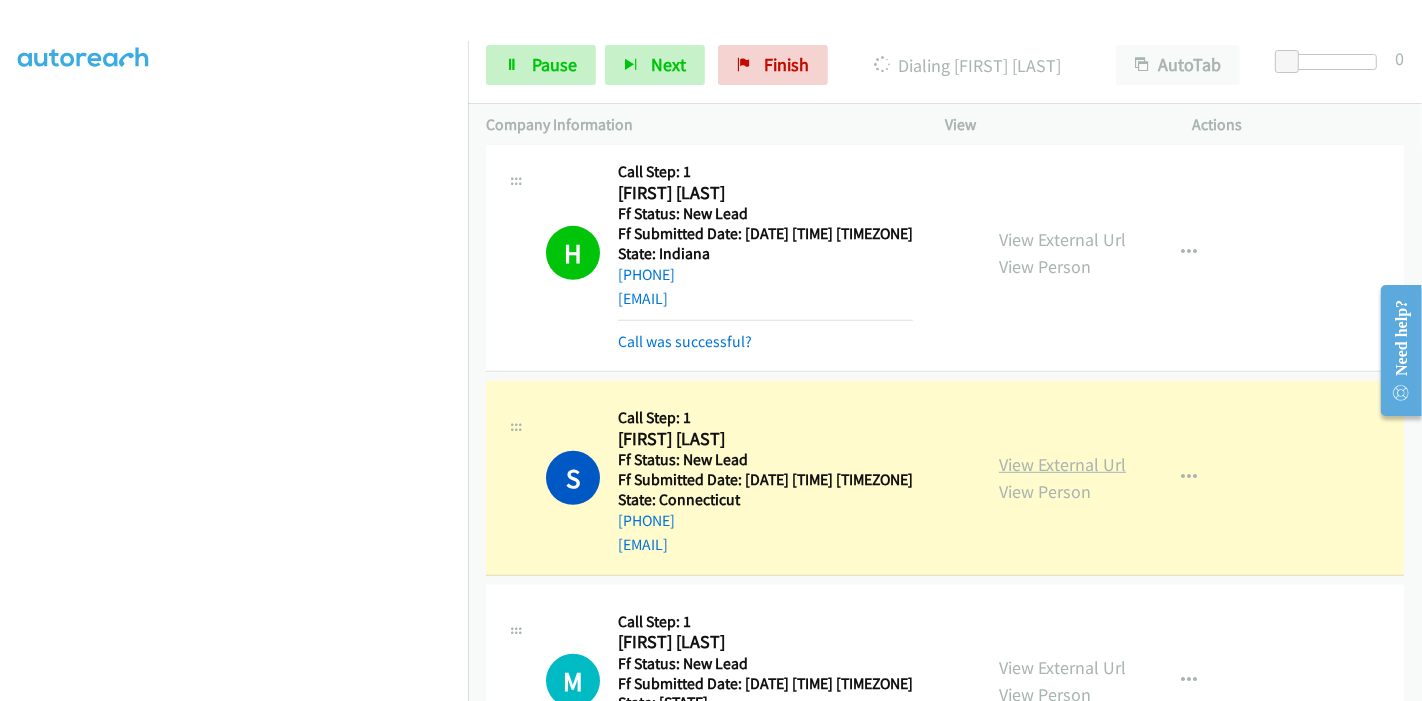 click on "View External Url" at bounding box center (1062, 464) 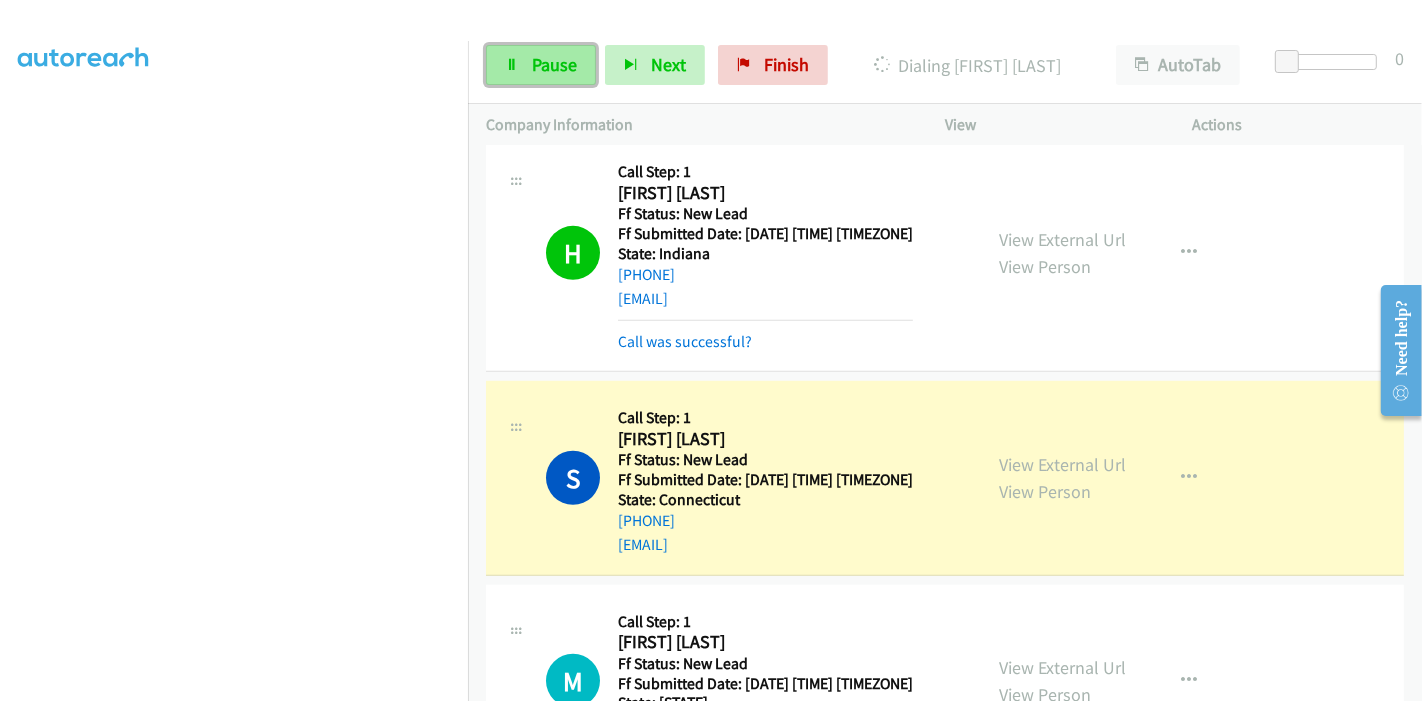 click on "Pause" at bounding box center [541, 65] 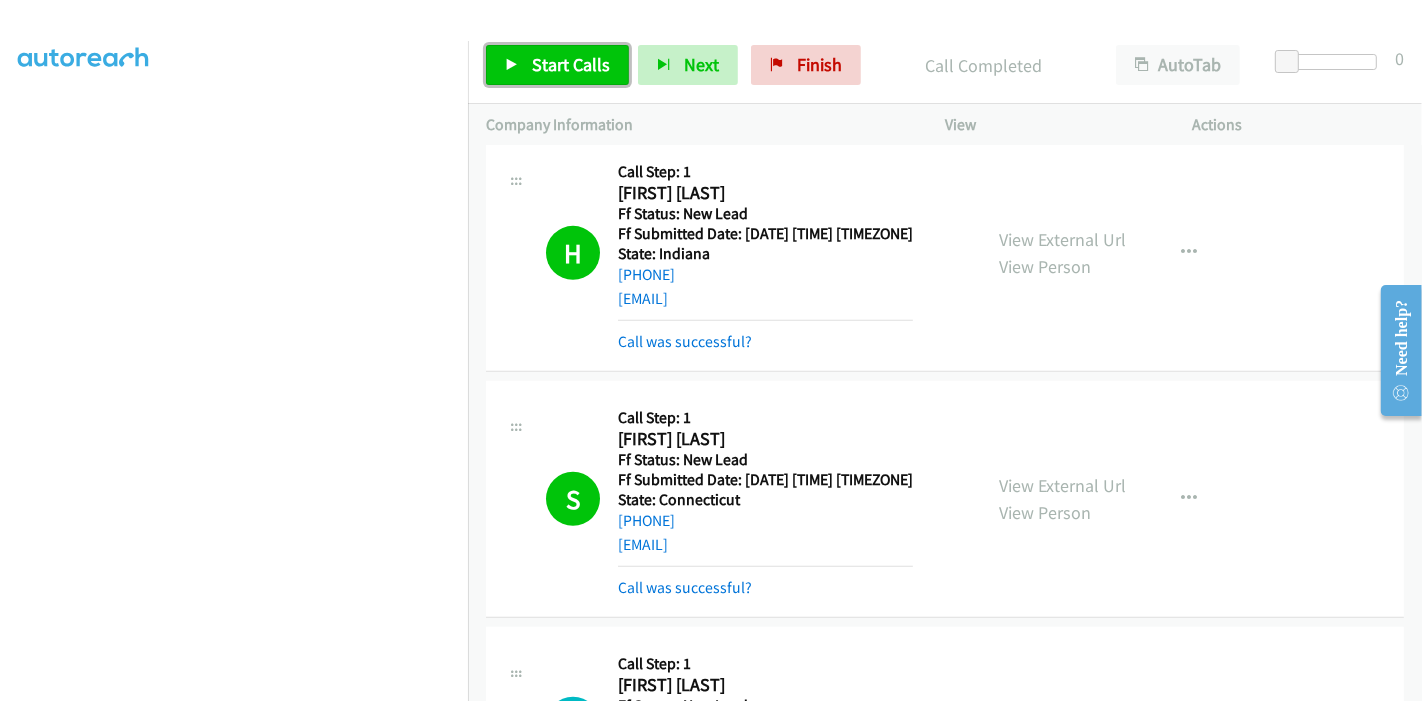 click on "Start Calls" at bounding box center (571, 64) 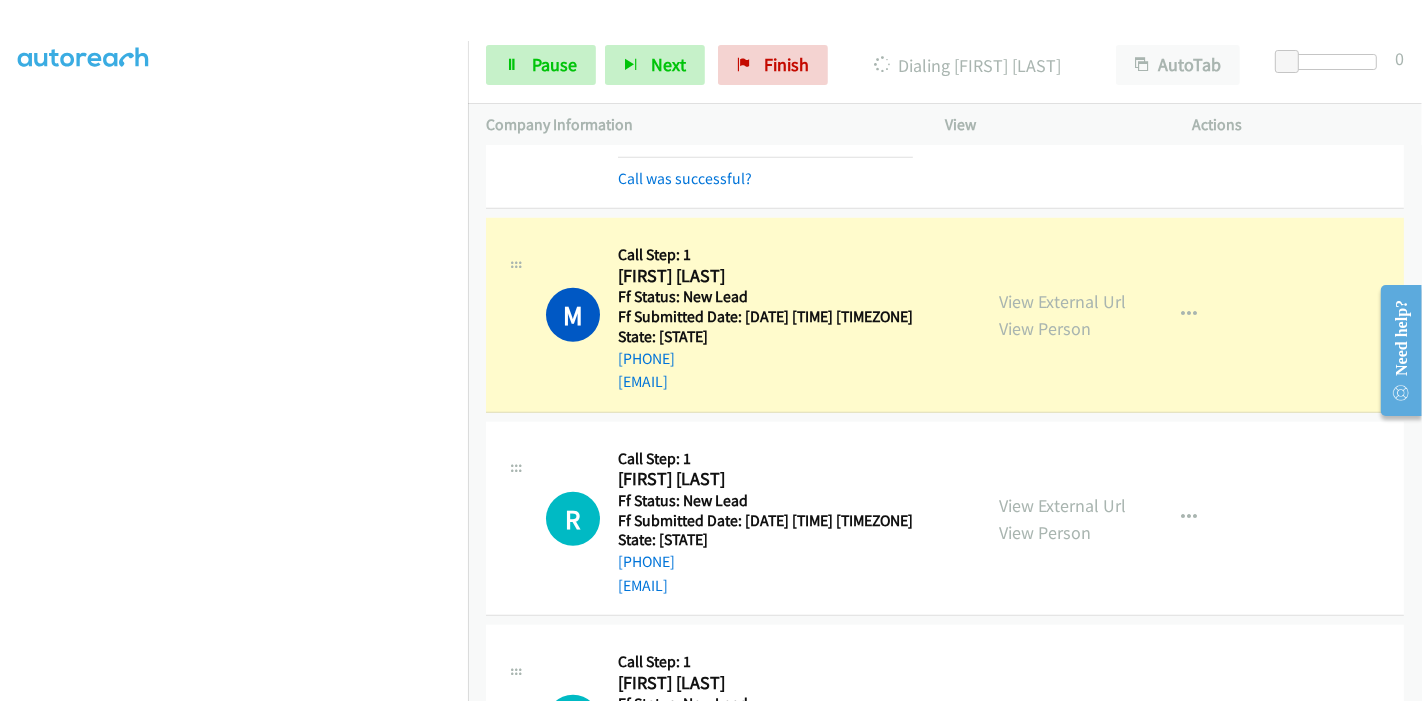 scroll, scrollTop: 1444, scrollLeft: 0, axis: vertical 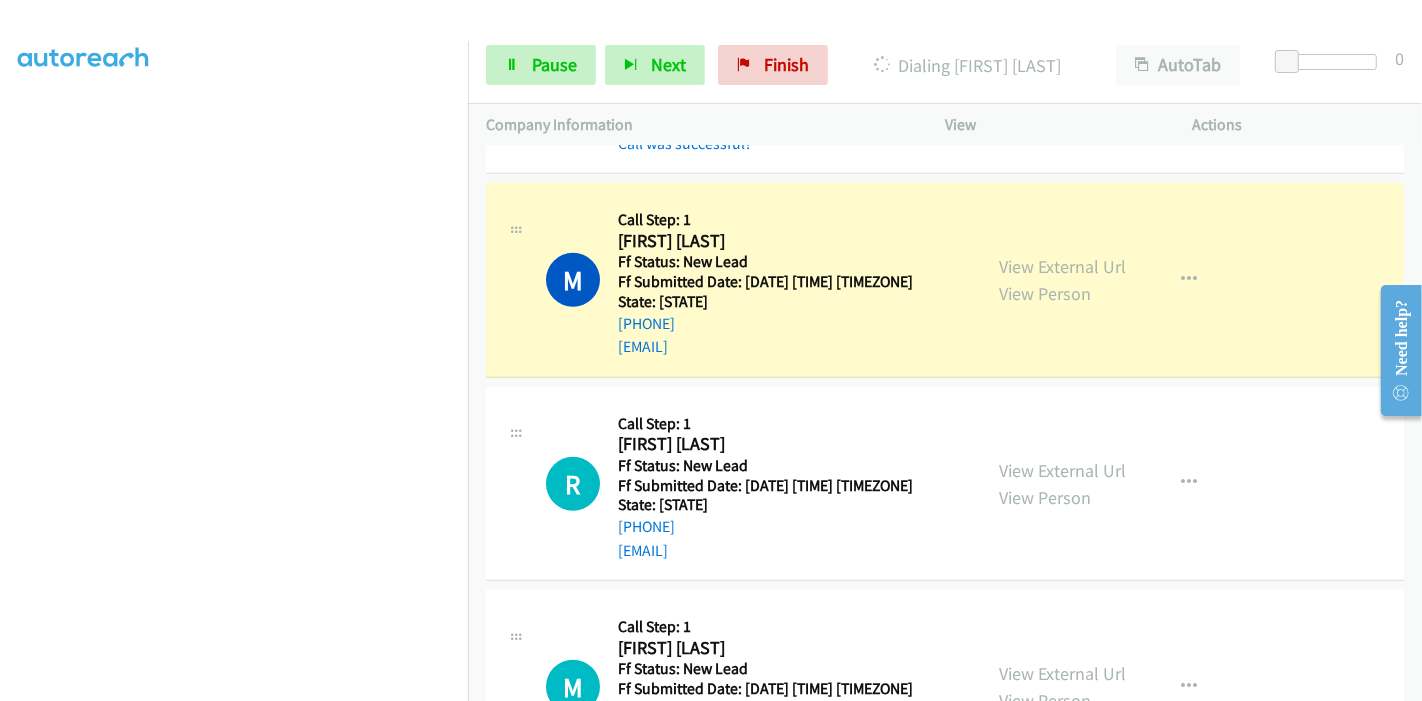 click on "View External Url
View Person
View External Url
Email
Schedule/Manage Callback
Skip Call
Add to do not call list" at bounding box center (1114, 280) 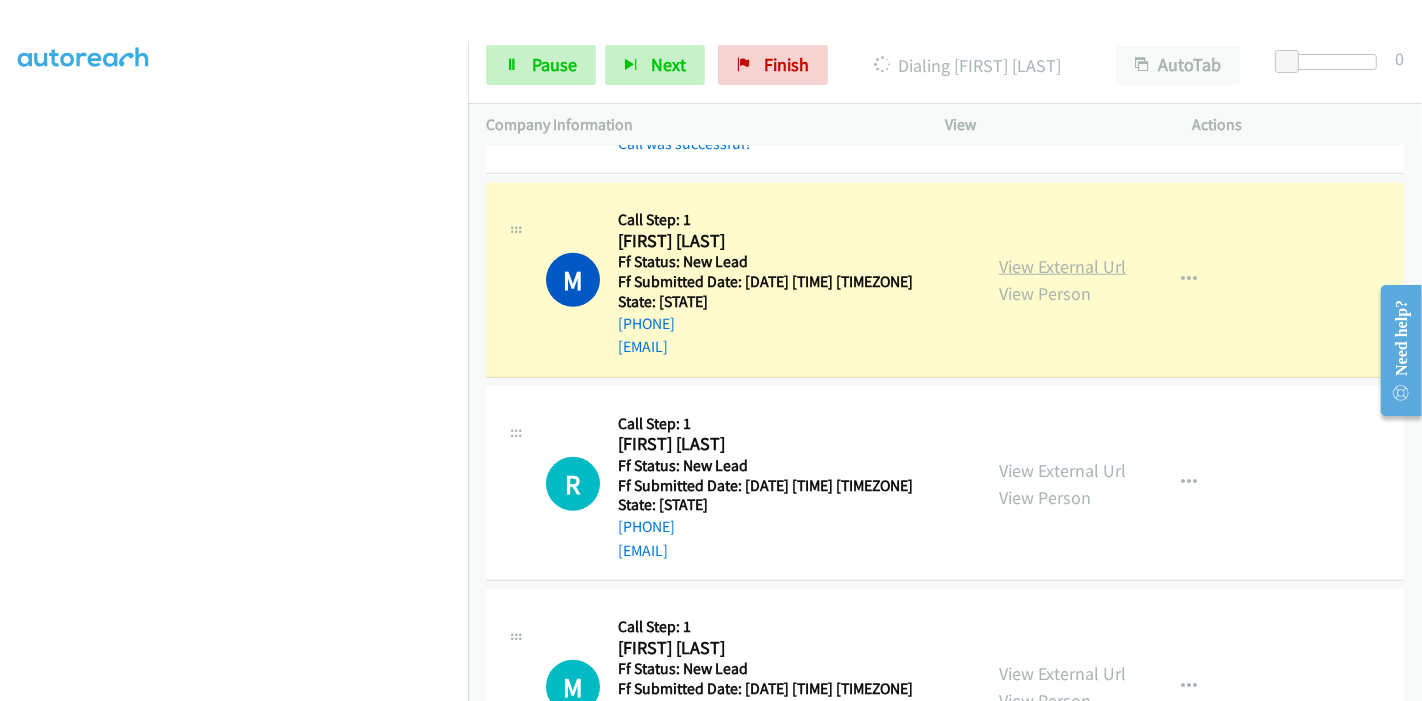 click on "View External Url" at bounding box center [1062, 266] 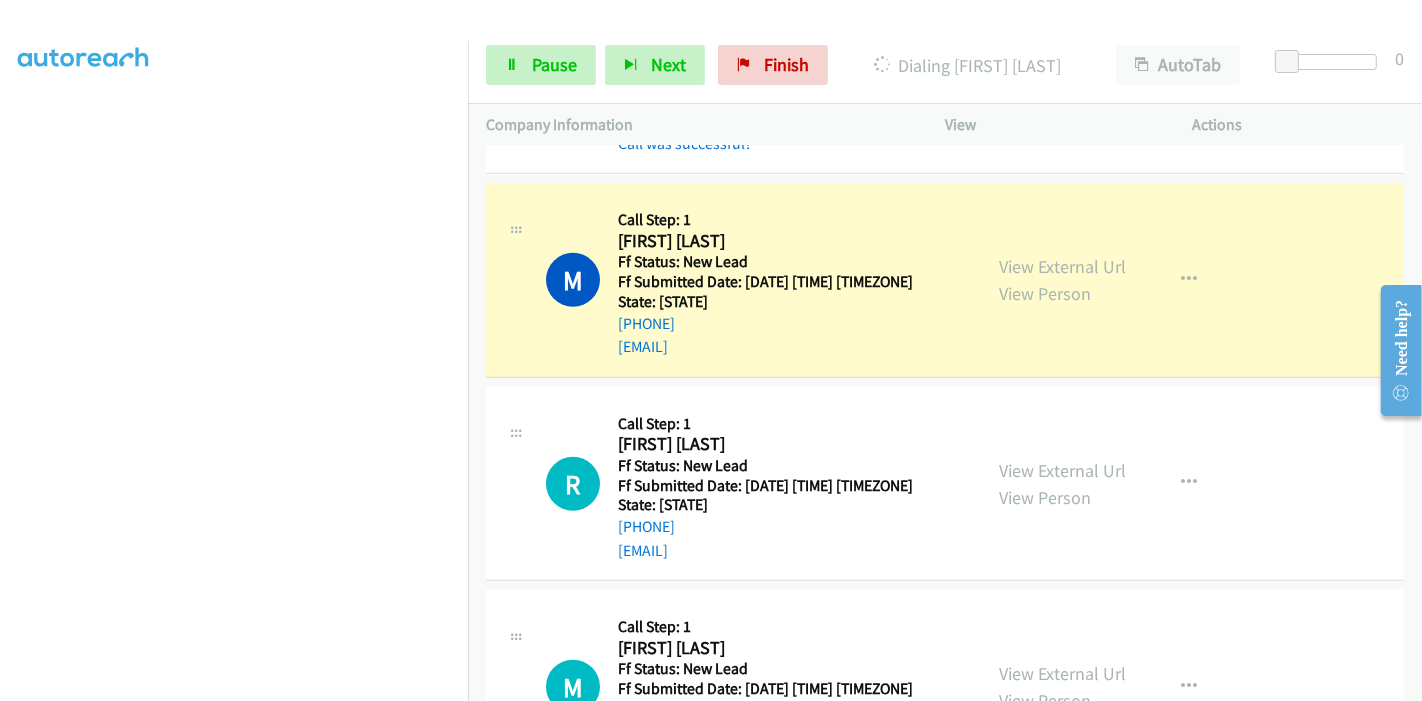 scroll, scrollTop: 0, scrollLeft: 0, axis: both 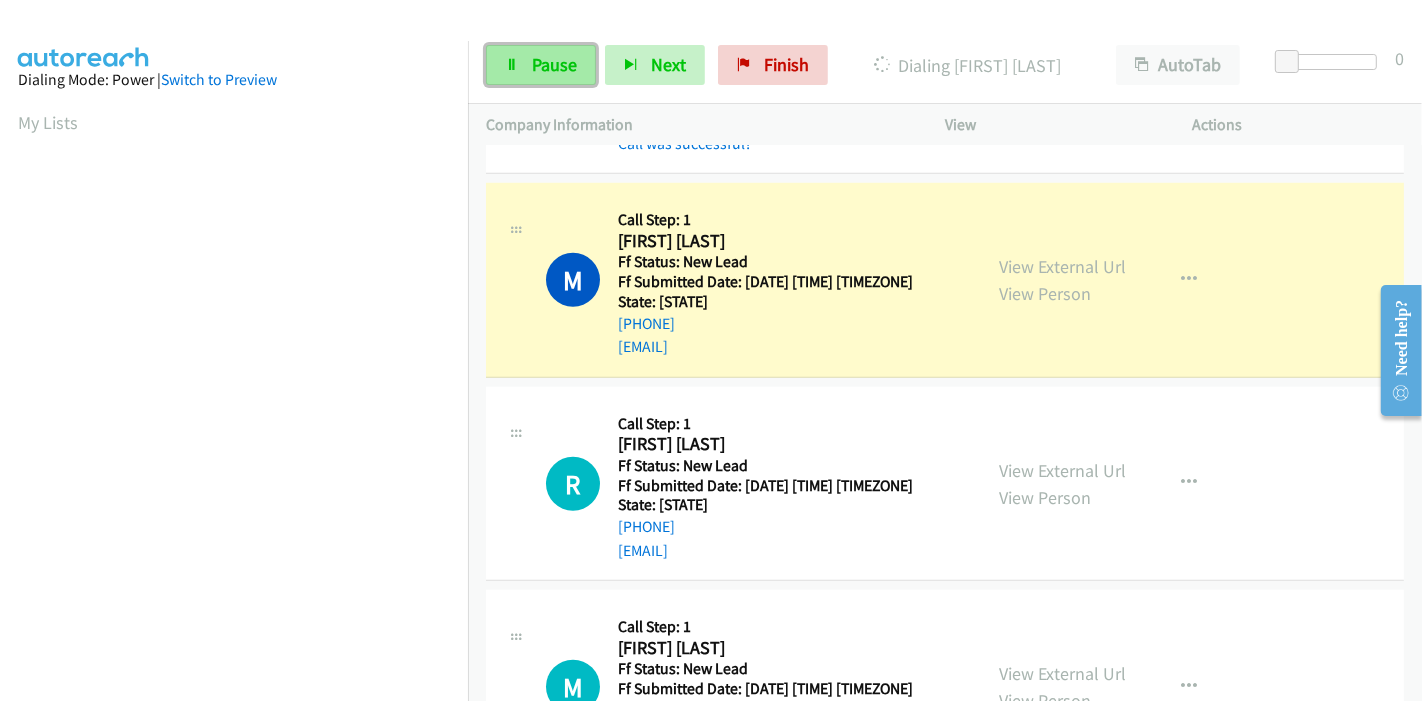 click on "Pause" at bounding box center [554, 64] 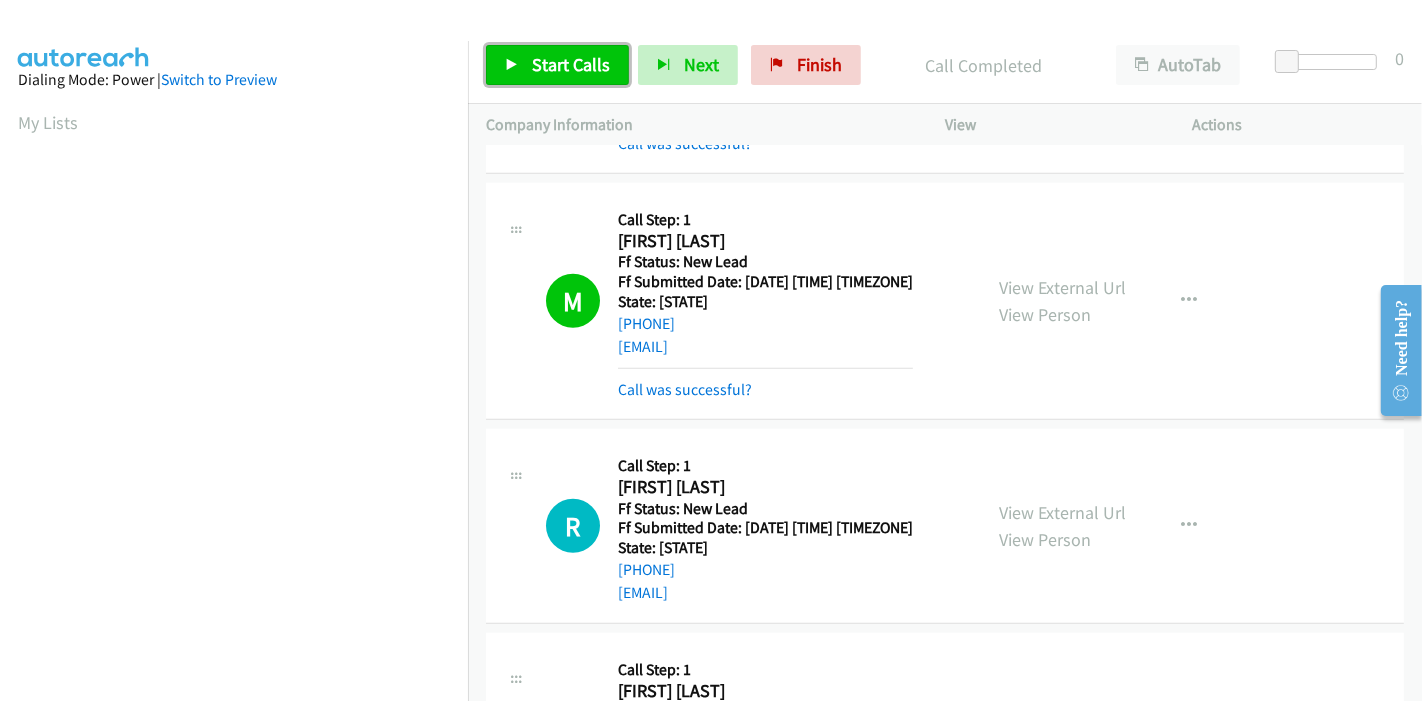 click on "Start Calls" at bounding box center [571, 64] 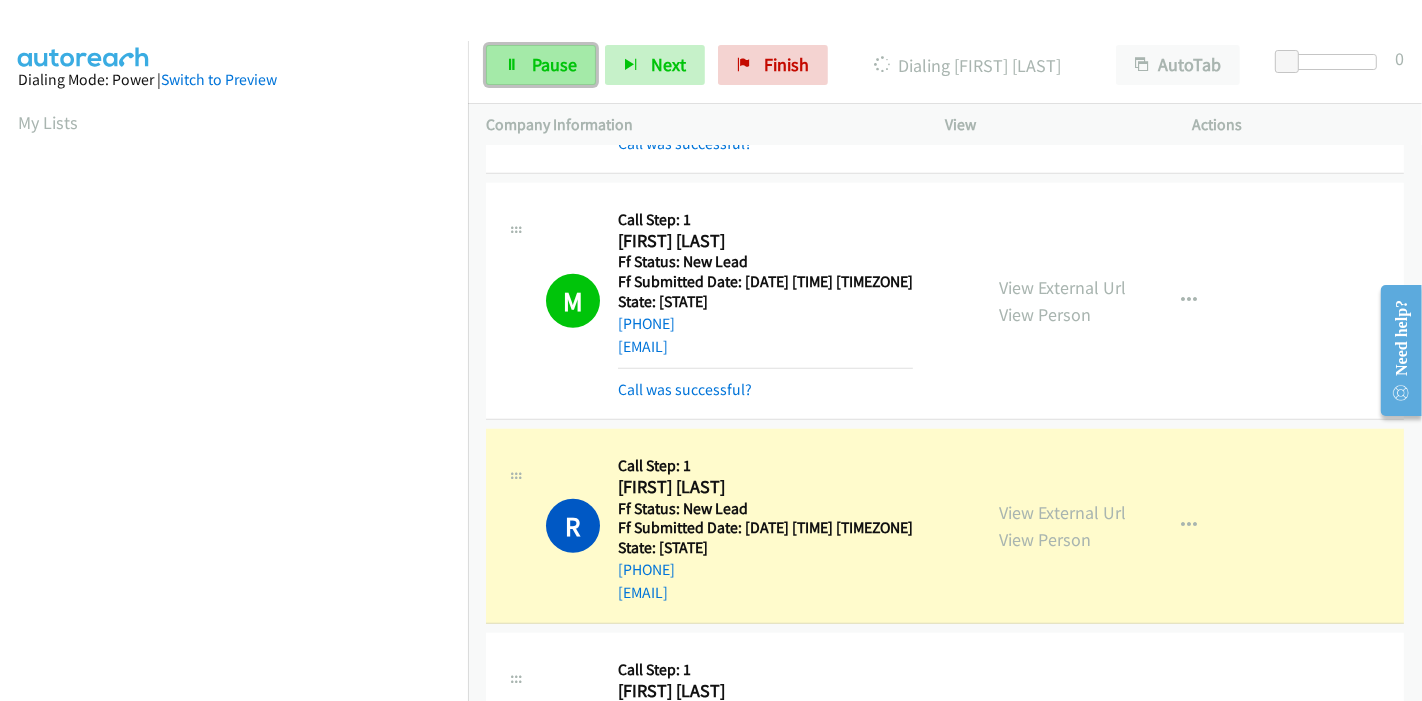 click at bounding box center [512, 66] 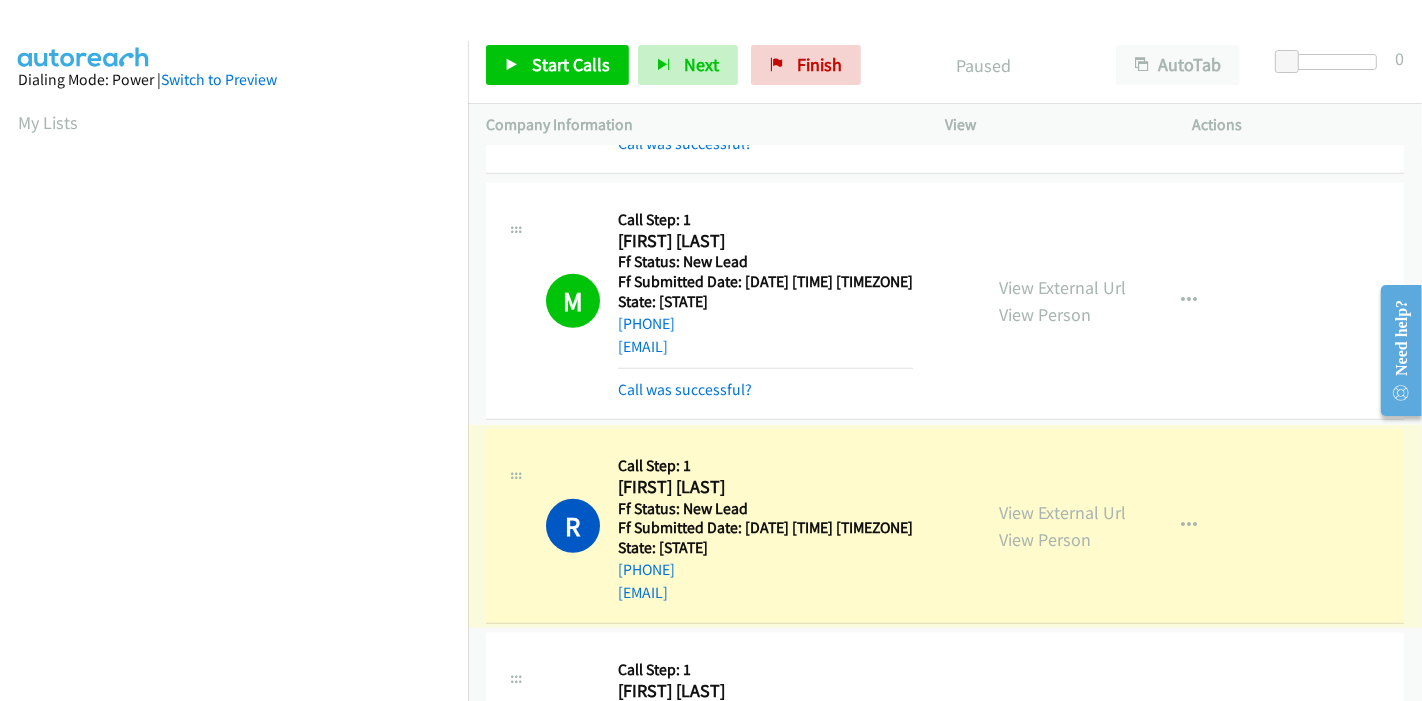 click on "View External Url" at bounding box center (1062, 512) 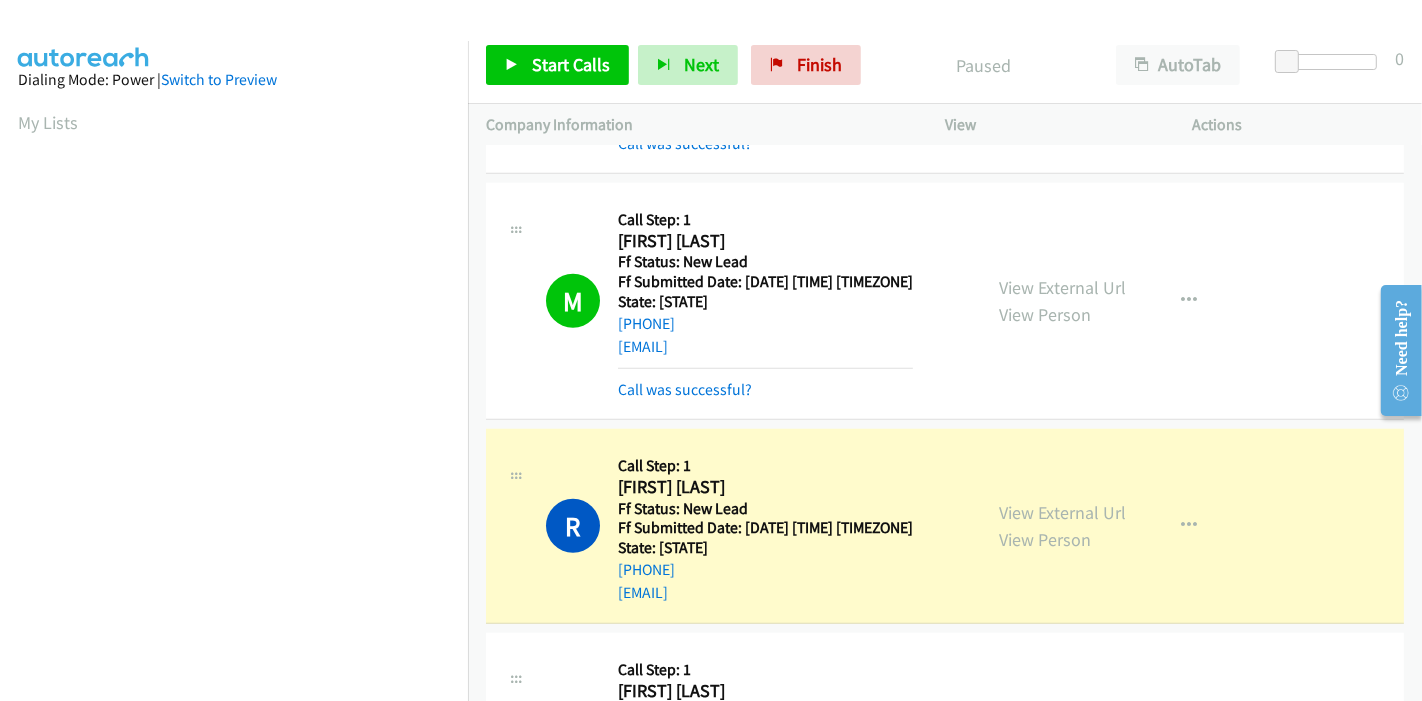 scroll, scrollTop: 422, scrollLeft: 0, axis: vertical 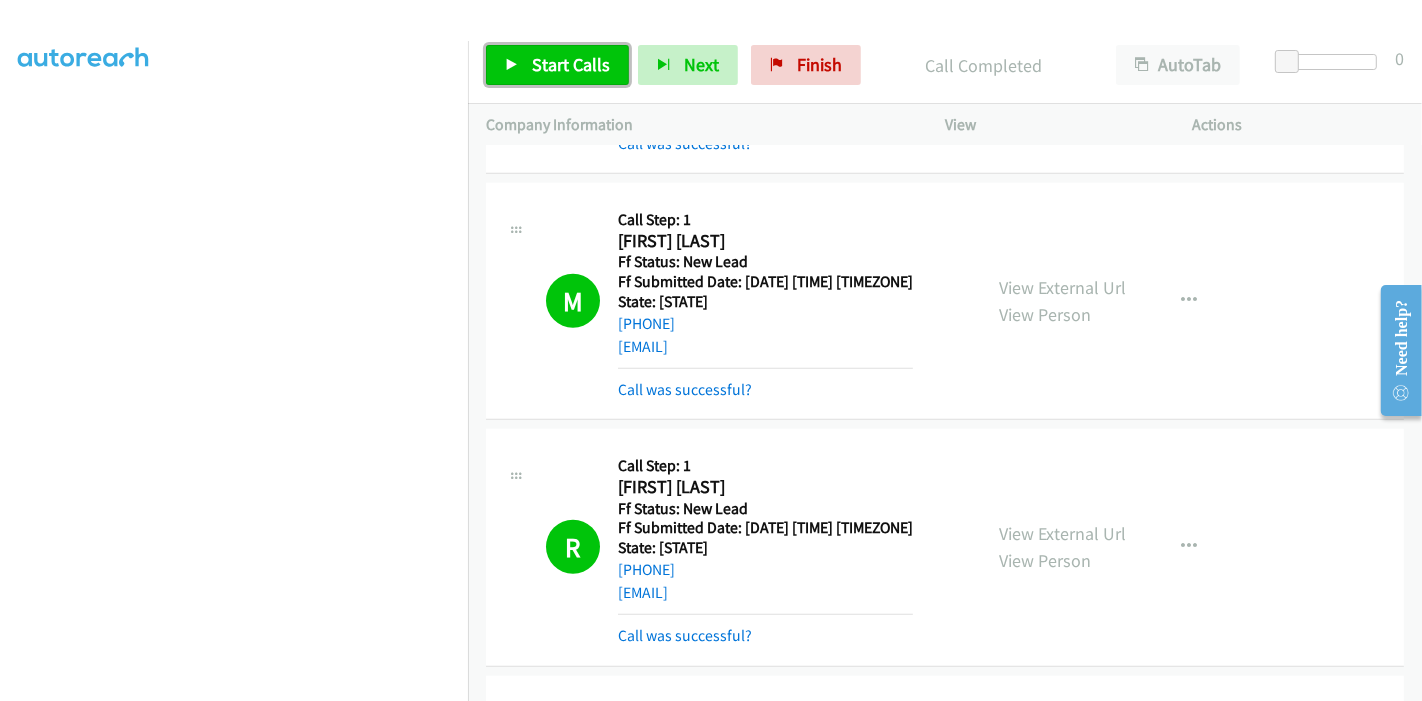 click on "Start Calls" at bounding box center [571, 64] 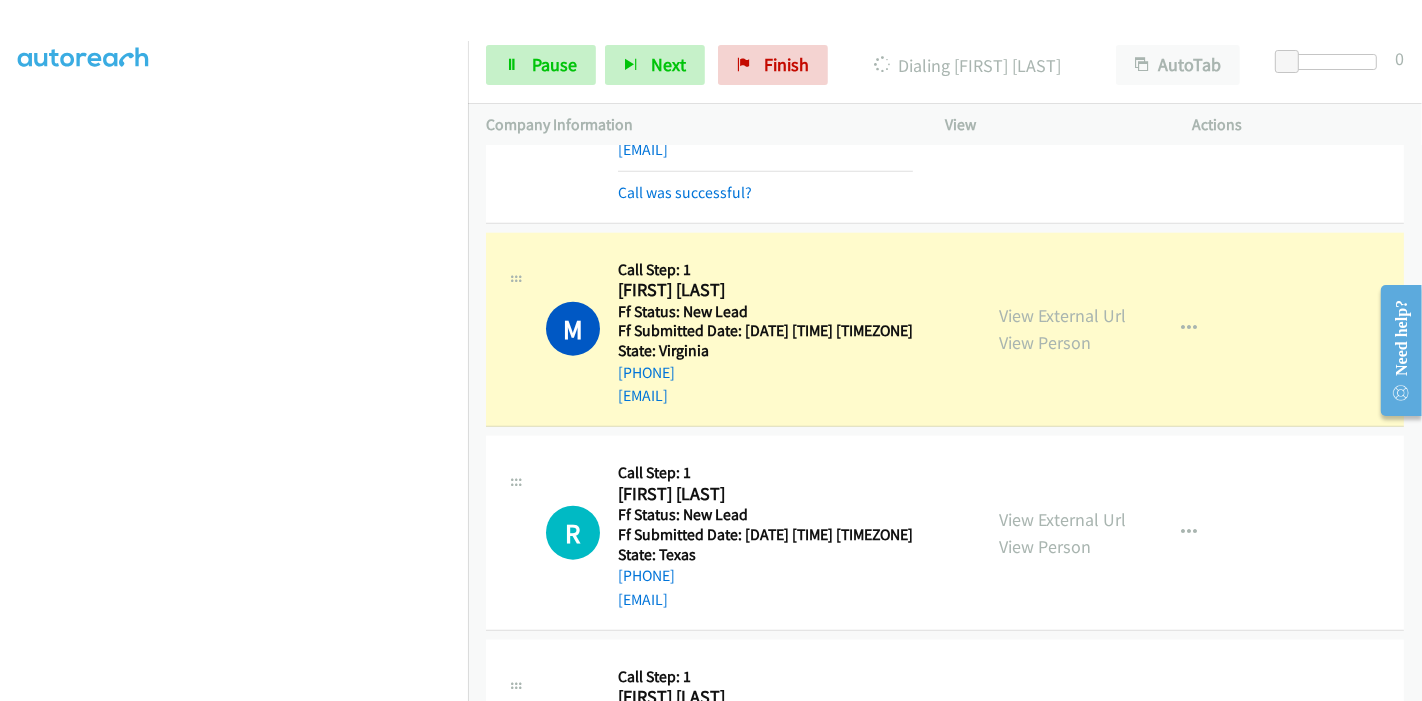 scroll, scrollTop: 1888, scrollLeft: 0, axis: vertical 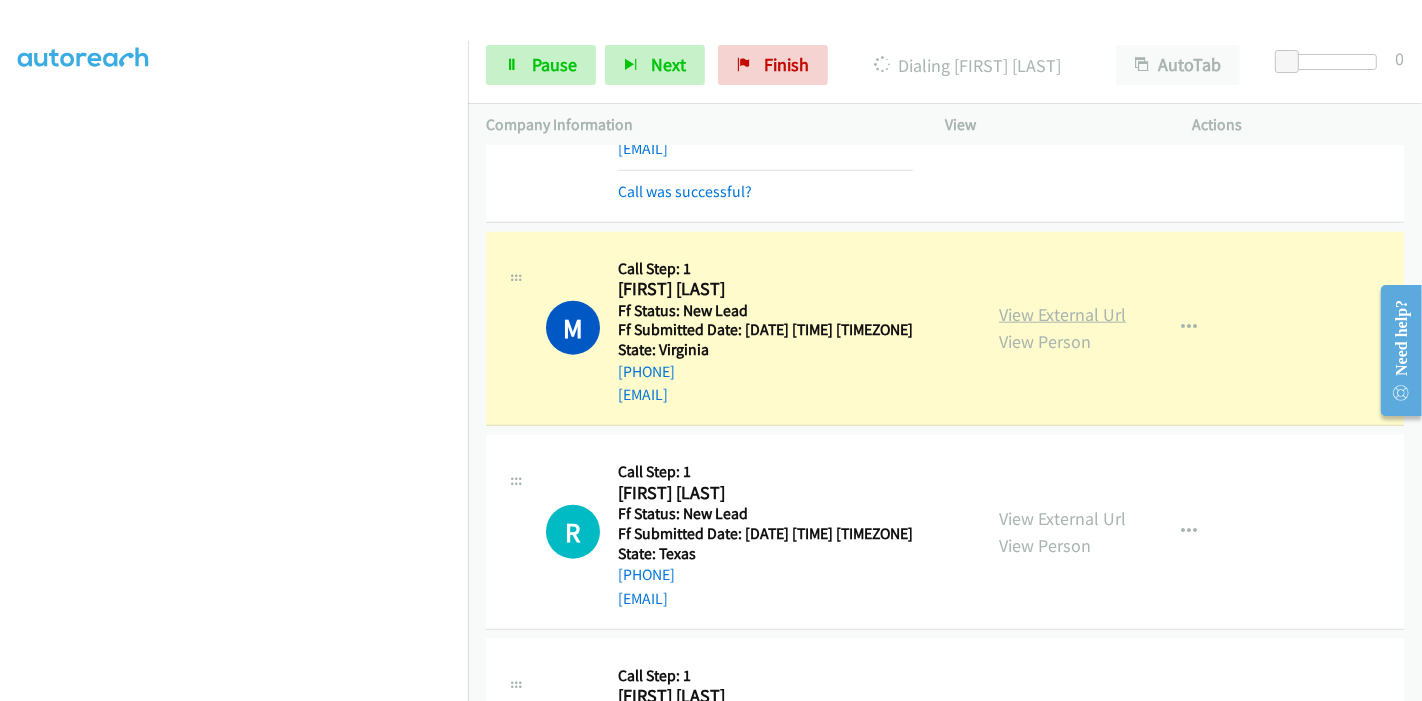 click on "View External Url" at bounding box center [1062, 314] 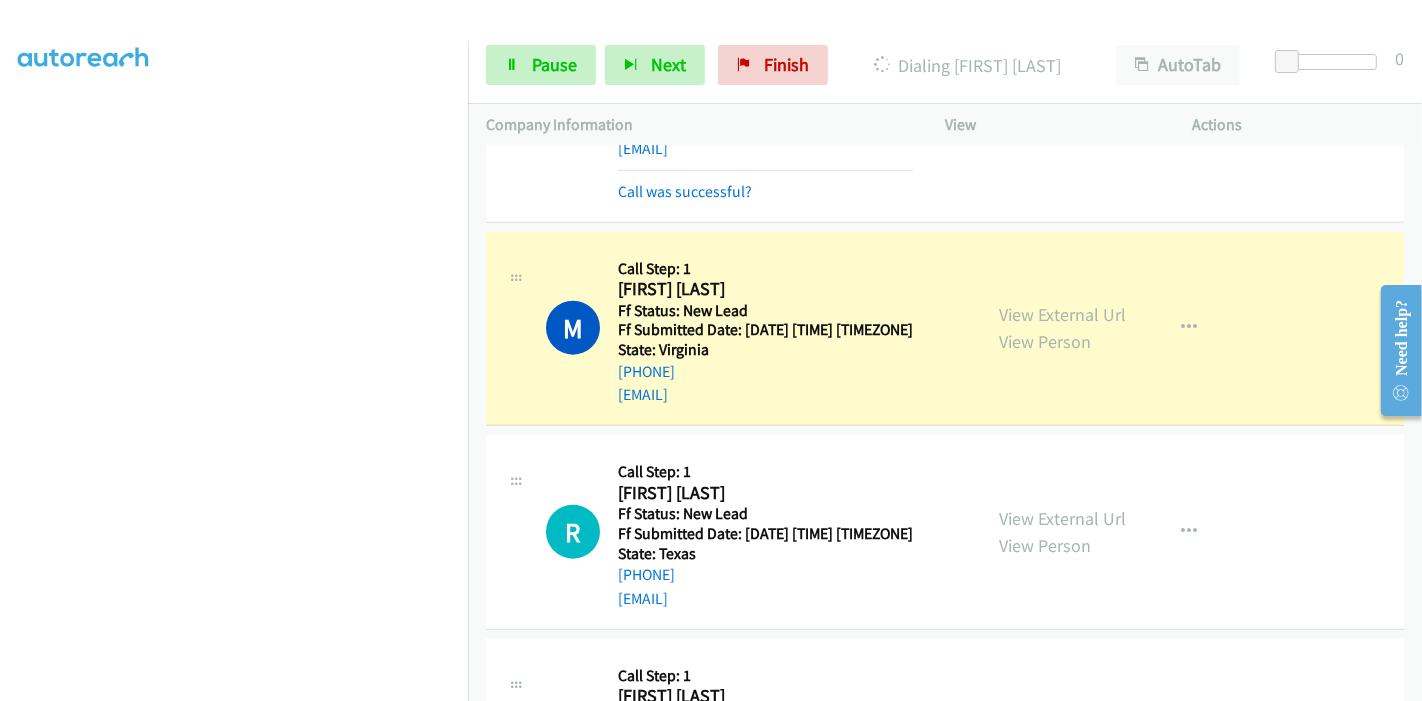 scroll, scrollTop: 0, scrollLeft: 0, axis: both 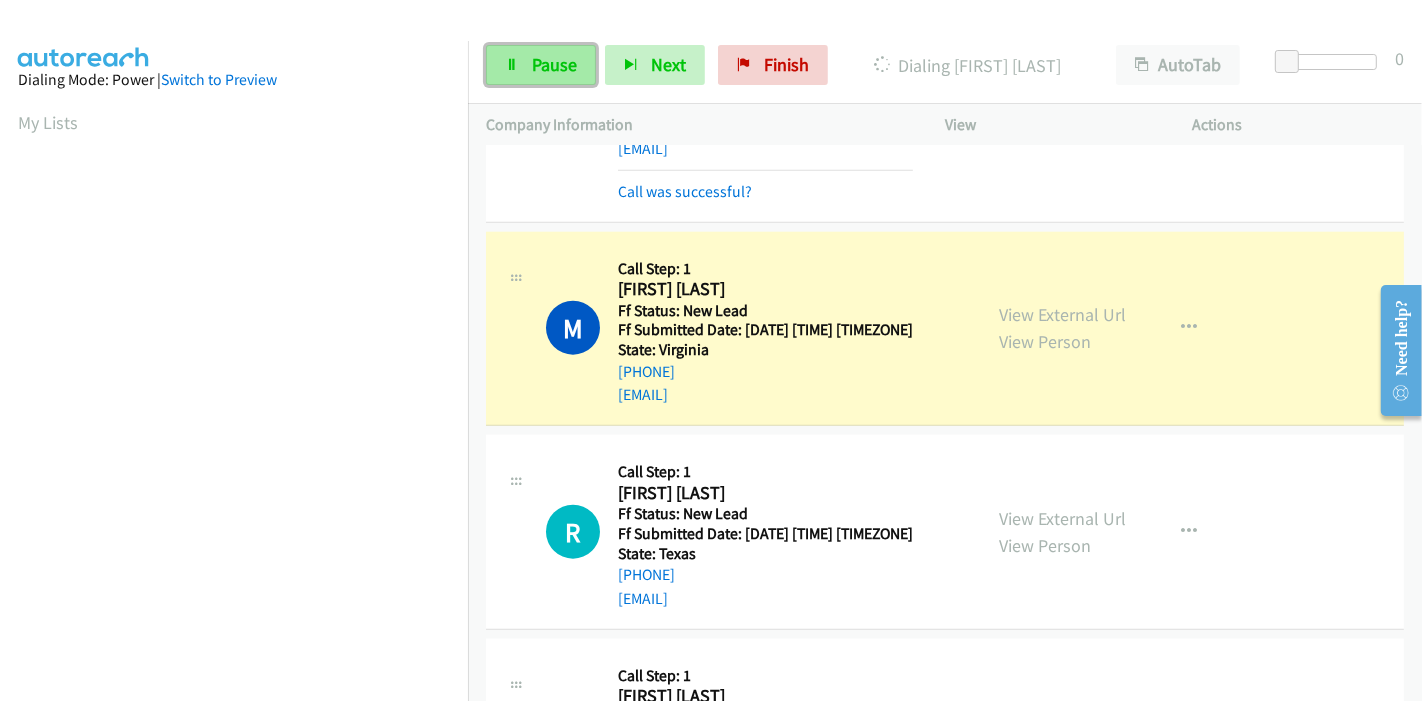 click on "Pause" at bounding box center (541, 65) 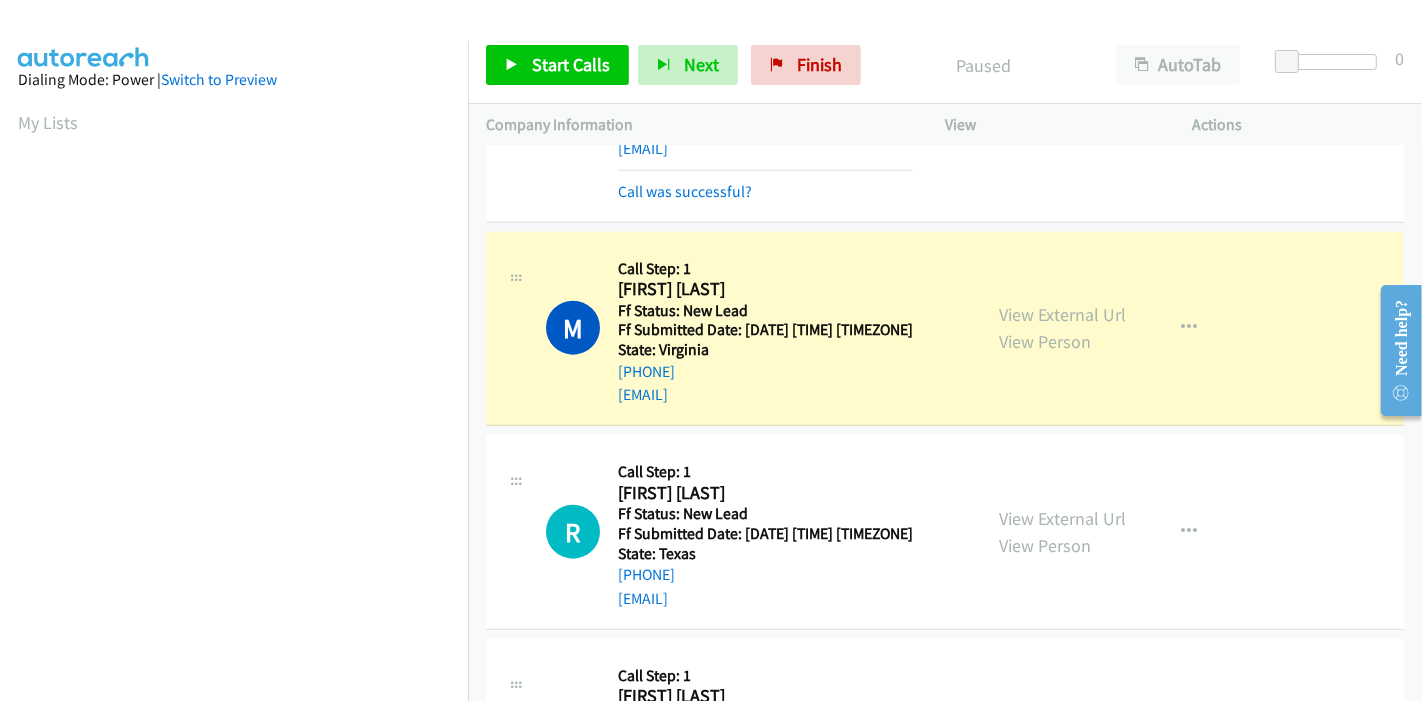 scroll, scrollTop: 422, scrollLeft: 0, axis: vertical 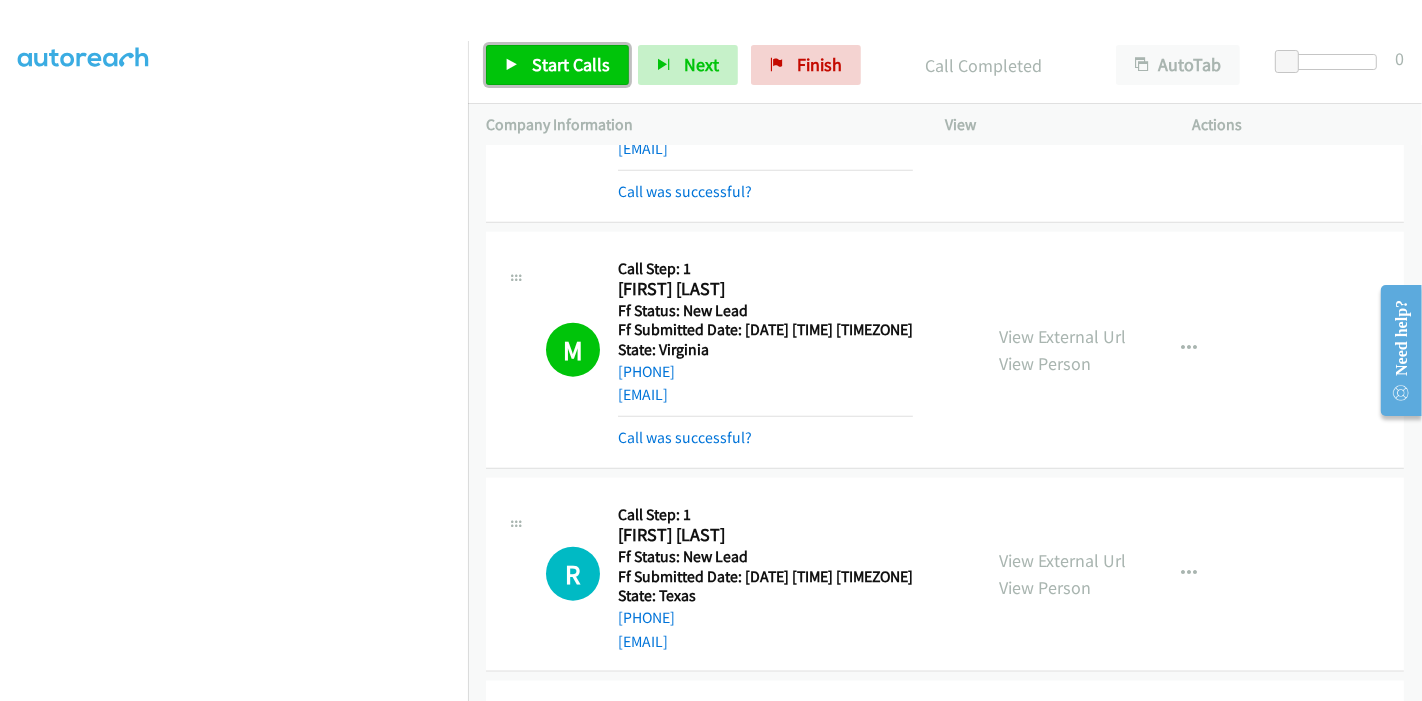click on "Start Calls" at bounding box center [571, 64] 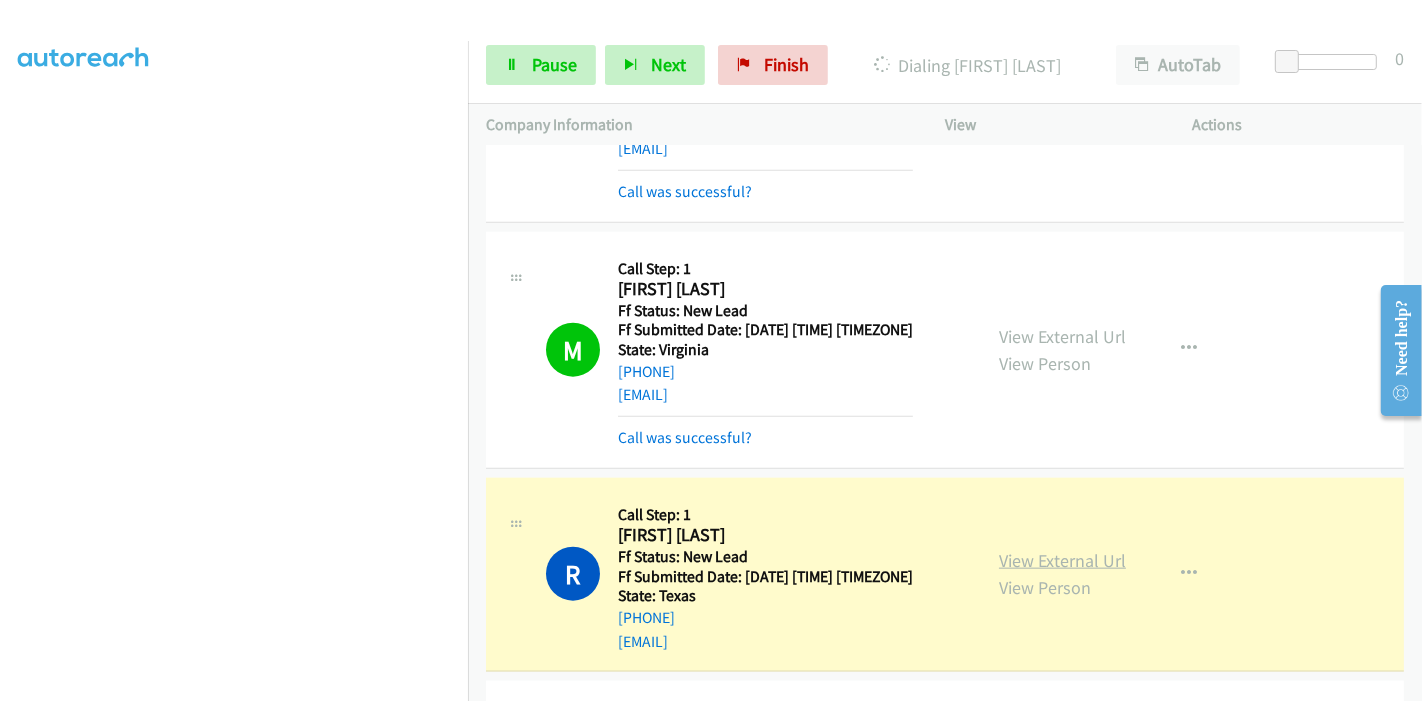 click on "View External Url" at bounding box center [1062, 560] 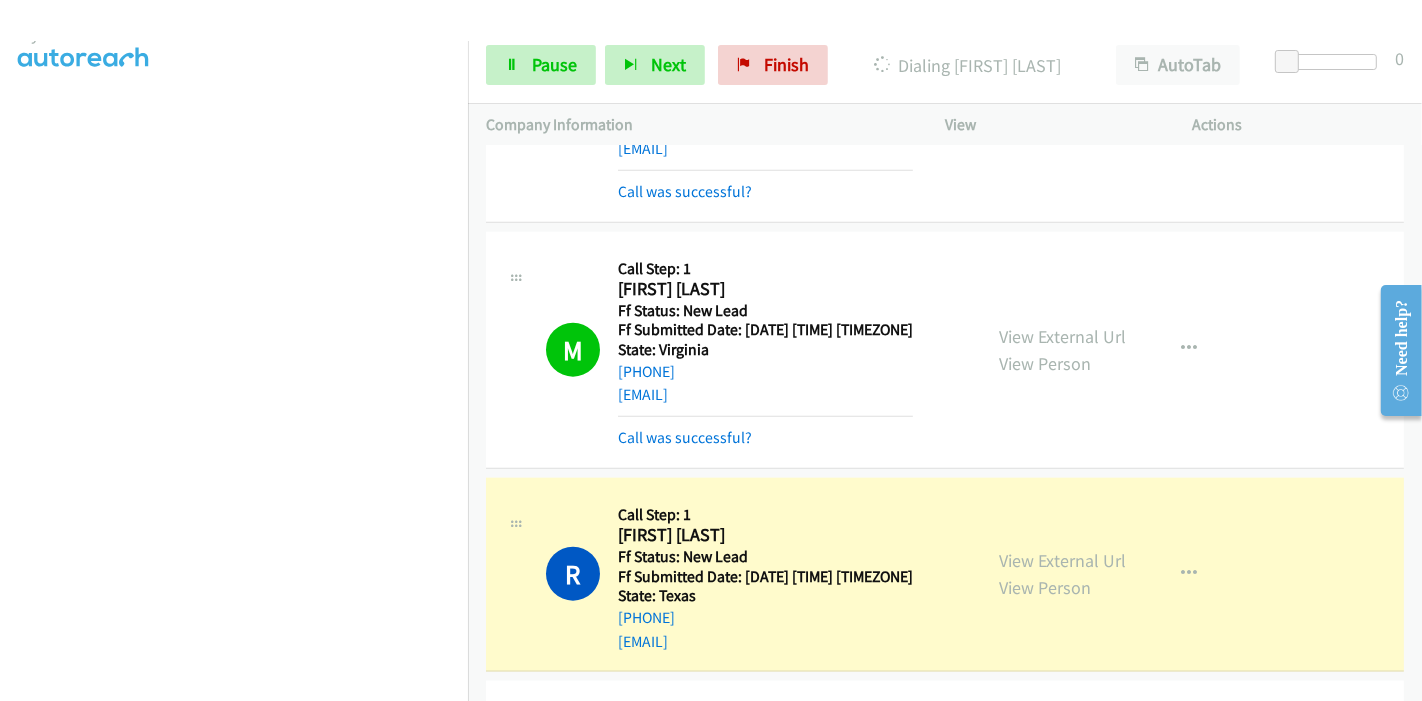 scroll, scrollTop: 0, scrollLeft: 0, axis: both 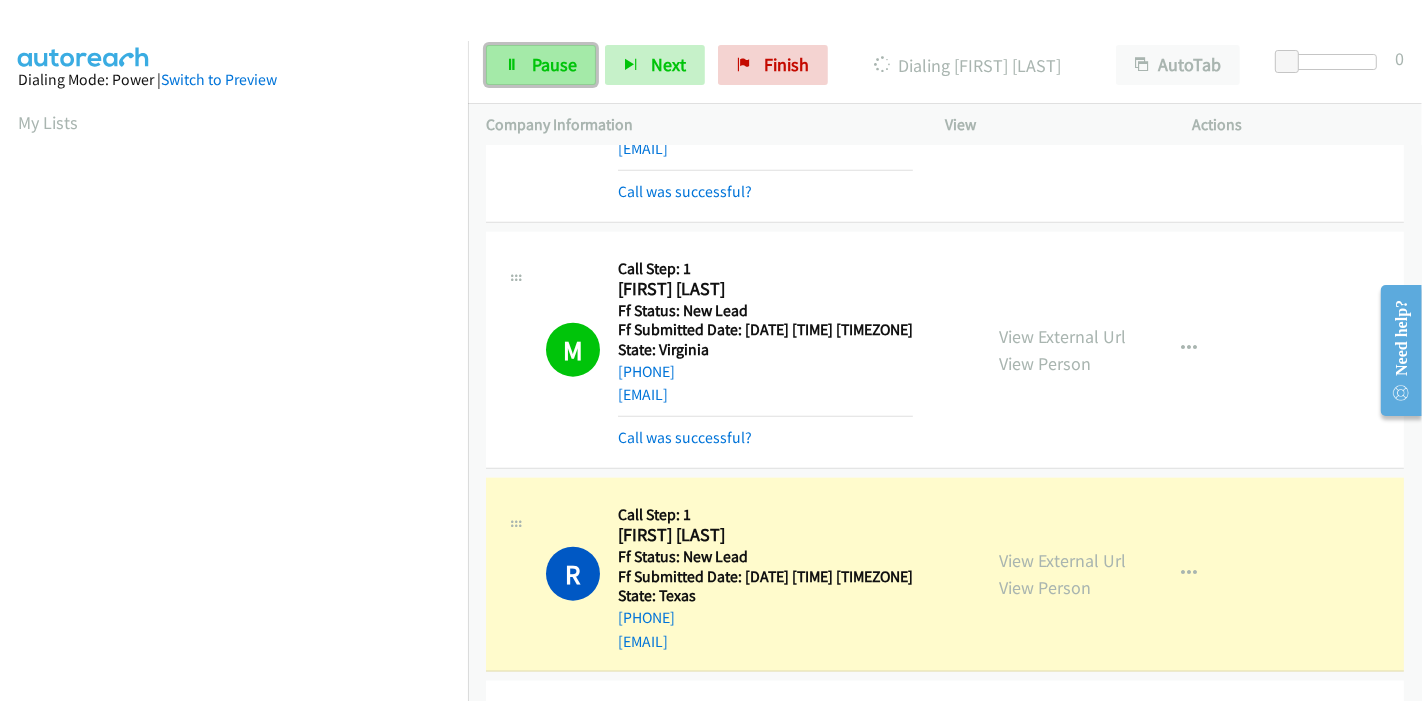 click on "Pause" at bounding box center (541, 65) 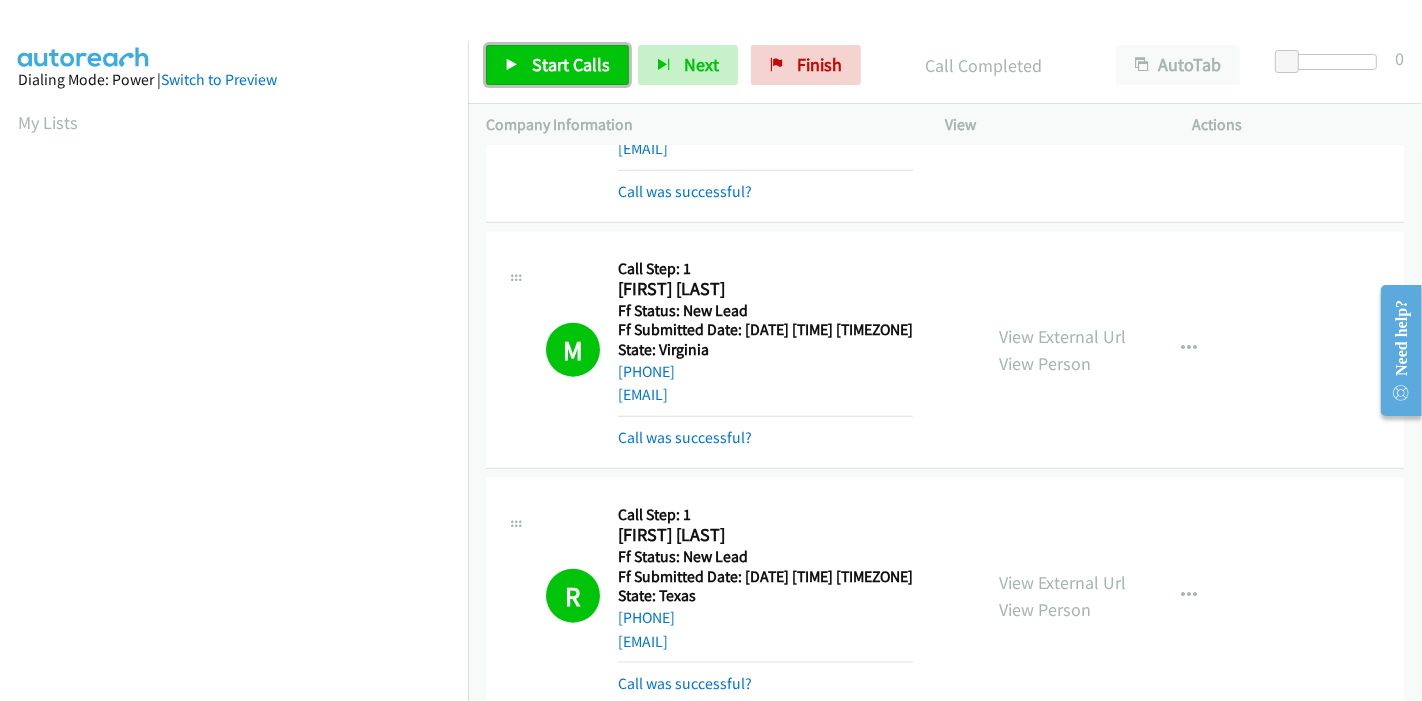 click on "Start Calls" at bounding box center (571, 64) 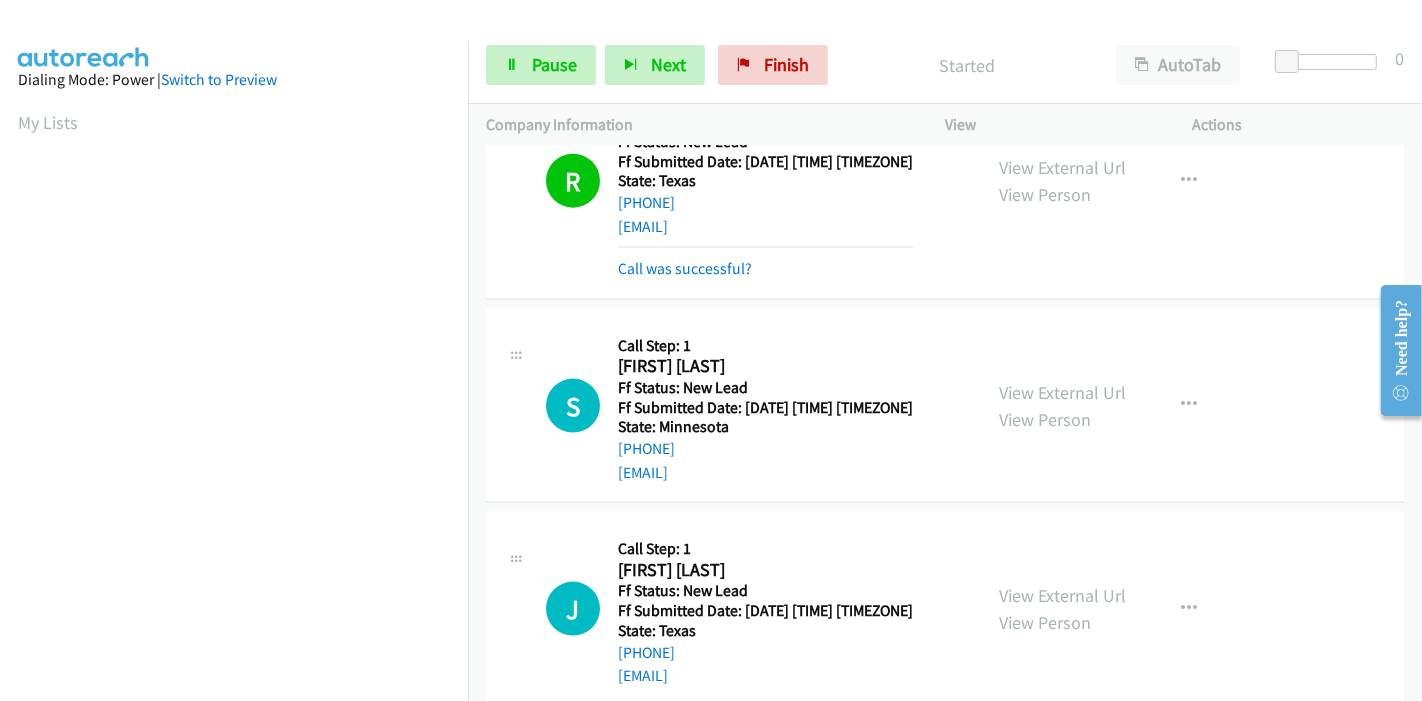 scroll, scrollTop: 2333, scrollLeft: 0, axis: vertical 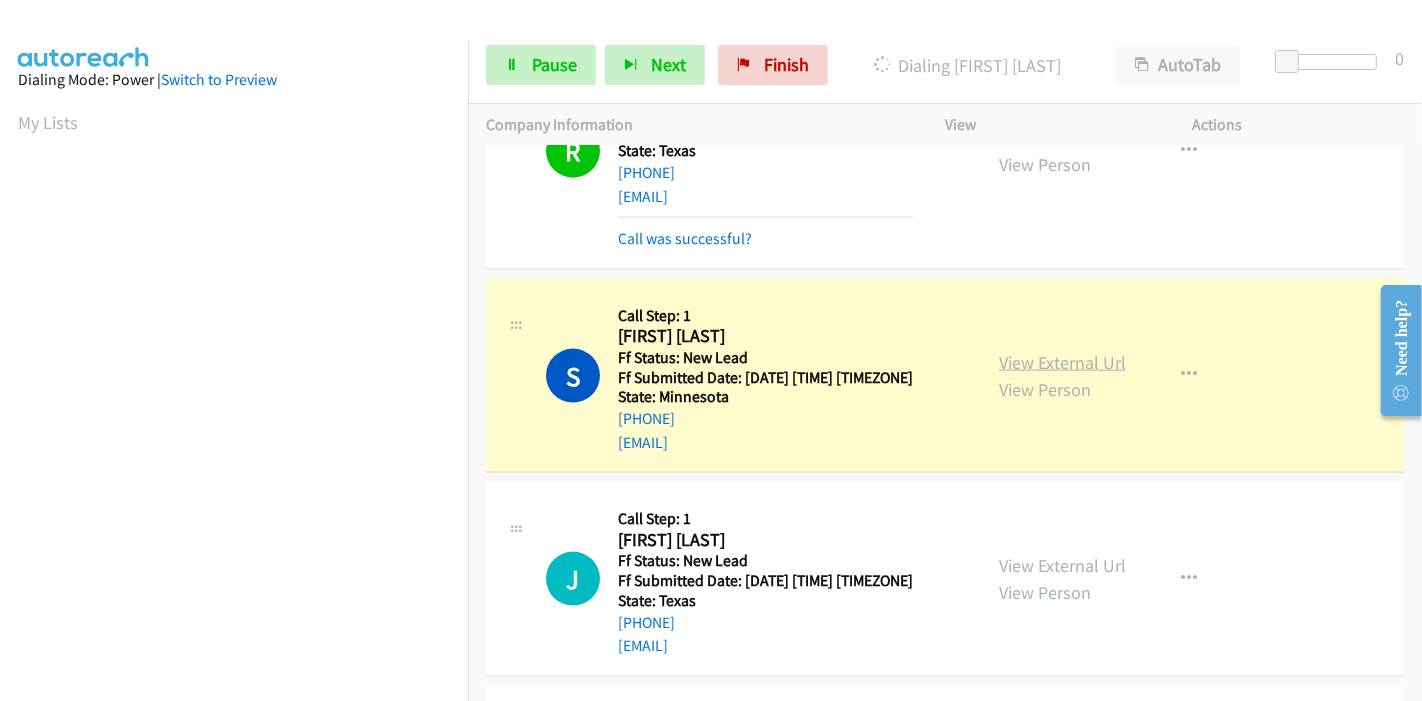 click on "View External Url" at bounding box center [1062, 362] 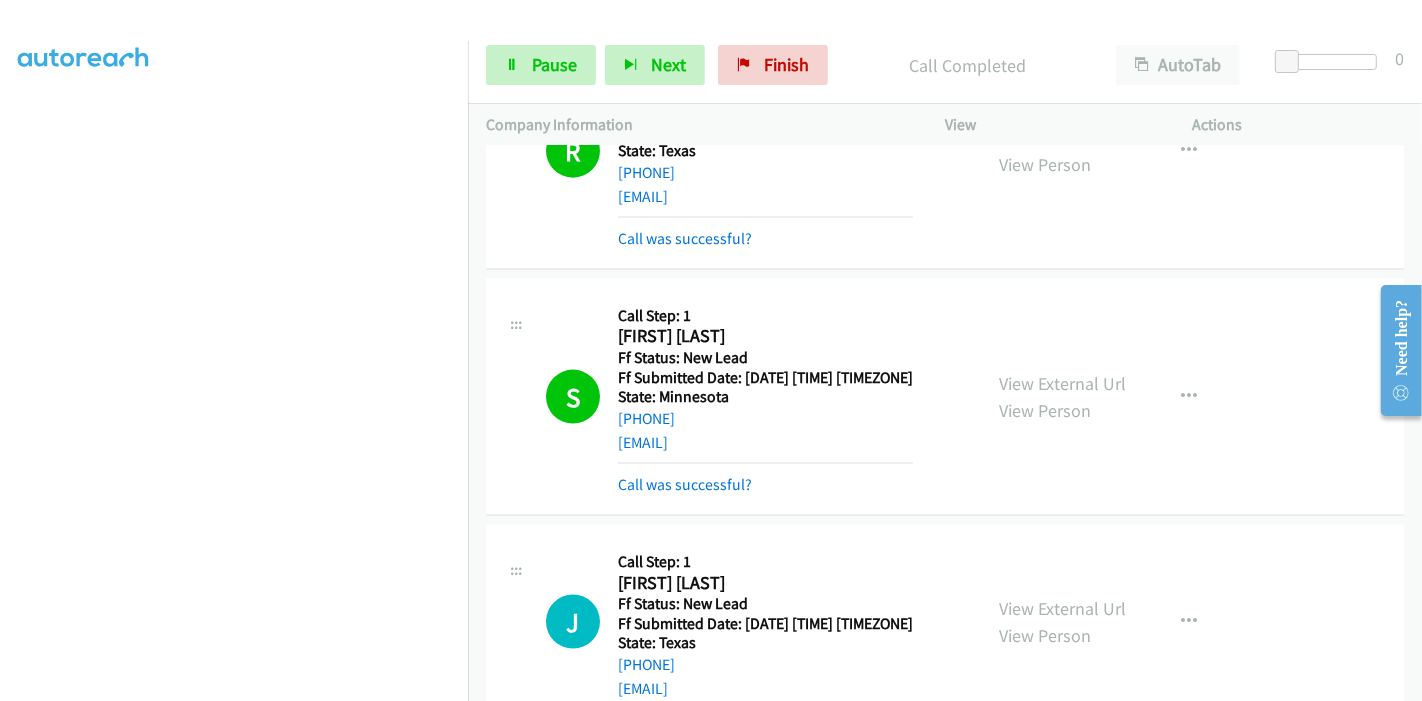 scroll, scrollTop: 311, scrollLeft: 0, axis: vertical 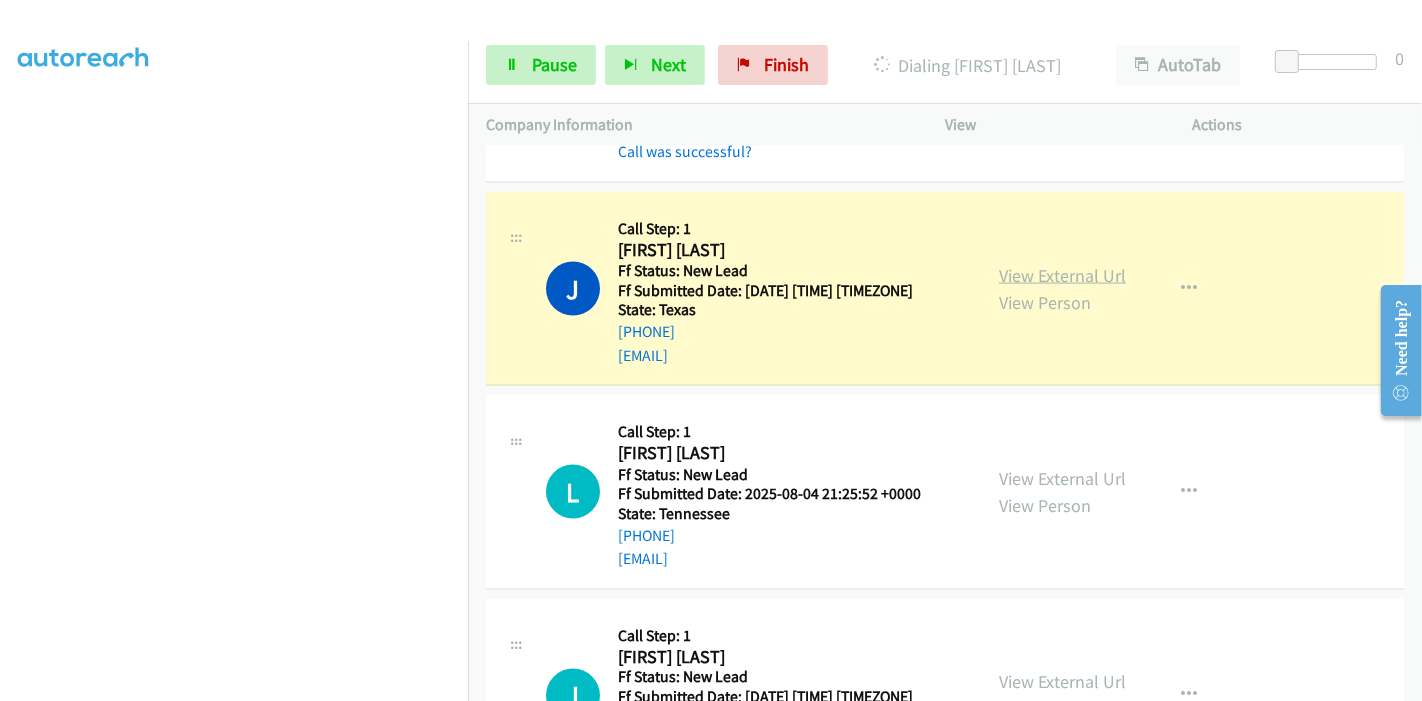 click on "View External Url" at bounding box center (1062, 275) 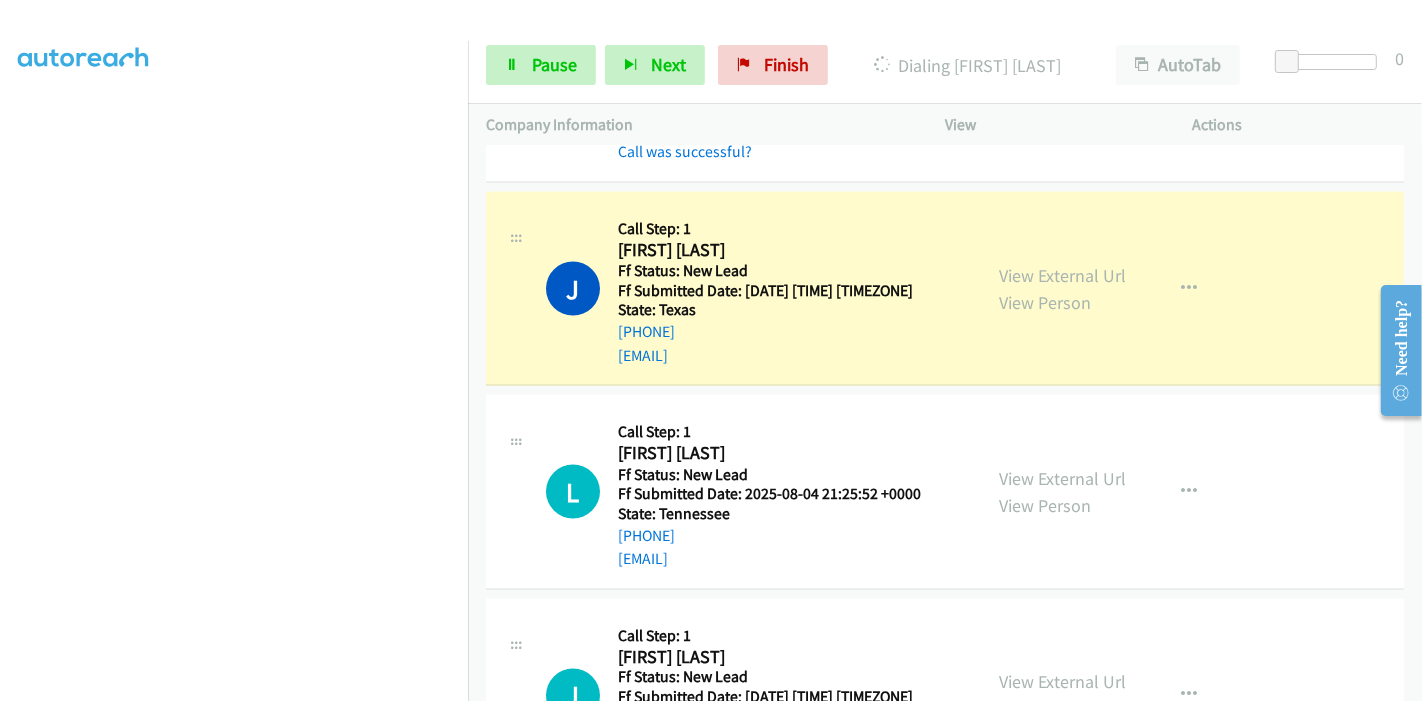 scroll, scrollTop: 0, scrollLeft: 0, axis: both 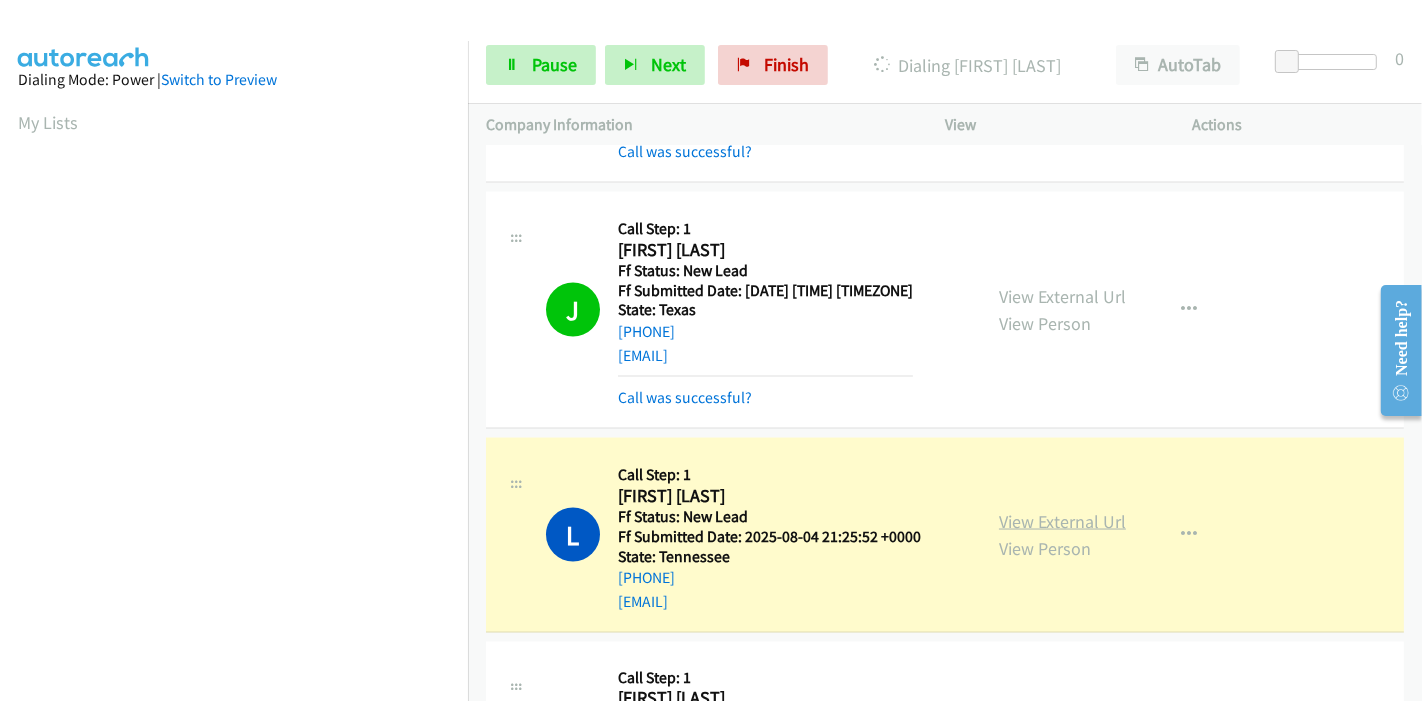 click on "View External Url" at bounding box center (1062, 521) 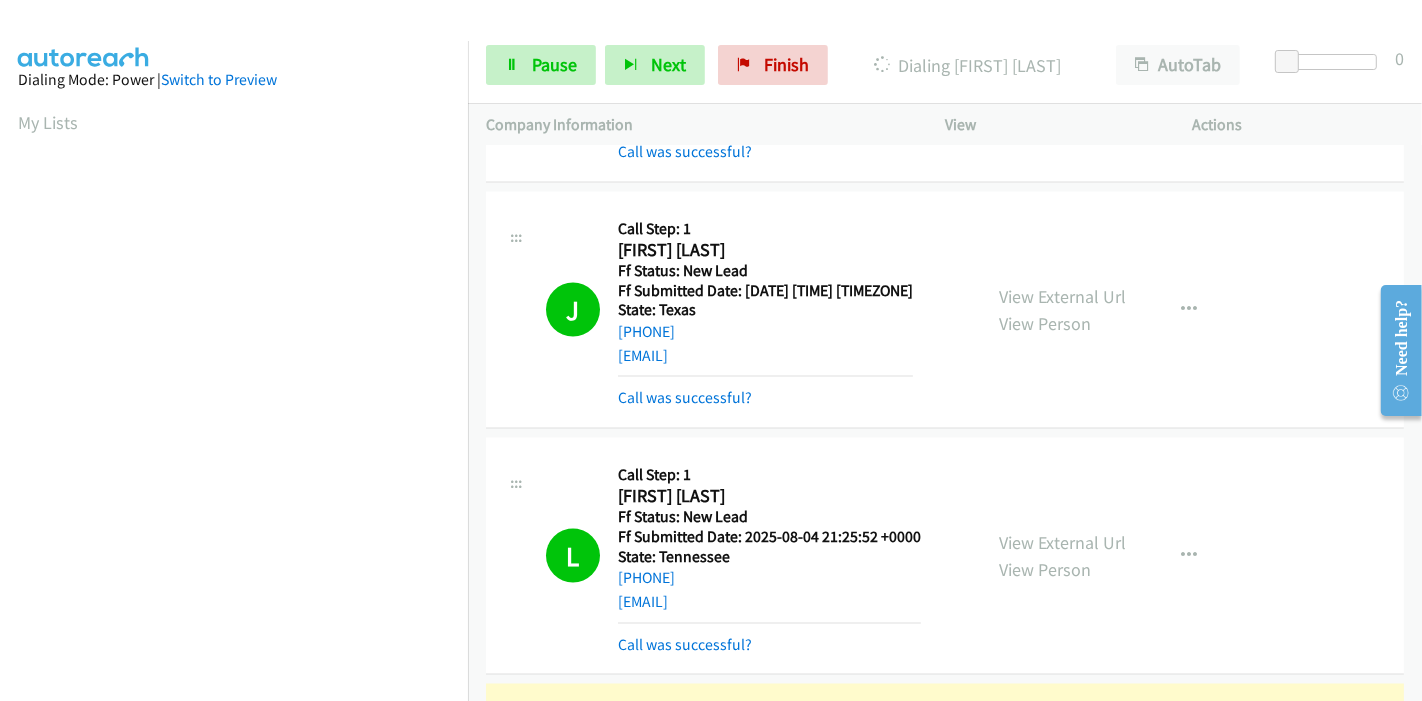 scroll, scrollTop: 422, scrollLeft: 0, axis: vertical 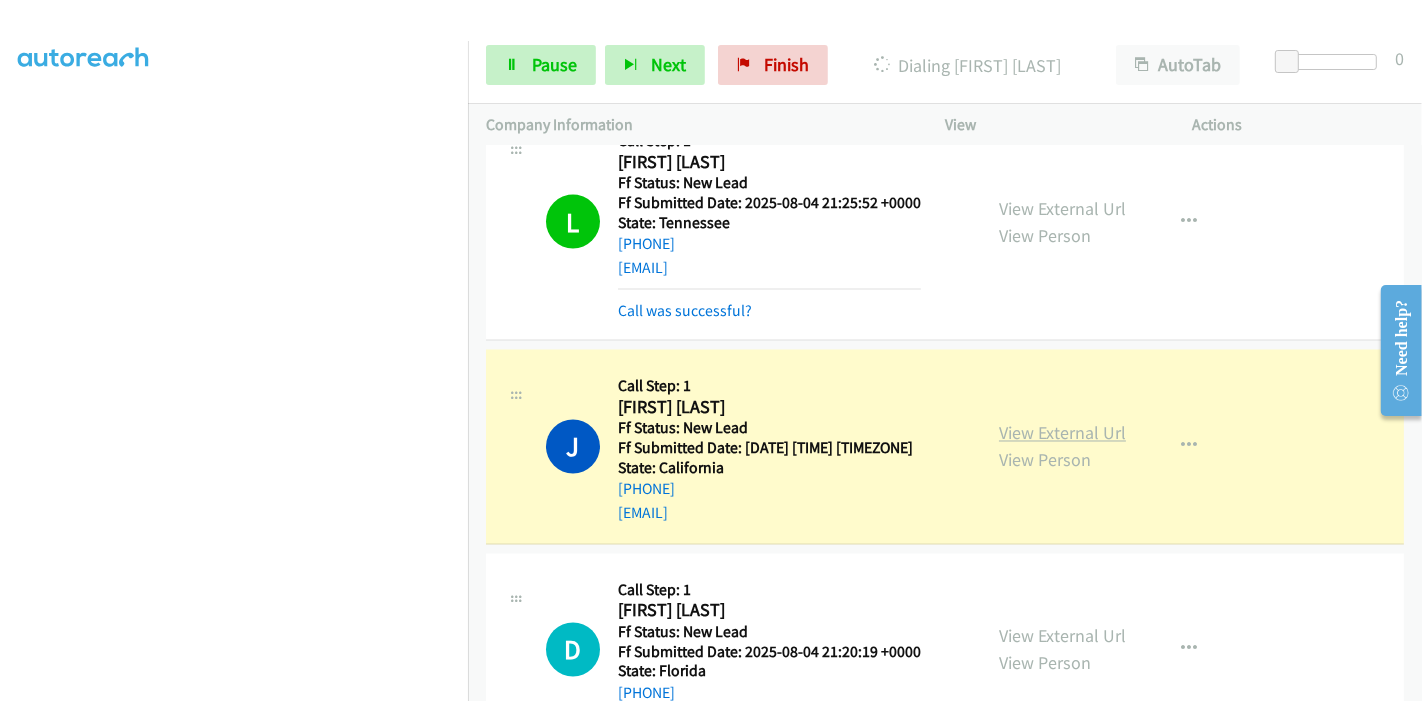 click on "View External Url" at bounding box center [1062, 433] 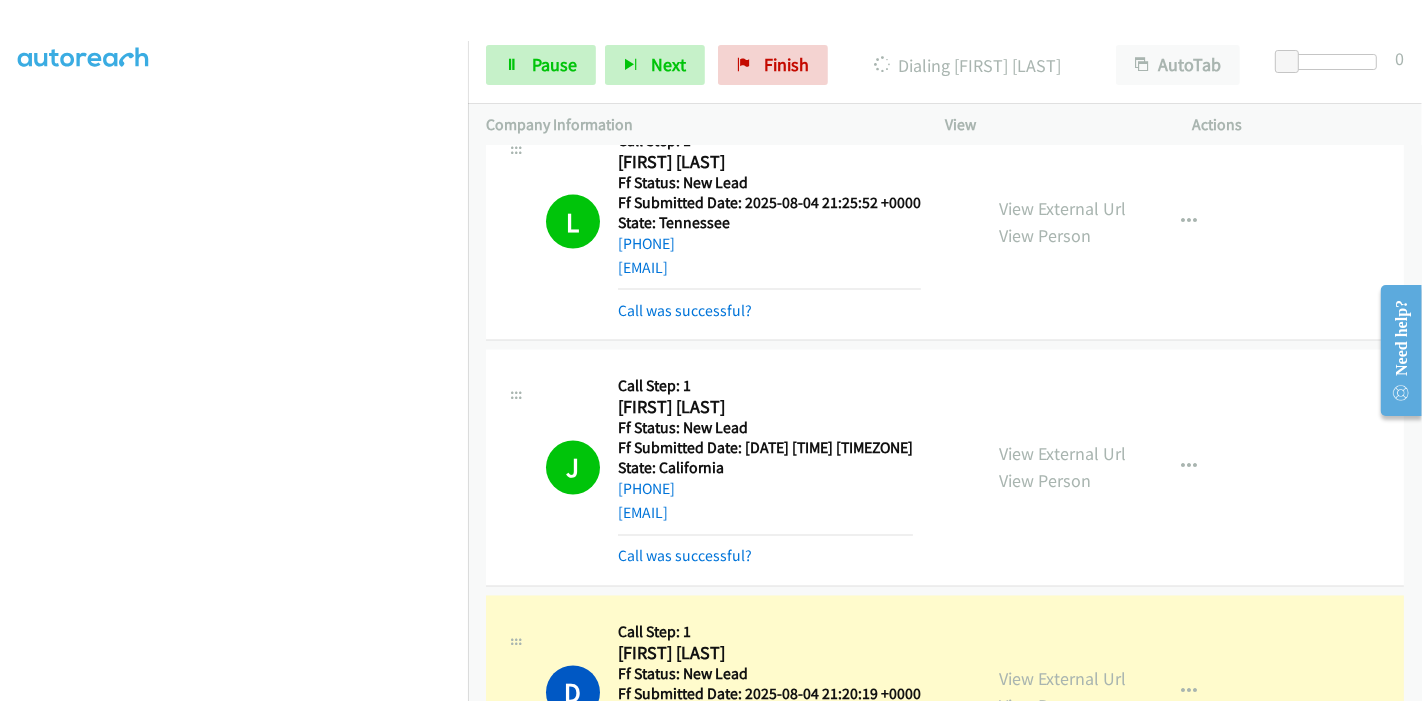 scroll, scrollTop: 0, scrollLeft: 0, axis: both 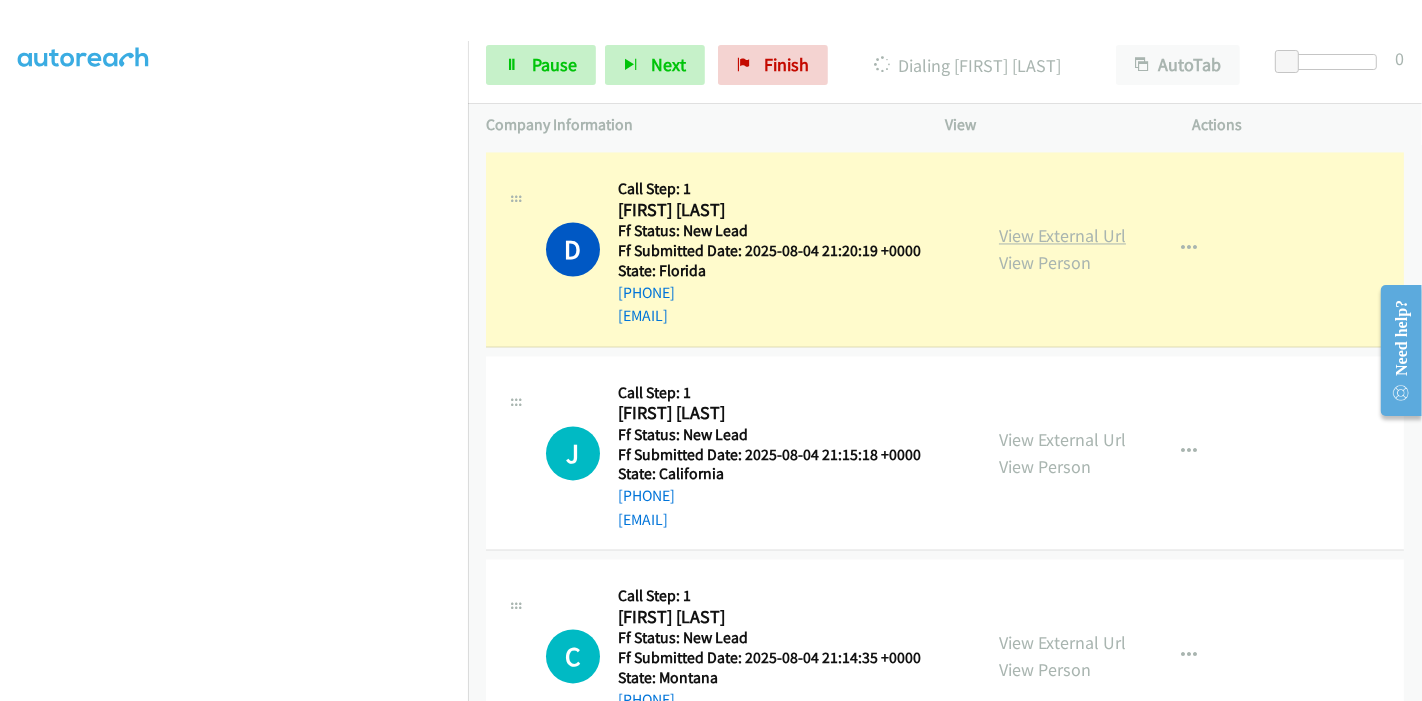 click on "View External Url" at bounding box center (1062, 235) 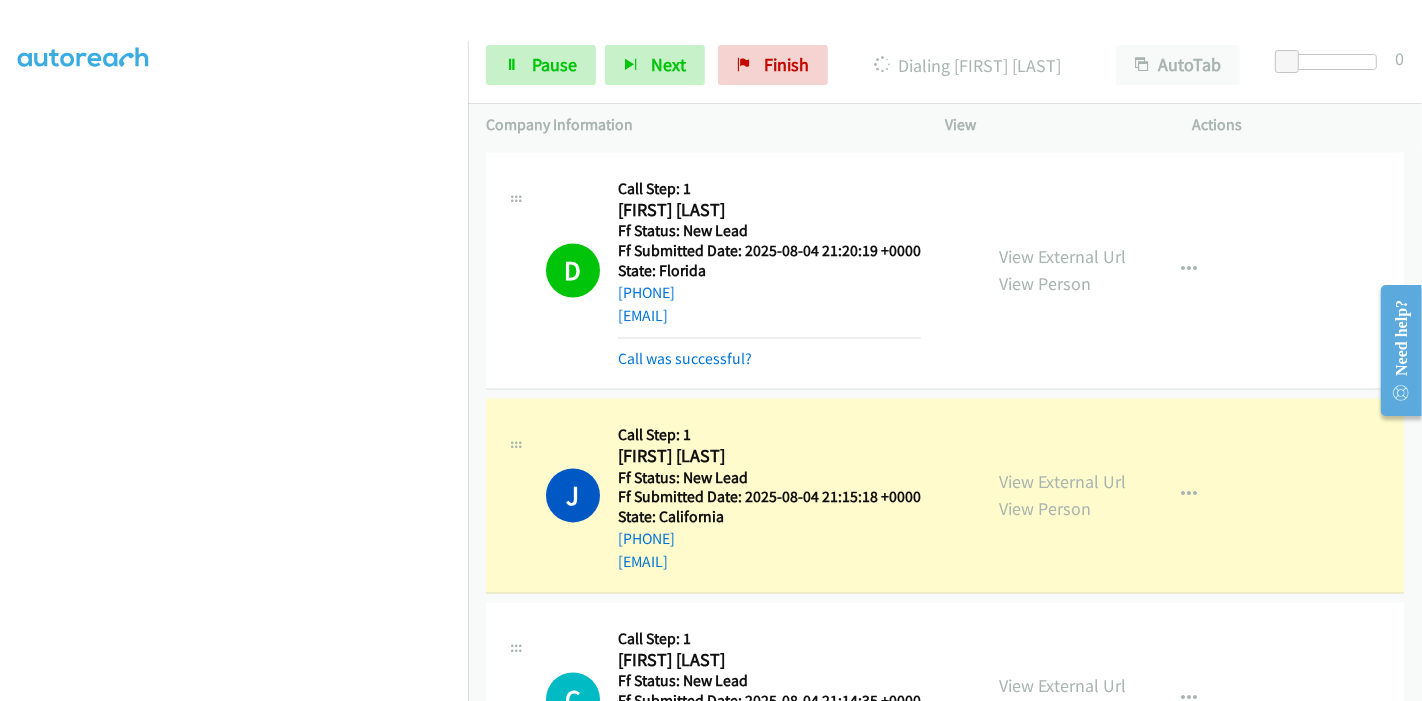 scroll, scrollTop: 3555, scrollLeft: 0, axis: vertical 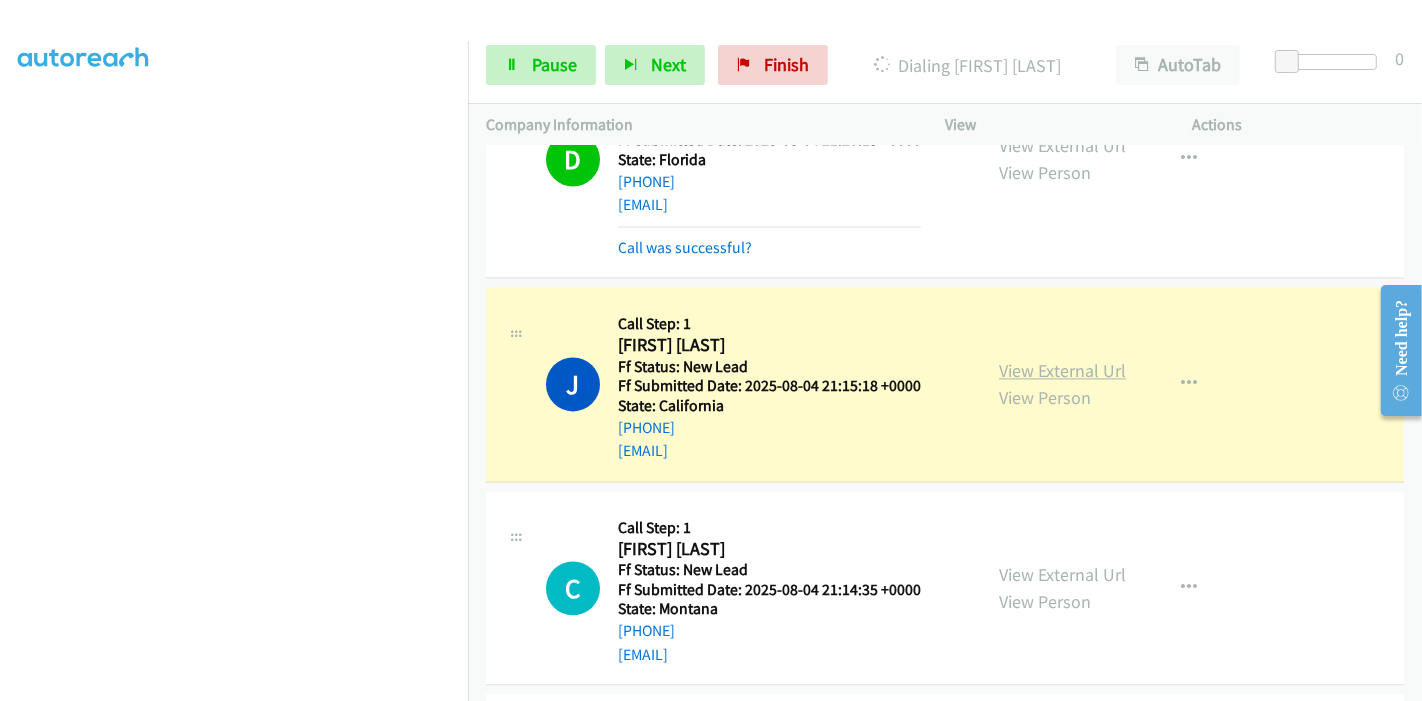 click on "View External Url" at bounding box center [1062, 370] 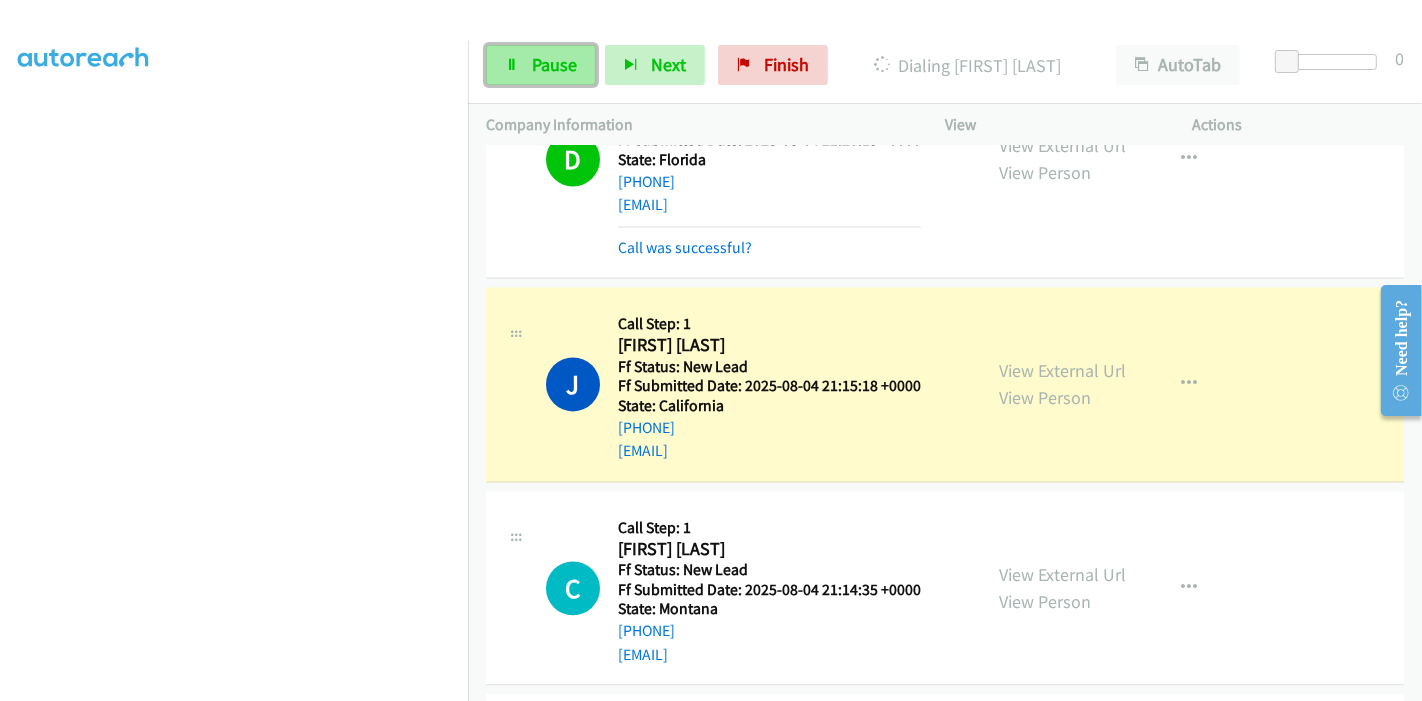 click on "Pause" at bounding box center (541, 65) 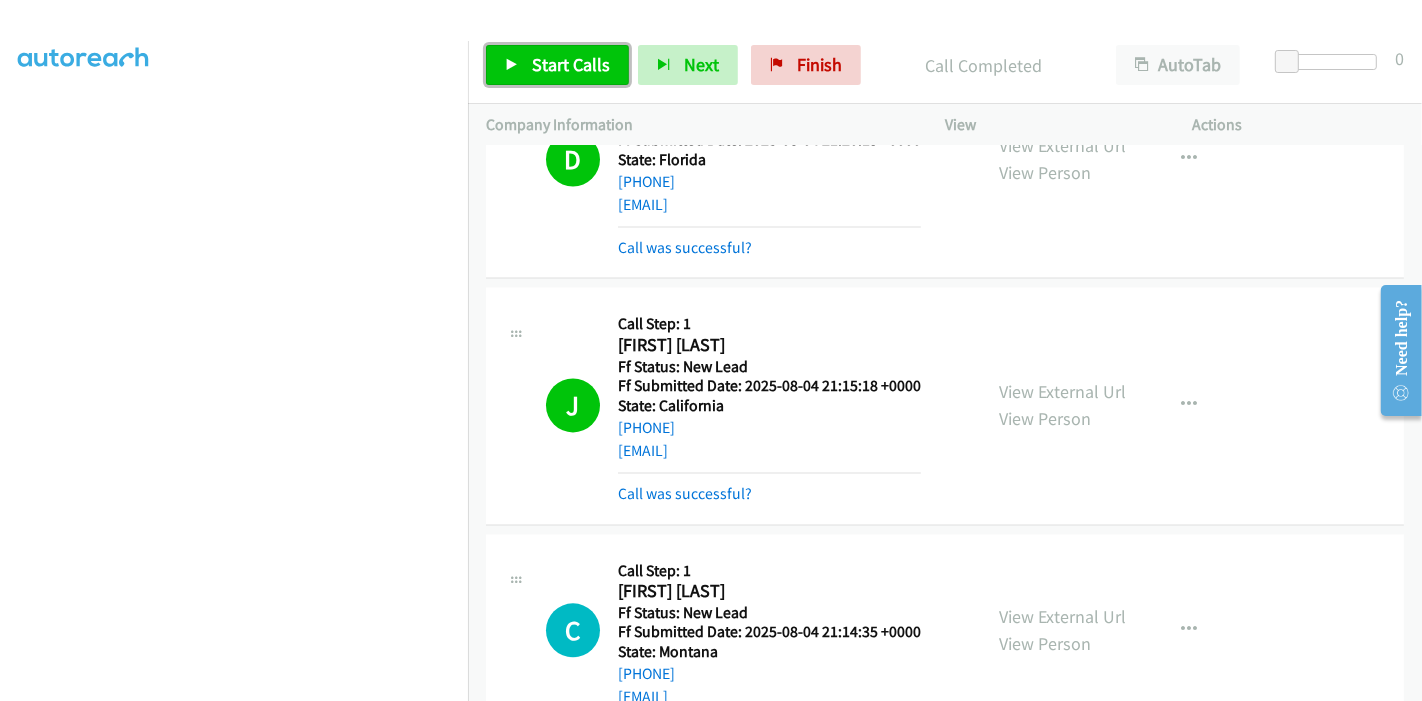 click on "Start Calls" at bounding box center (571, 64) 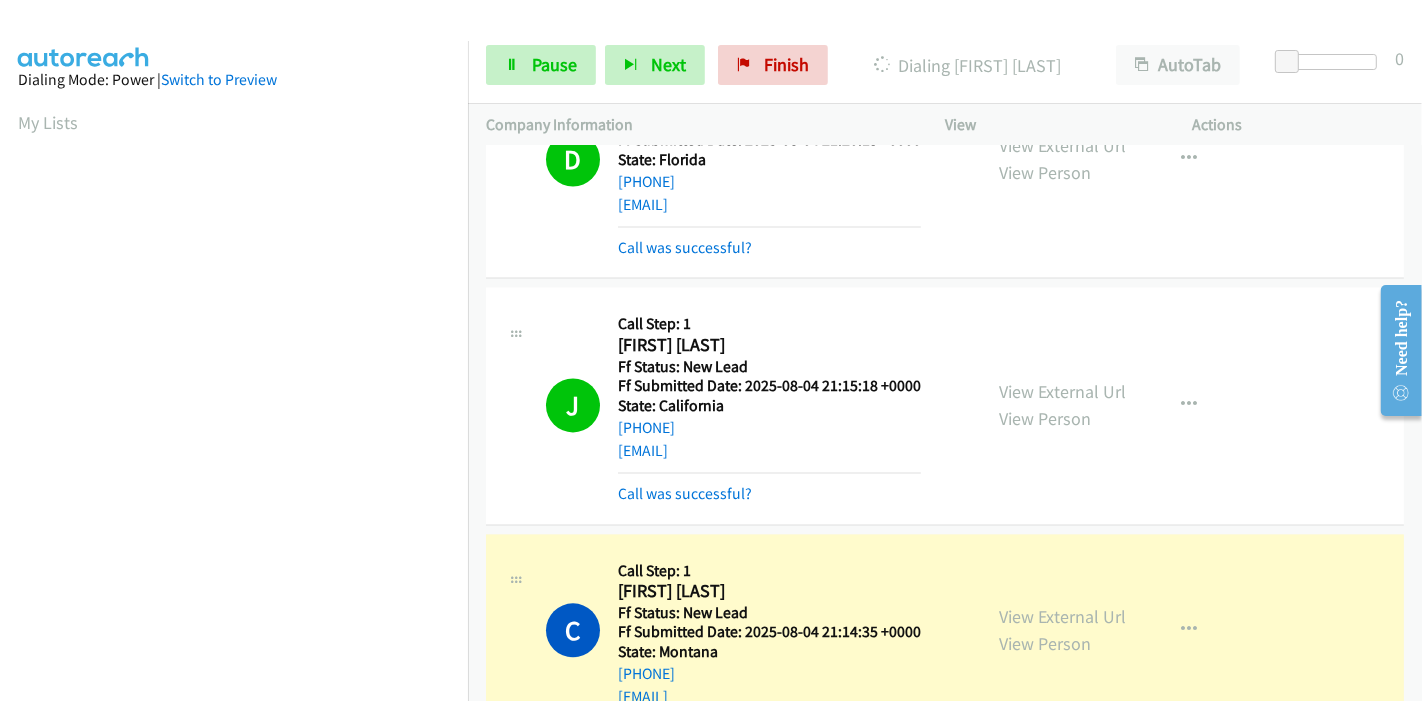 scroll, scrollTop: 422, scrollLeft: 0, axis: vertical 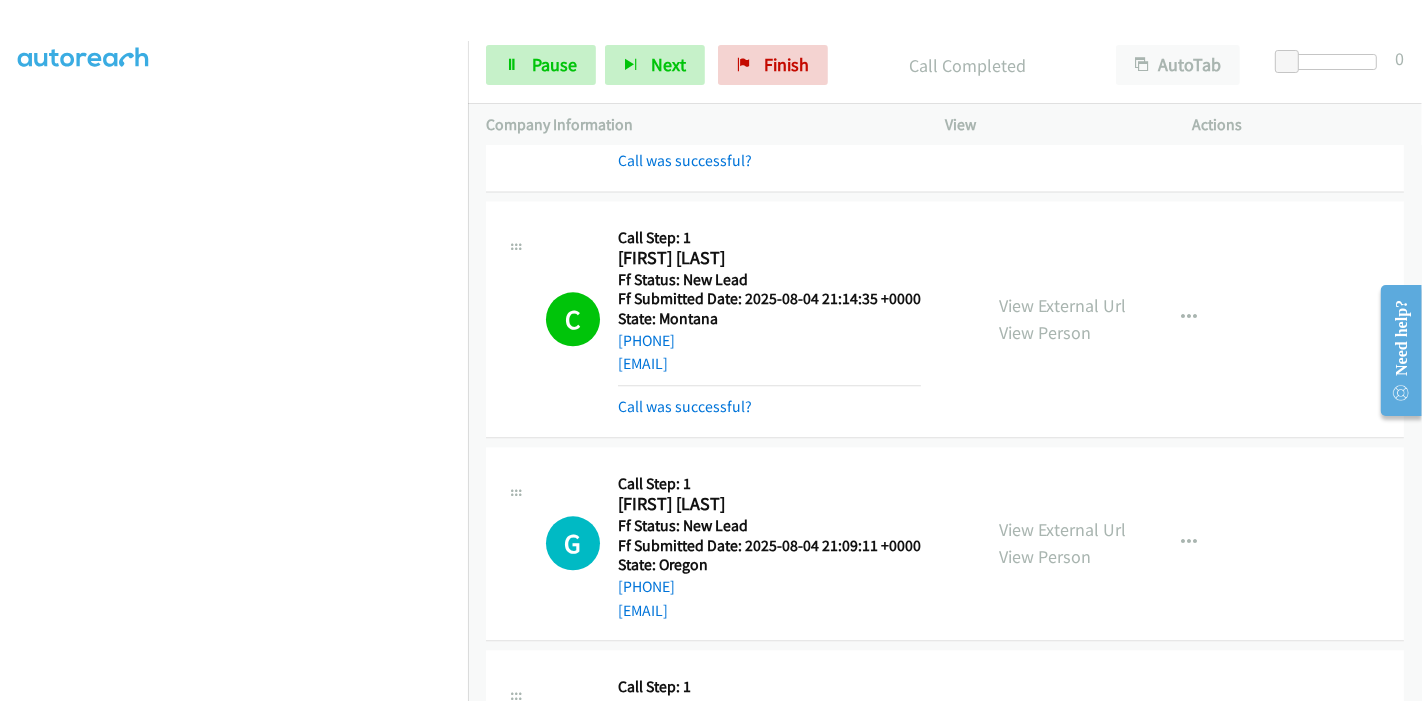 click on "View External Url
View Person
View External Url
Email
Schedule/Manage Callback
Skip Call
Add to do not call list" at bounding box center (1114, 319) 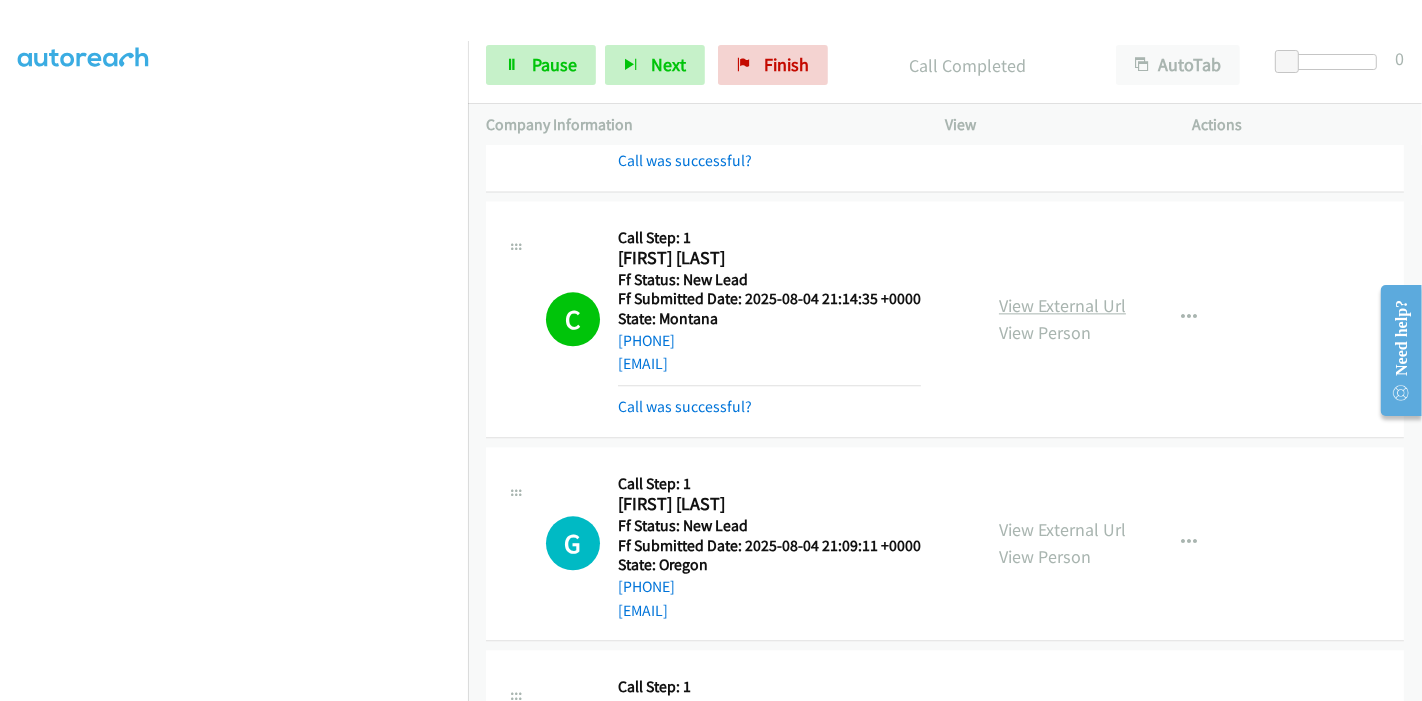 click on "View External Url" at bounding box center (1062, 305) 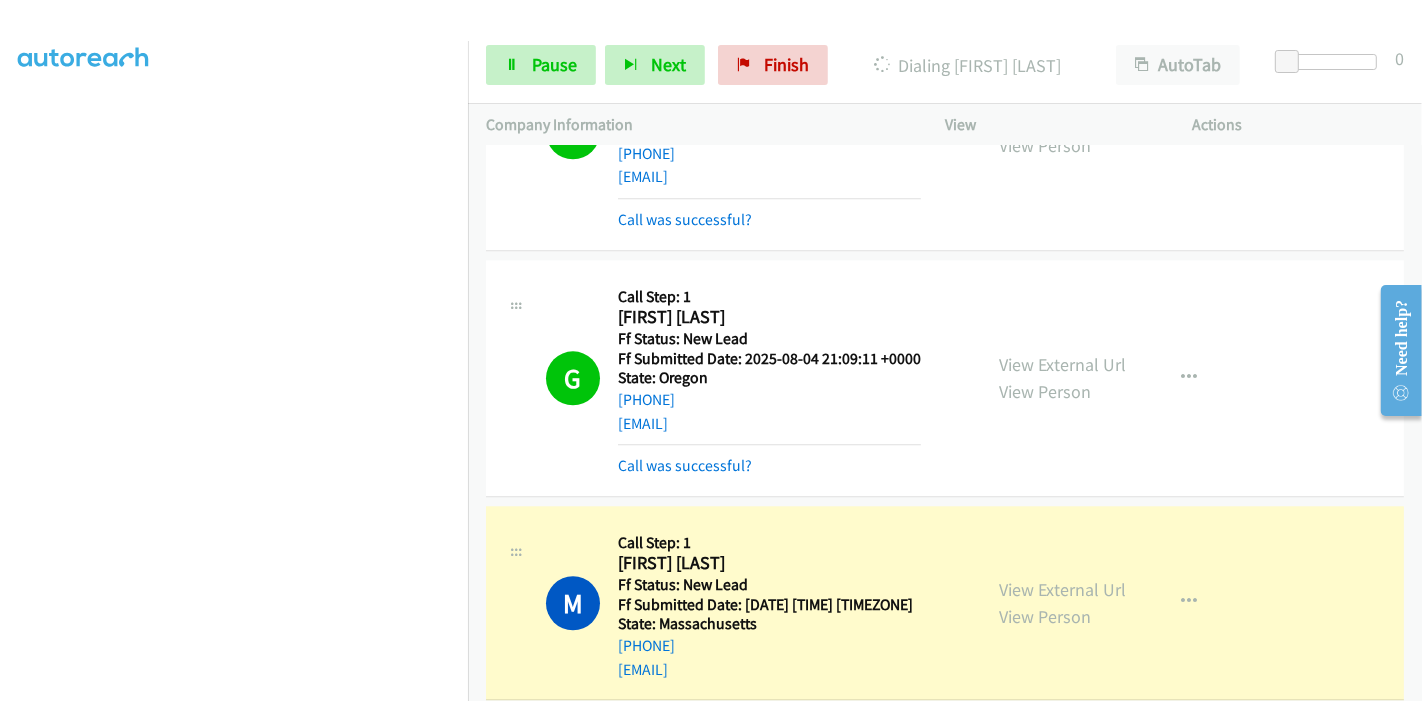 scroll, scrollTop: 4111, scrollLeft: 0, axis: vertical 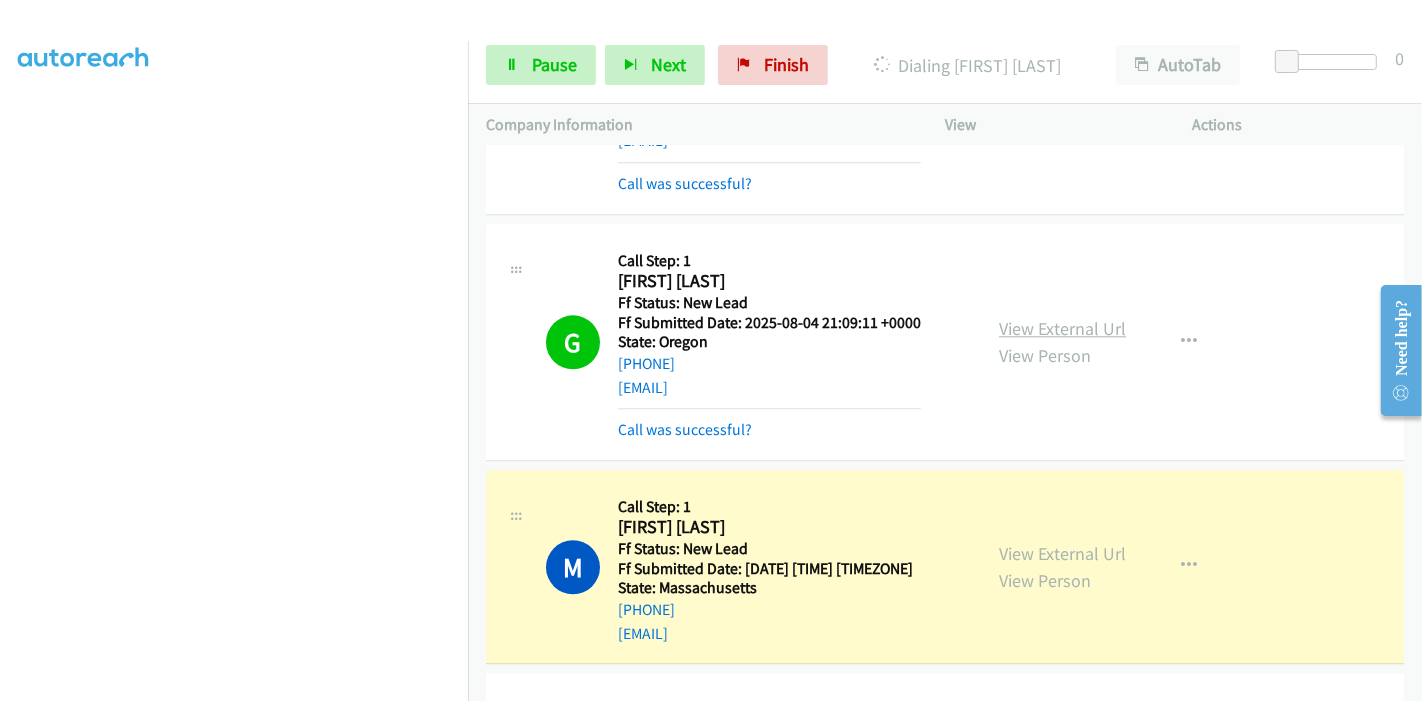 click on "View External Url" at bounding box center (1062, 328) 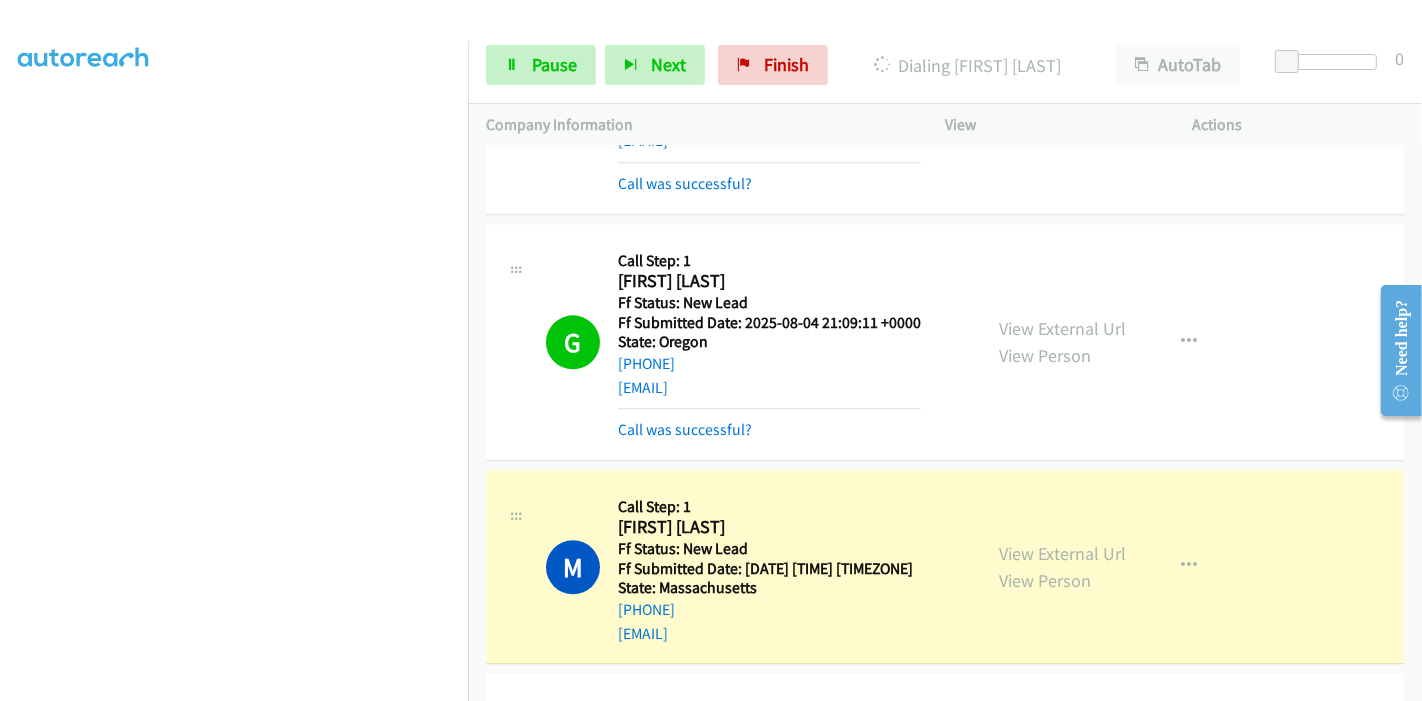scroll, scrollTop: 0, scrollLeft: 0, axis: both 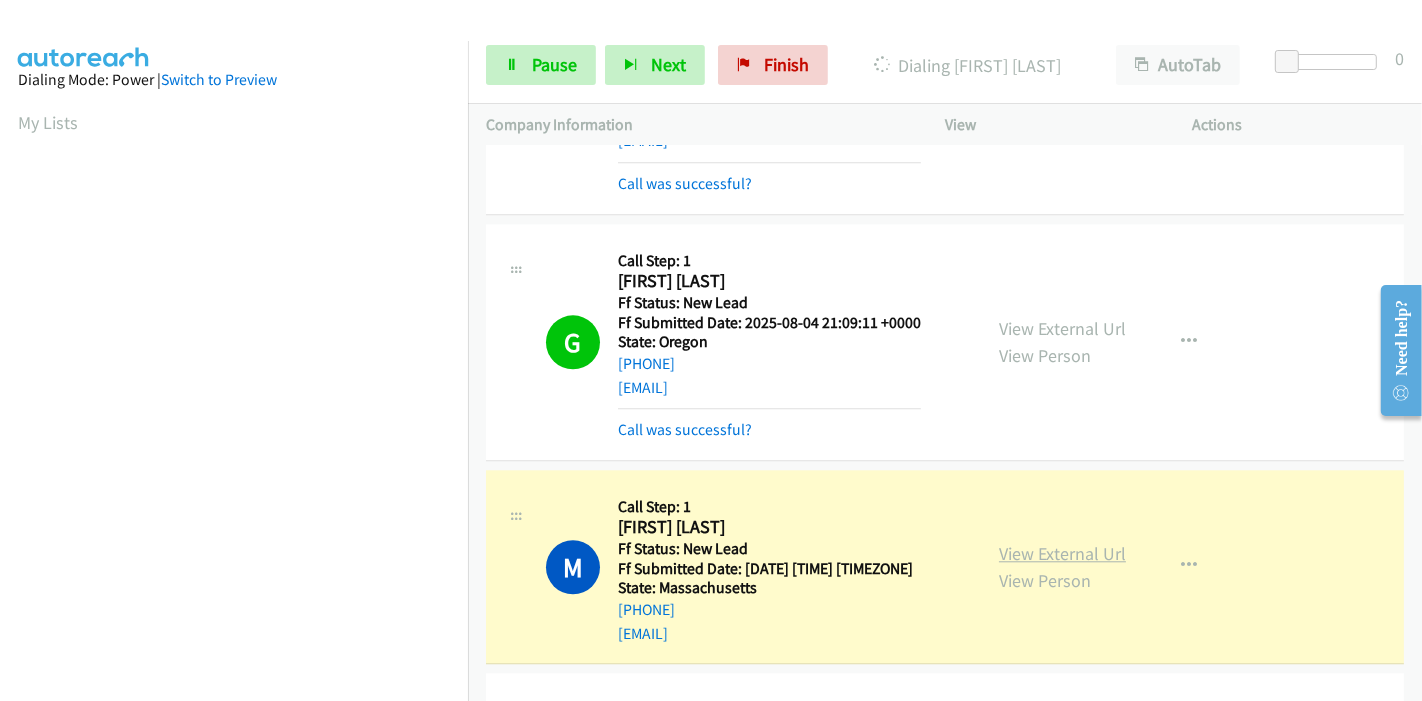click on "View External Url" at bounding box center [1062, 553] 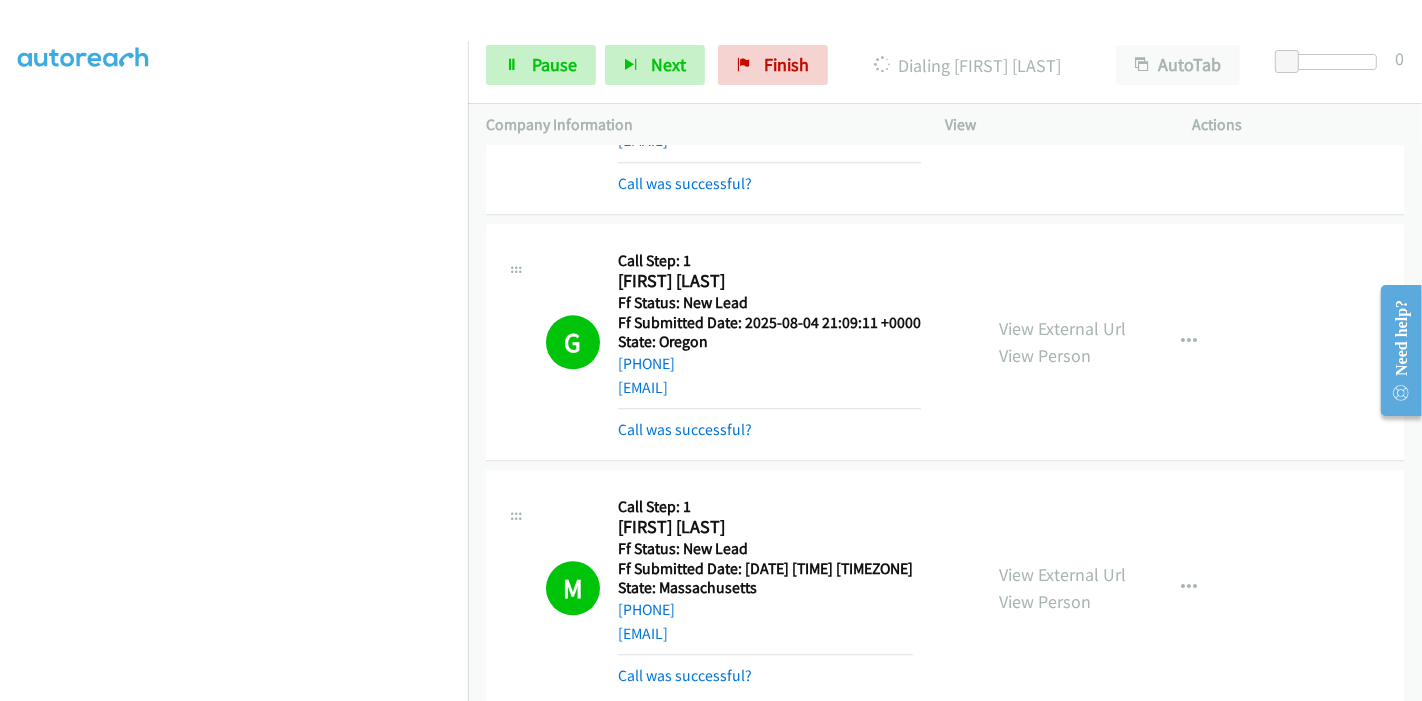 scroll, scrollTop: 0, scrollLeft: 0, axis: both 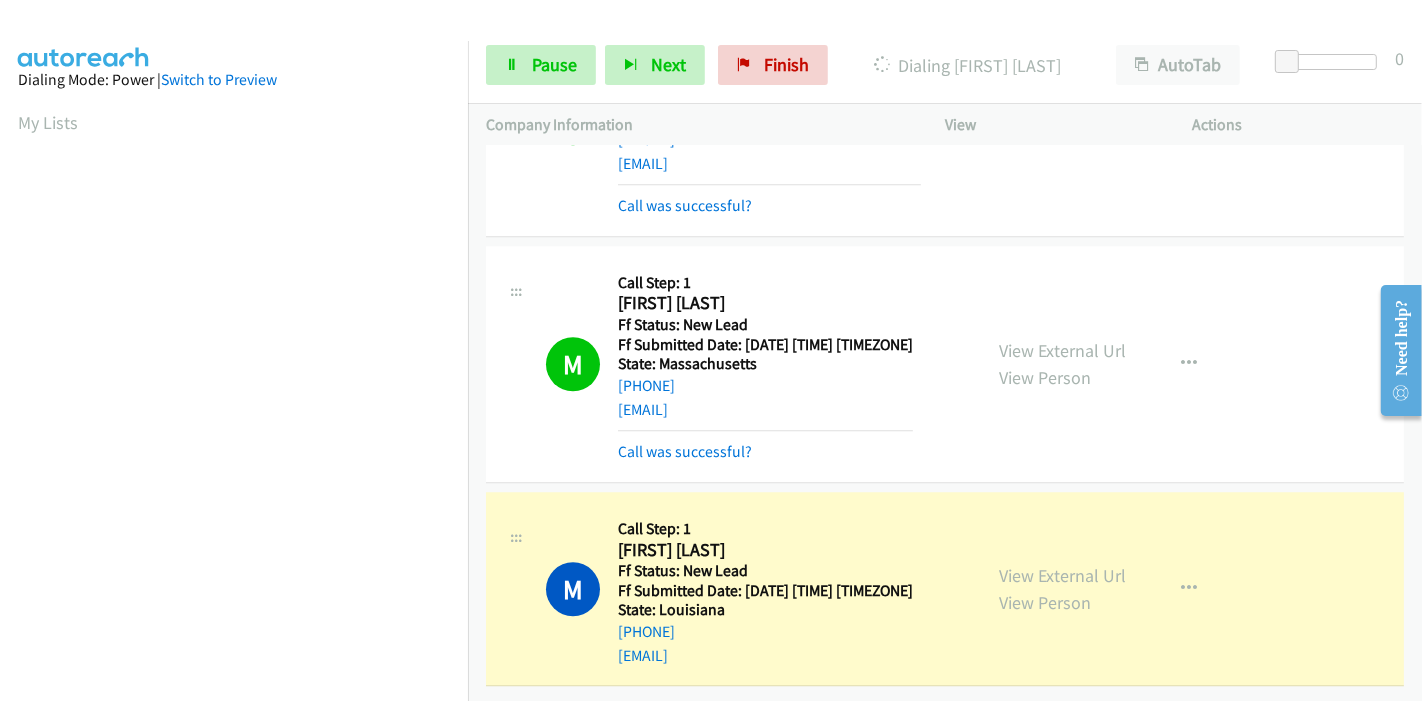 click on "View External Url
View Person
View External Url
Email
Schedule/Manage Callback
Skip Call
Add to do not call list" at bounding box center [1114, 589] 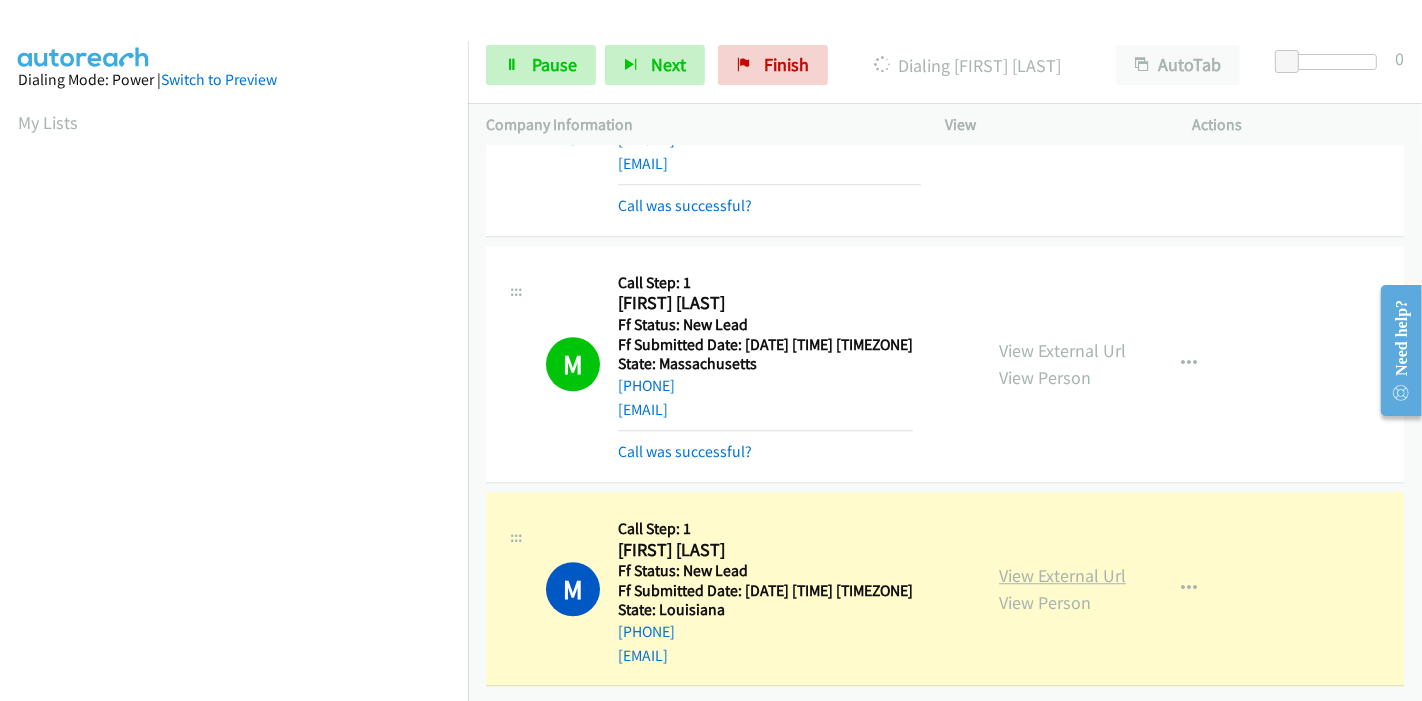 click on "View External Url" at bounding box center (1062, 575) 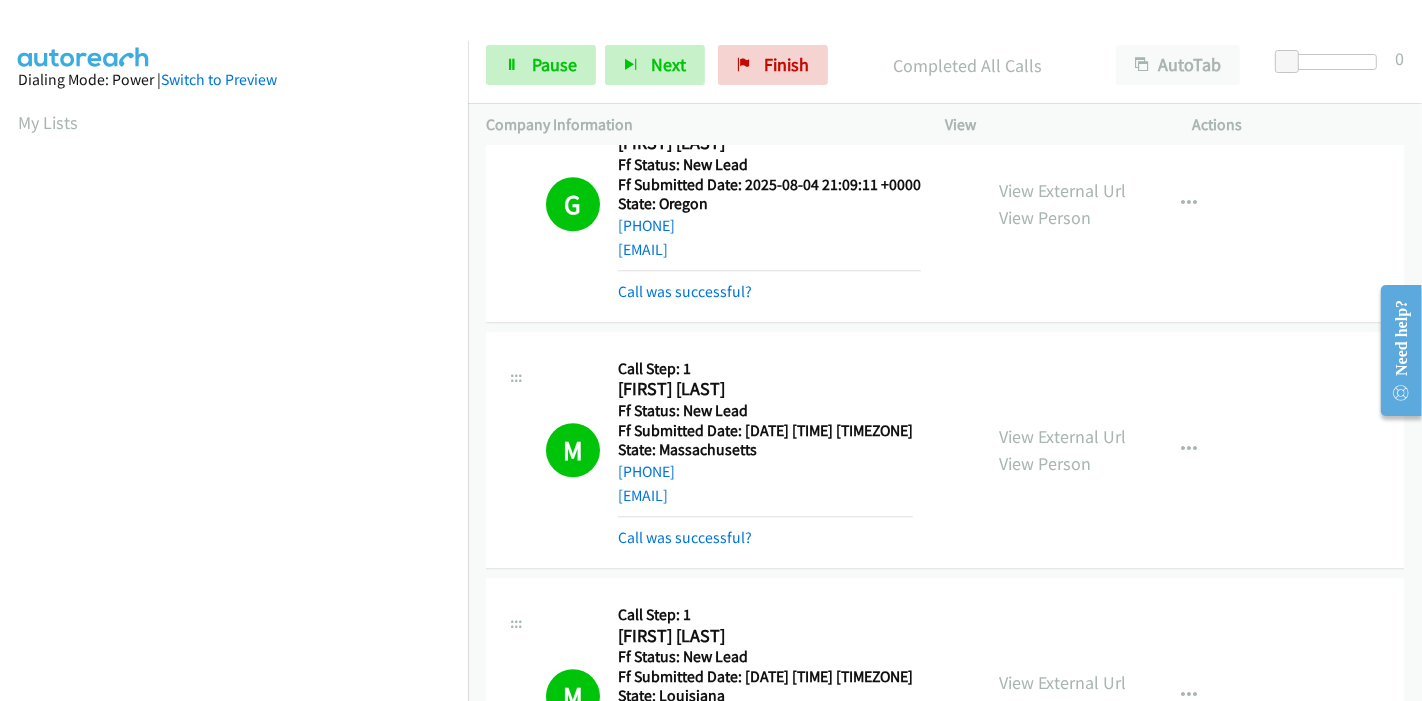 scroll, scrollTop: 422, scrollLeft: 0, axis: vertical 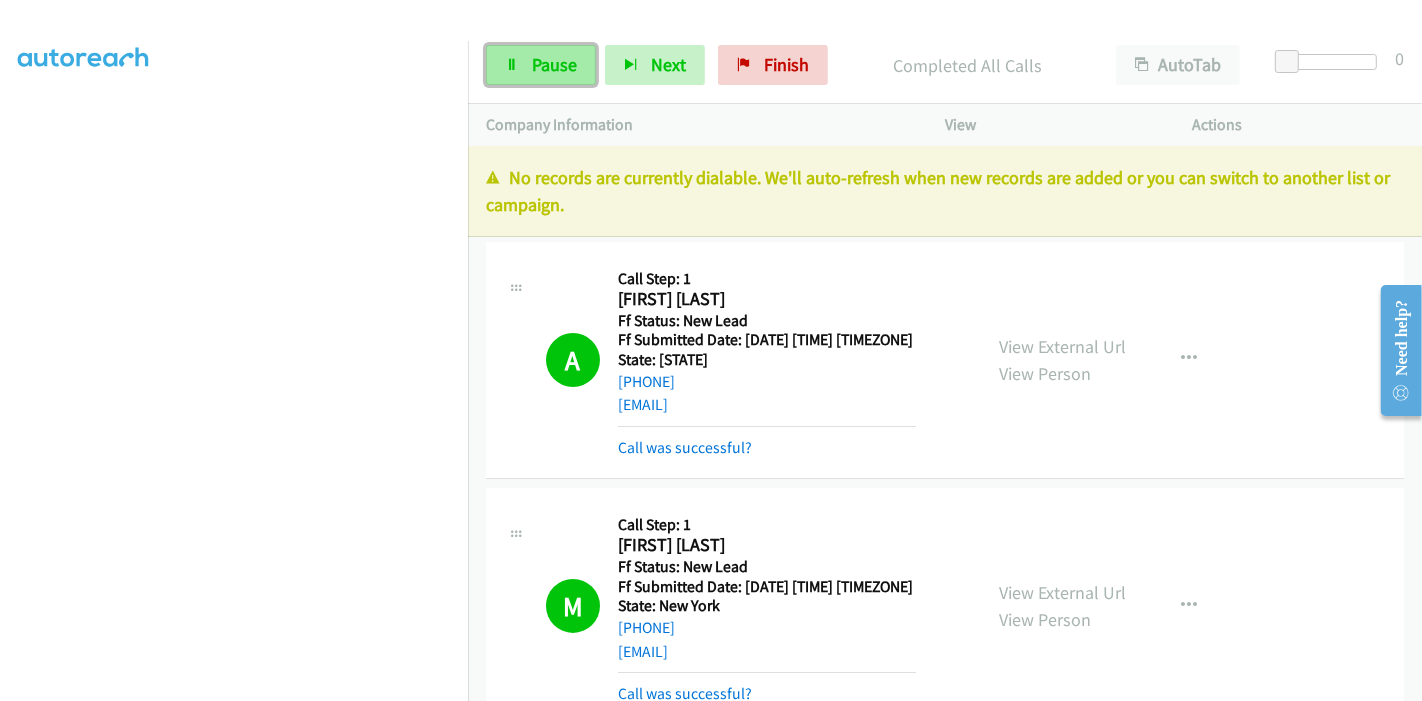 click on "Pause" at bounding box center (554, 64) 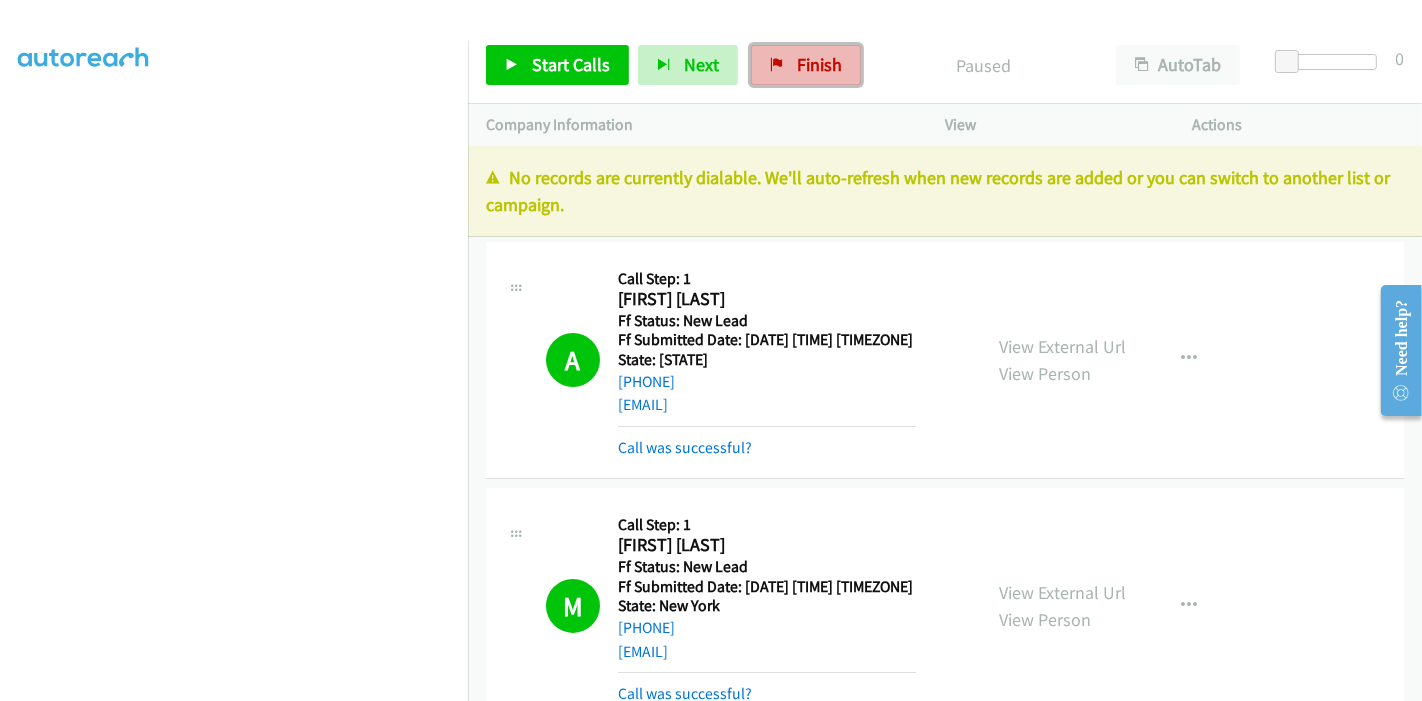 click on "Finish" at bounding box center (819, 64) 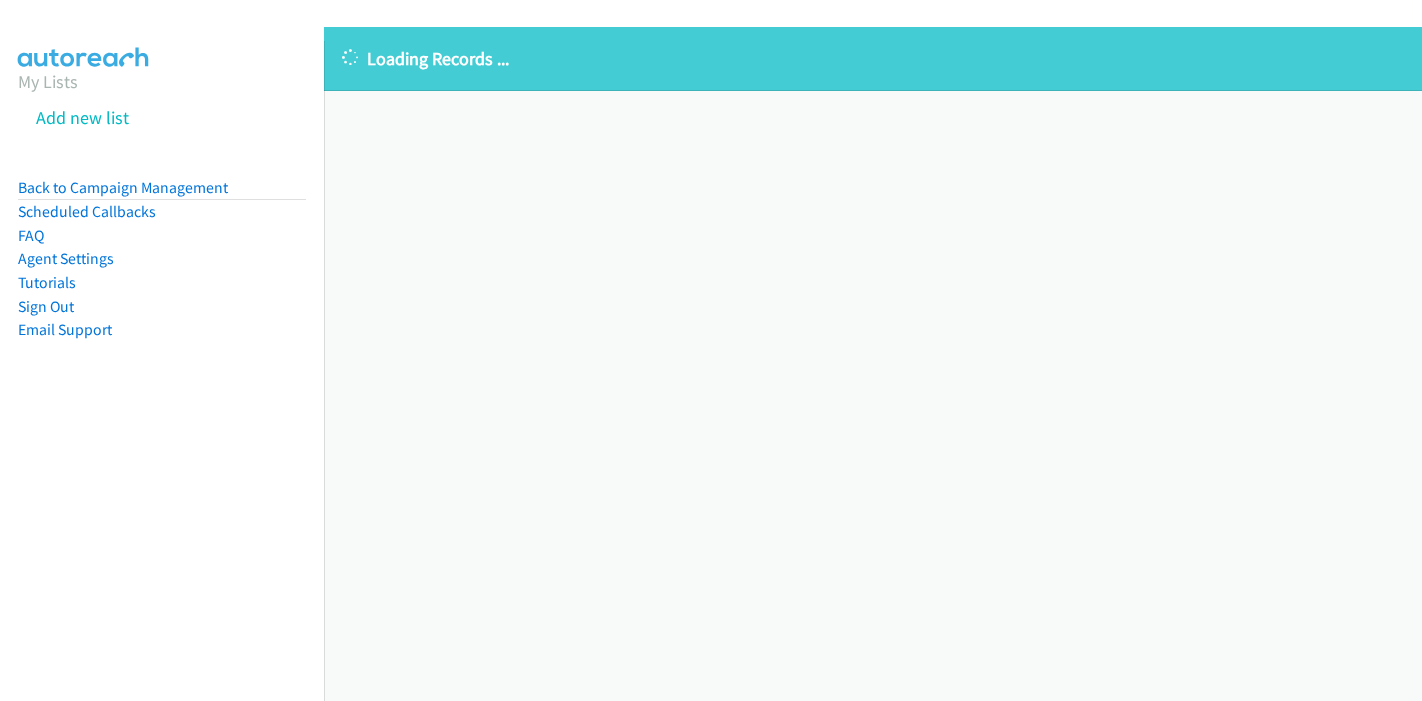 scroll, scrollTop: 0, scrollLeft: 0, axis: both 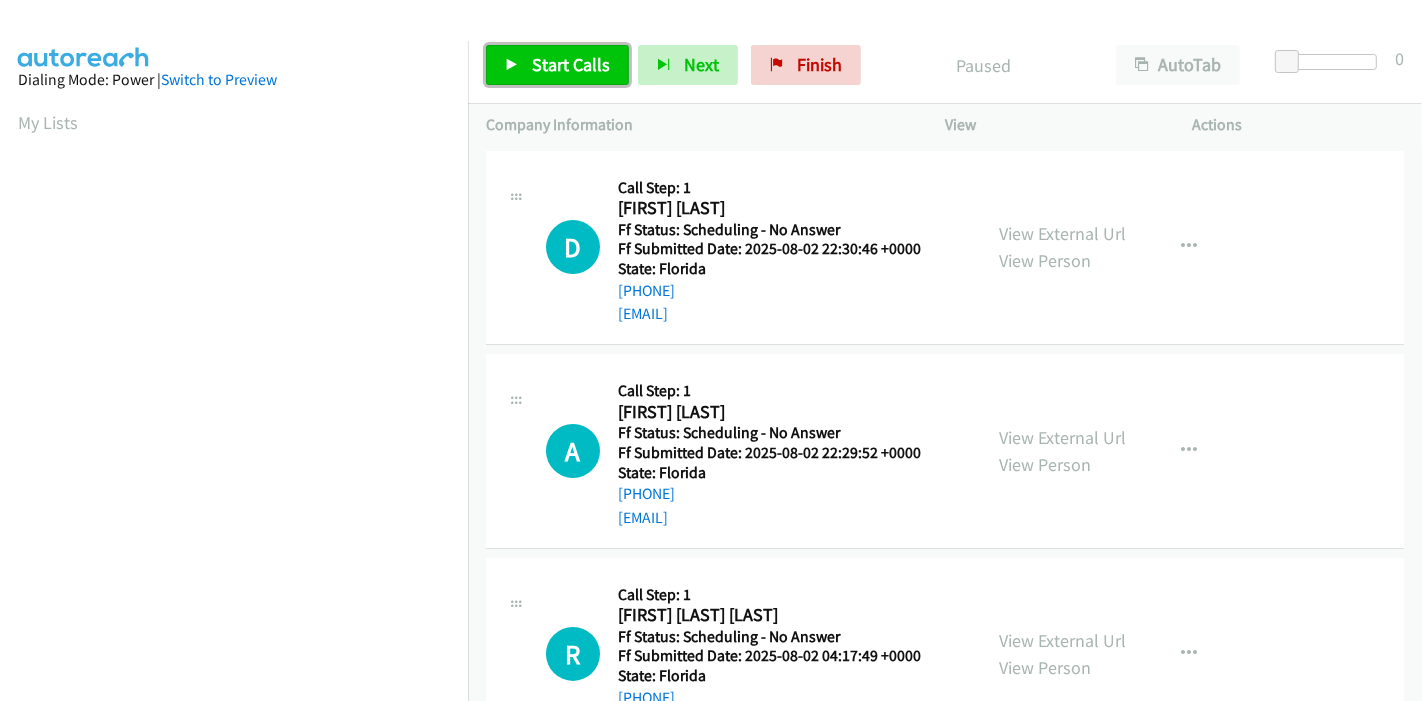 click on "Start Calls" at bounding box center (571, 64) 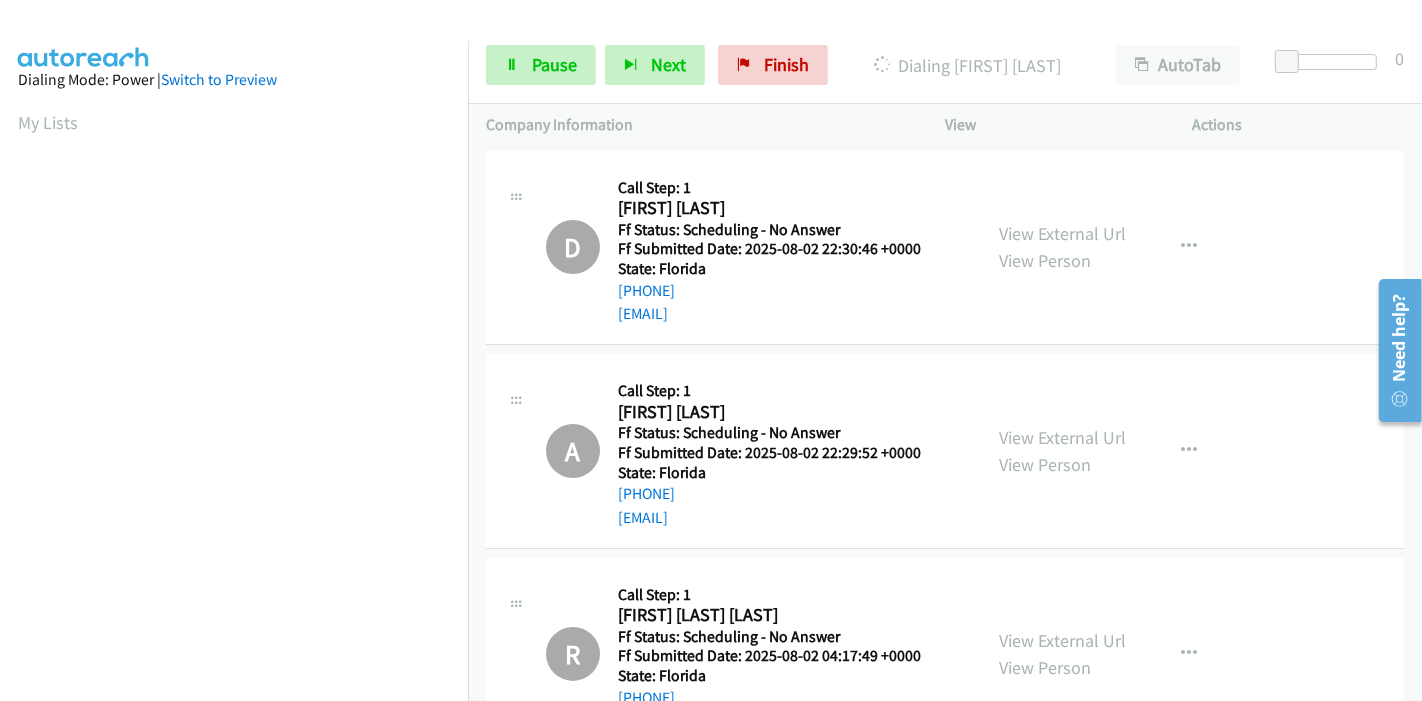 scroll, scrollTop: 422, scrollLeft: 0, axis: vertical 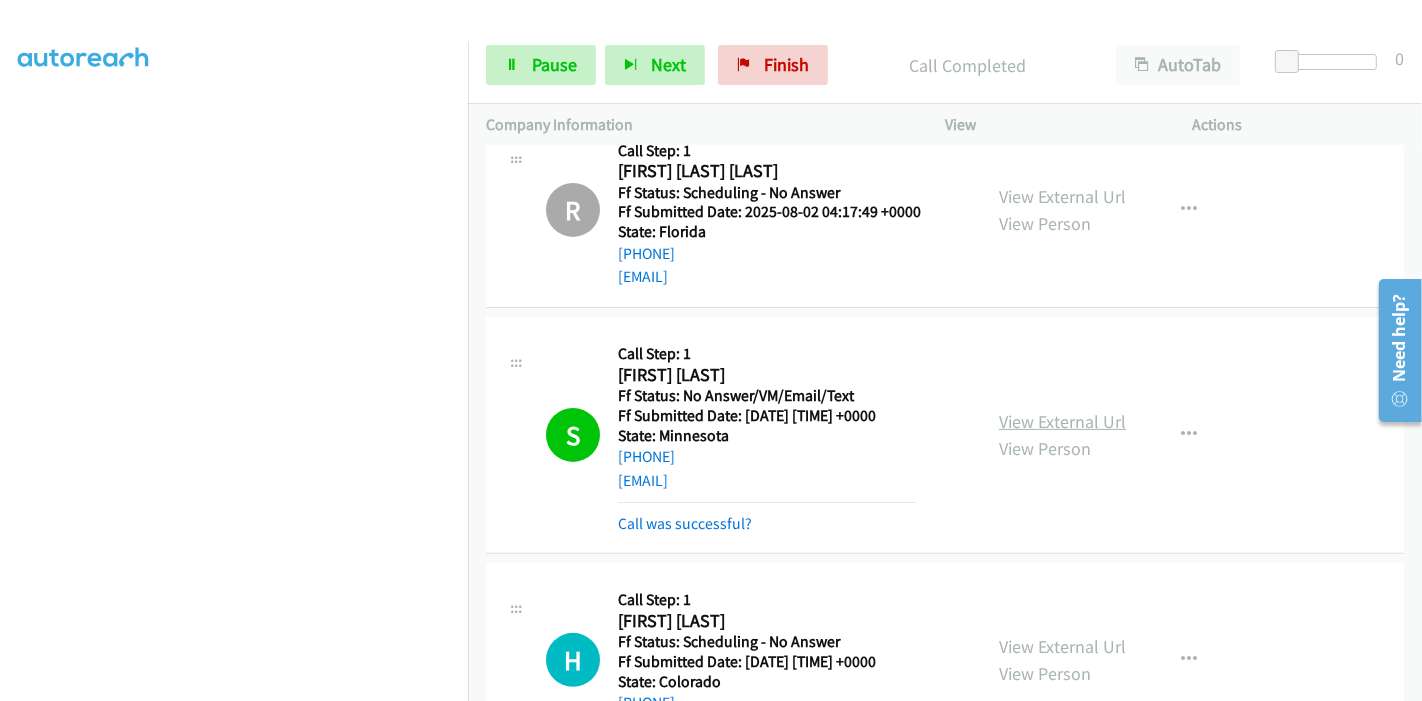 click on "View External Url" at bounding box center [1062, 421] 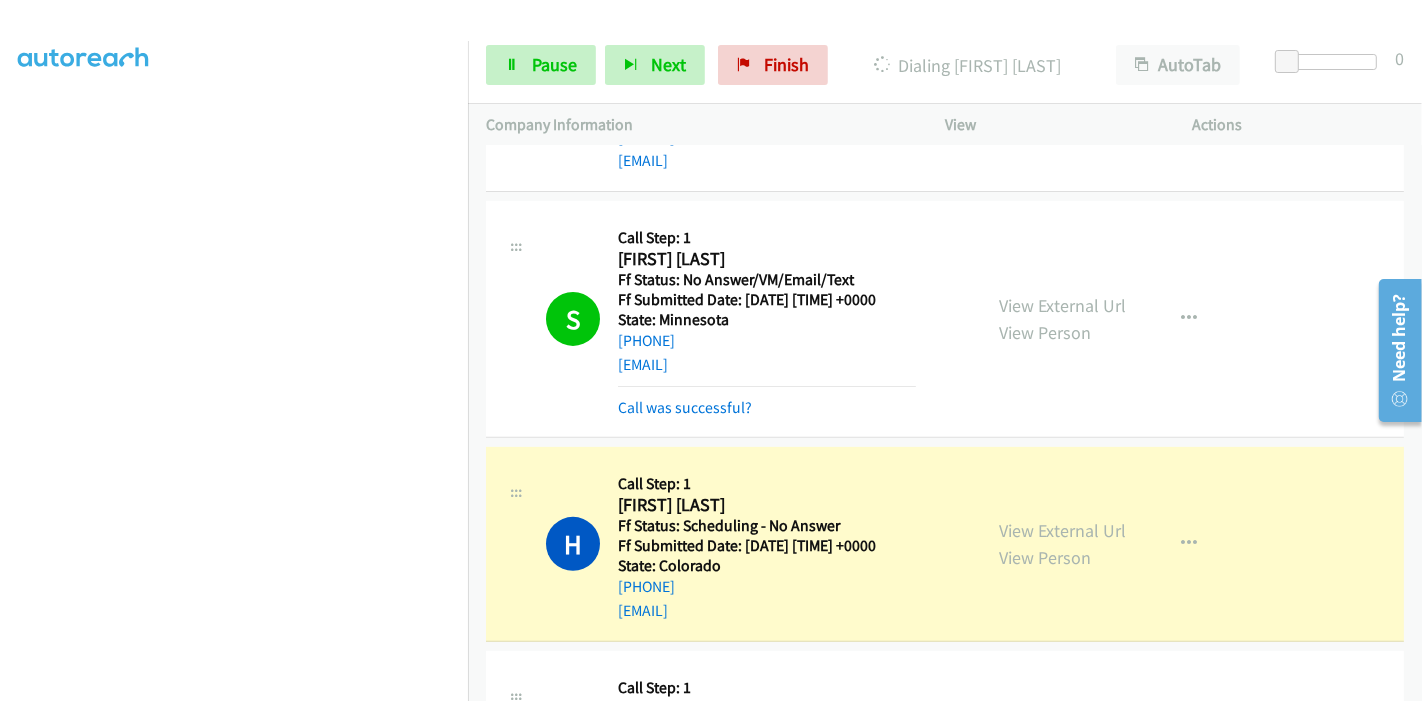 scroll, scrollTop: 666, scrollLeft: 0, axis: vertical 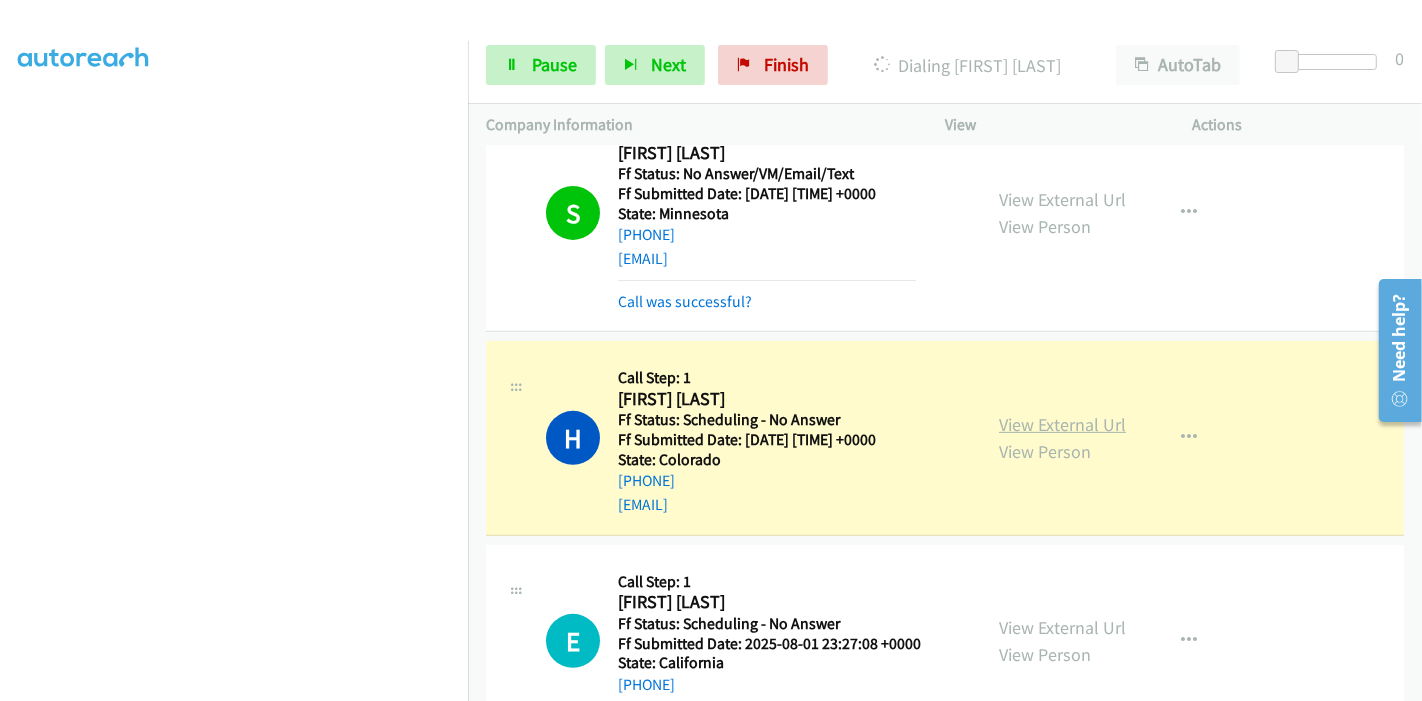 click on "View External Url" at bounding box center (1062, 424) 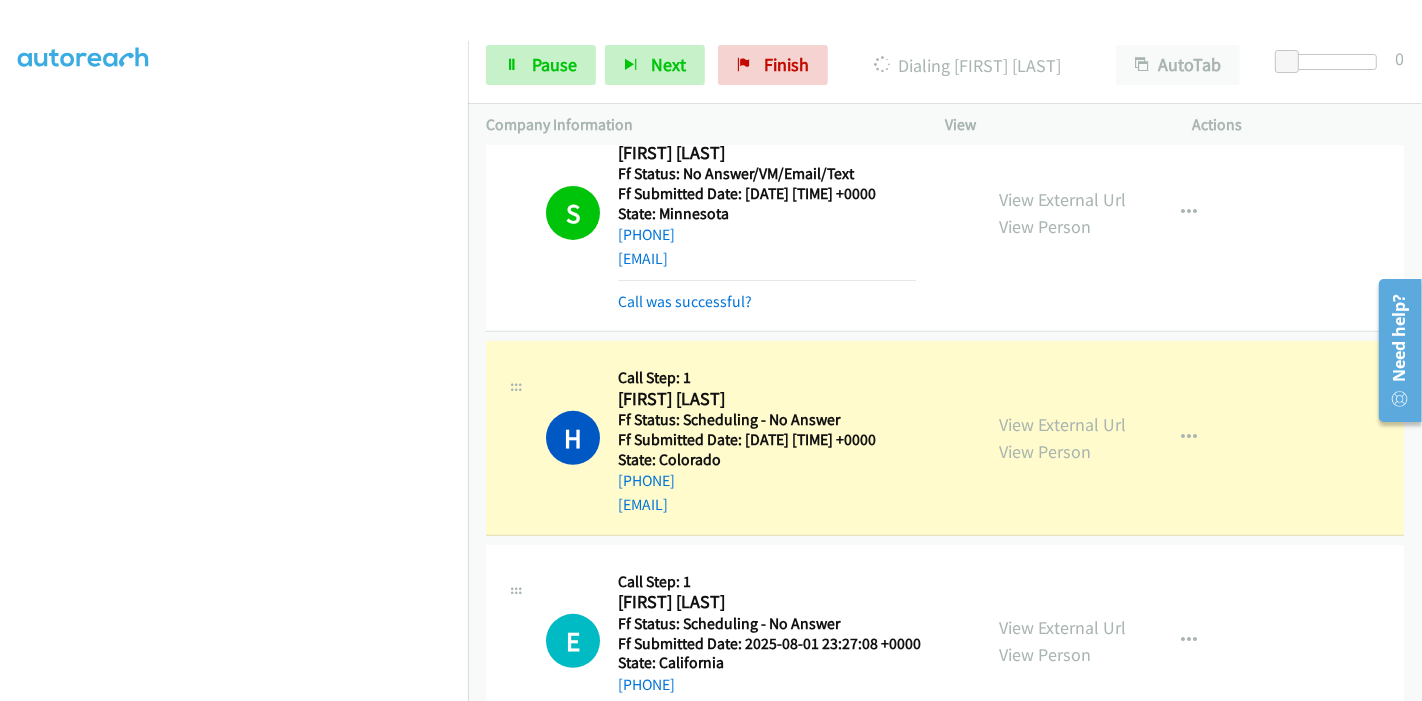 scroll, scrollTop: 0, scrollLeft: 0, axis: both 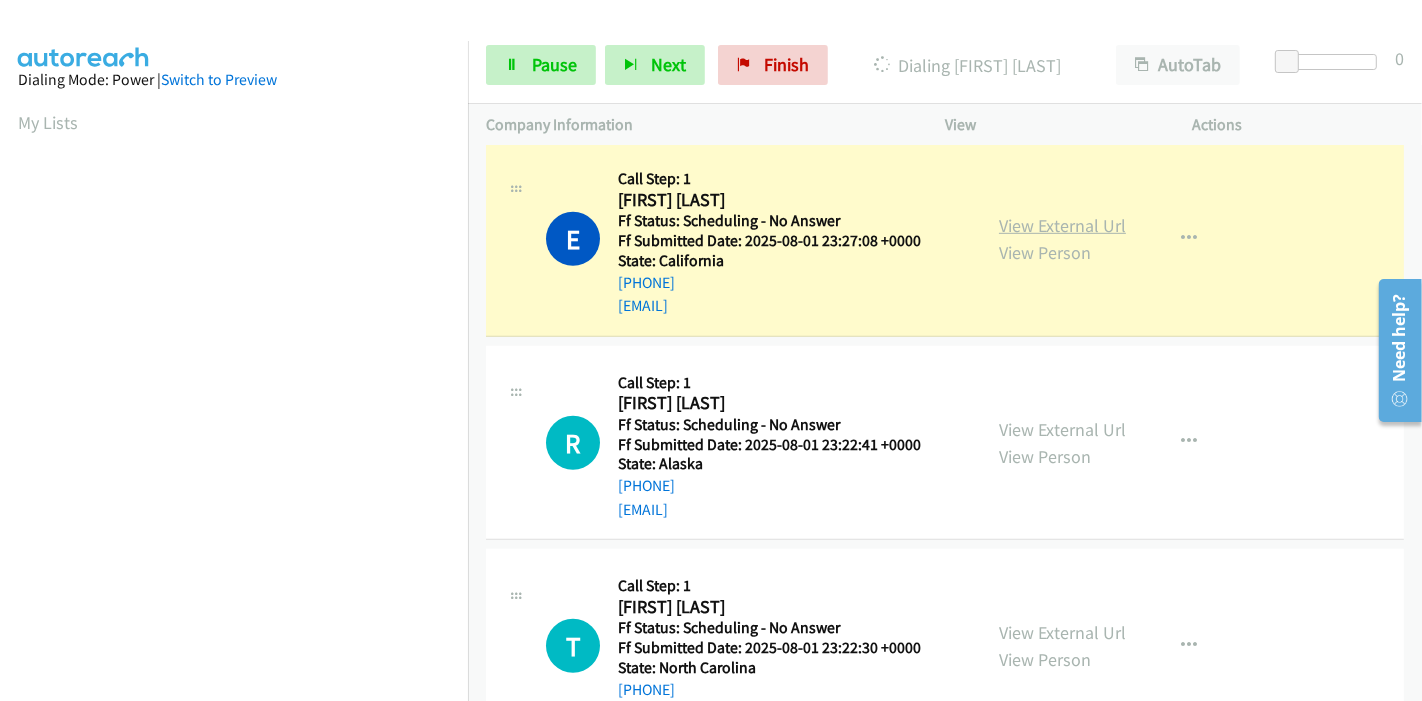 click on "View External Url" at bounding box center (1062, 225) 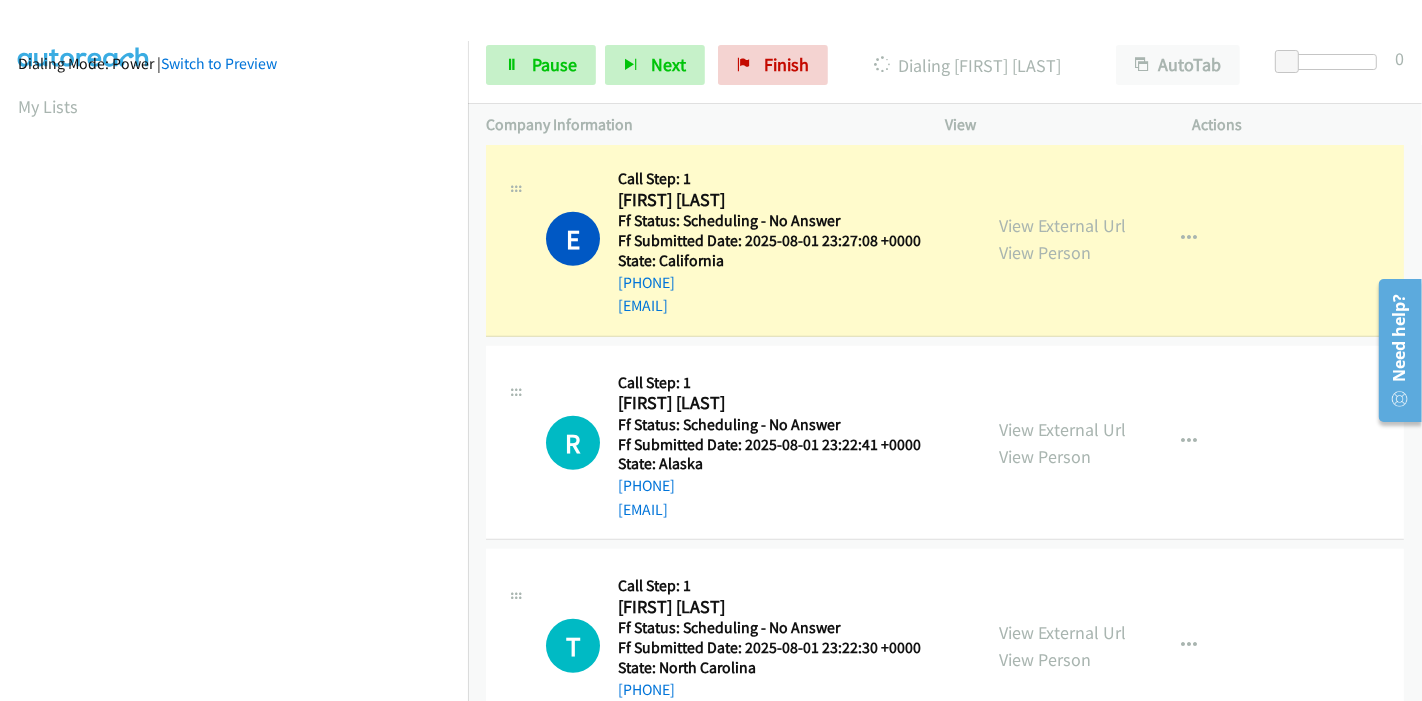 scroll, scrollTop: 0, scrollLeft: 0, axis: both 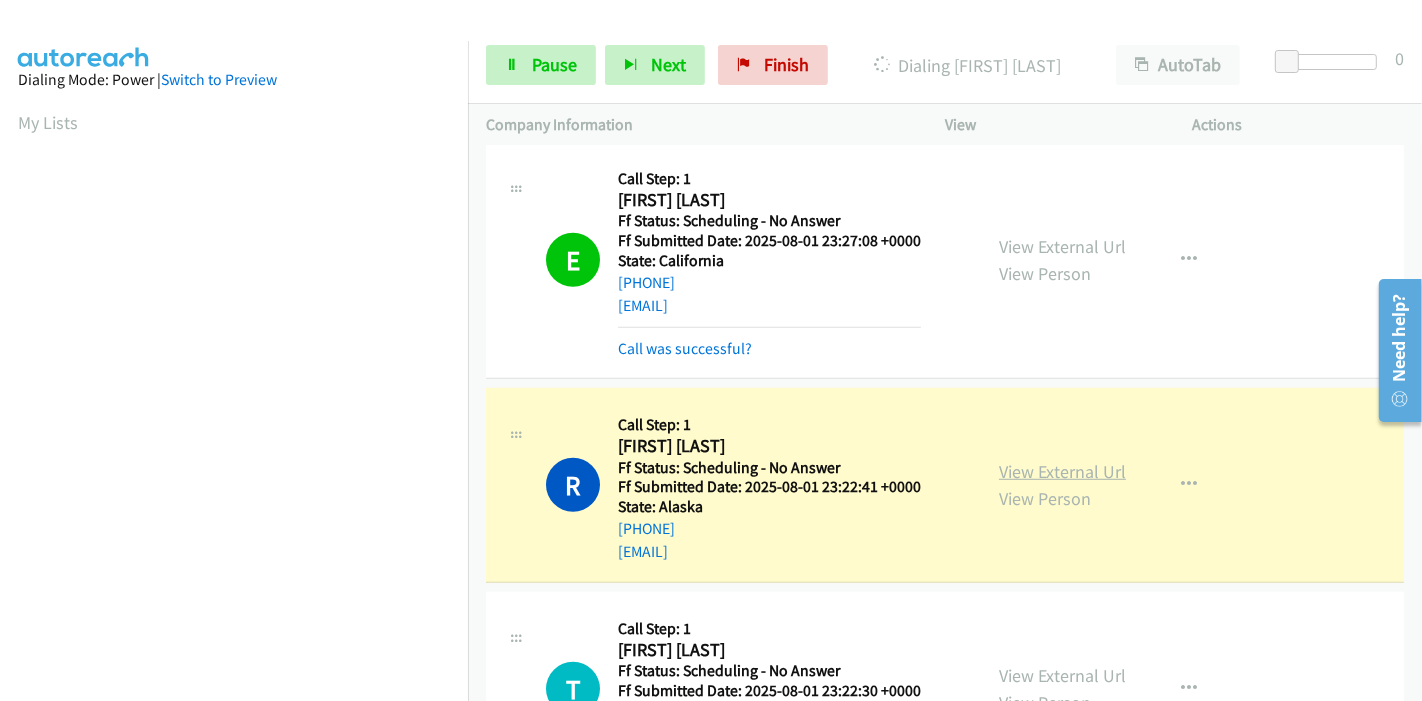 click on "View External Url" at bounding box center [1062, 471] 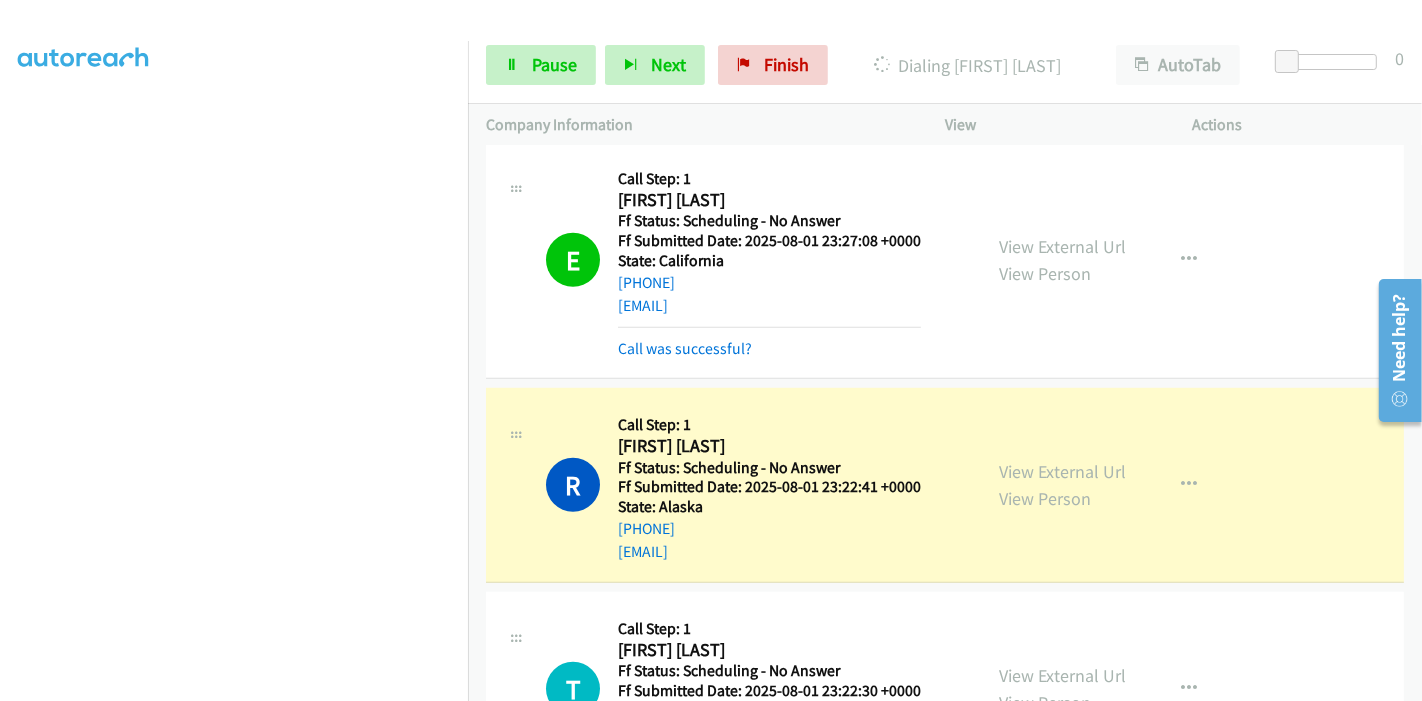 scroll, scrollTop: 0, scrollLeft: 0, axis: both 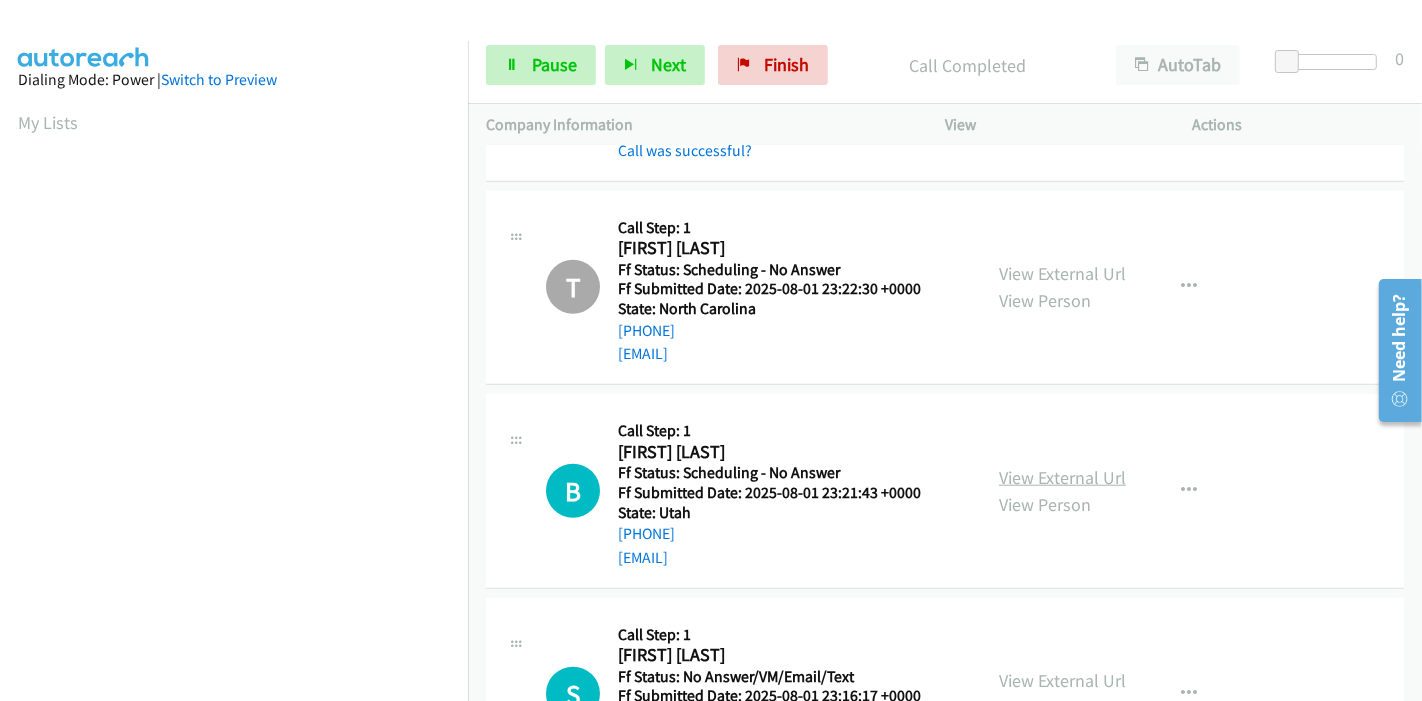 click on "View External Url" at bounding box center (1062, 477) 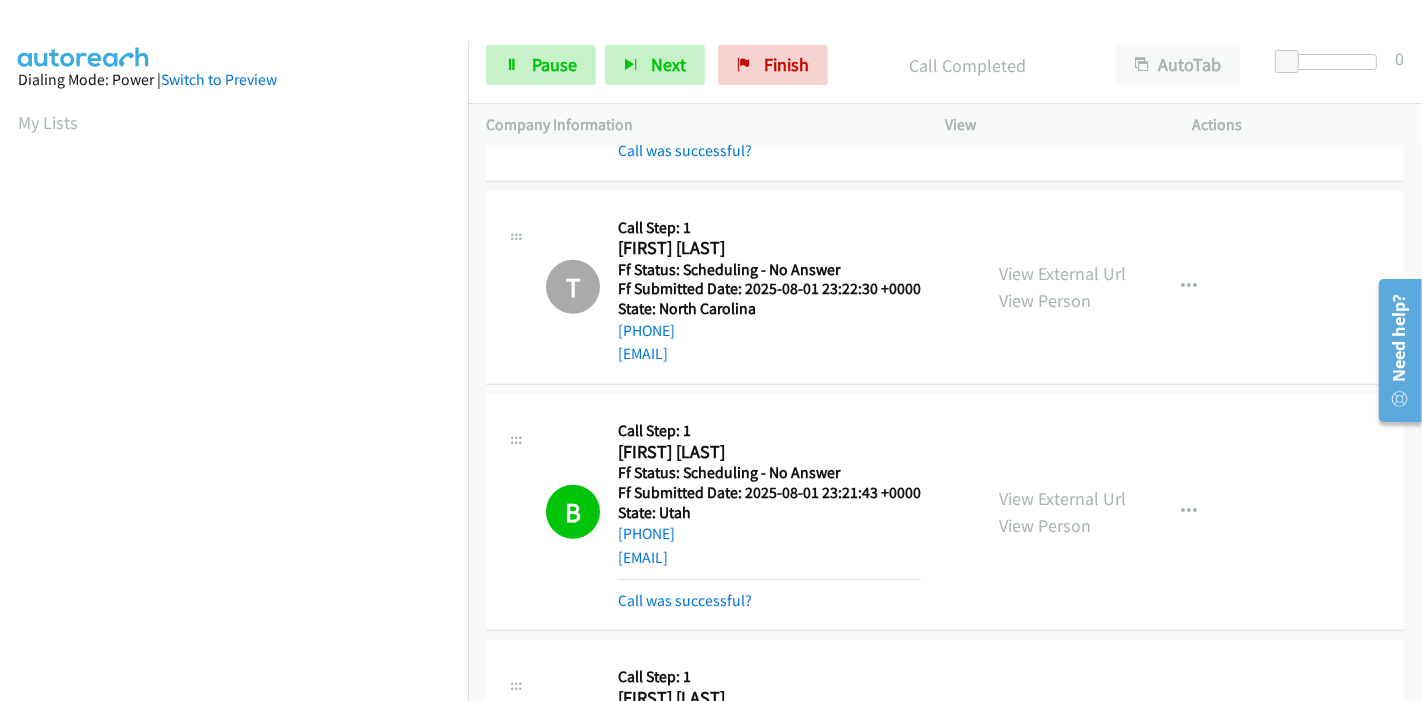 scroll, scrollTop: 422, scrollLeft: 0, axis: vertical 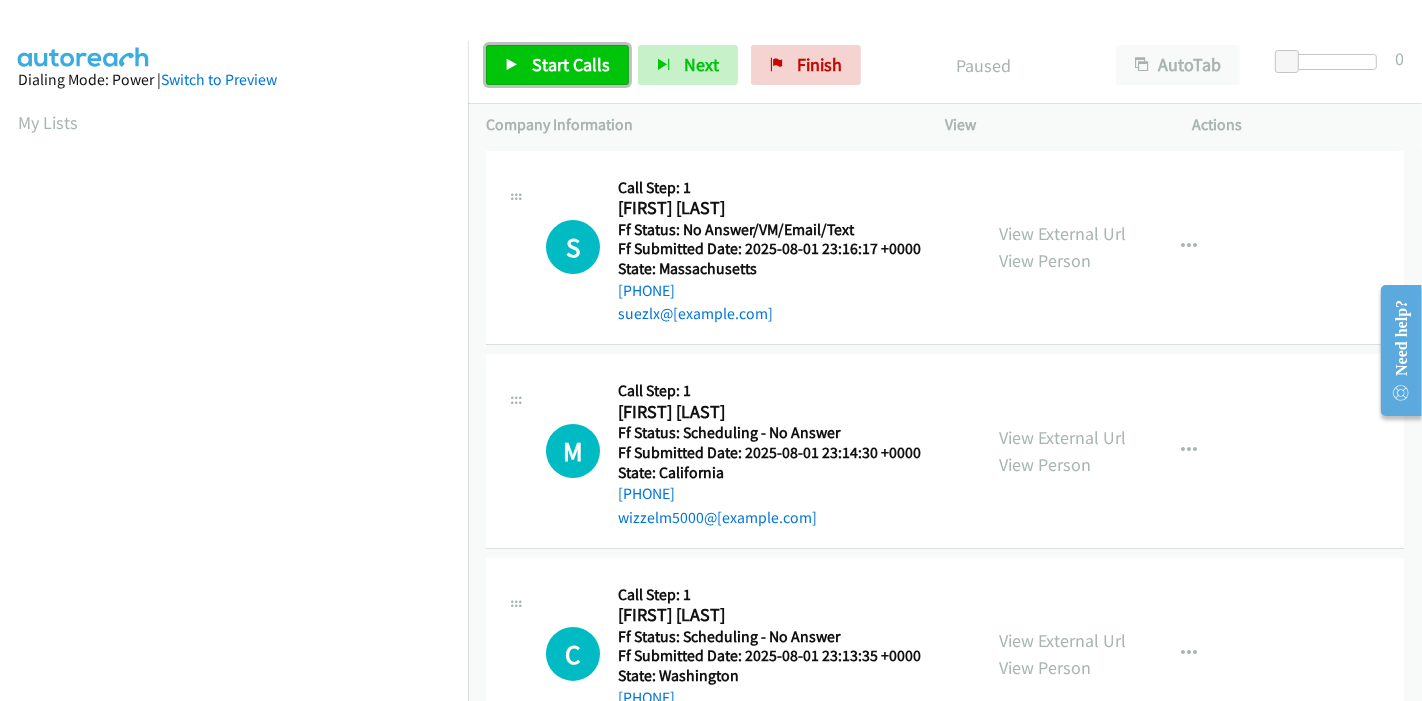 click on "Start Calls" at bounding box center (557, 65) 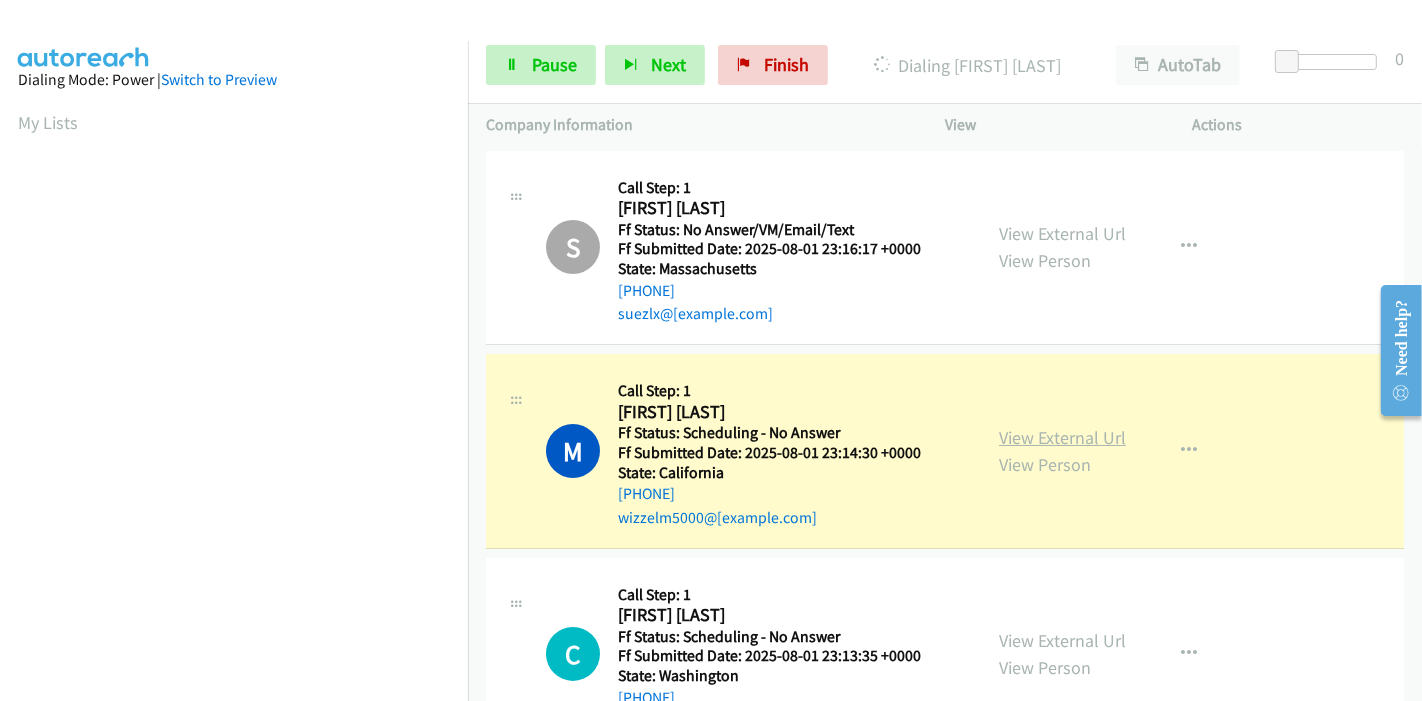 click on "View External Url" at bounding box center (1062, 437) 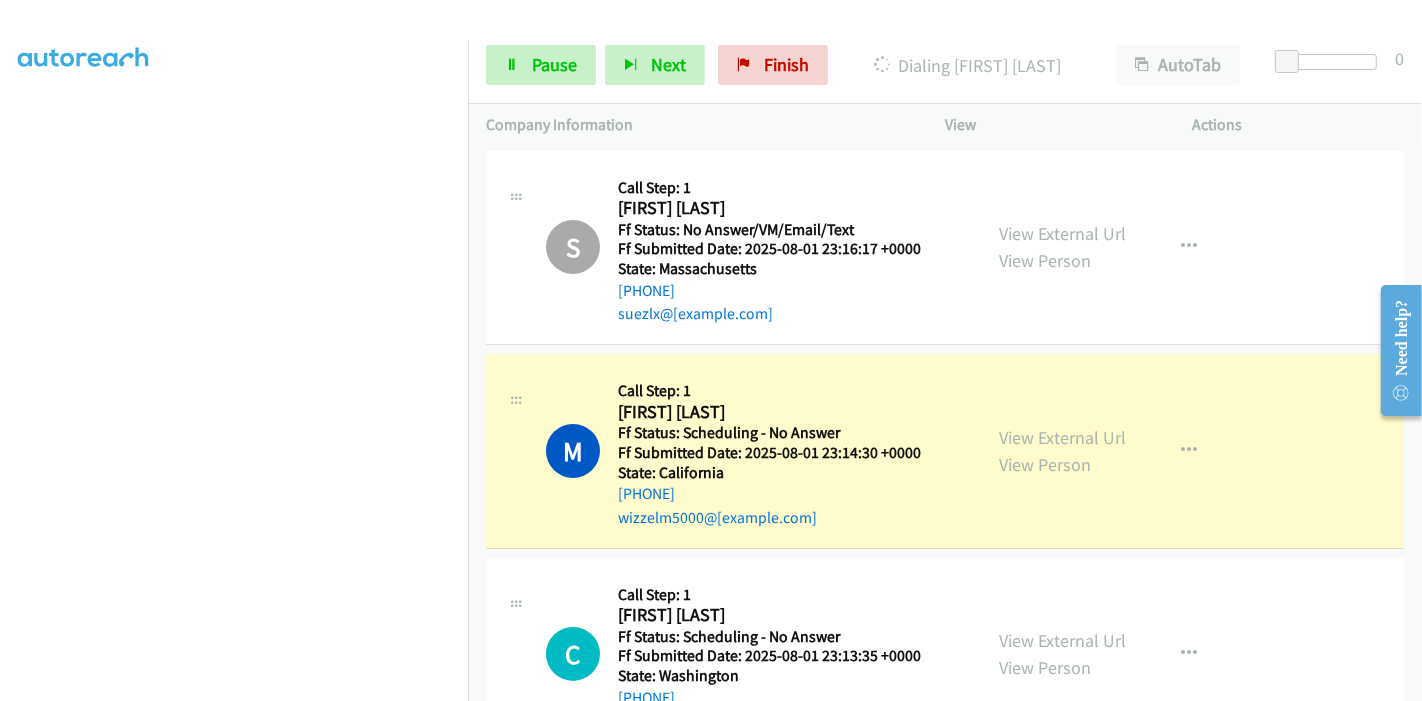 scroll, scrollTop: 0, scrollLeft: 0, axis: both 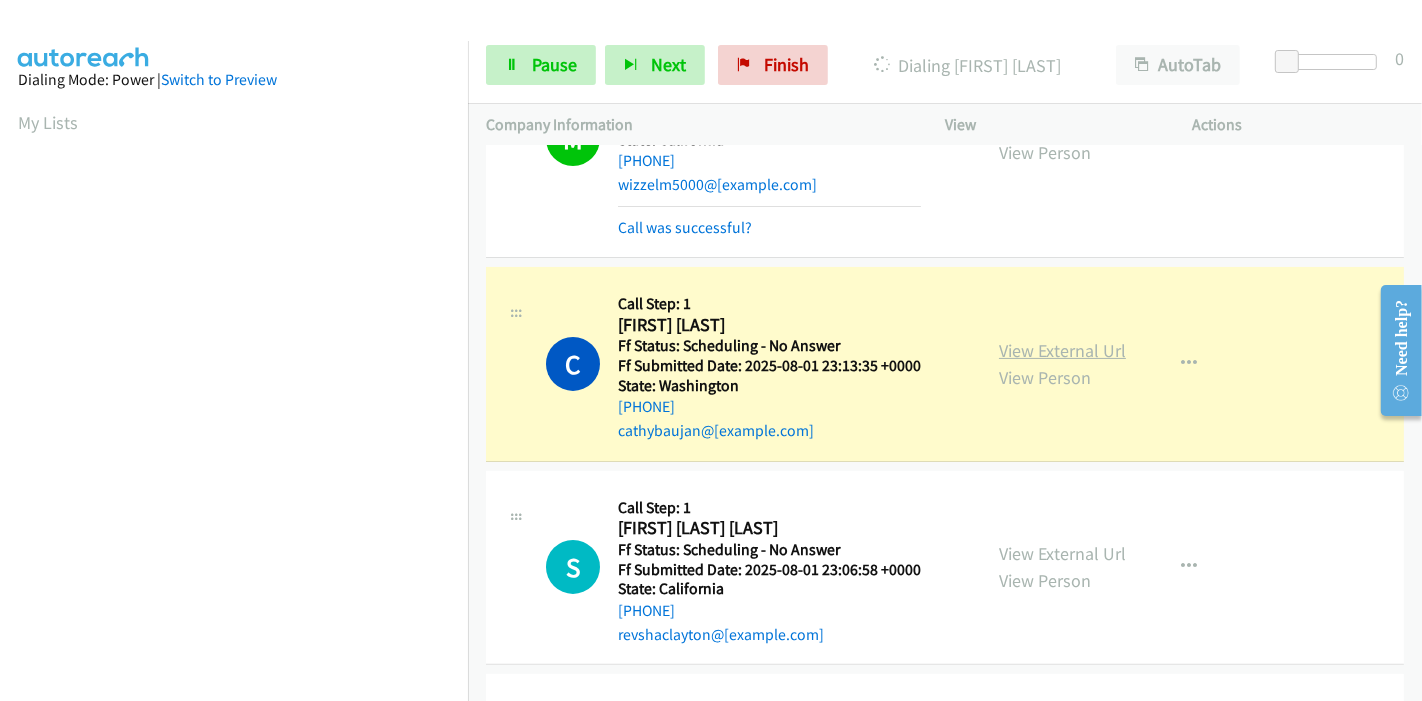 click on "View External Url" at bounding box center [1062, 350] 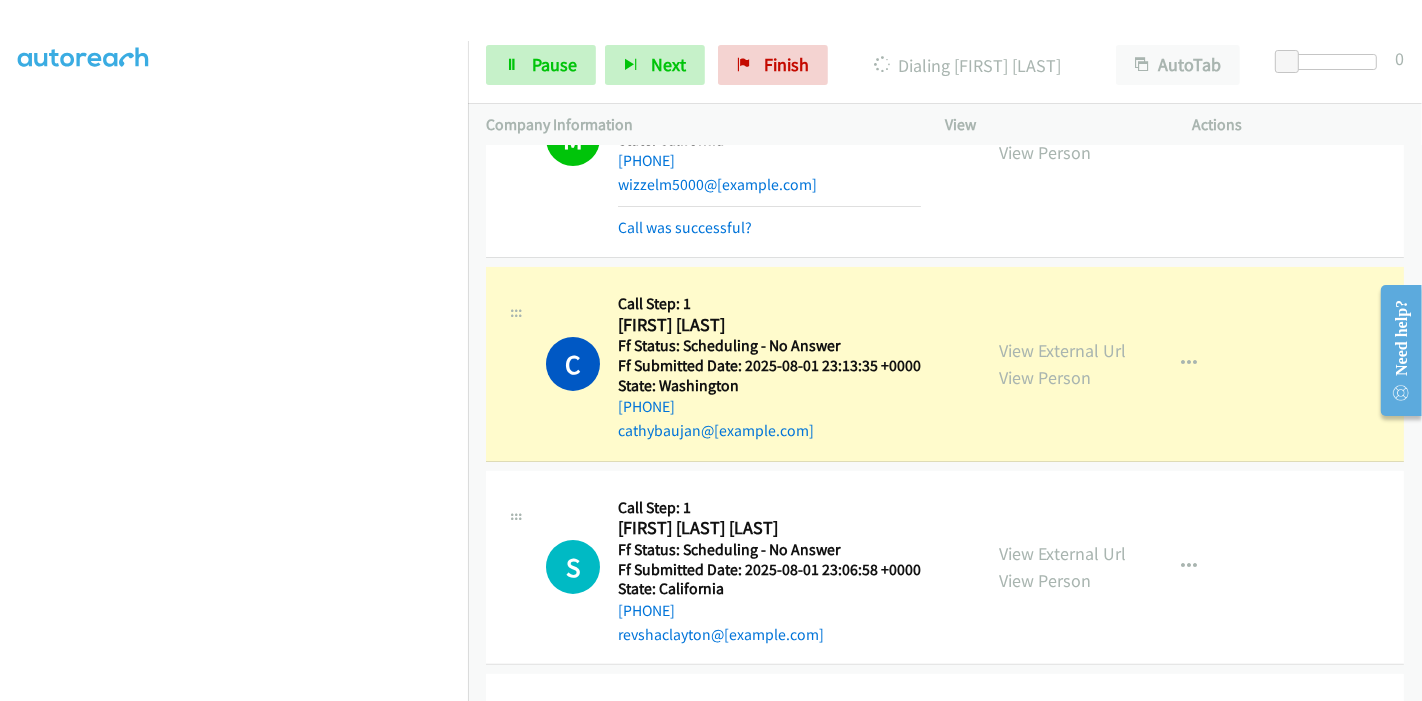 scroll, scrollTop: 0, scrollLeft: 0, axis: both 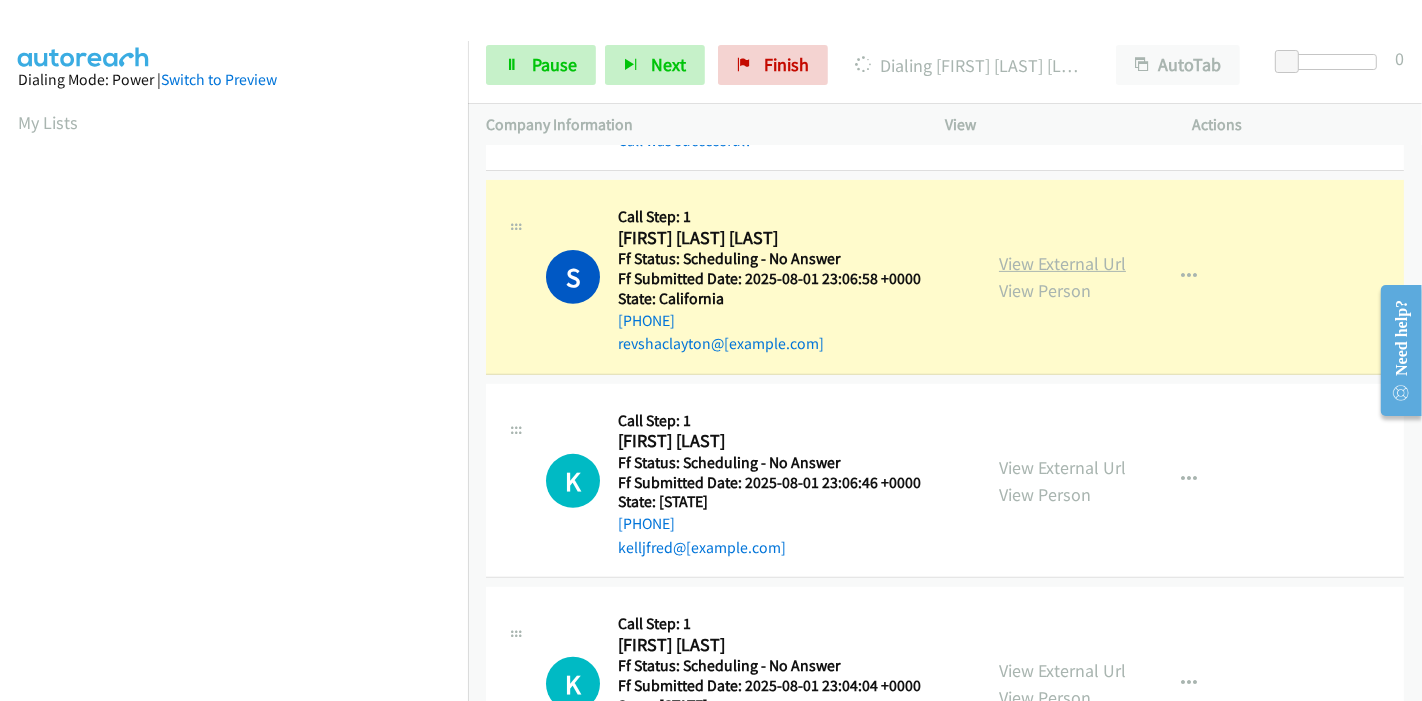 click on "View External Url" at bounding box center [1062, 263] 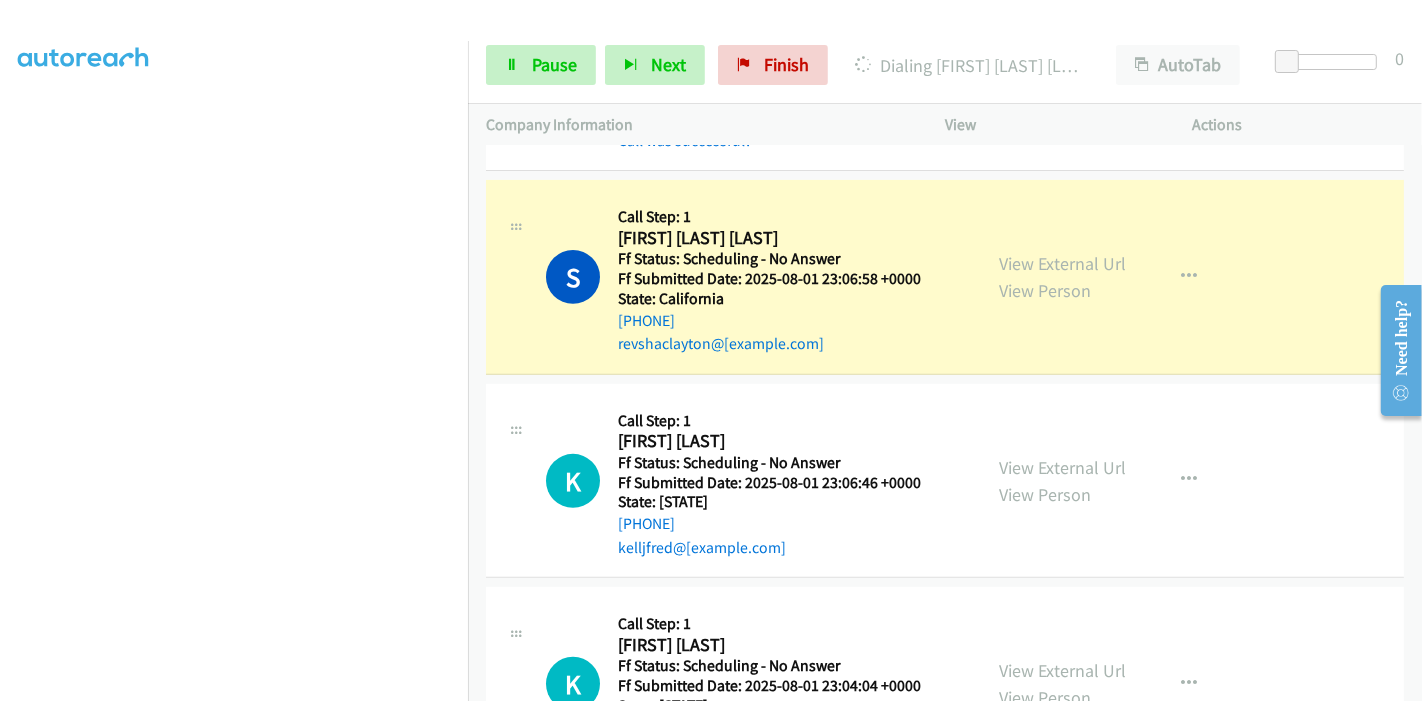 scroll, scrollTop: 0, scrollLeft: 0, axis: both 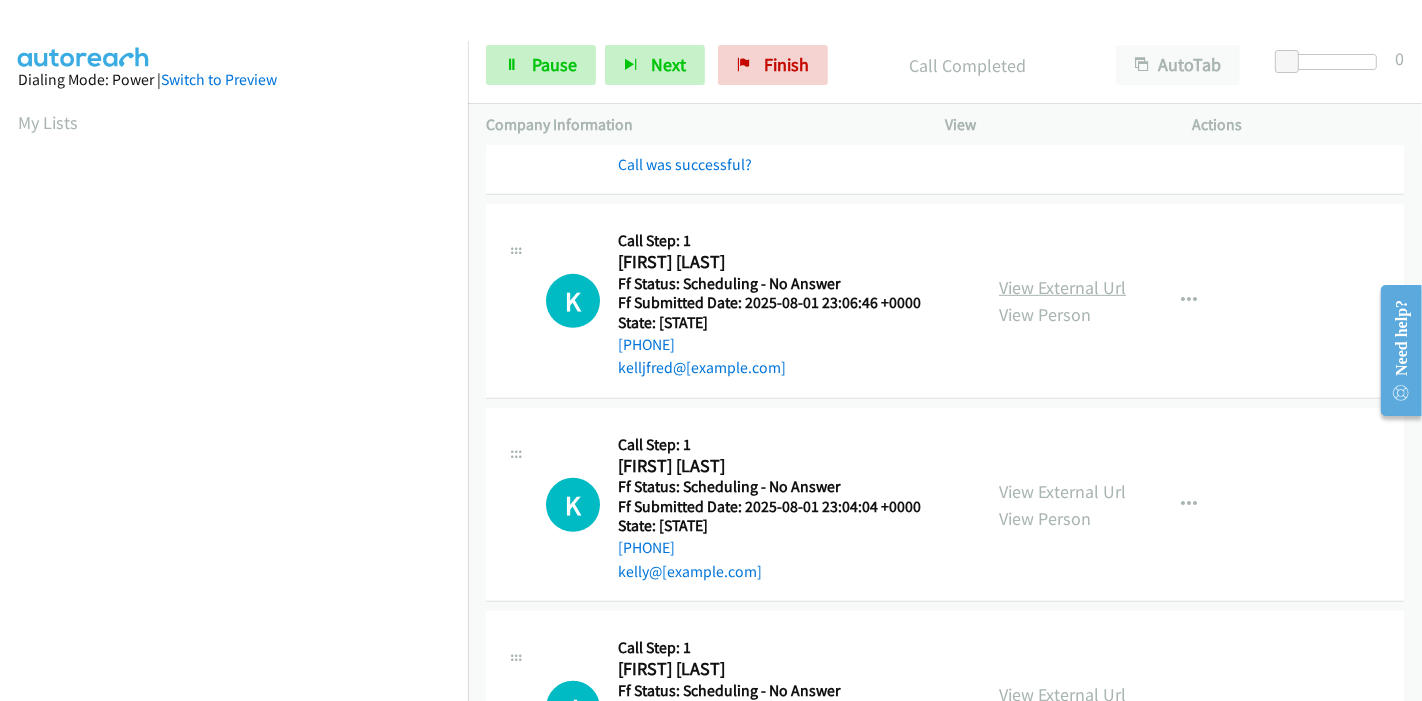 click on "View External Url" at bounding box center [1062, 287] 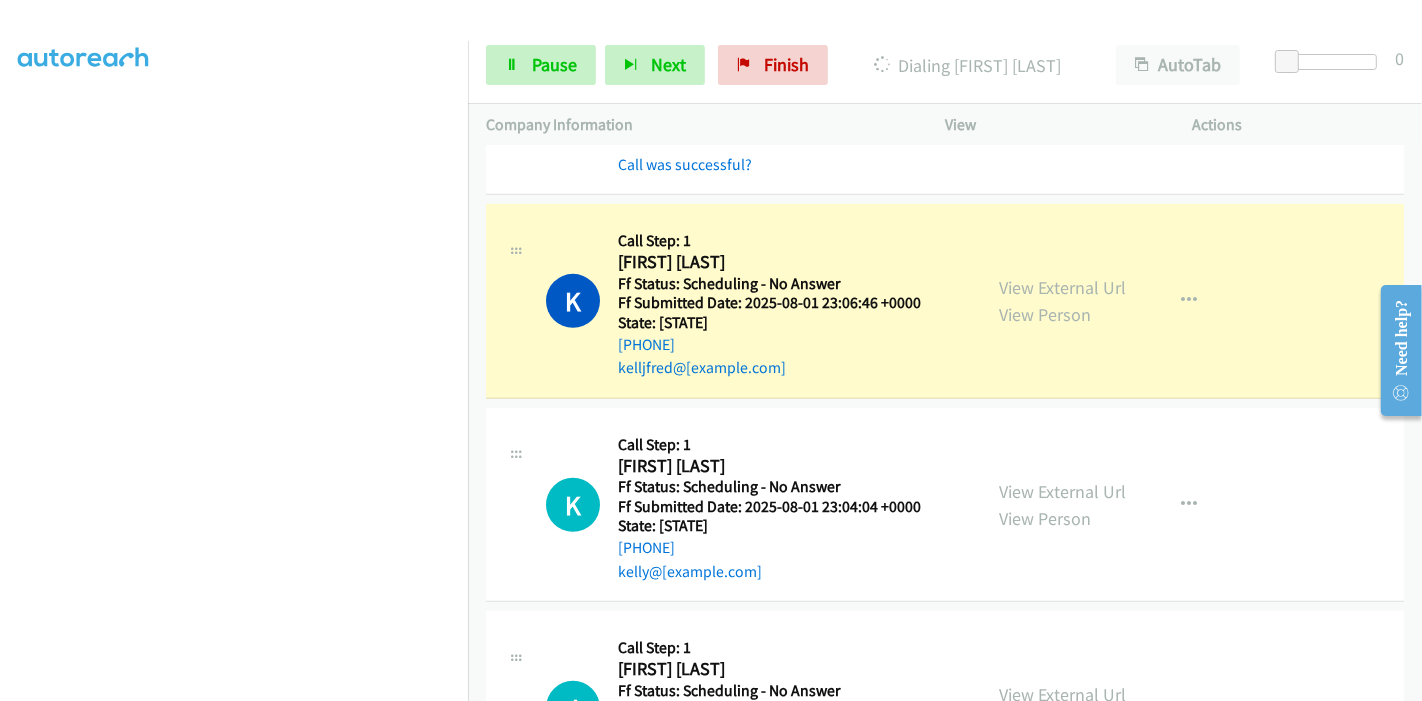 scroll, scrollTop: 0, scrollLeft: 0, axis: both 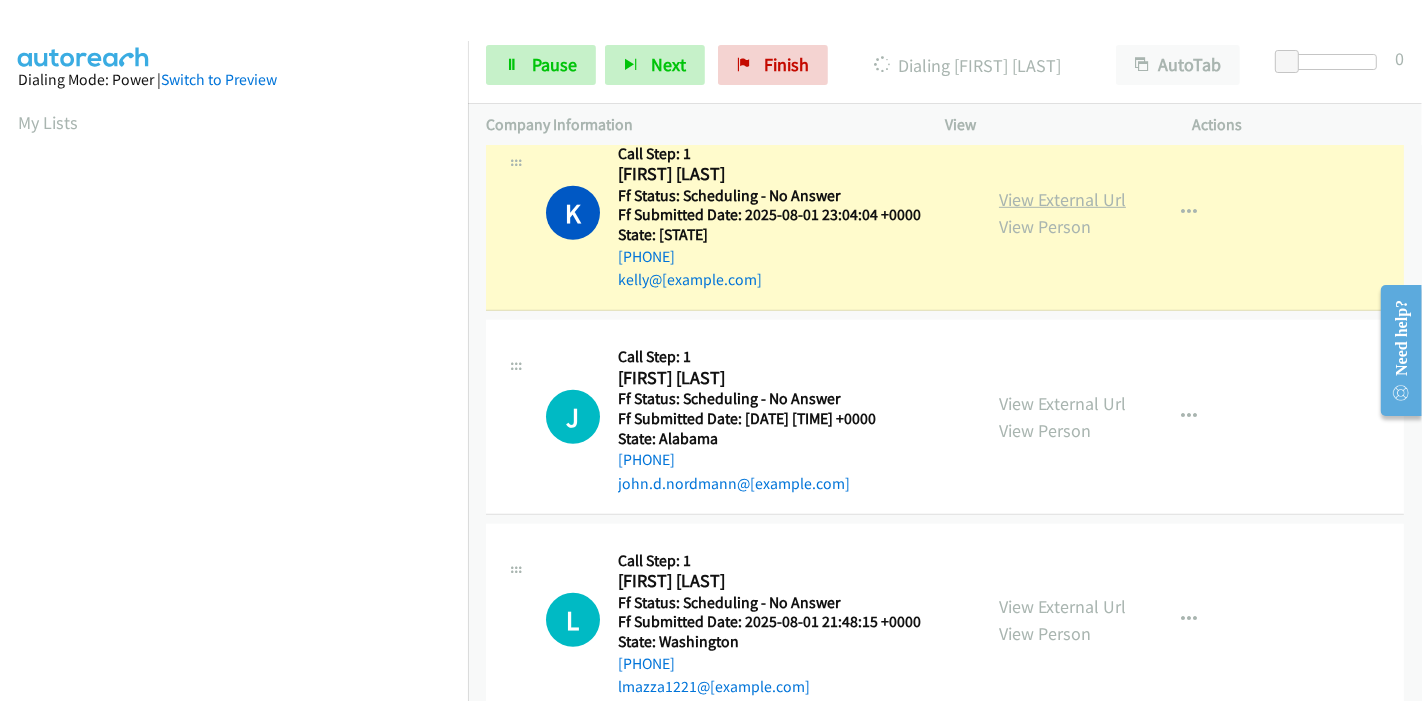 click on "View External Url" at bounding box center (1062, 199) 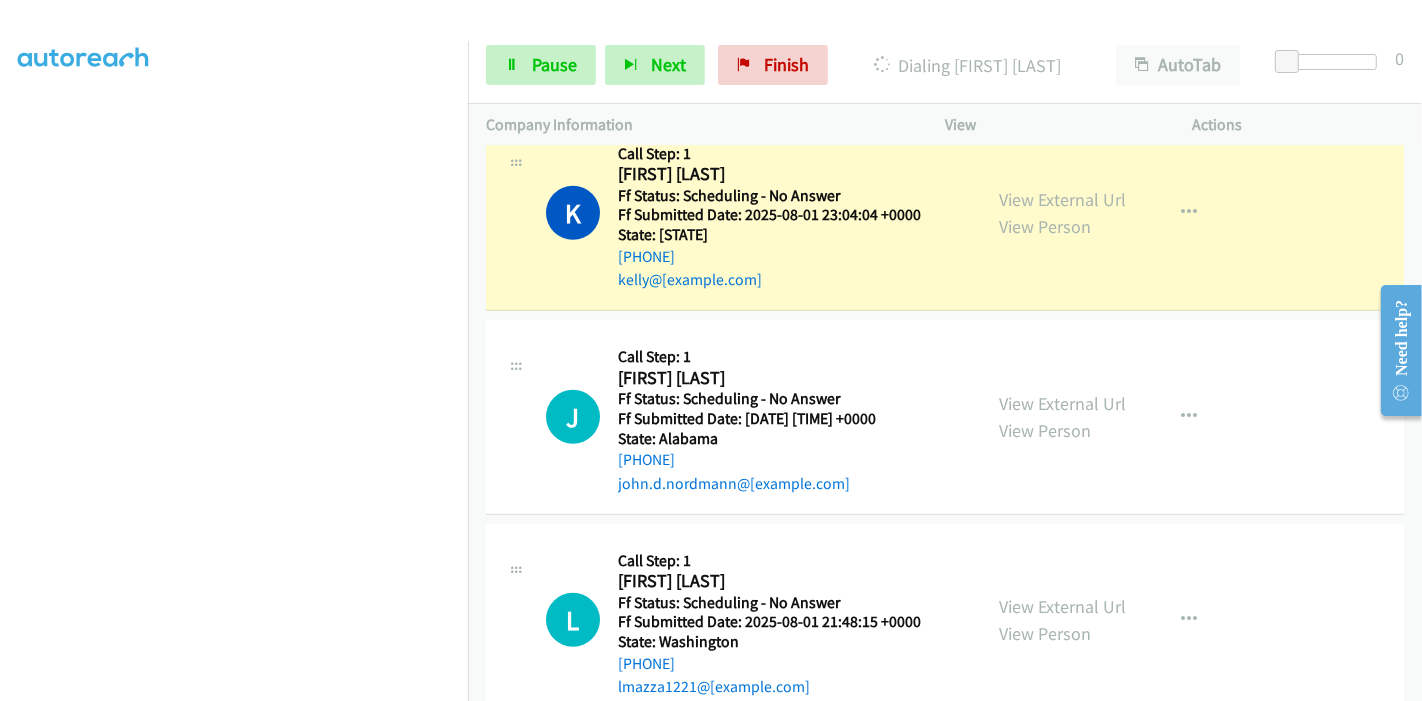 scroll, scrollTop: 422, scrollLeft: 0, axis: vertical 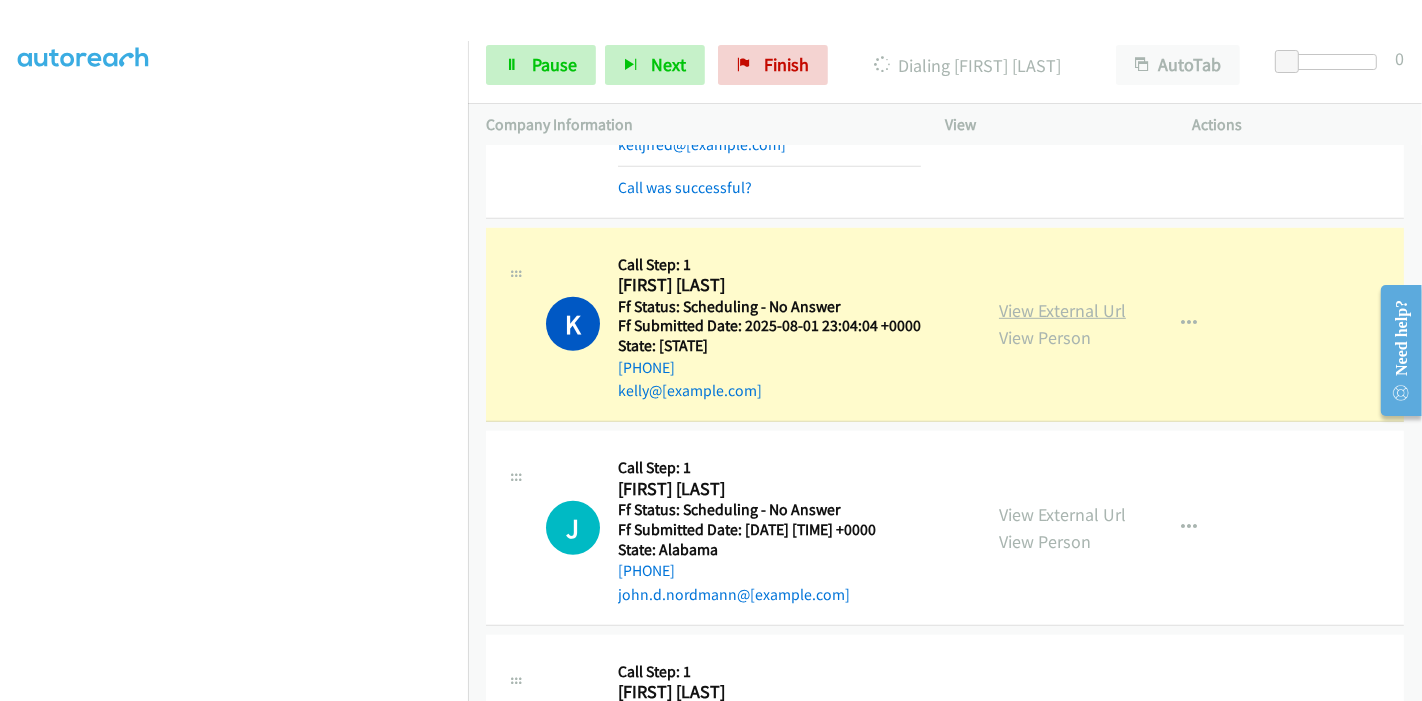 click on "View External Url" at bounding box center (1062, 310) 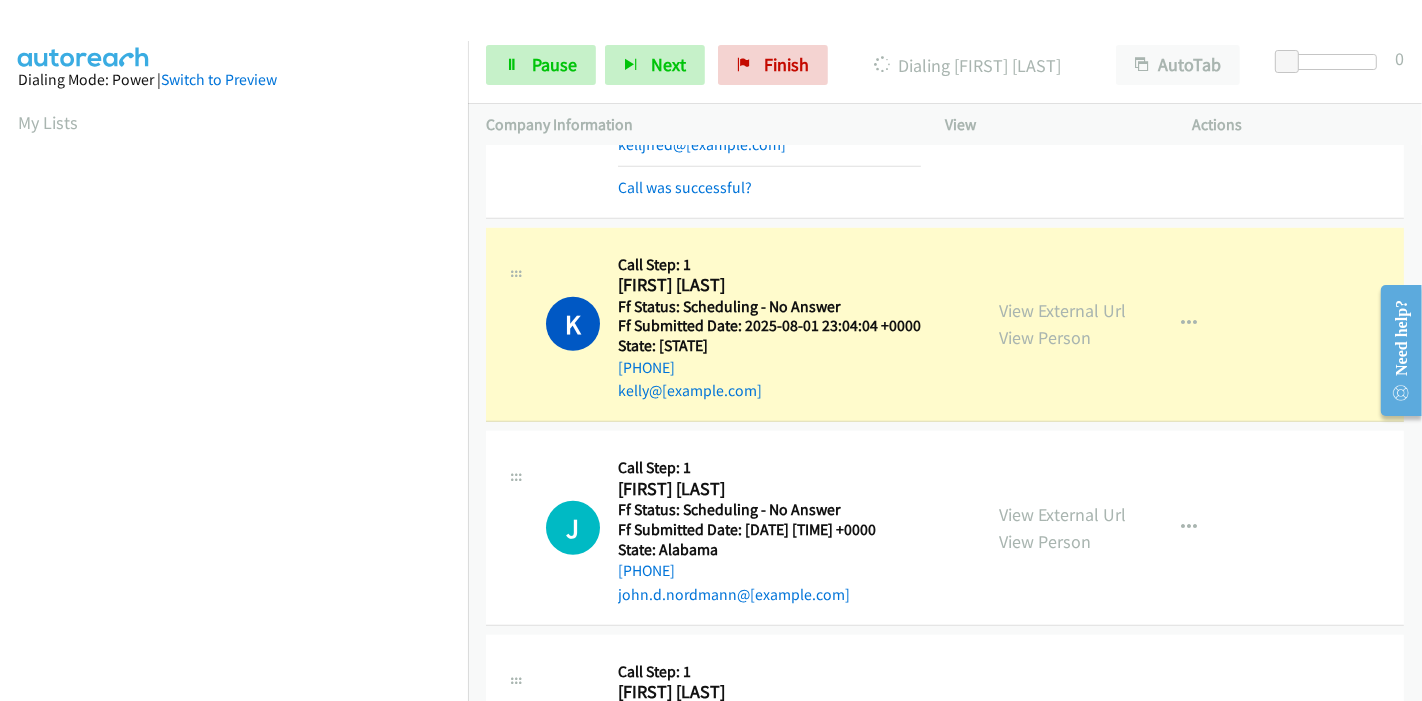 scroll, scrollTop: 422, scrollLeft: 0, axis: vertical 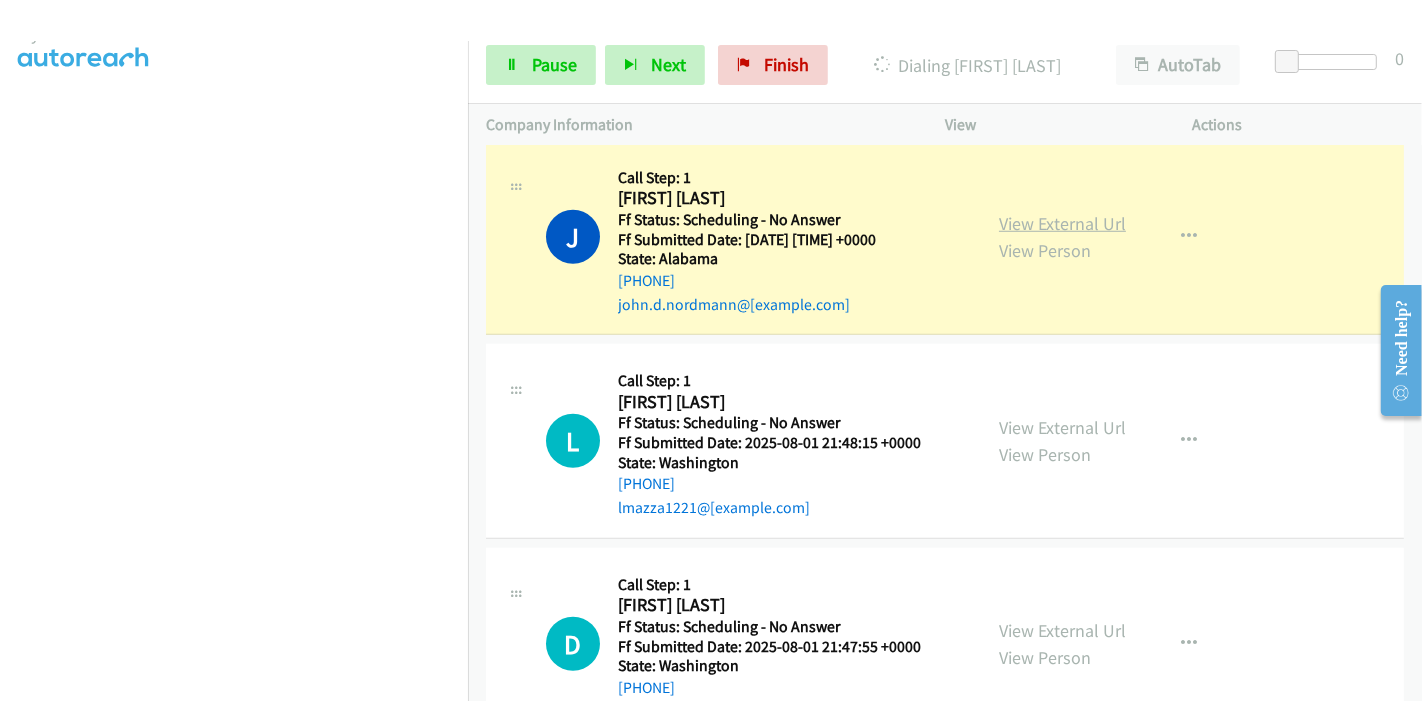 click on "View External Url" at bounding box center (1062, 223) 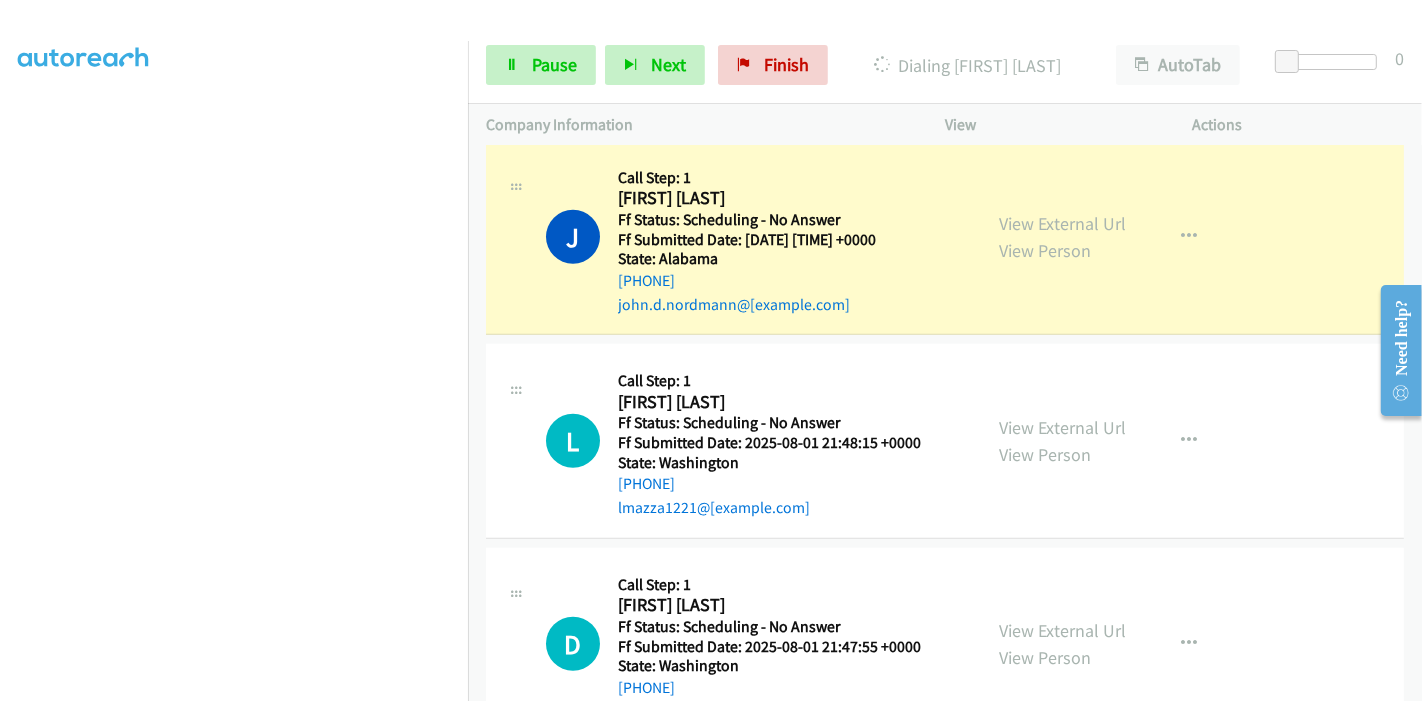scroll, scrollTop: 0, scrollLeft: 0, axis: both 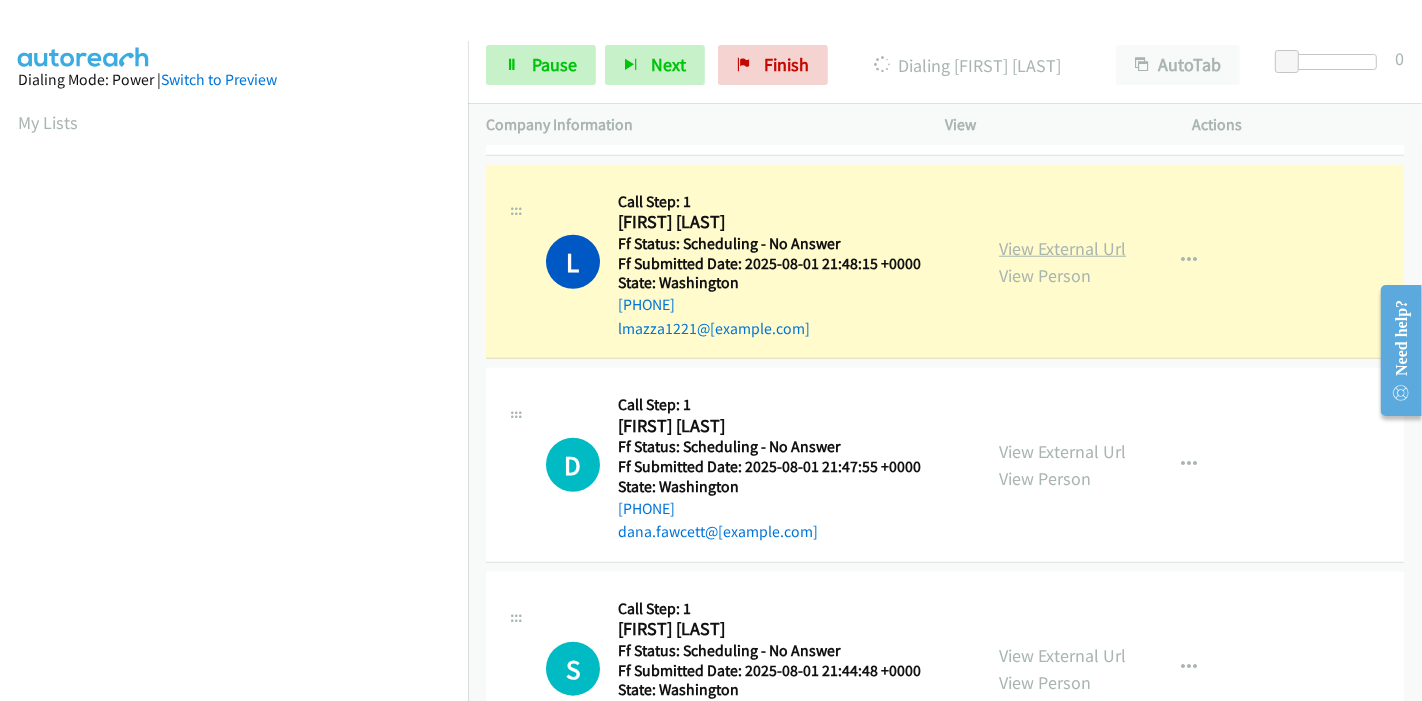 drag, startPoint x: 1094, startPoint y: 247, endPoint x: 1082, endPoint y: 240, distance: 13.892444 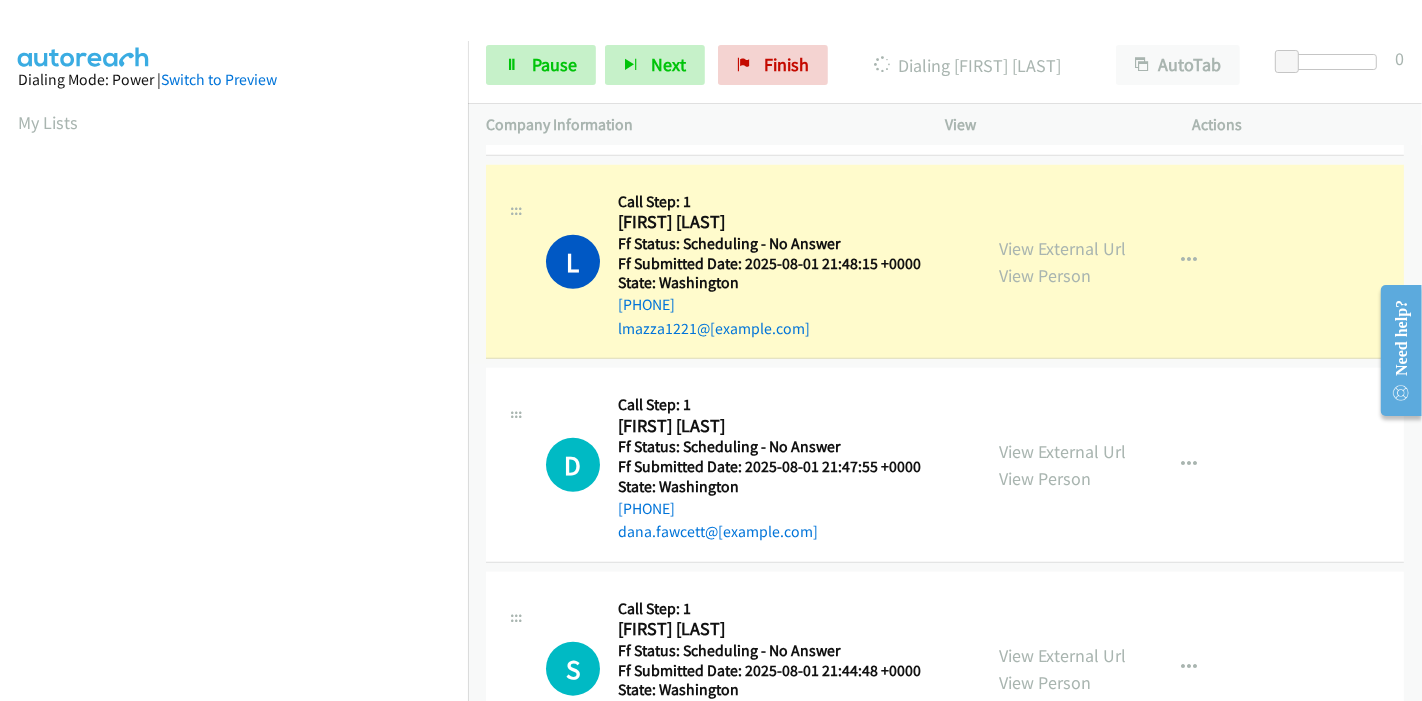 click on "View External Url" at bounding box center [1062, 248] 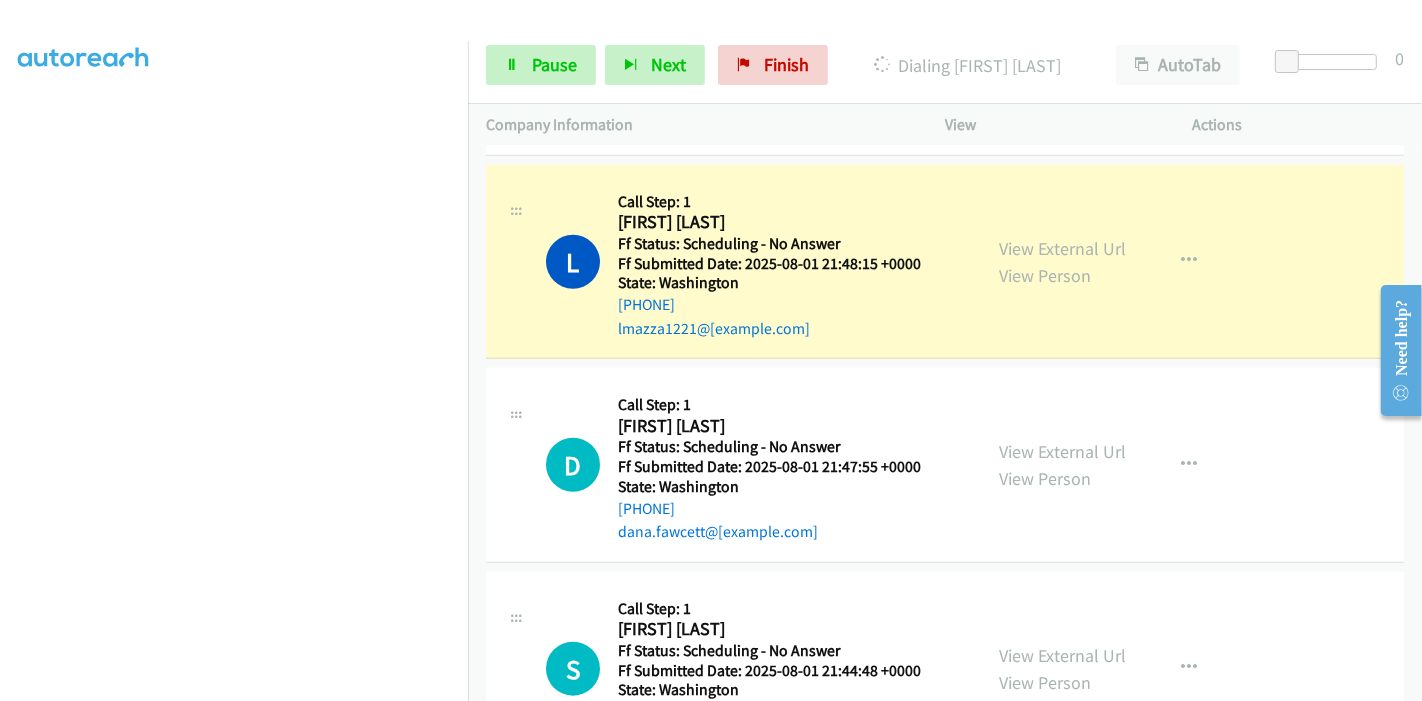 scroll, scrollTop: 0, scrollLeft: 0, axis: both 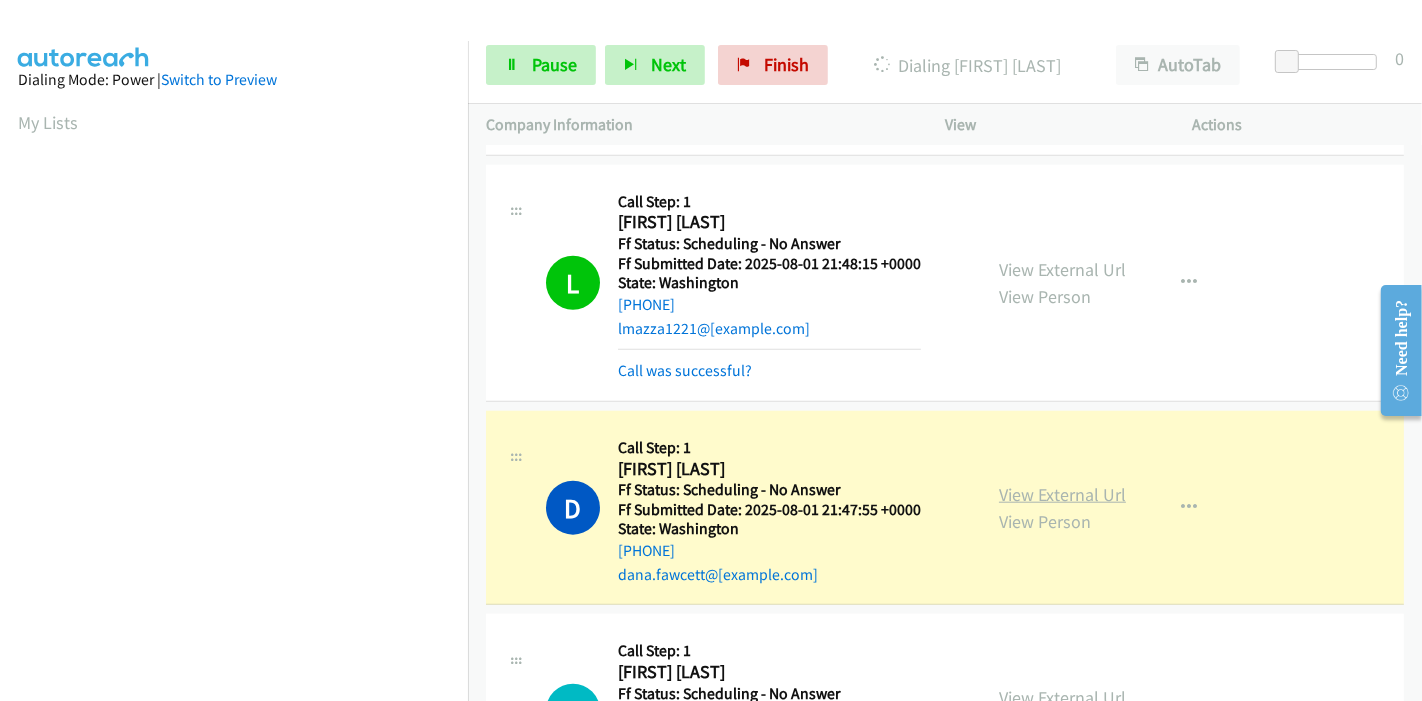 click on "View External Url" at bounding box center [1062, 494] 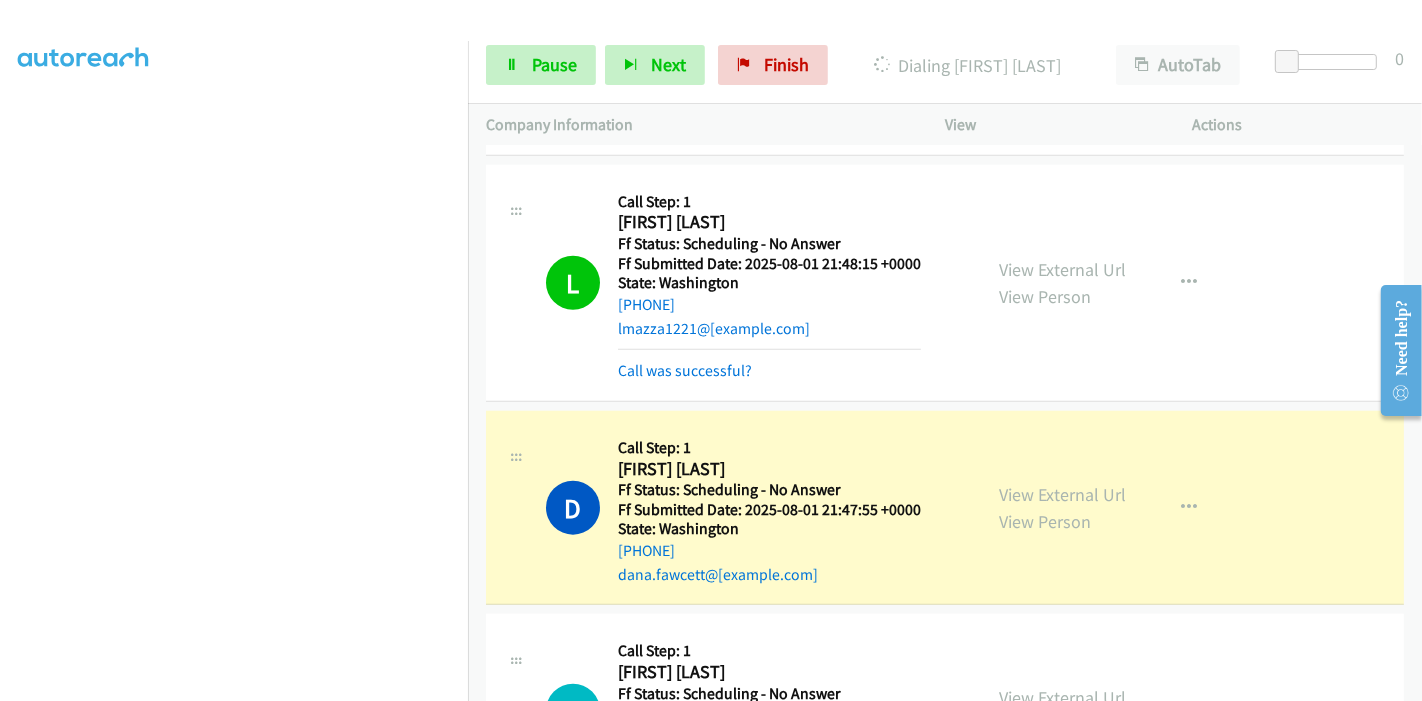 scroll, scrollTop: 0, scrollLeft: 0, axis: both 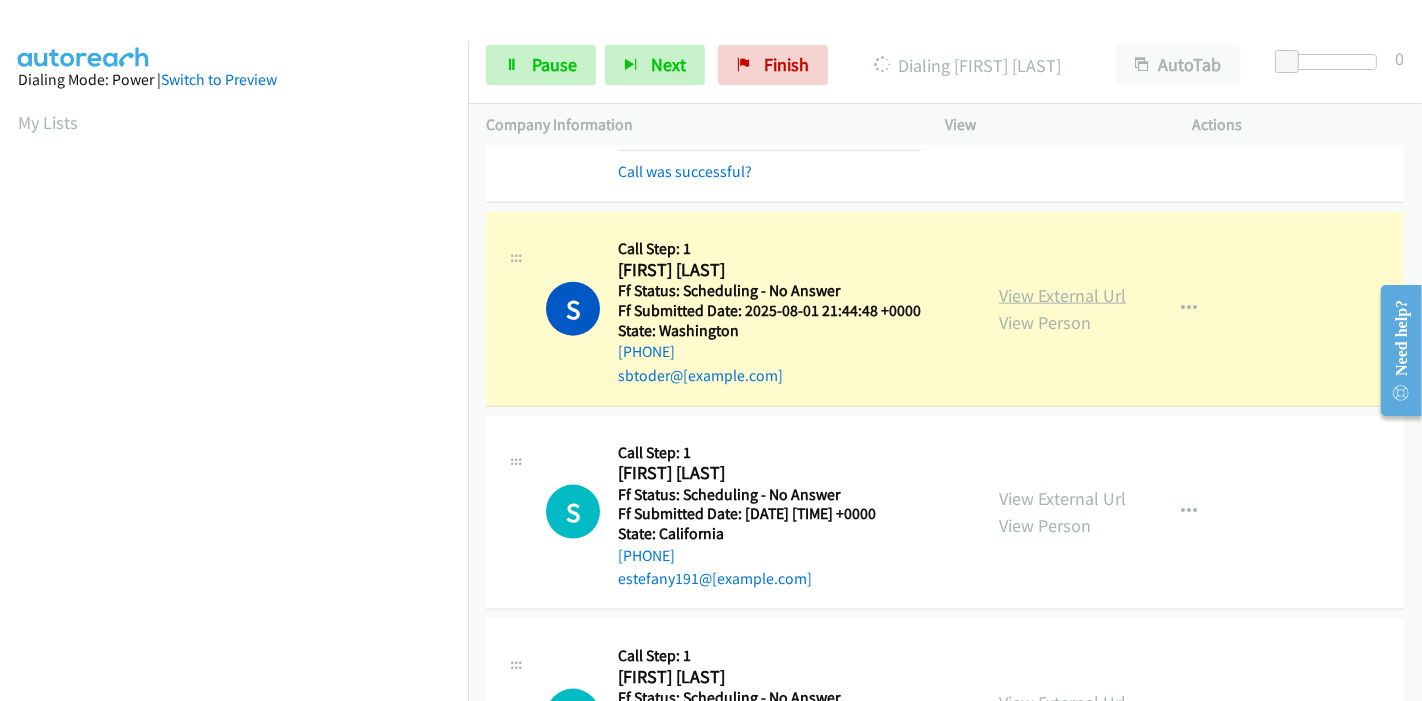 click on "View External Url" at bounding box center (1062, 295) 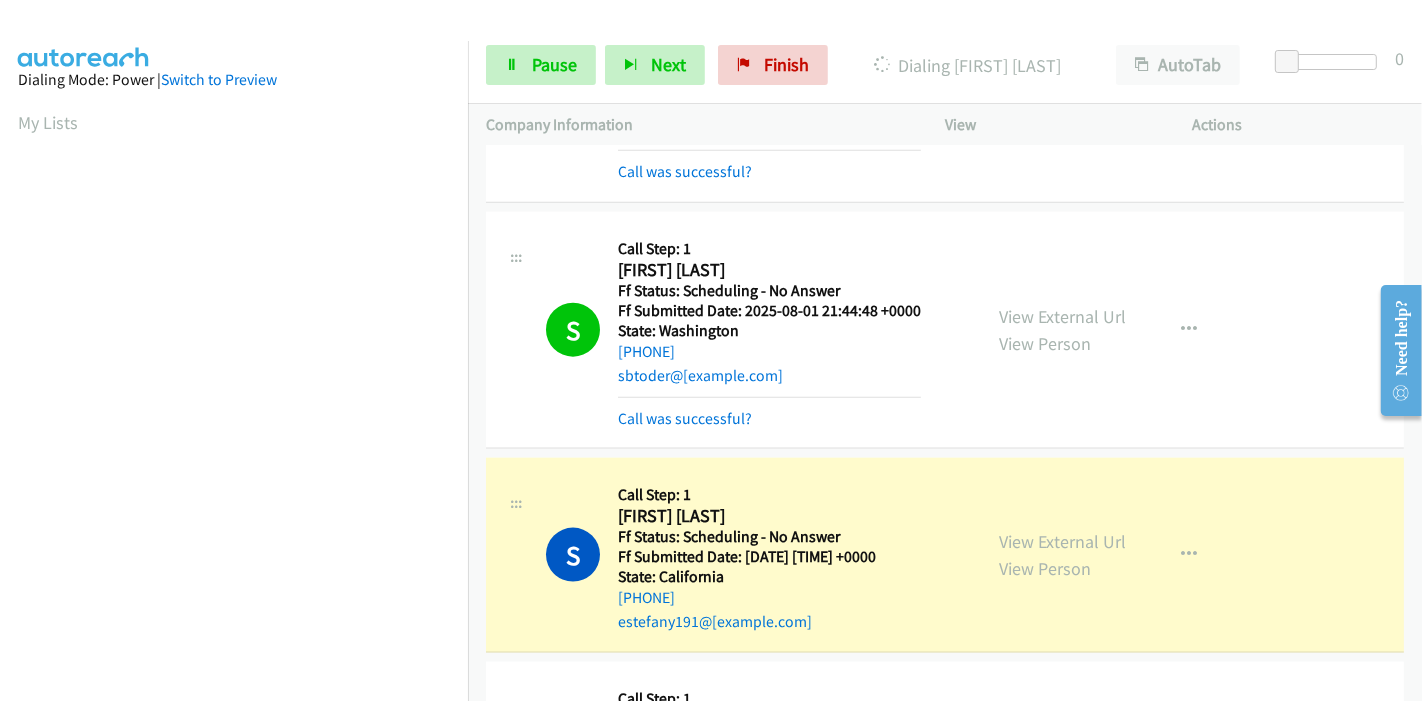 scroll, scrollTop: 422, scrollLeft: 0, axis: vertical 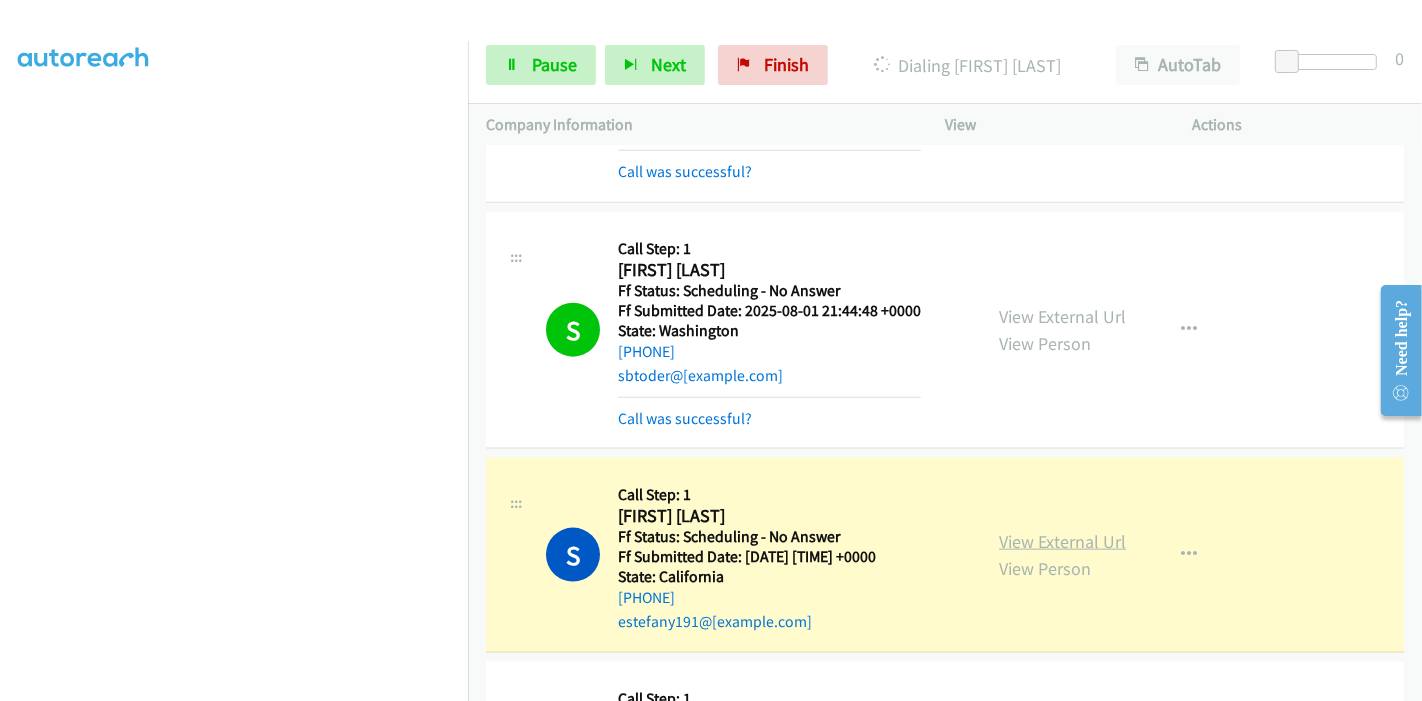 click on "View External Url" at bounding box center [1062, 541] 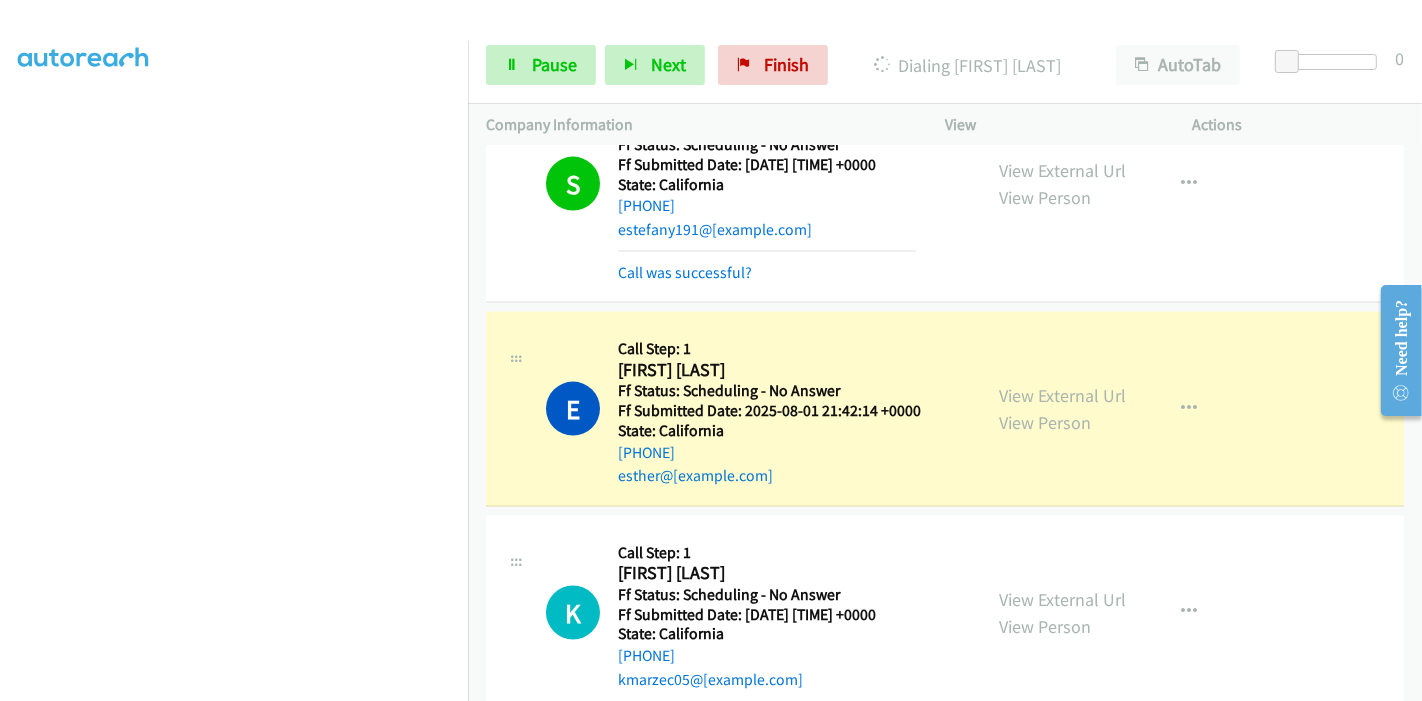 scroll, scrollTop: 2666, scrollLeft: 0, axis: vertical 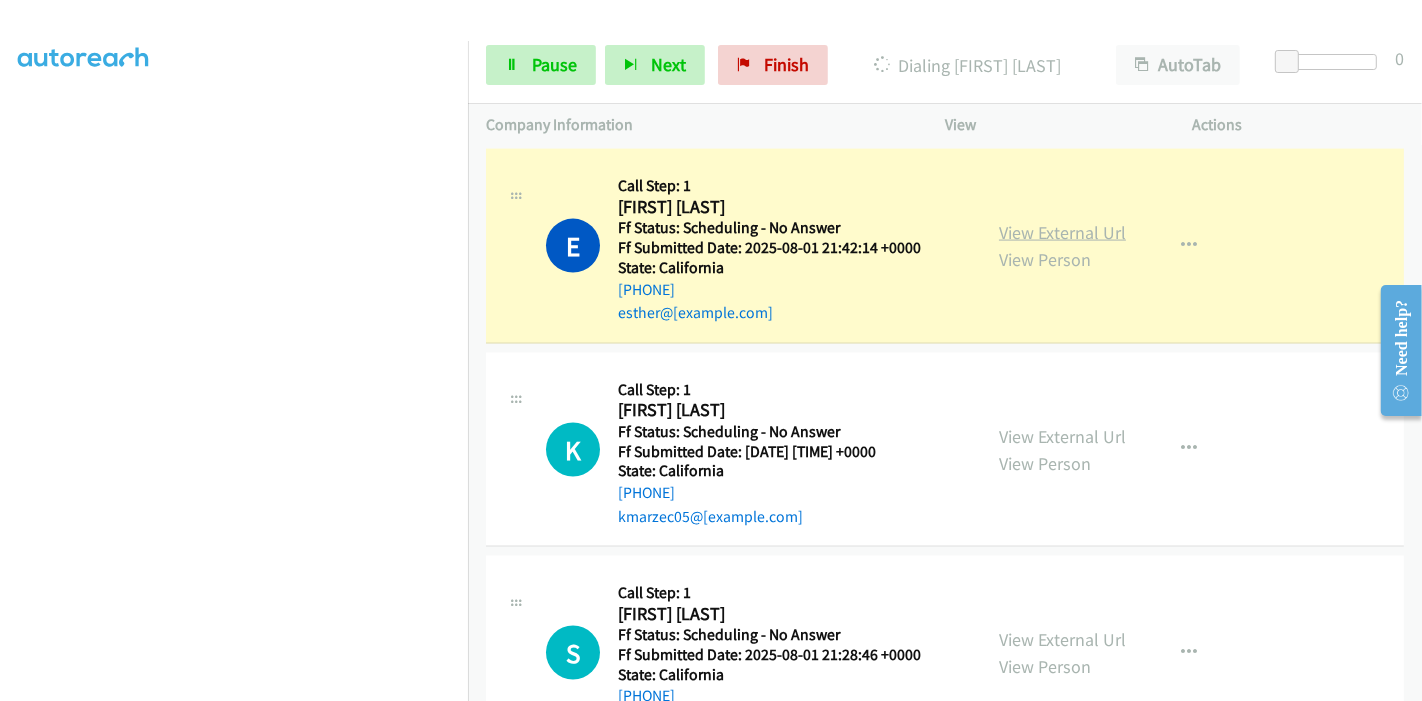 click on "View External Url" at bounding box center [1062, 232] 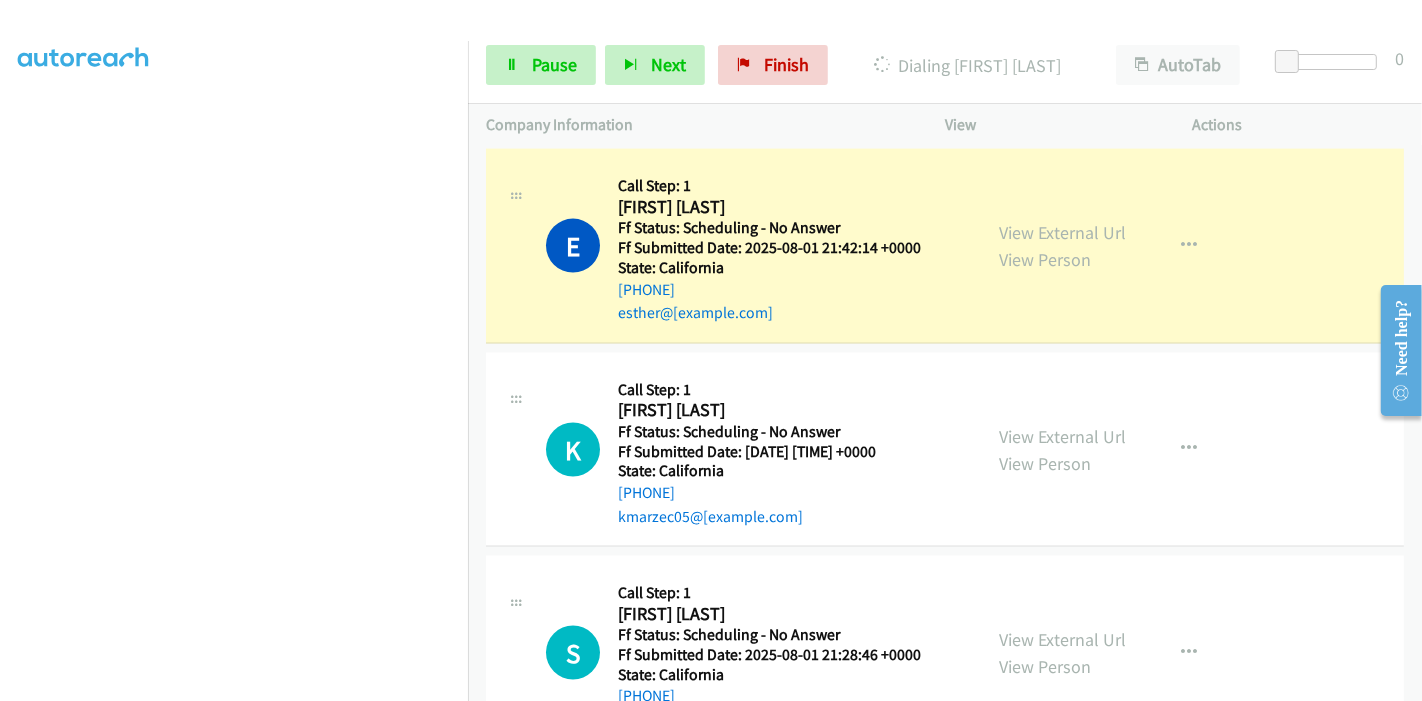 scroll, scrollTop: 0, scrollLeft: 0, axis: both 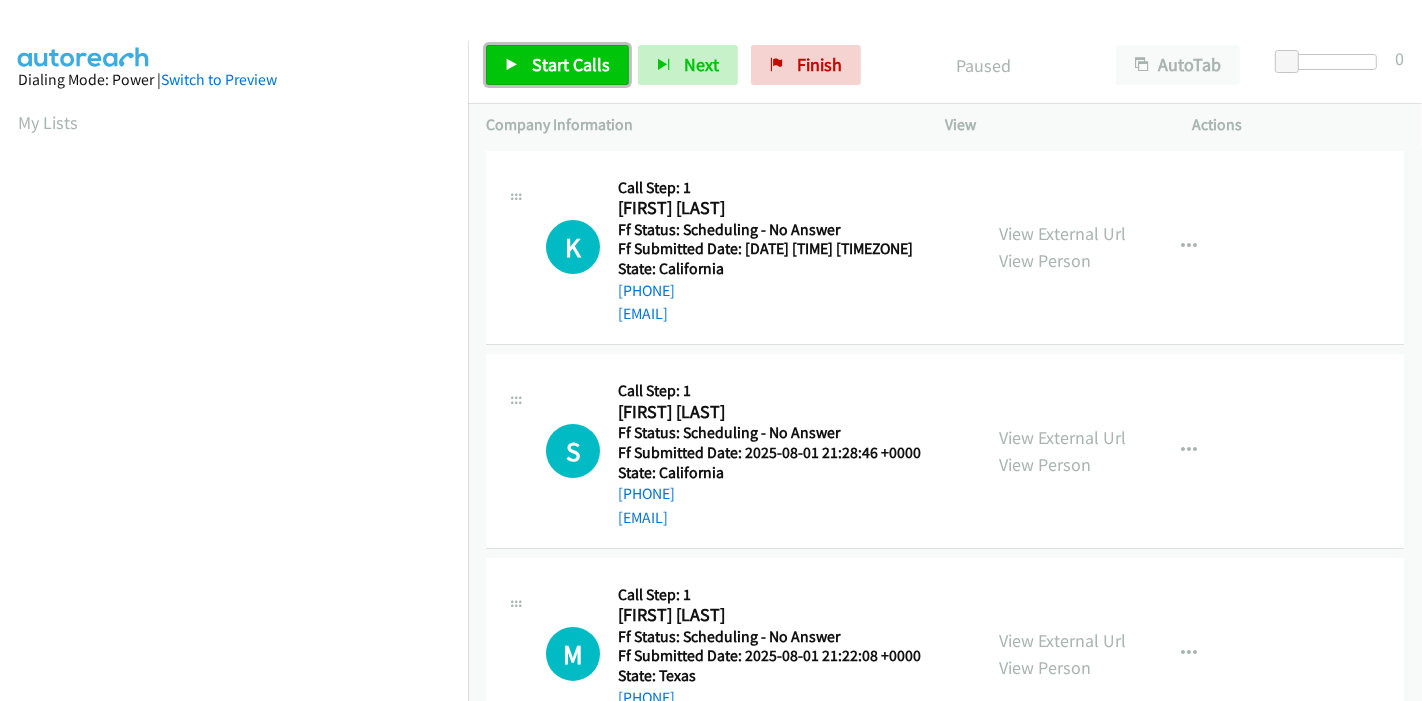 click on "Start Calls" at bounding box center [571, 64] 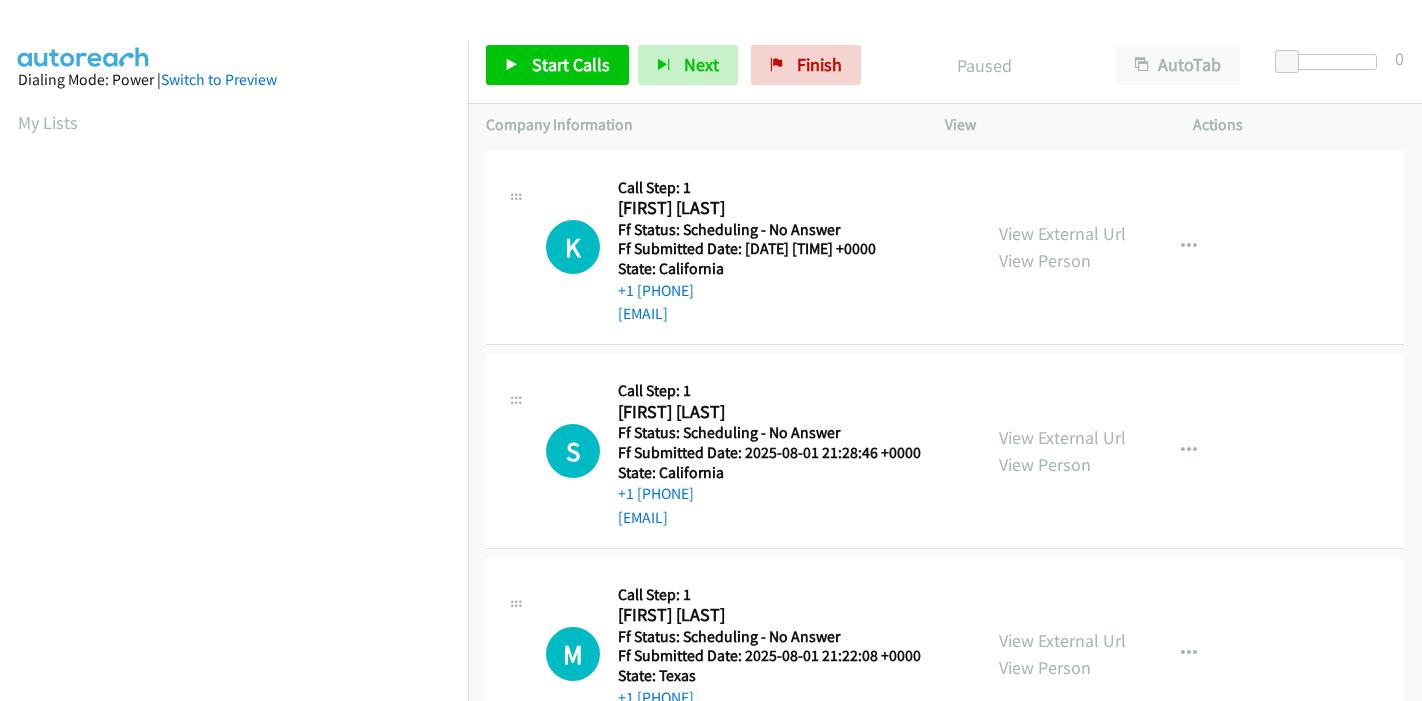 scroll, scrollTop: 0, scrollLeft: 0, axis: both 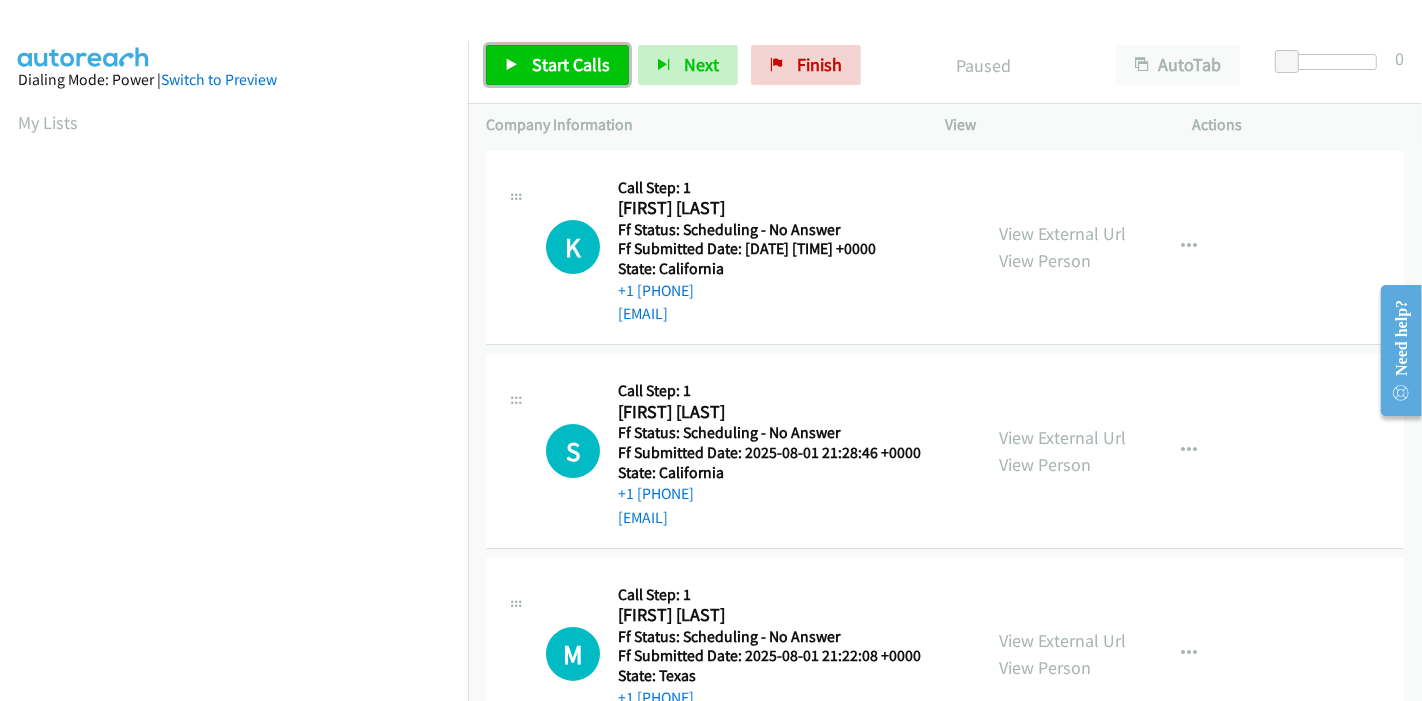 click on "Start Calls" at bounding box center [571, 64] 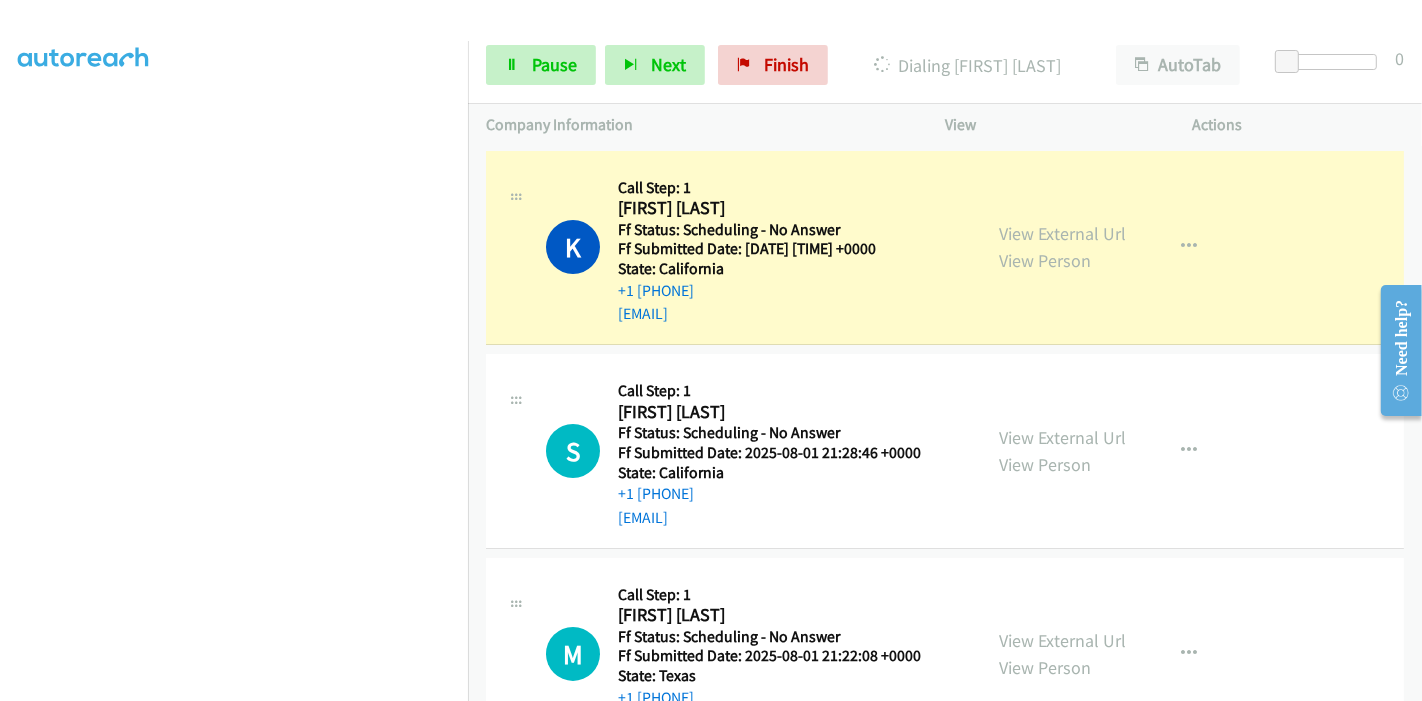 scroll, scrollTop: 0, scrollLeft: 0, axis: both 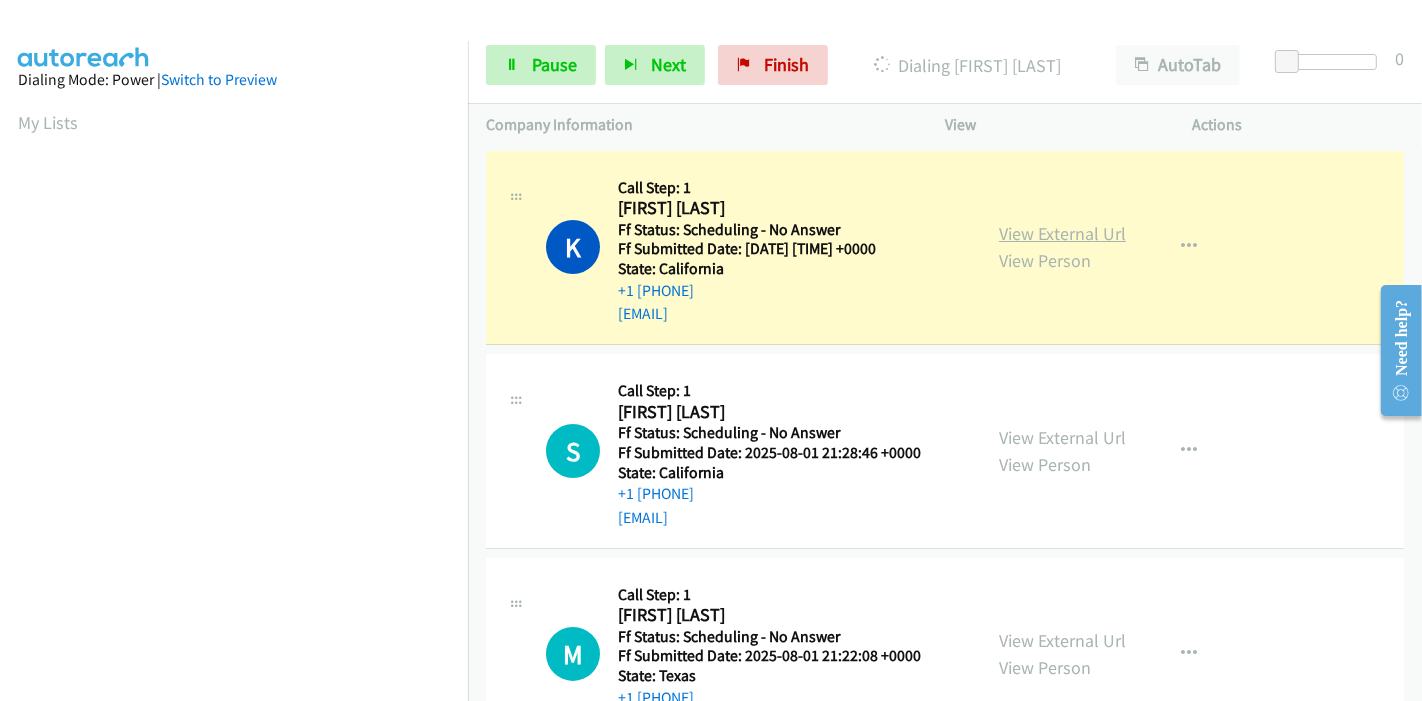 click on "View External Url" at bounding box center (1062, 233) 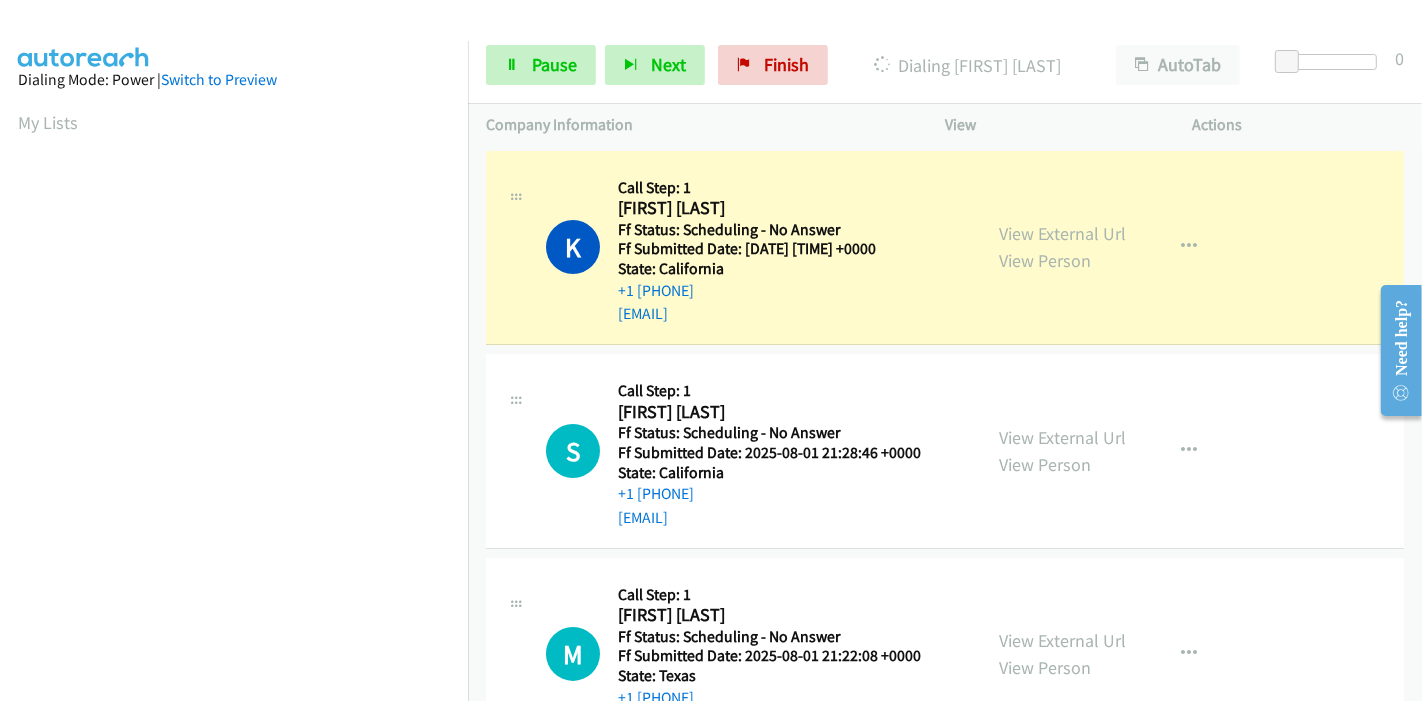 scroll, scrollTop: 422, scrollLeft: 0, axis: vertical 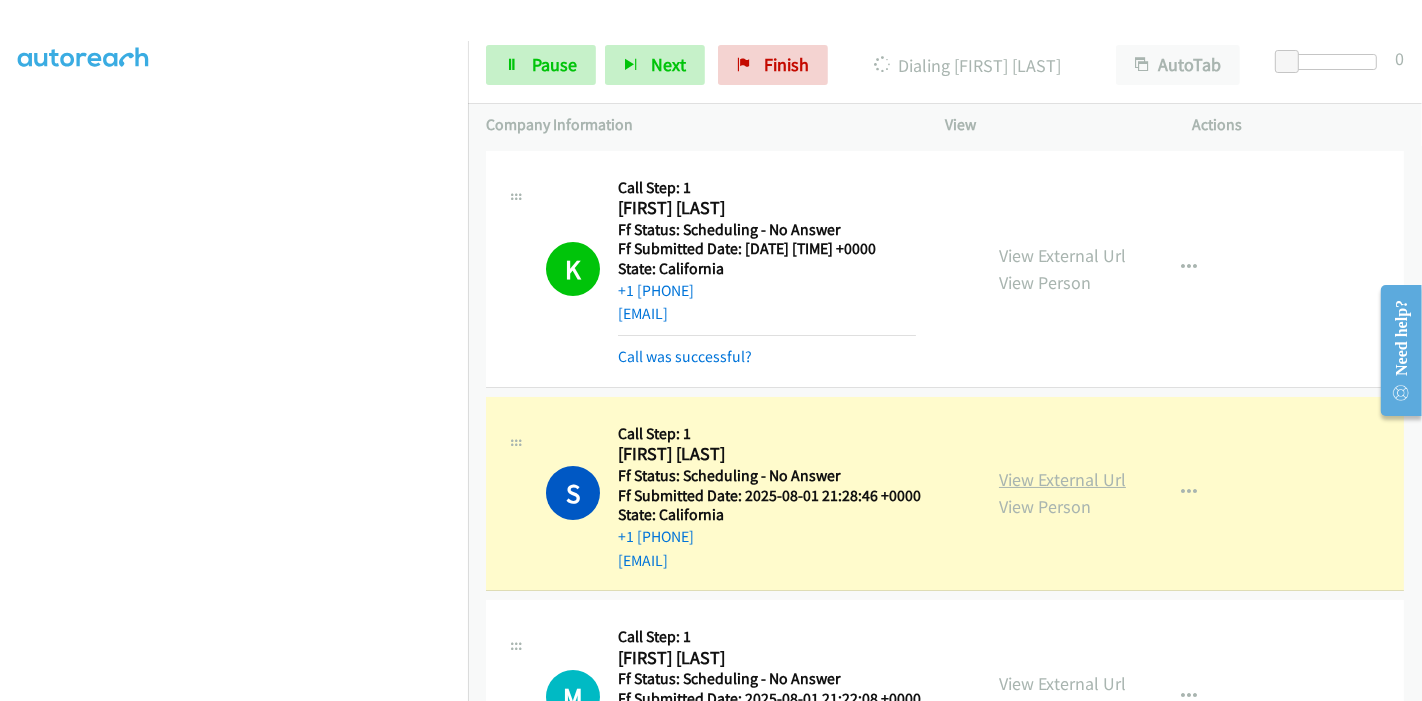 click on "View External Url" at bounding box center [1062, 479] 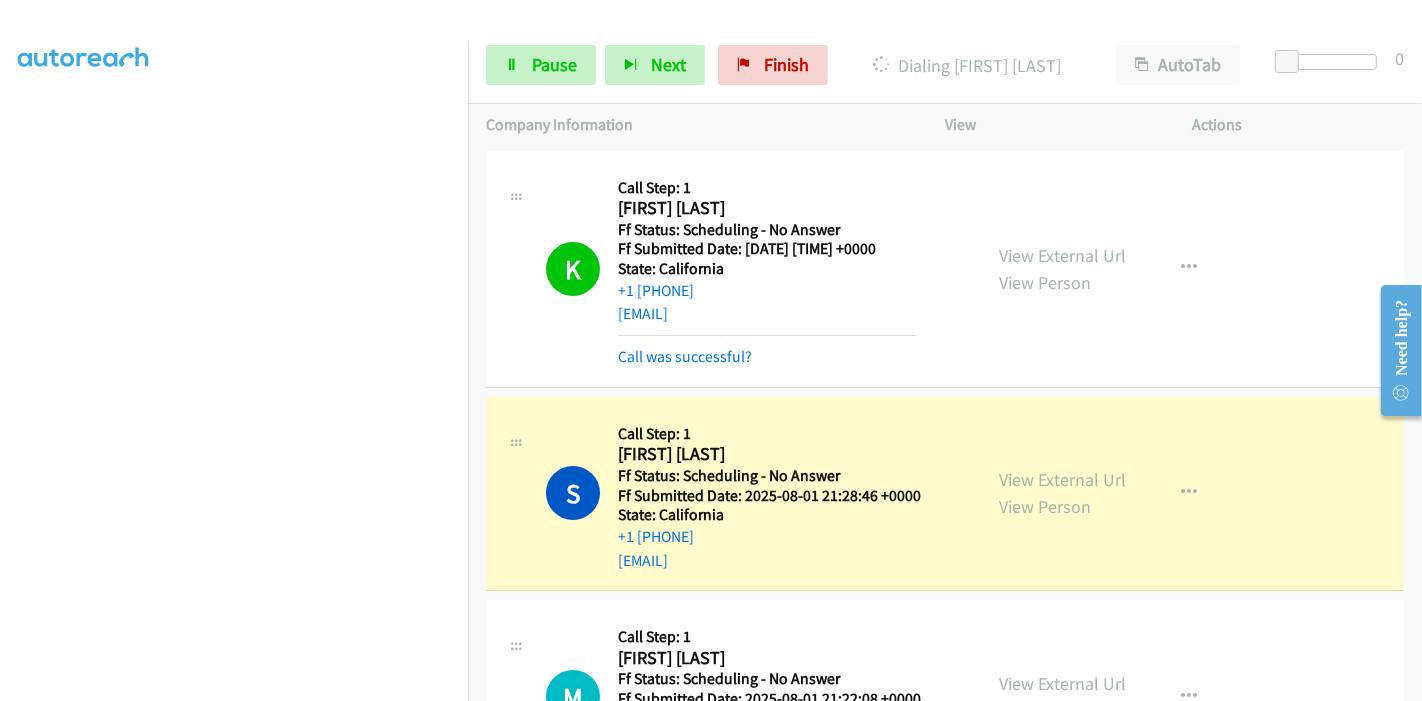 scroll, scrollTop: 222, scrollLeft: 0, axis: vertical 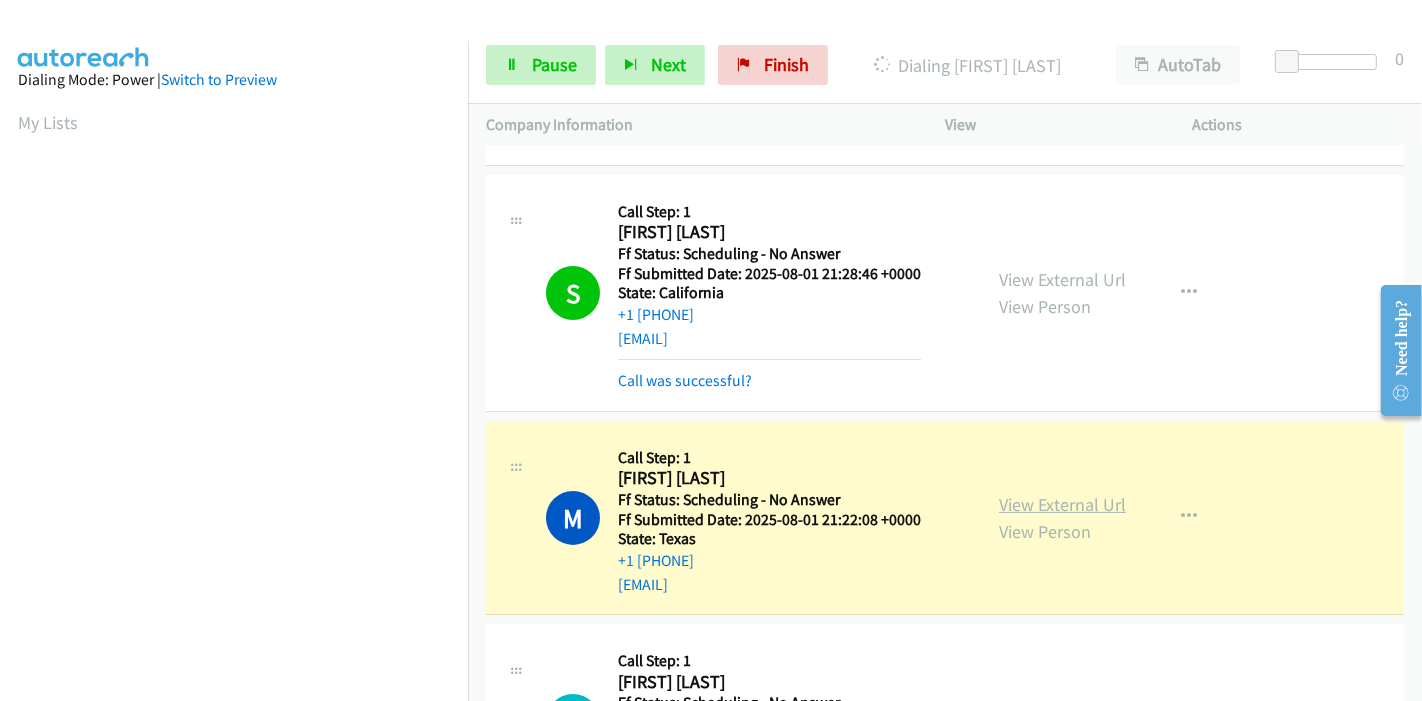 click on "View External Url" at bounding box center [1062, 504] 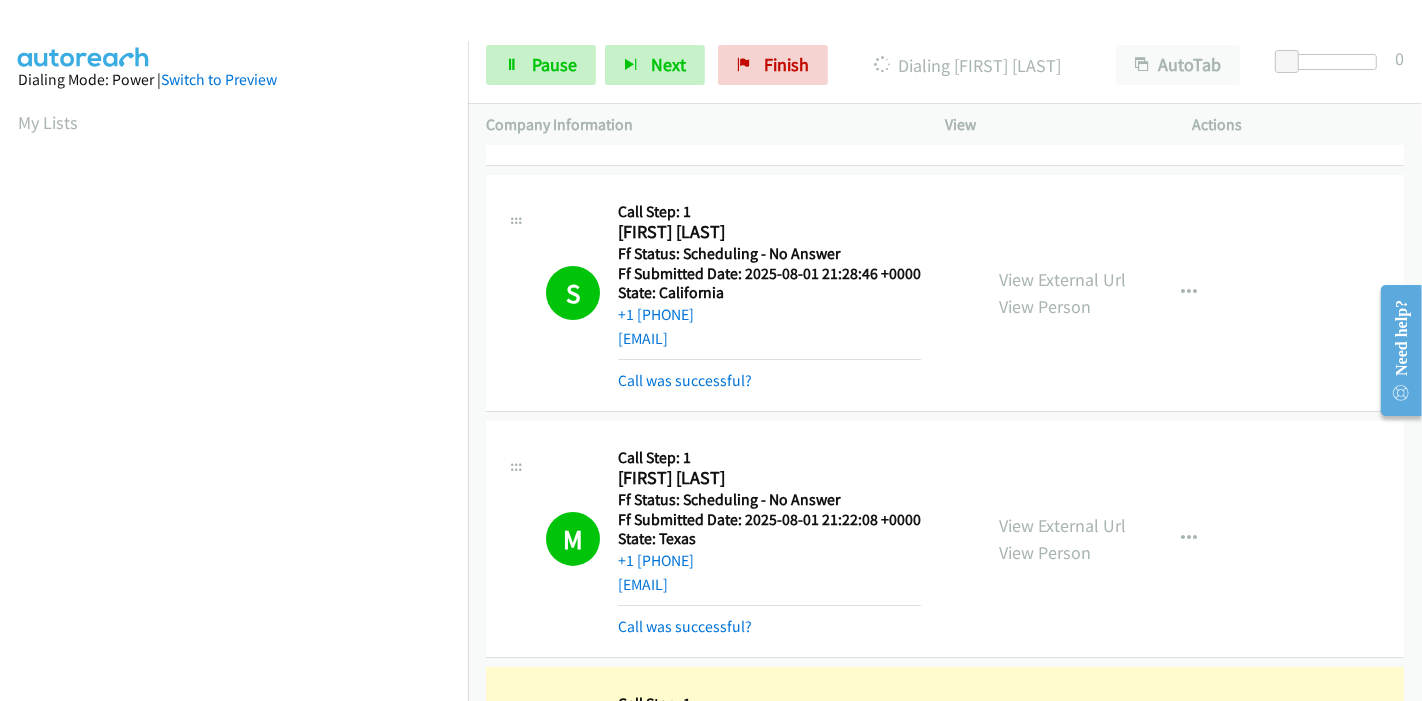 scroll, scrollTop: 422, scrollLeft: 0, axis: vertical 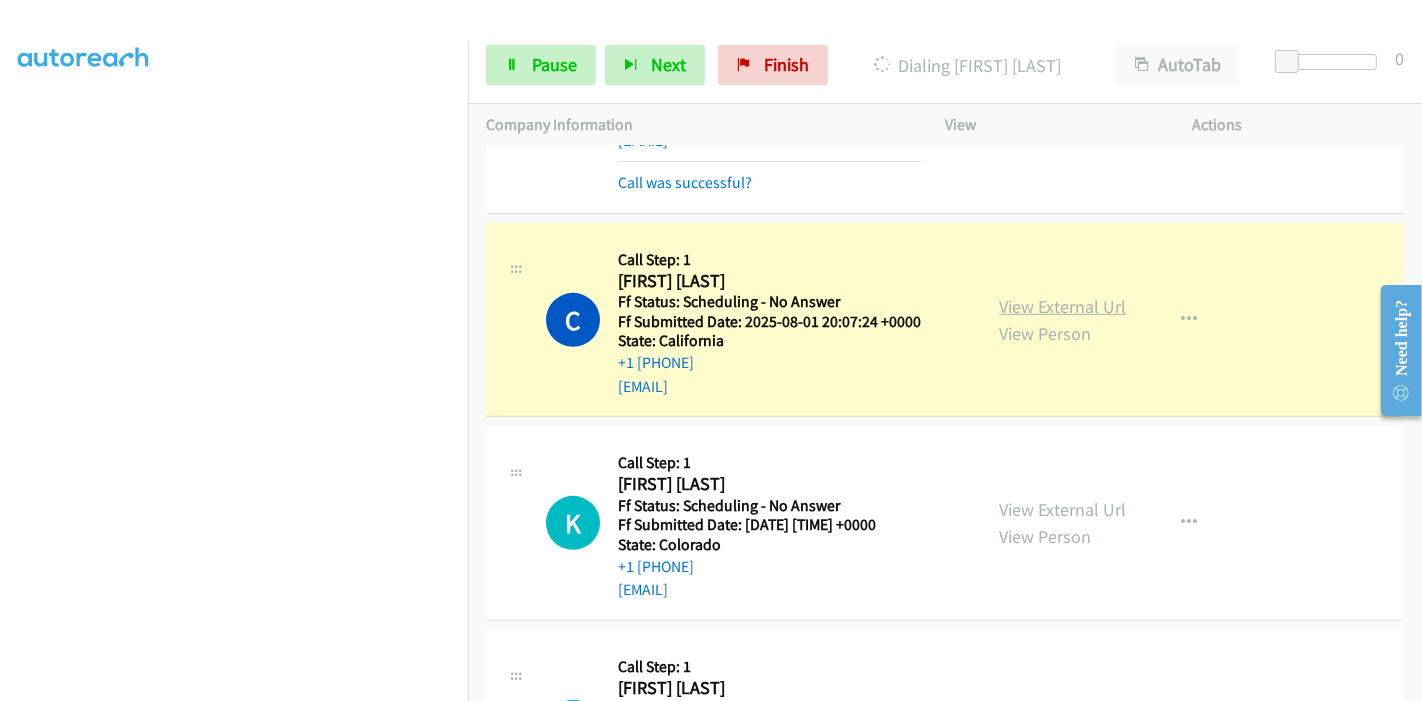 click on "View External Url" at bounding box center (1062, 306) 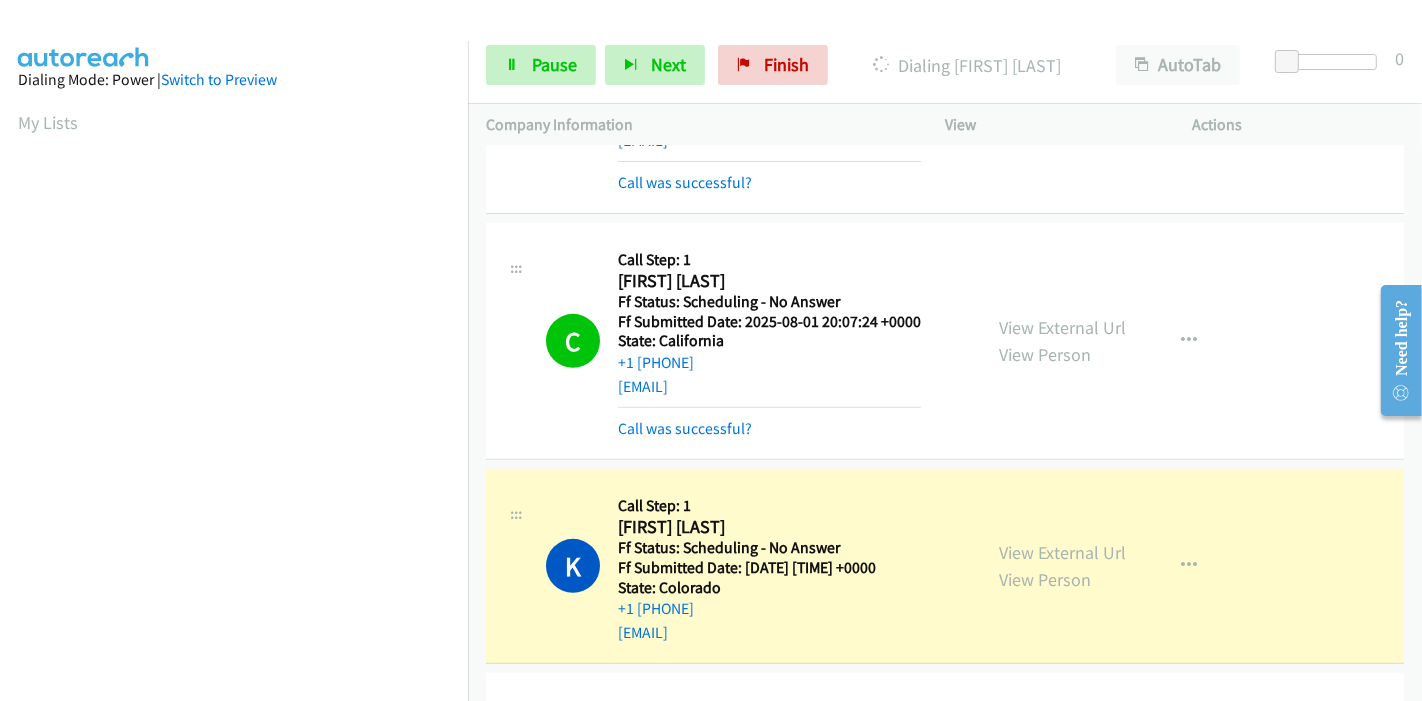 scroll, scrollTop: 422, scrollLeft: 0, axis: vertical 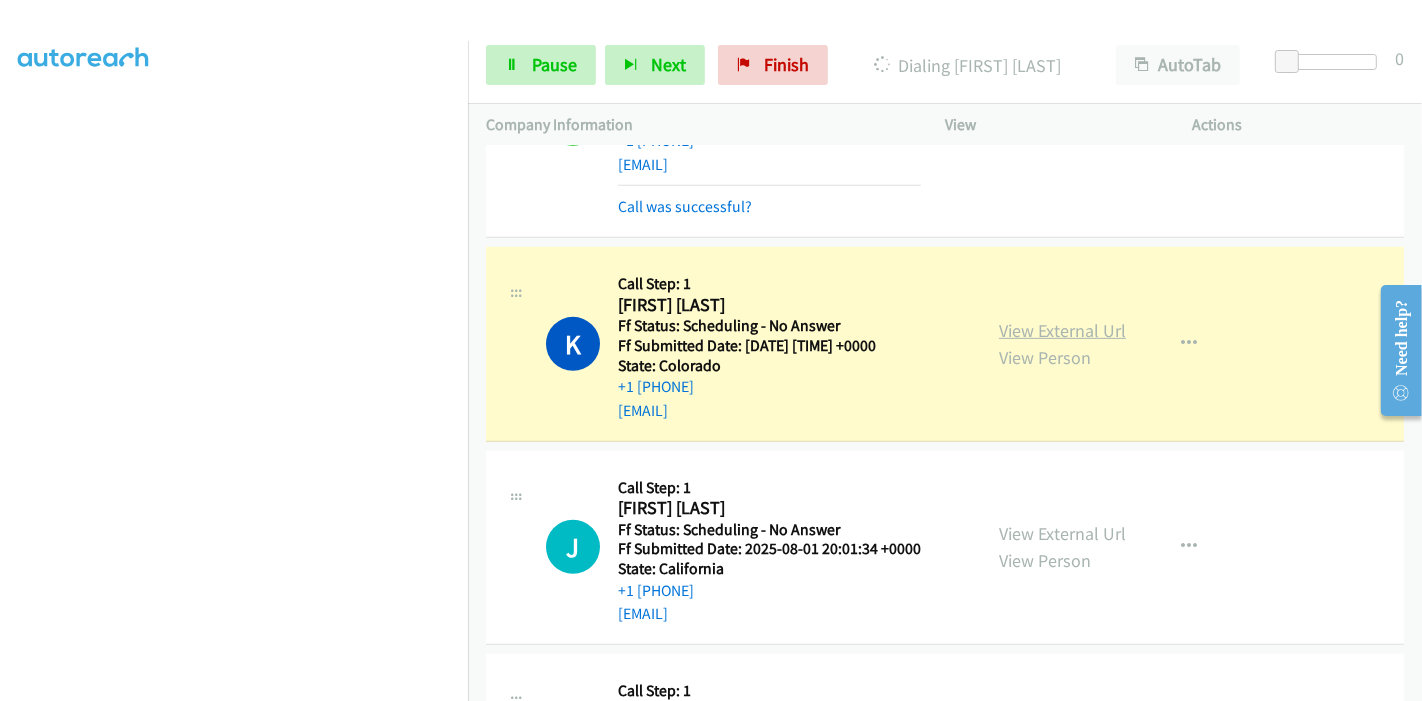 click on "View External Url" at bounding box center [1062, 330] 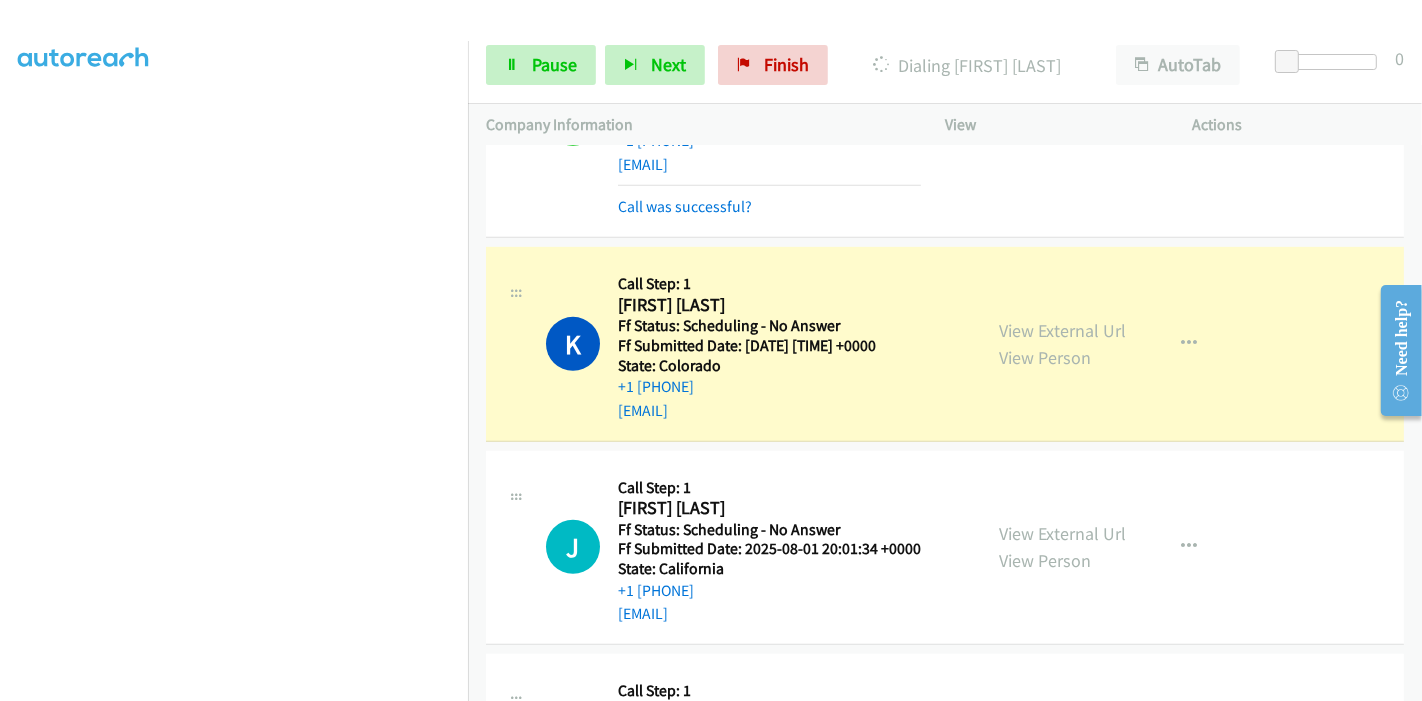 scroll, scrollTop: 0, scrollLeft: 0, axis: both 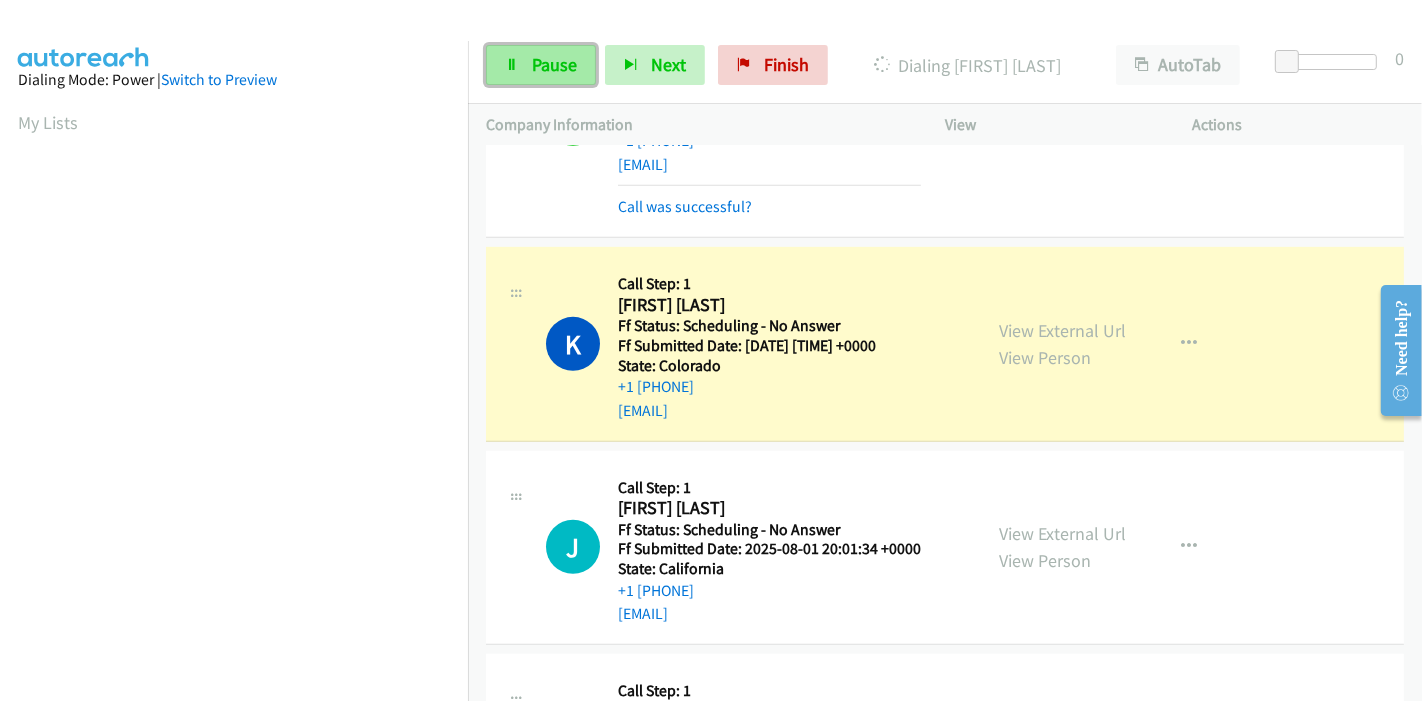 click on "Pause" at bounding box center (554, 64) 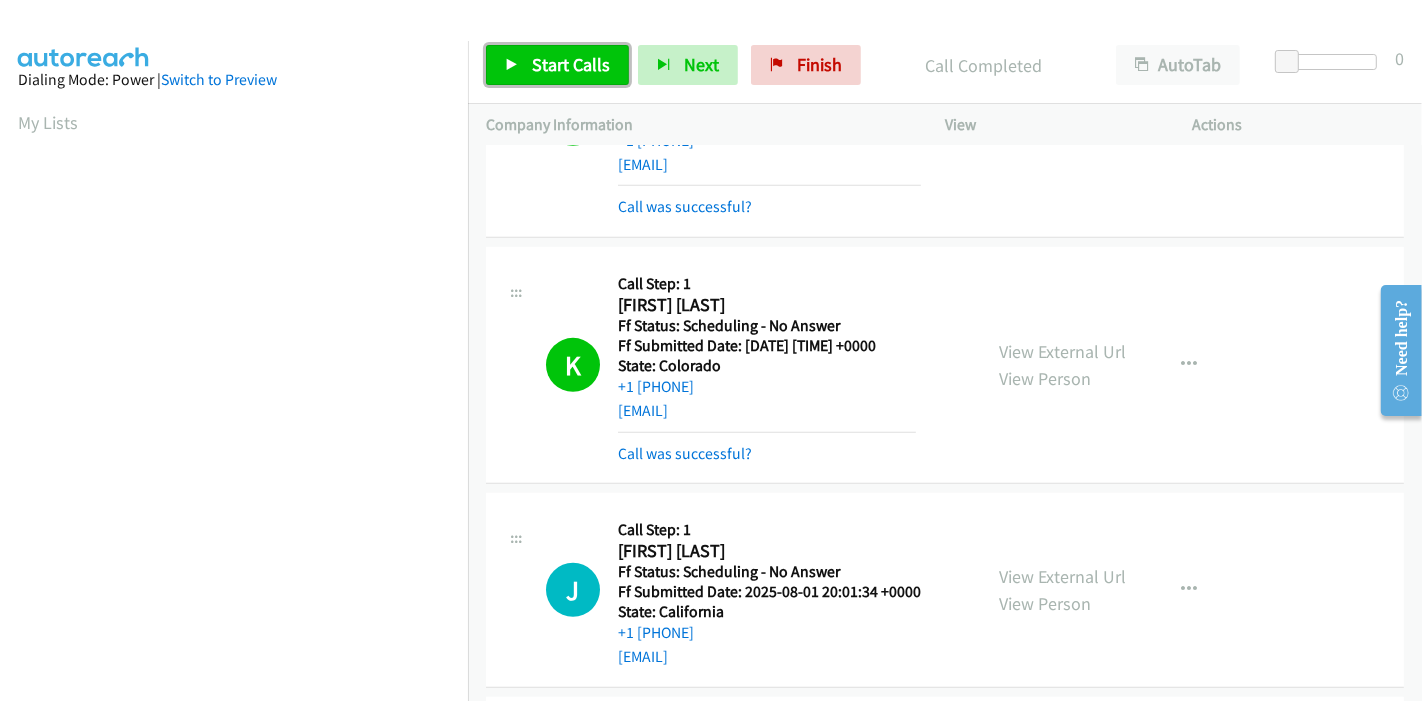 click on "Start Calls" at bounding box center (571, 64) 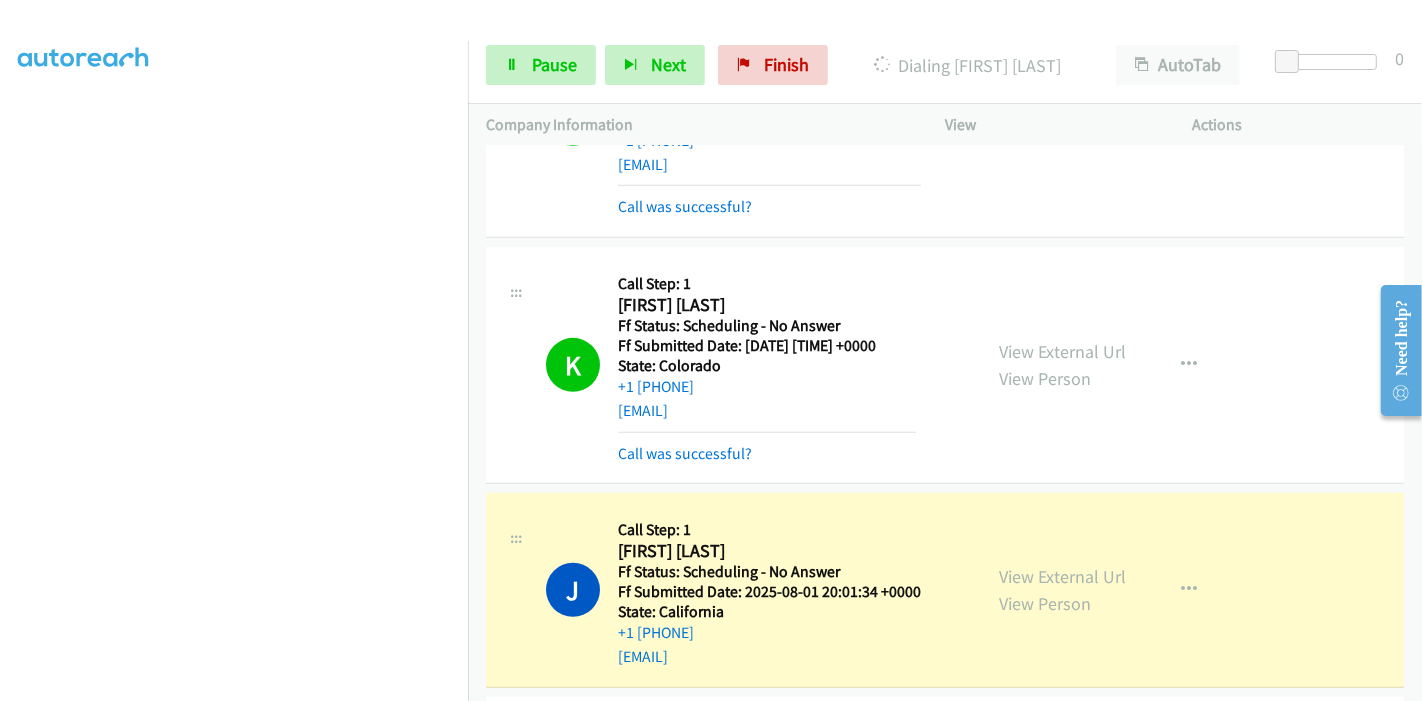 scroll, scrollTop: 422, scrollLeft: 0, axis: vertical 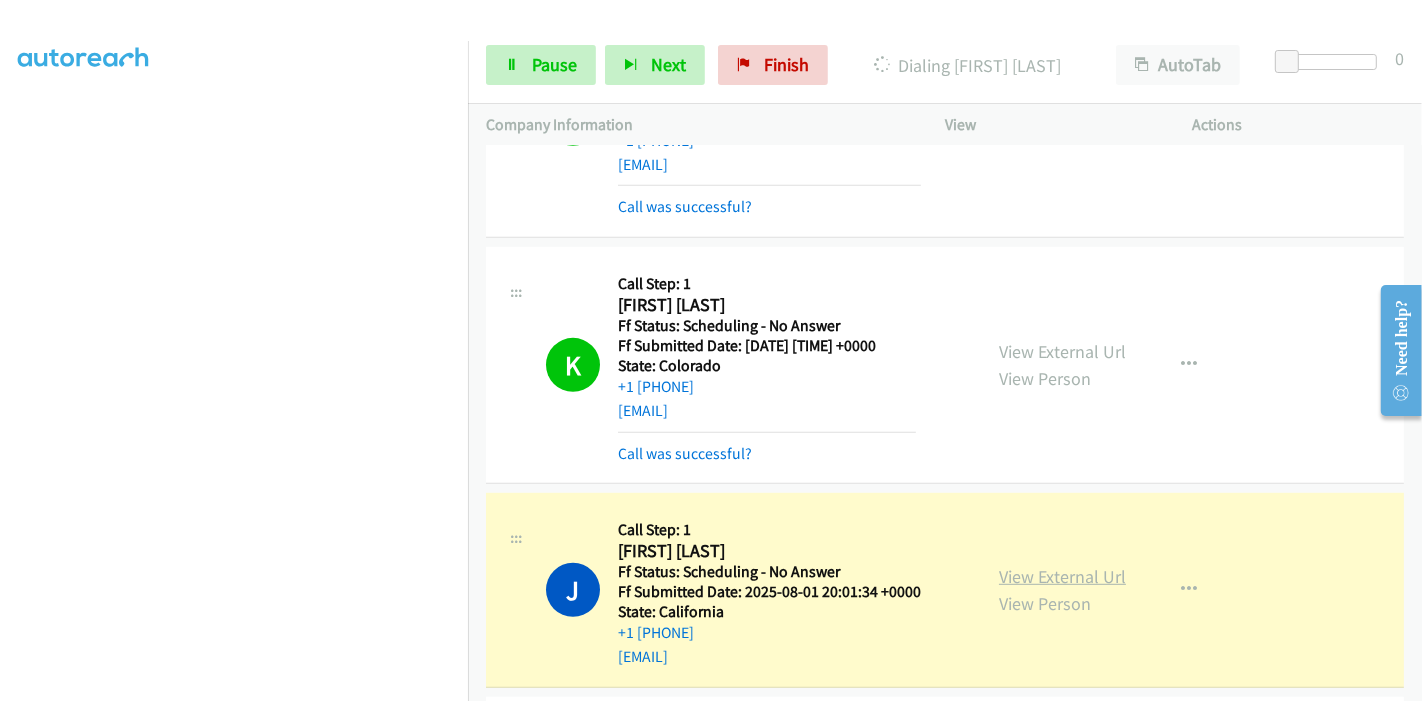 click on "View External Url" at bounding box center (1062, 576) 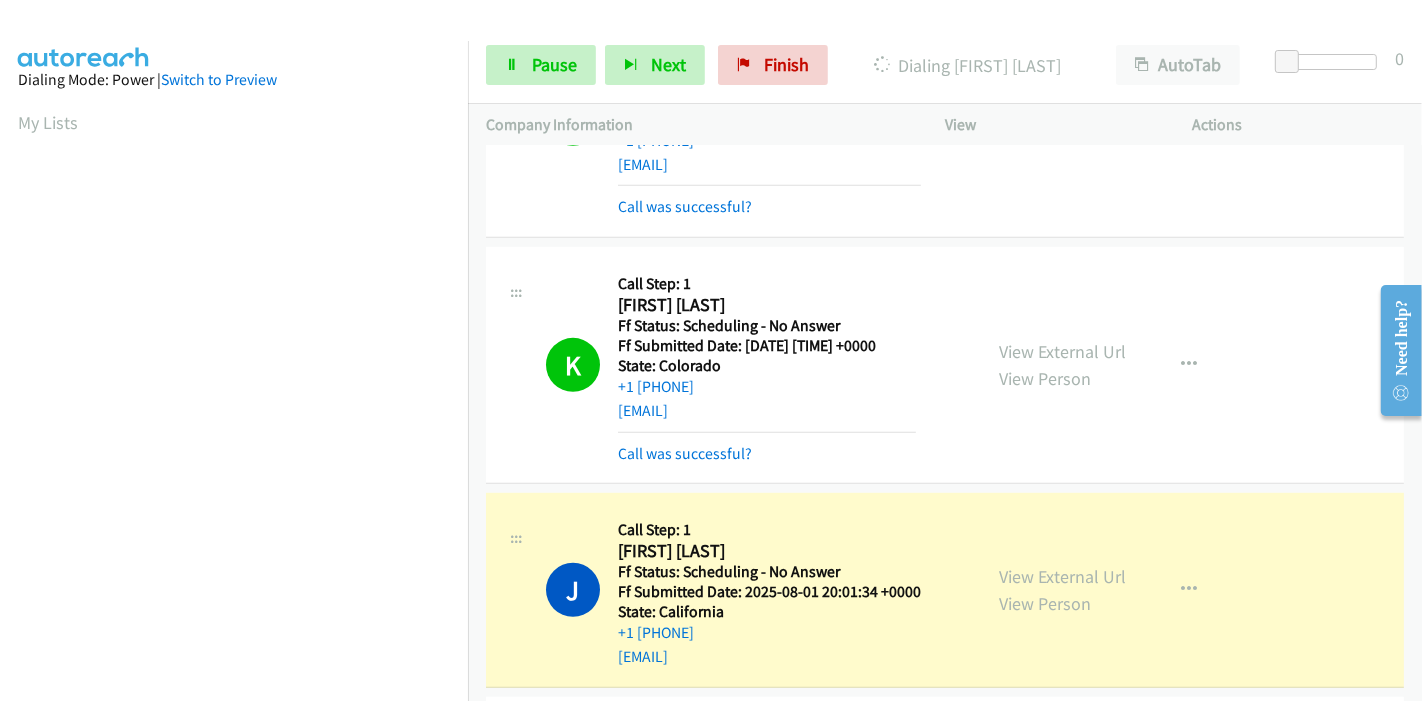 scroll, scrollTop: 422, scrollLeft: 0, axis: vertical 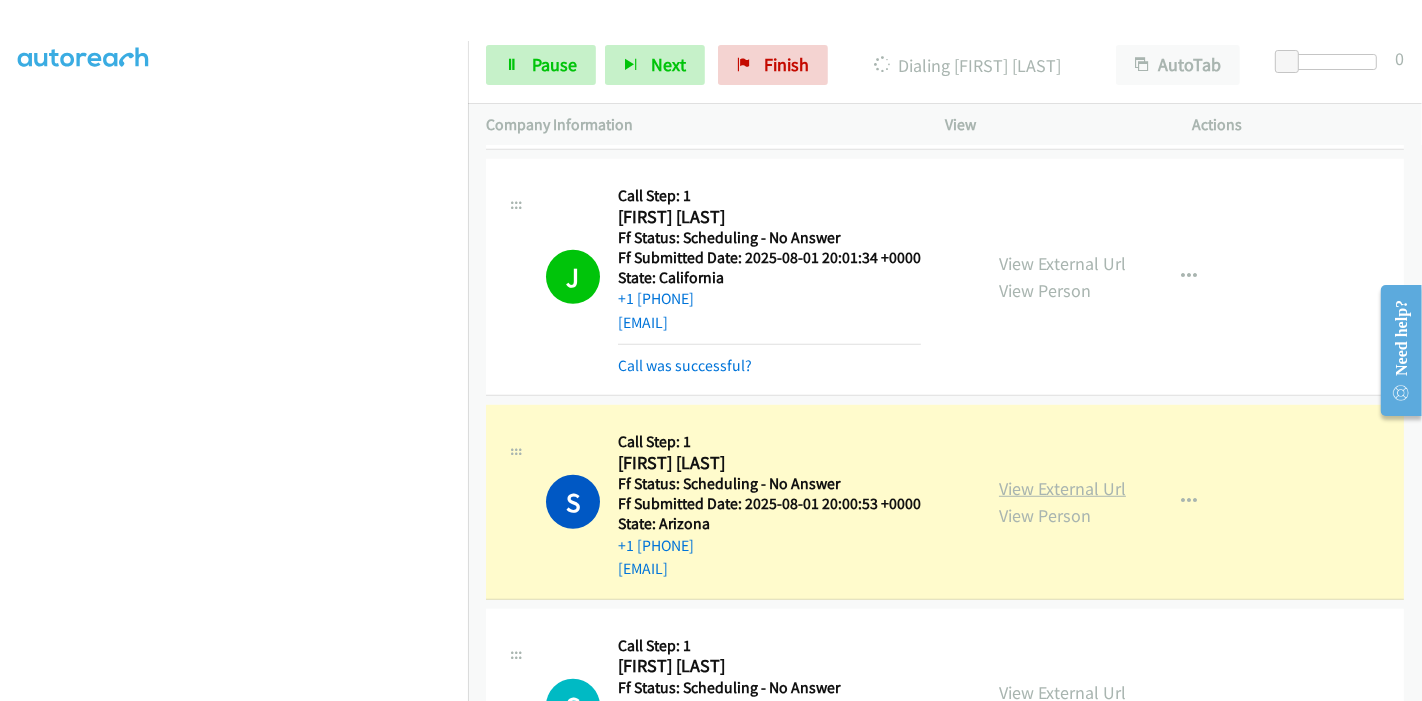 click on "View External Url" at bounding box center [1062, 488] 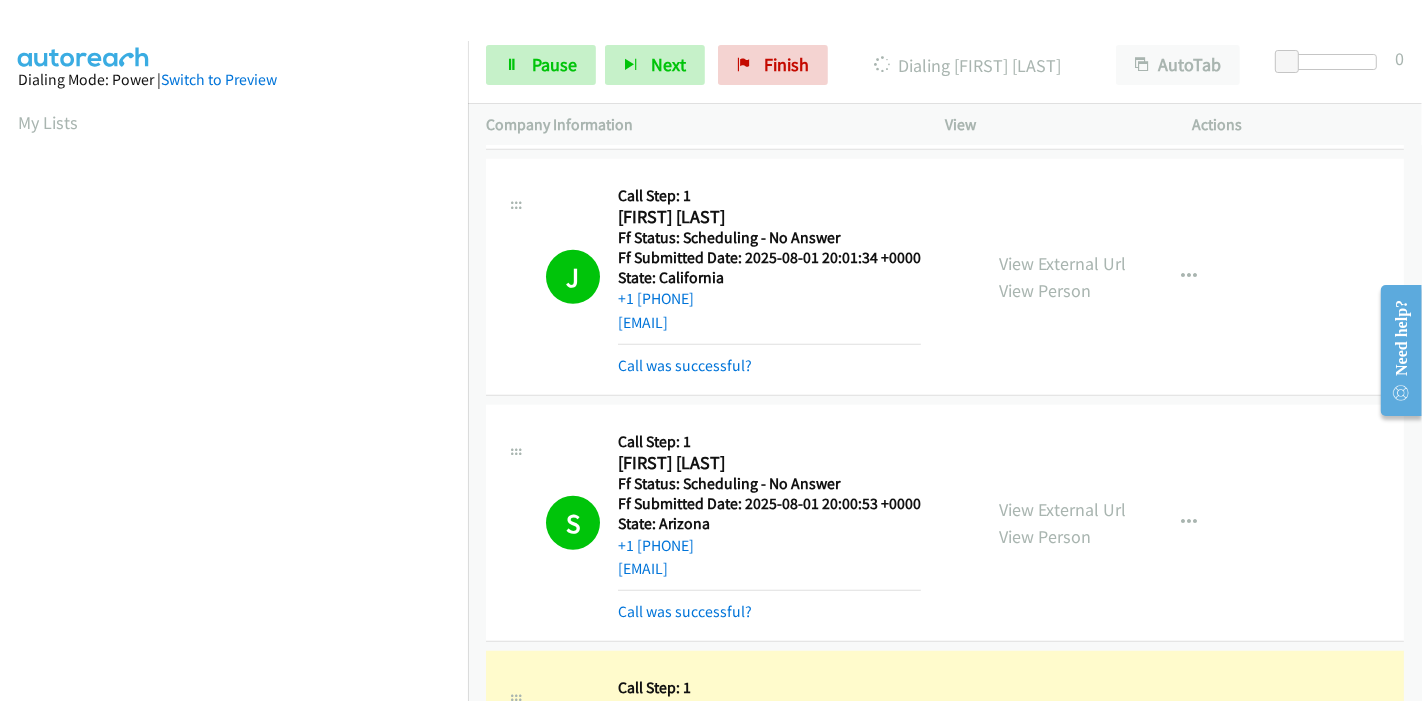 scroll, scrollTop: 422, scrollLeft: 0, axis: vertical 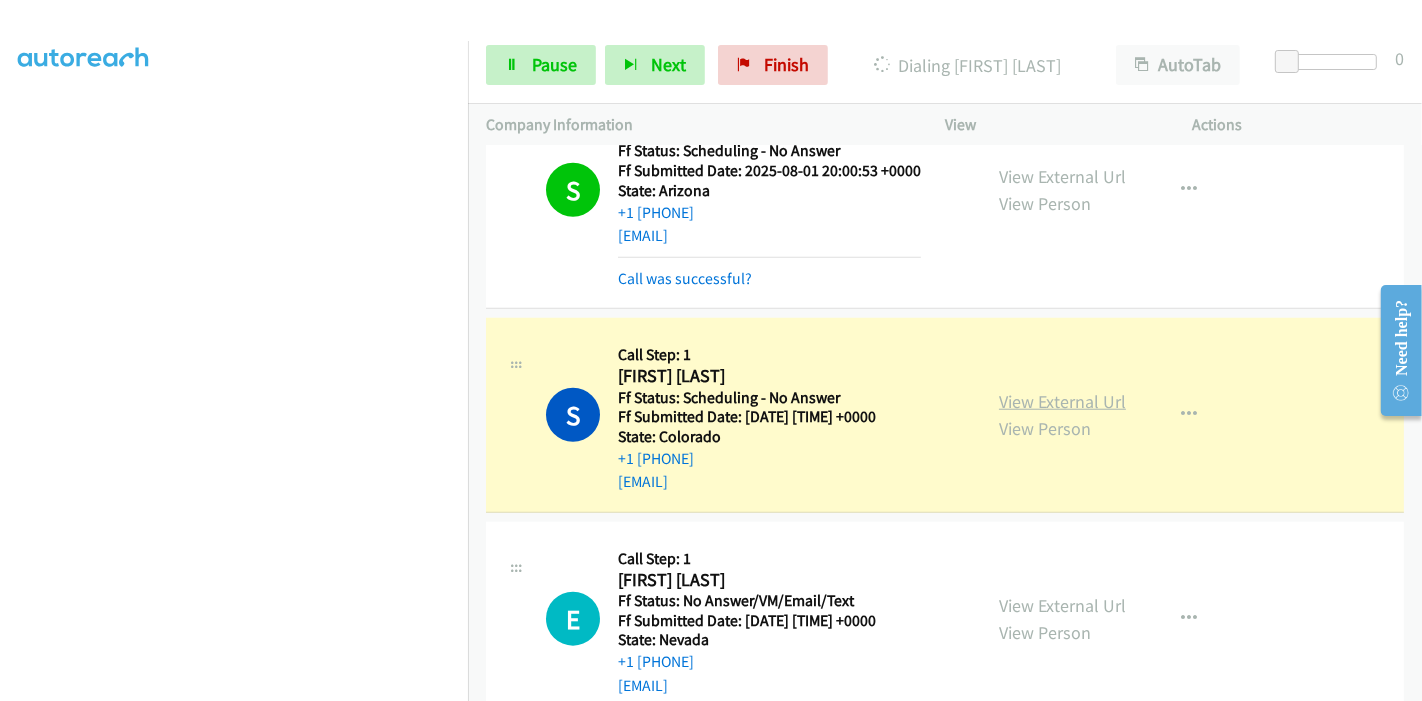 click on "View External Url" at bounding box center [1062, 401] 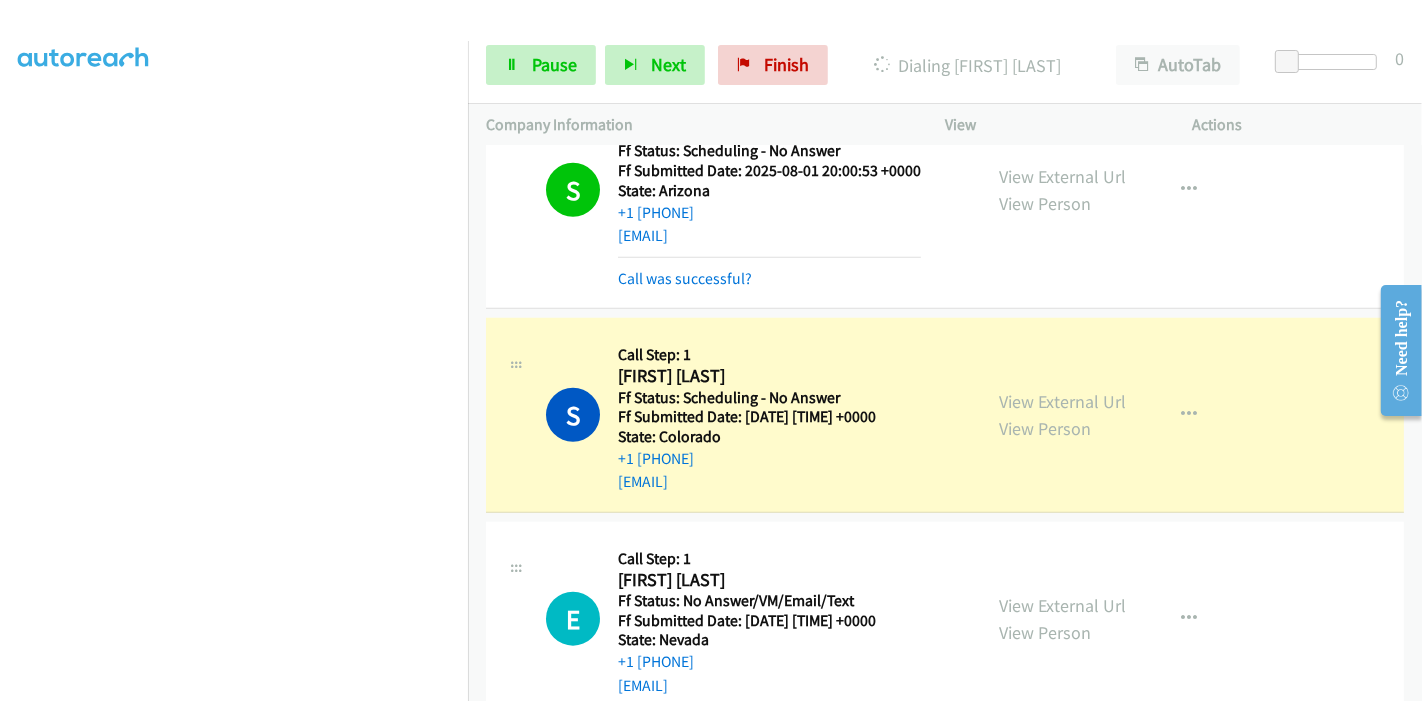 scroll, scrollTop: 0, scrollLeft: 0, axis: both 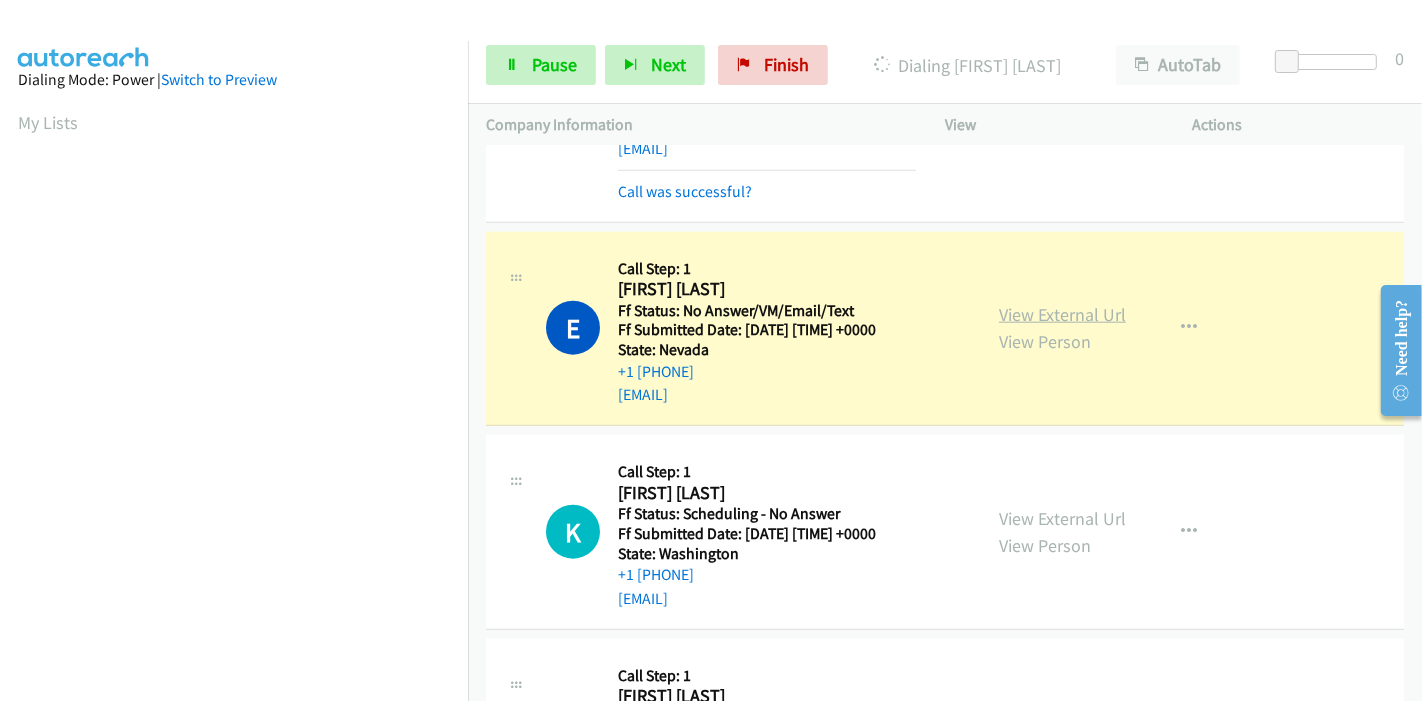 click on "View External Url" at bounding box center [1062, 314] 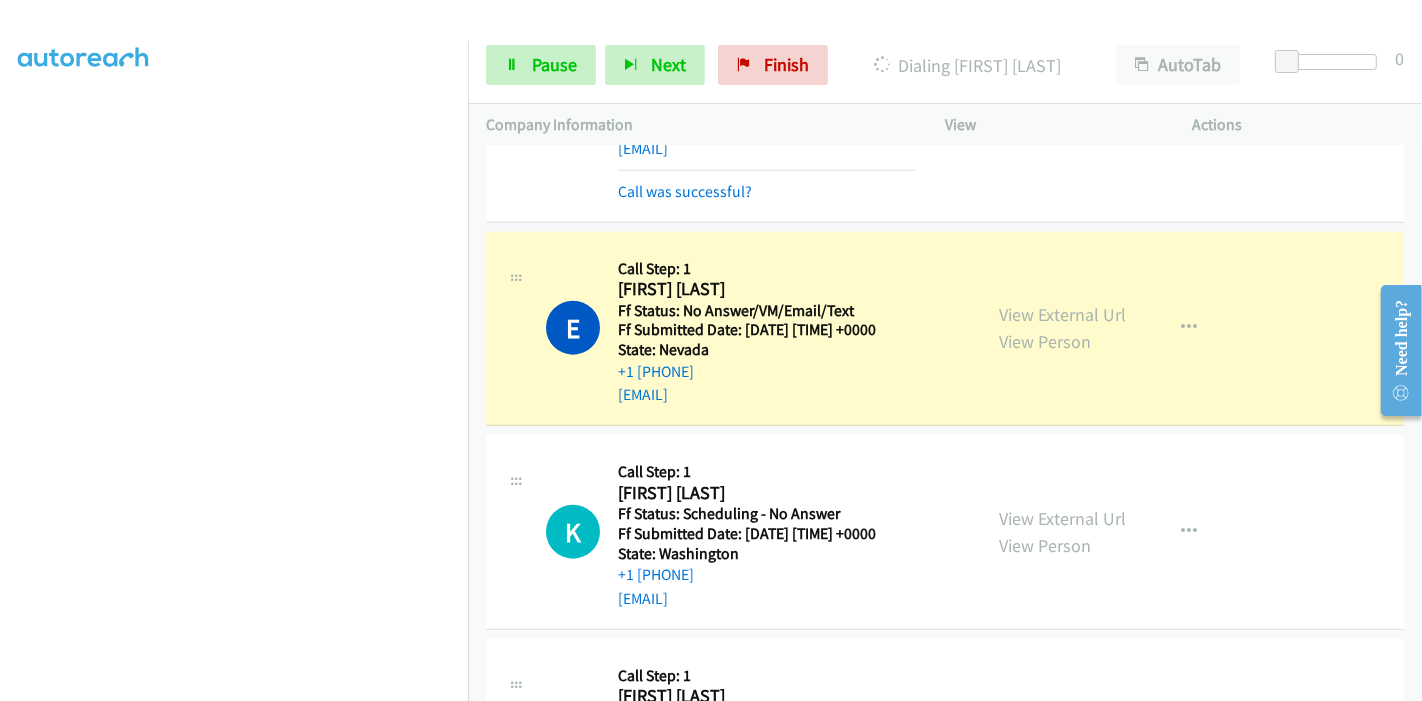 scroll, scrollTop: 0, scrollLeft: 0, axis: both 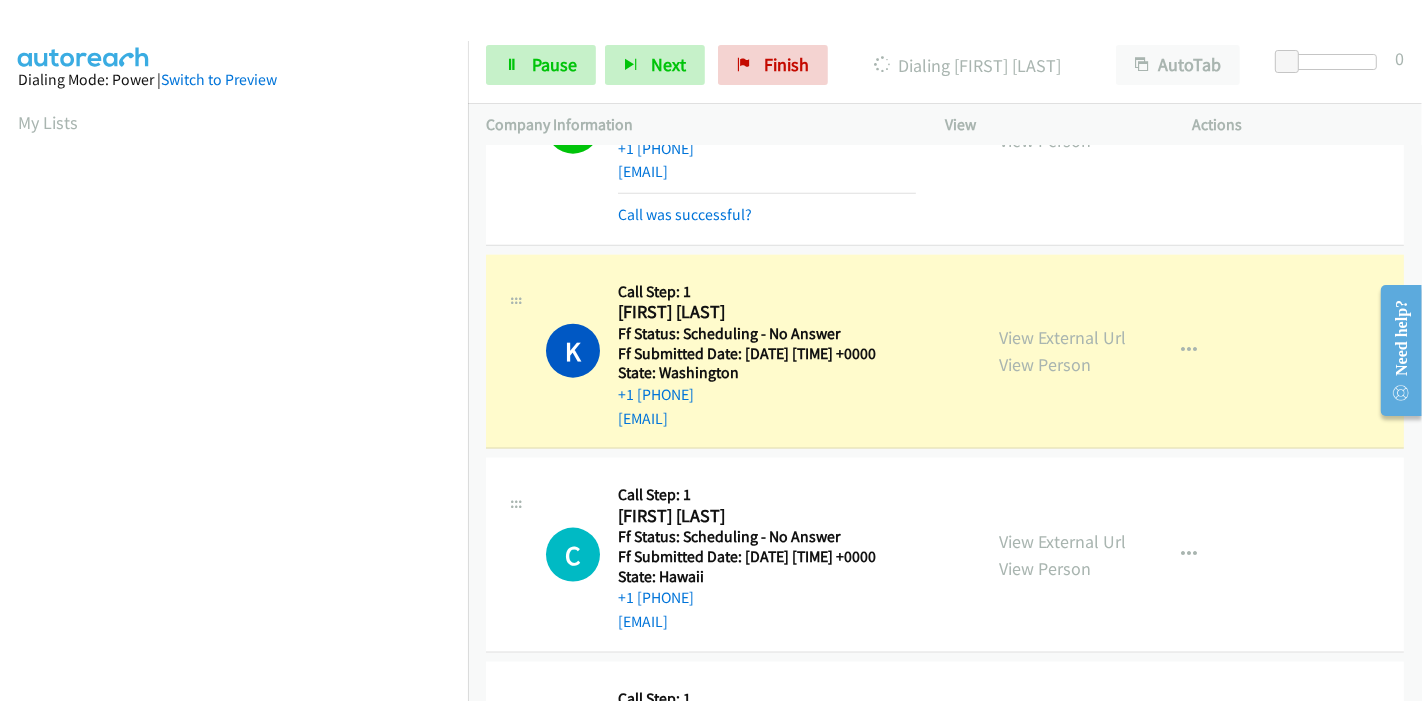 click on "View External Url
View Person" at bounding box center (1062, 351) 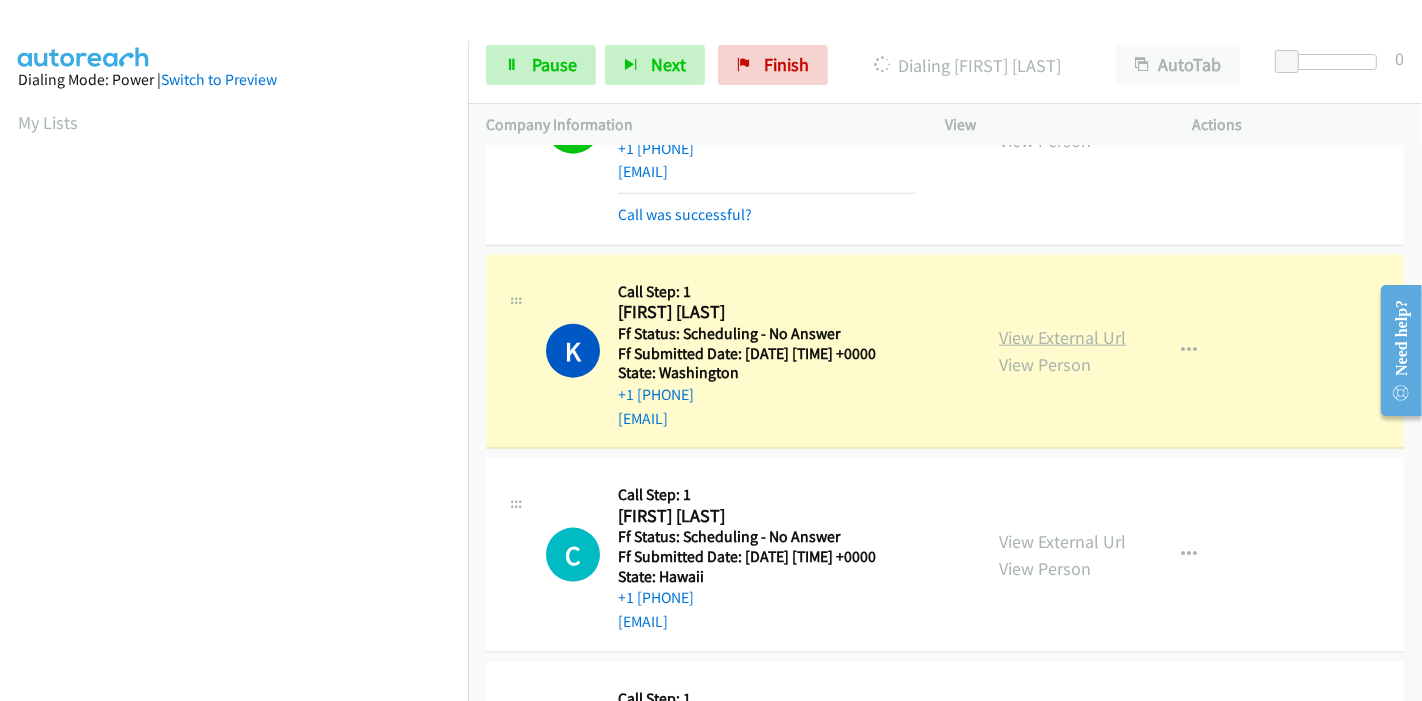 click on "View External Url" at bounding box center [1062, 337] 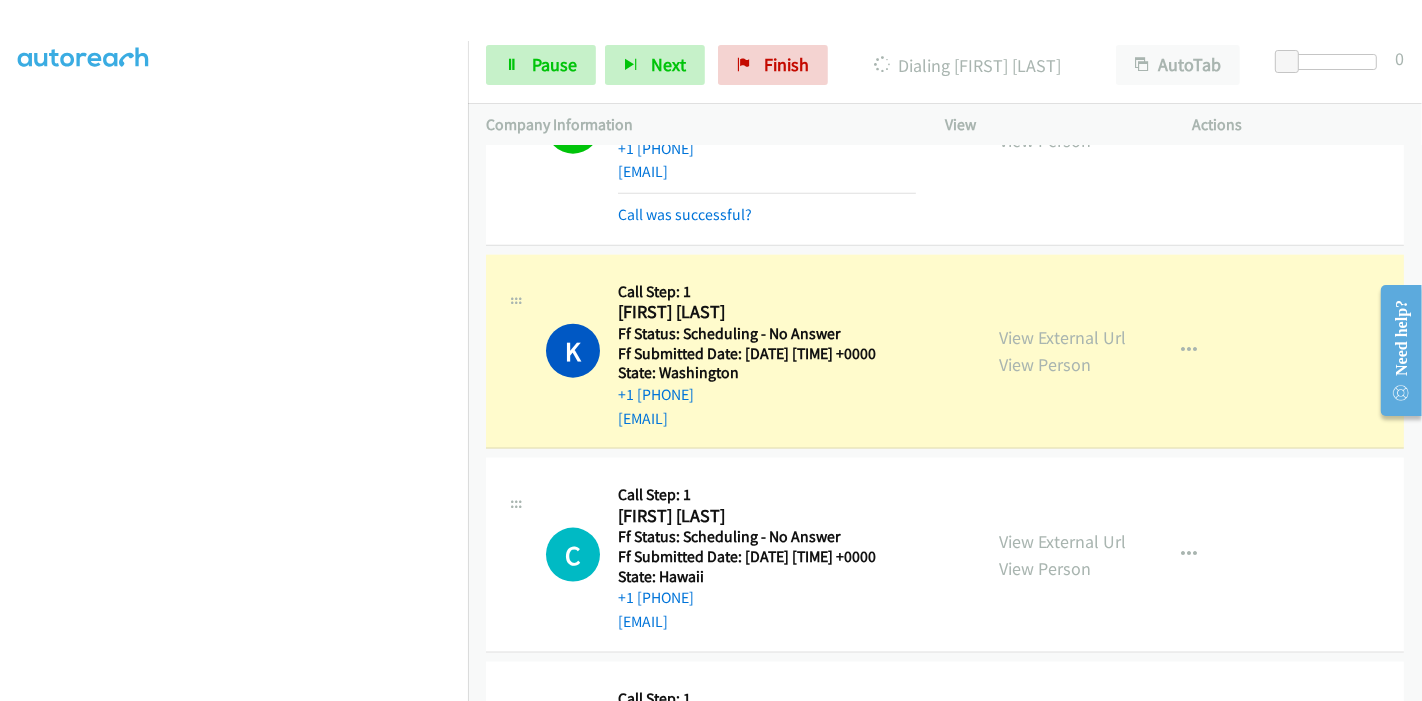 scroll, scrollTop: 0, scrollLeft: 0, axis: both 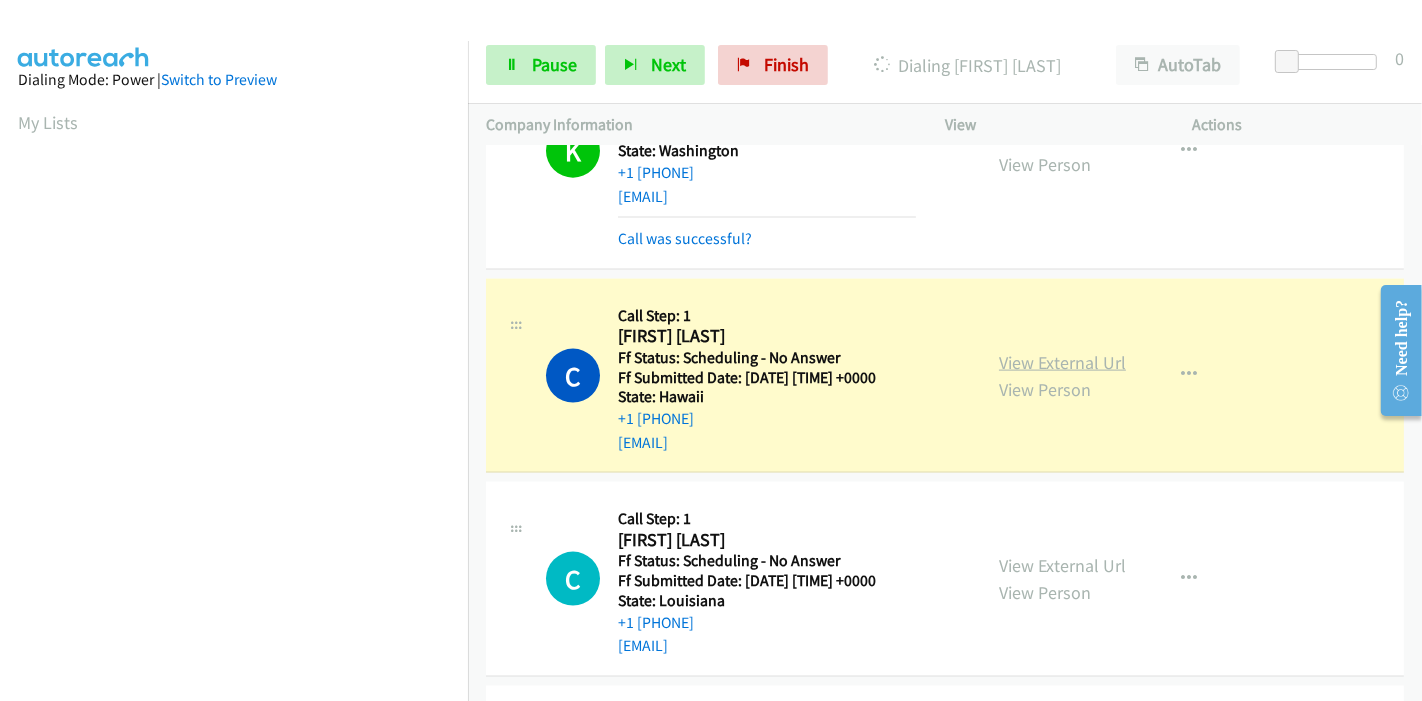 click on "View External Url" at bounding box center (1062, 362) 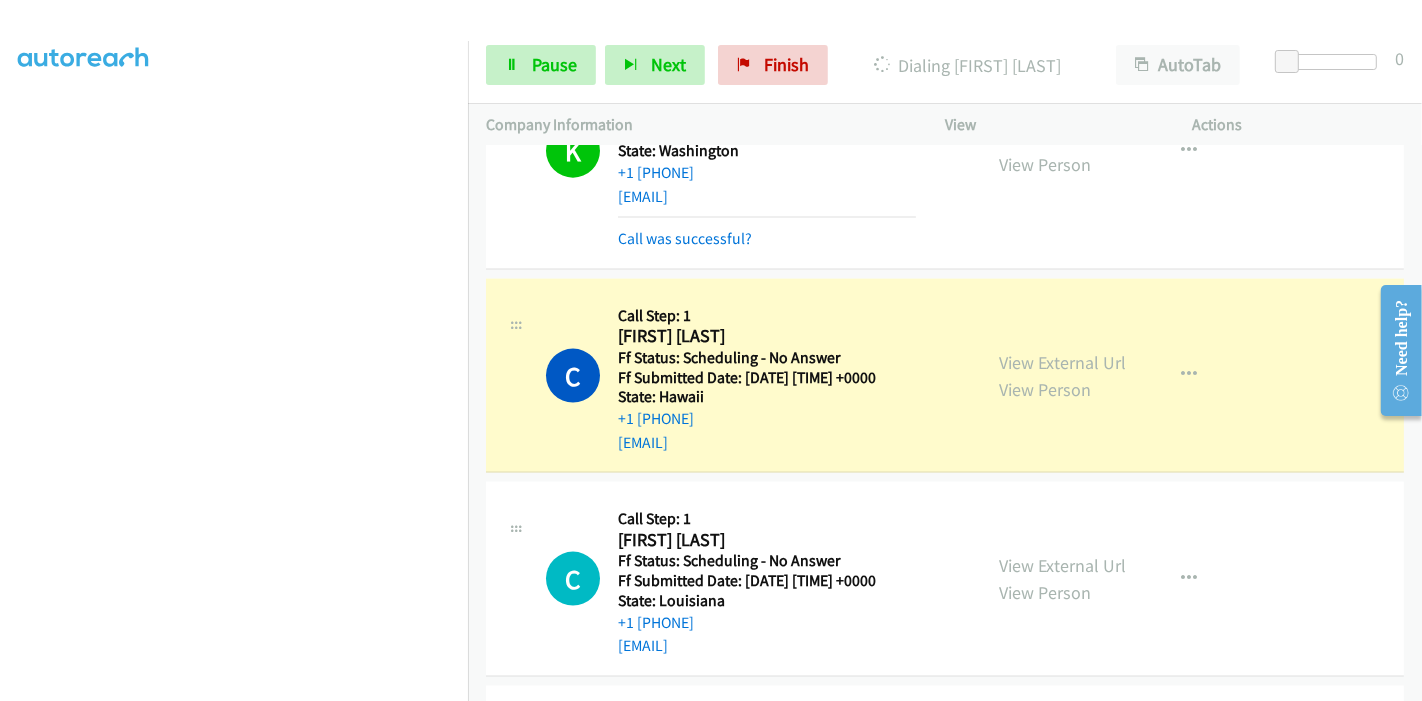 scroll, scrollTop: 422, scrollLeft: 0, axis: vertical 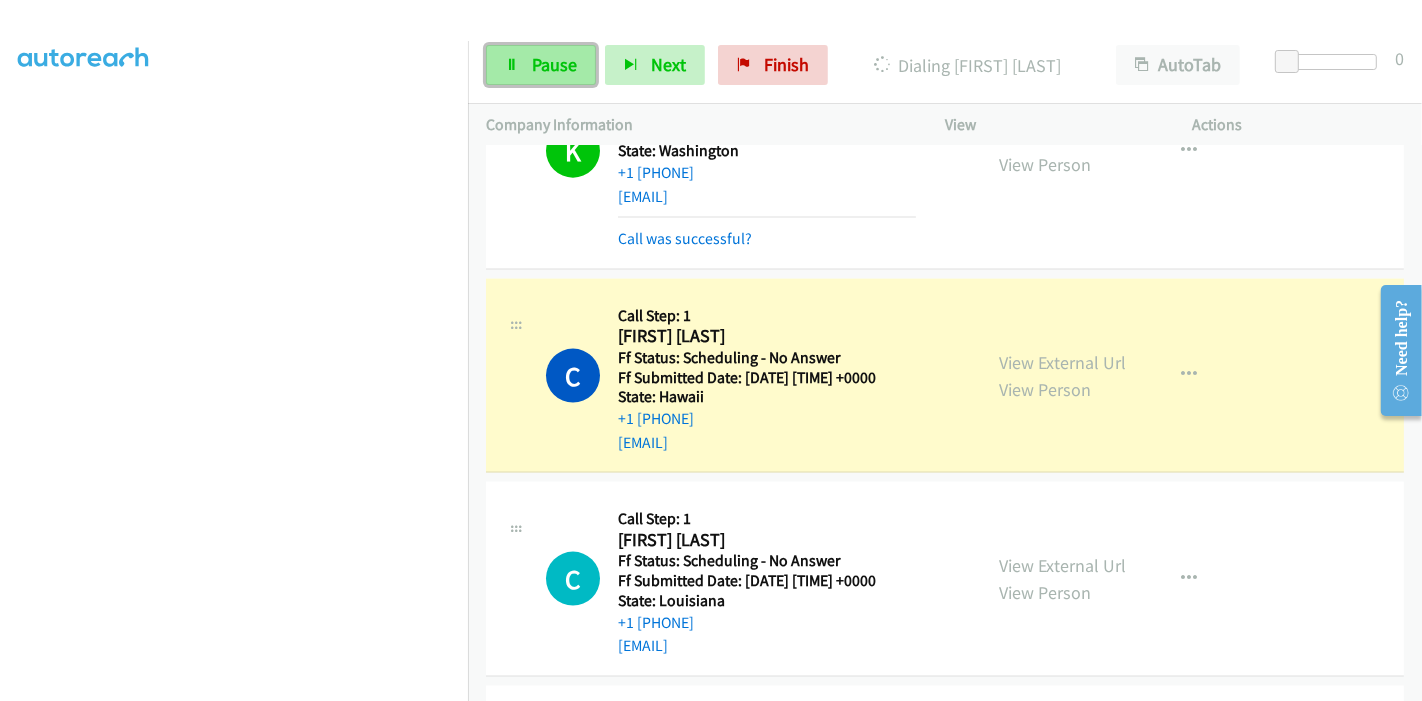 click on "Pause" at bounding box center (541, 65) 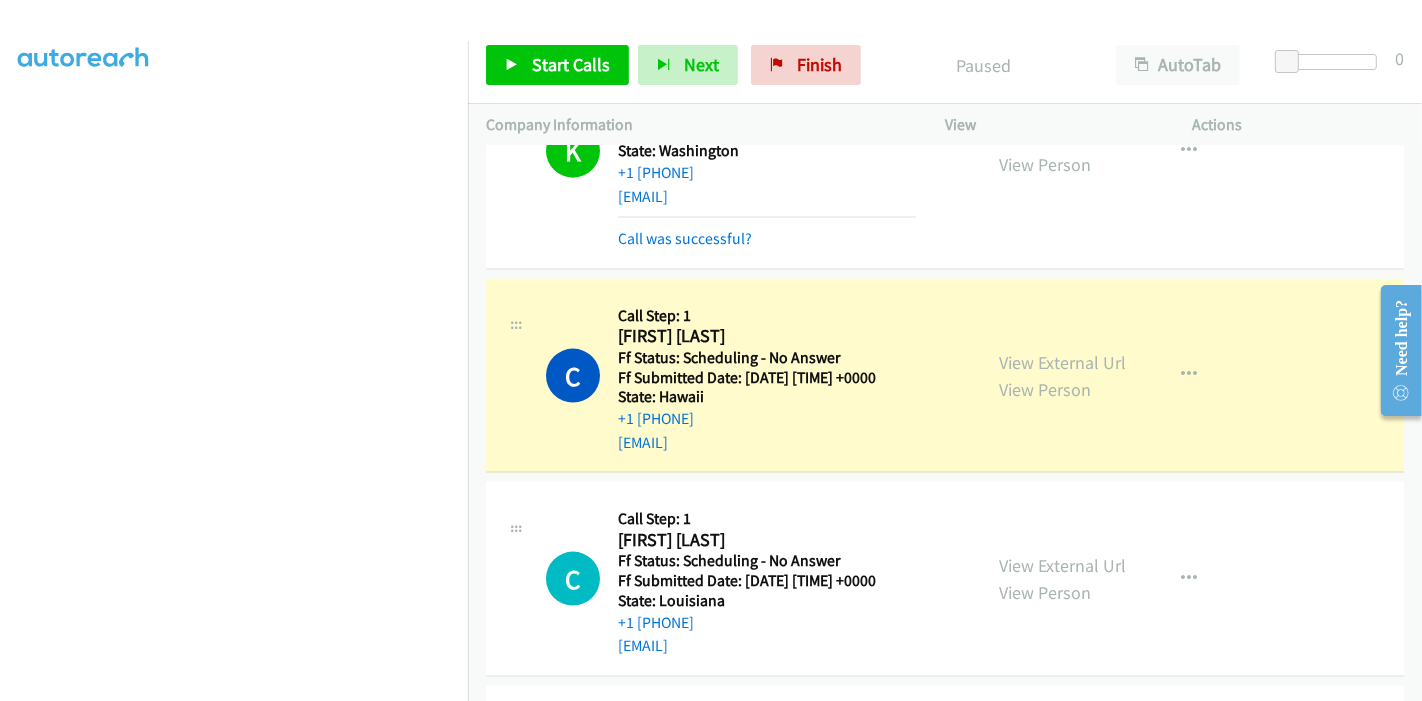 scroll, scrollTop: 0, scrollLeft: 0, axis: both 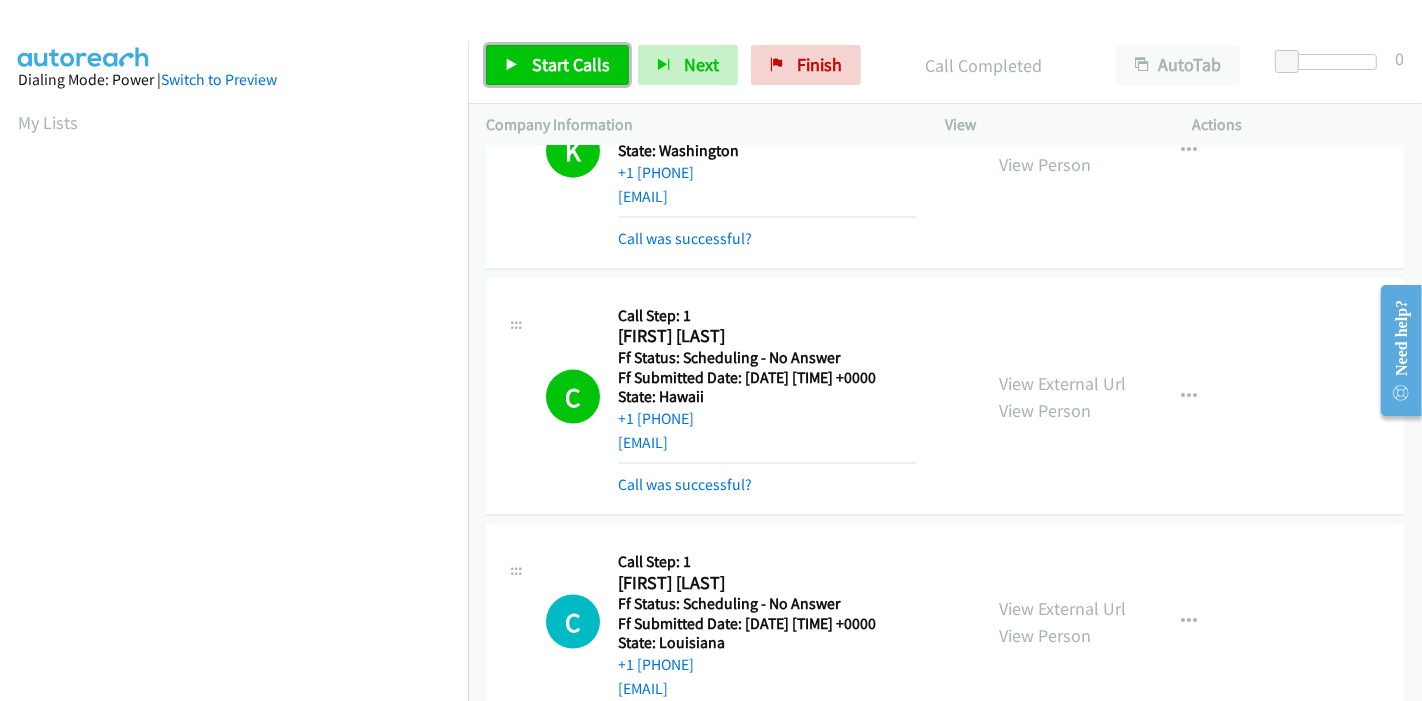 click on "Start Calls" at bounding box center [571, 64] 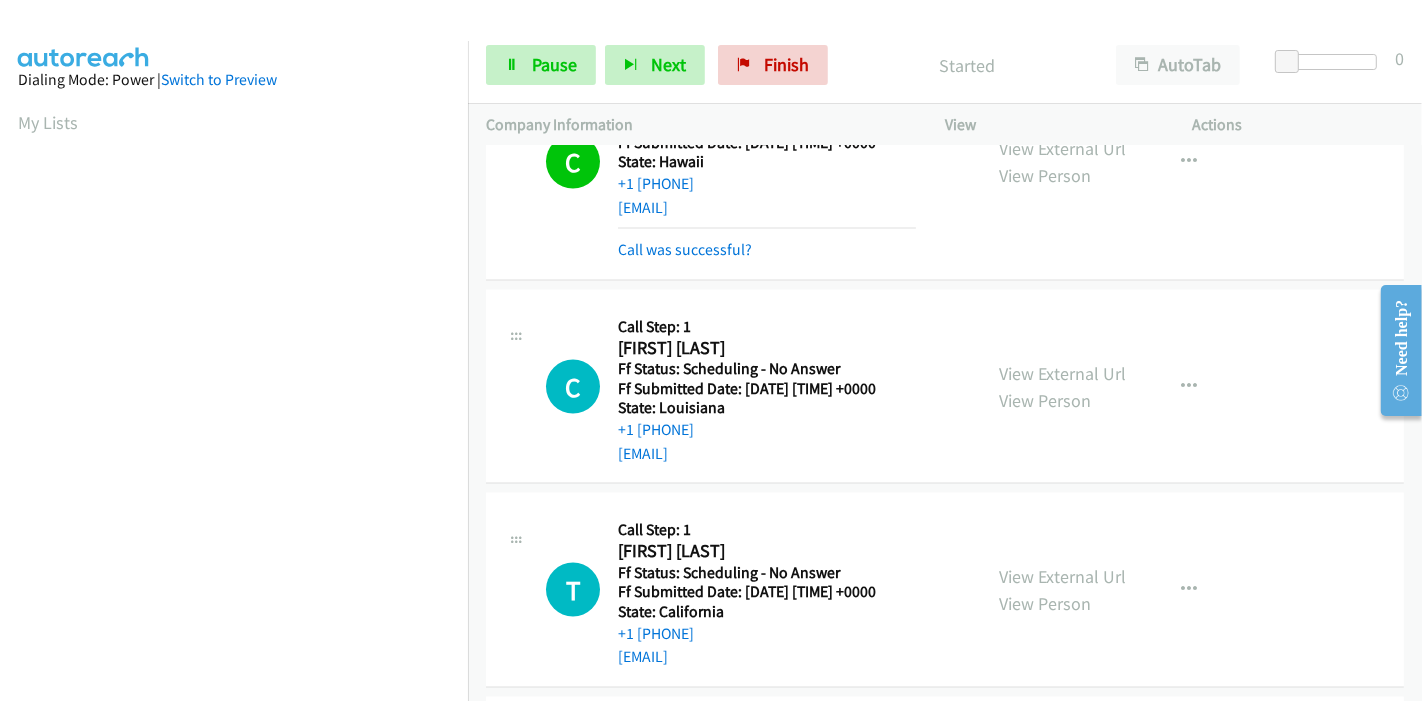 scroll, scrollTop: 2666, scrollLeft: 0, axis: vertical 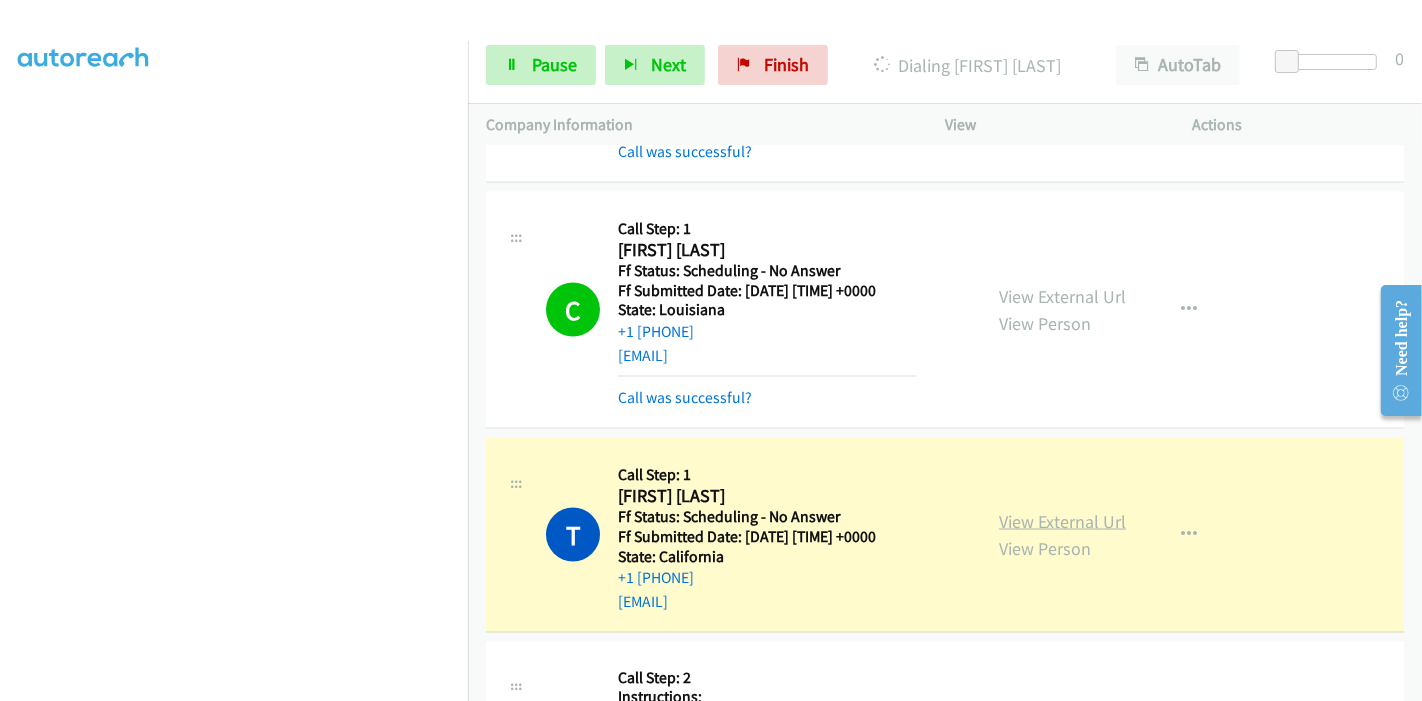 click on "View External Url" at bounding box center (1062, 521) 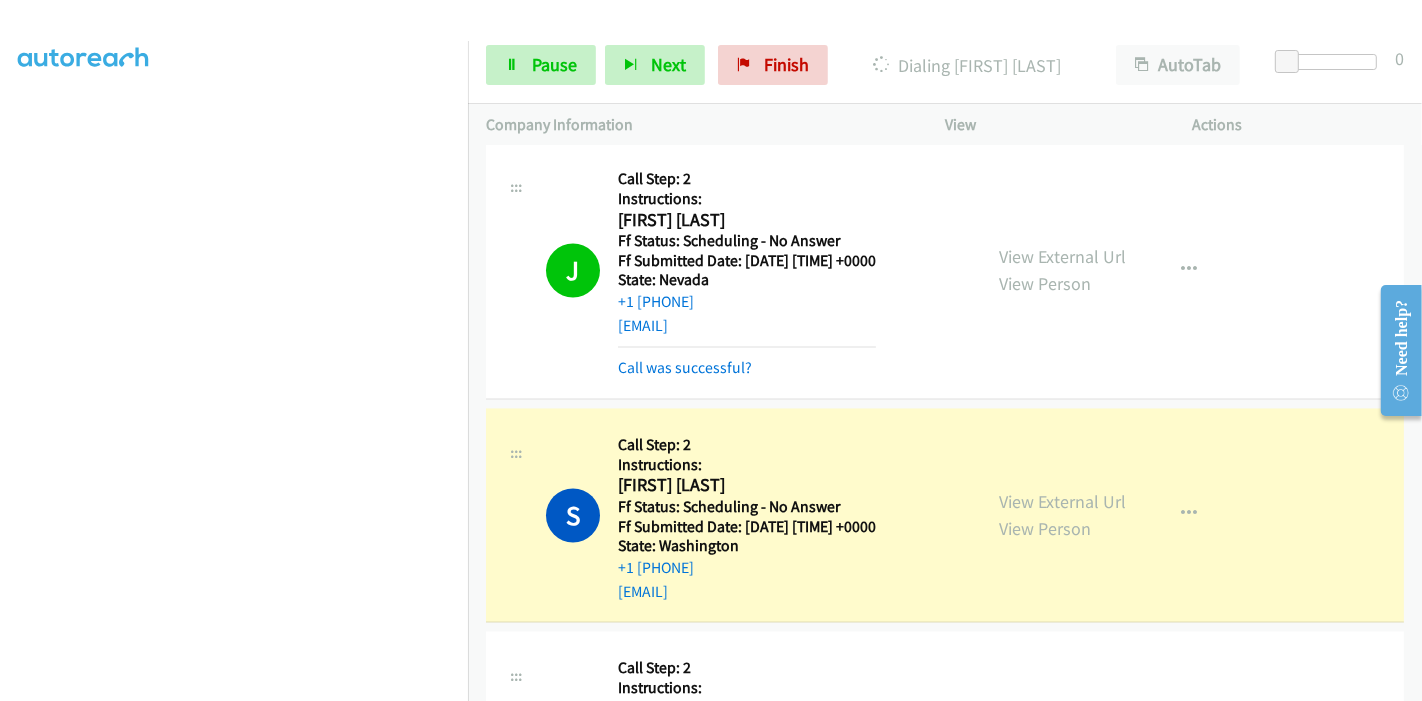 scroll, scrollTop: 3222, scrollLeft: 0, axis: vertical 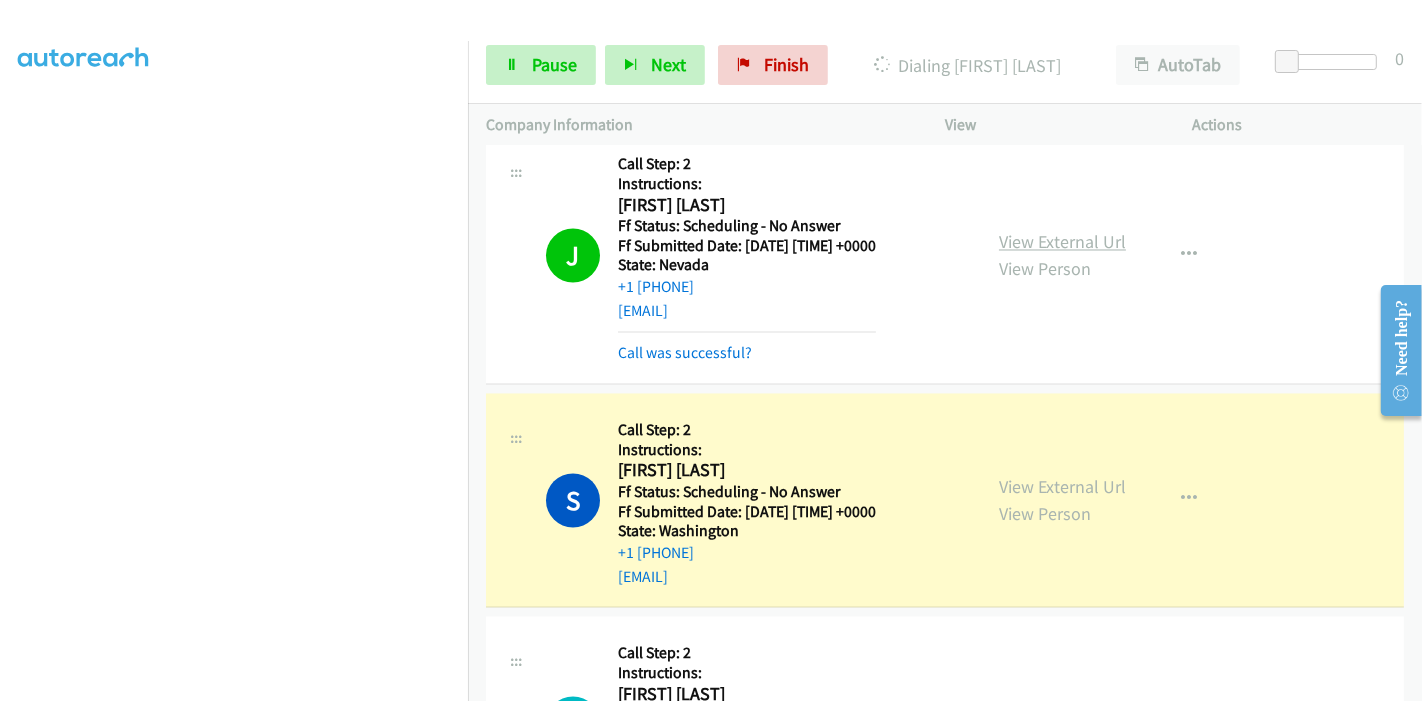 click on "View External Url" at bounding box center (1062, 242) 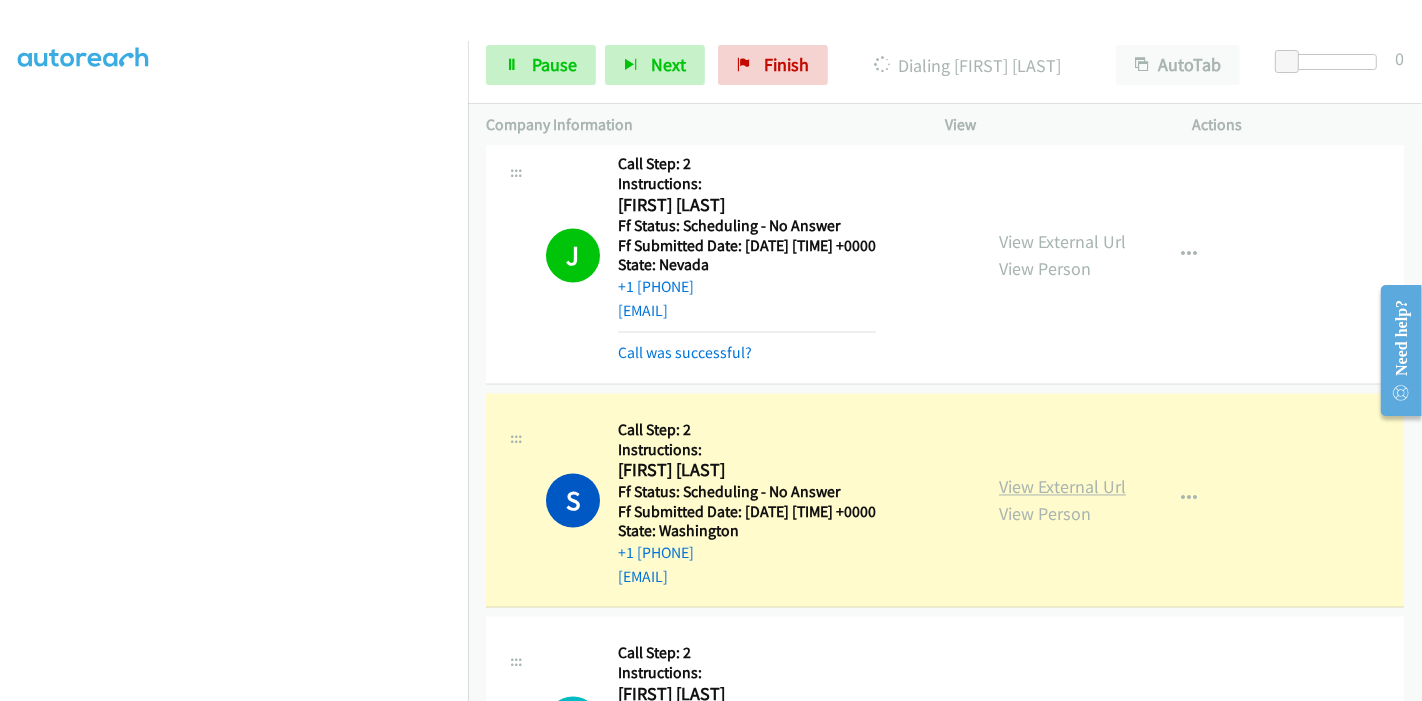 click on "View External Url" at bounding box center [1062, 487] 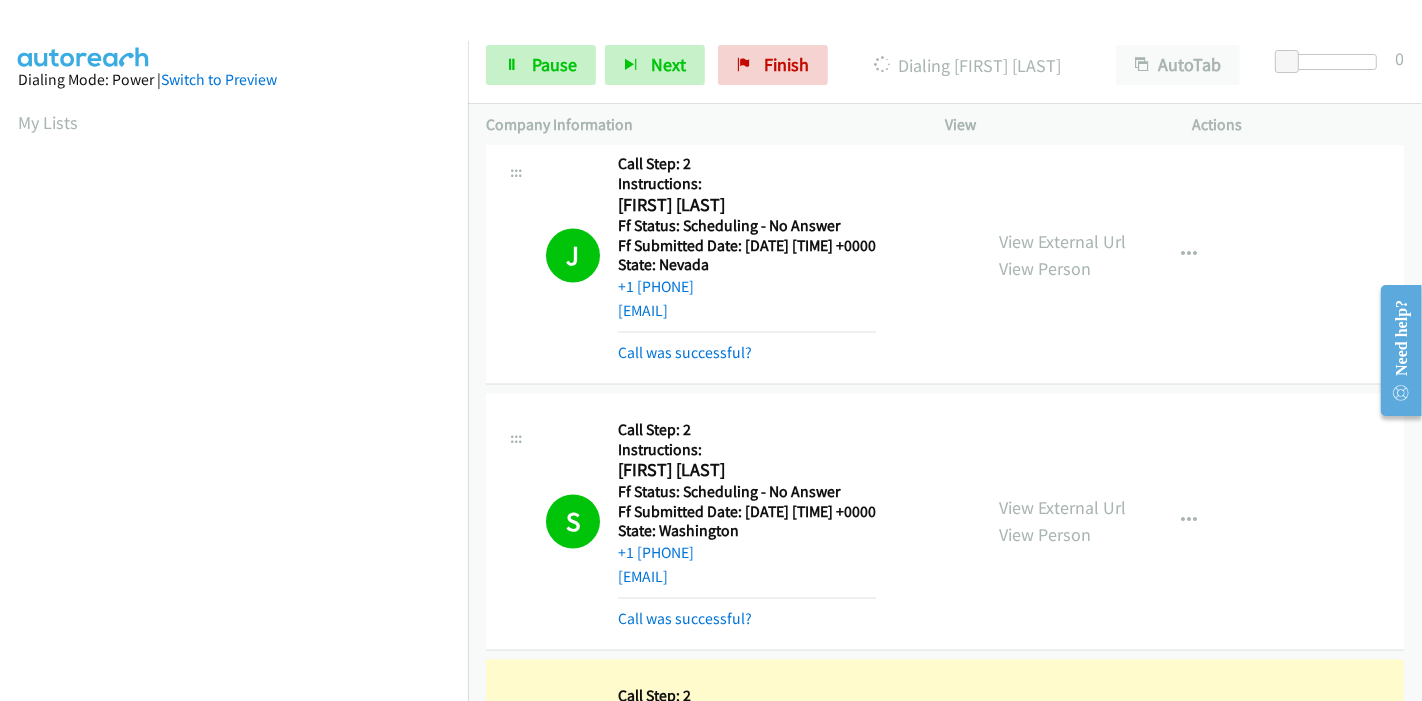 scroll, scrollTop: 422, scrollLeft: 0, axis: vertical 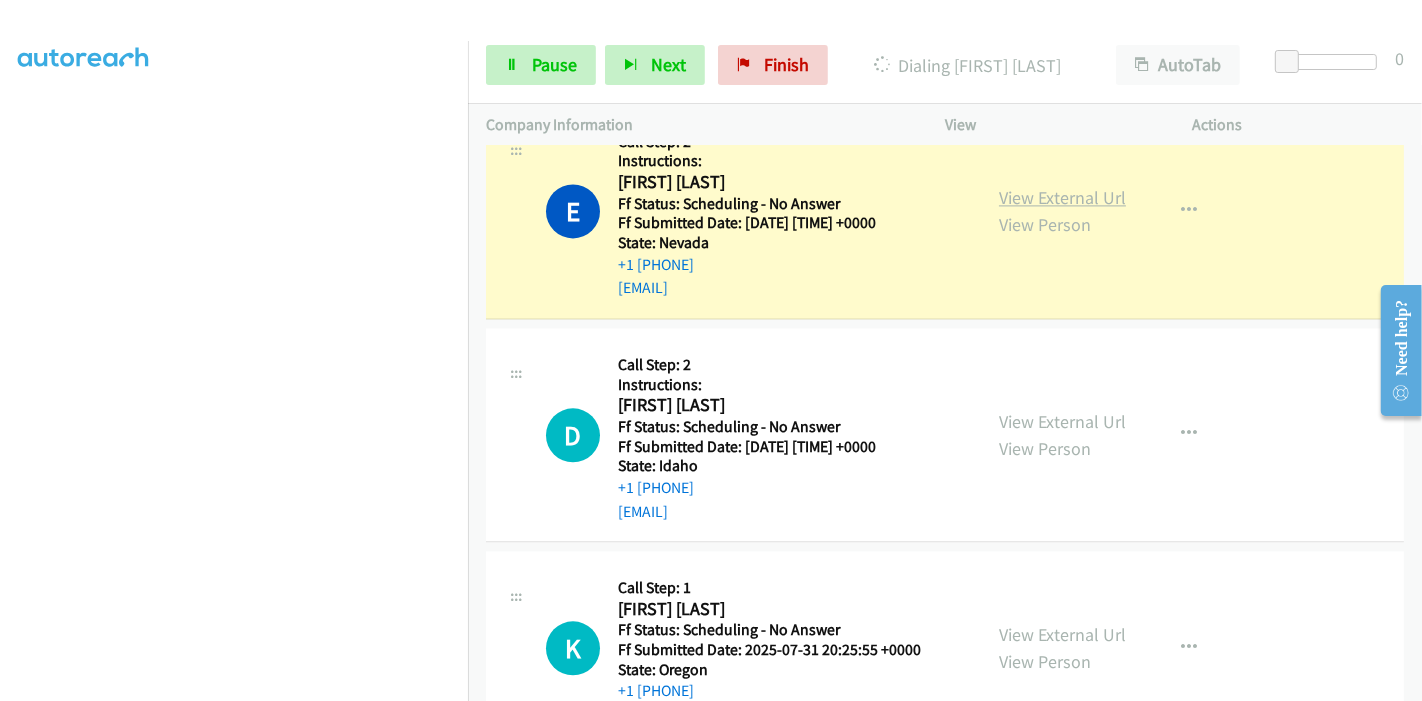 click on "View External Url" at bounding box center (1062, 197) 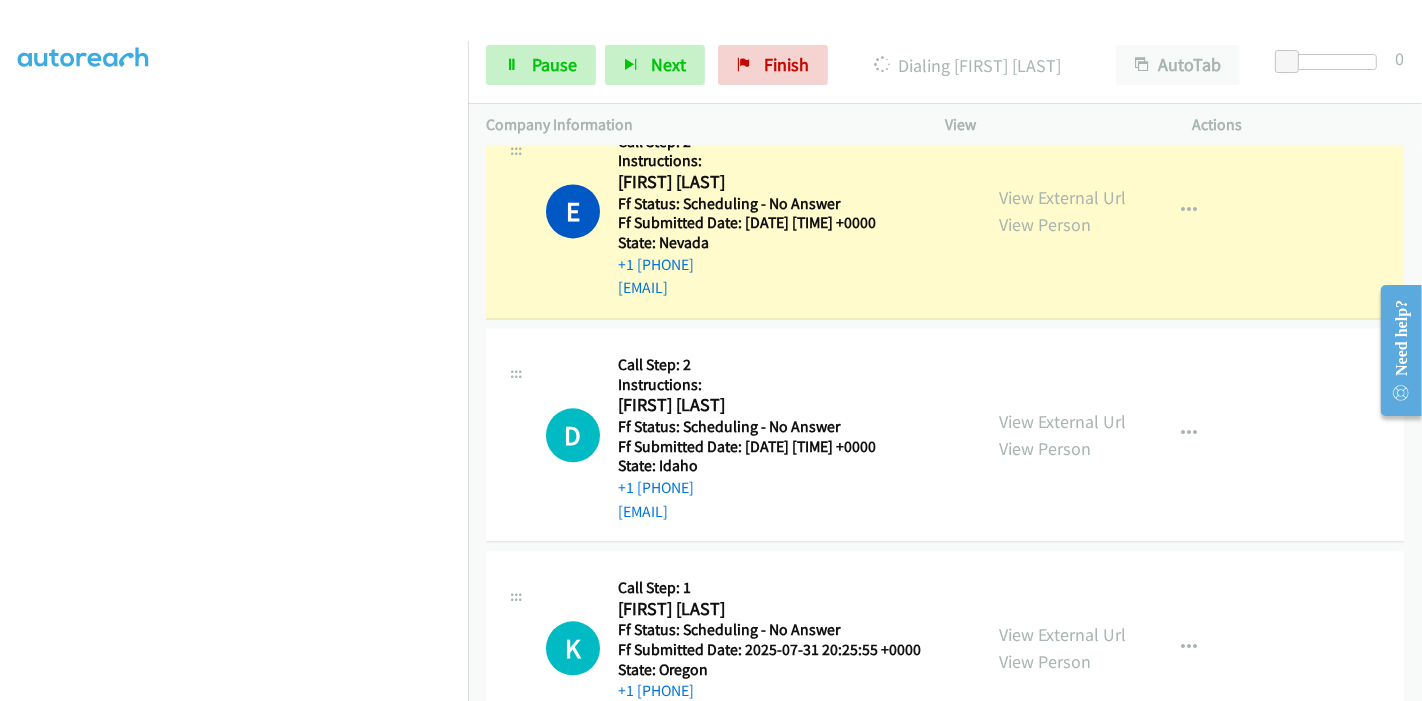 scroll, scrollTop: 0, scrollLeft: 0, axis: both 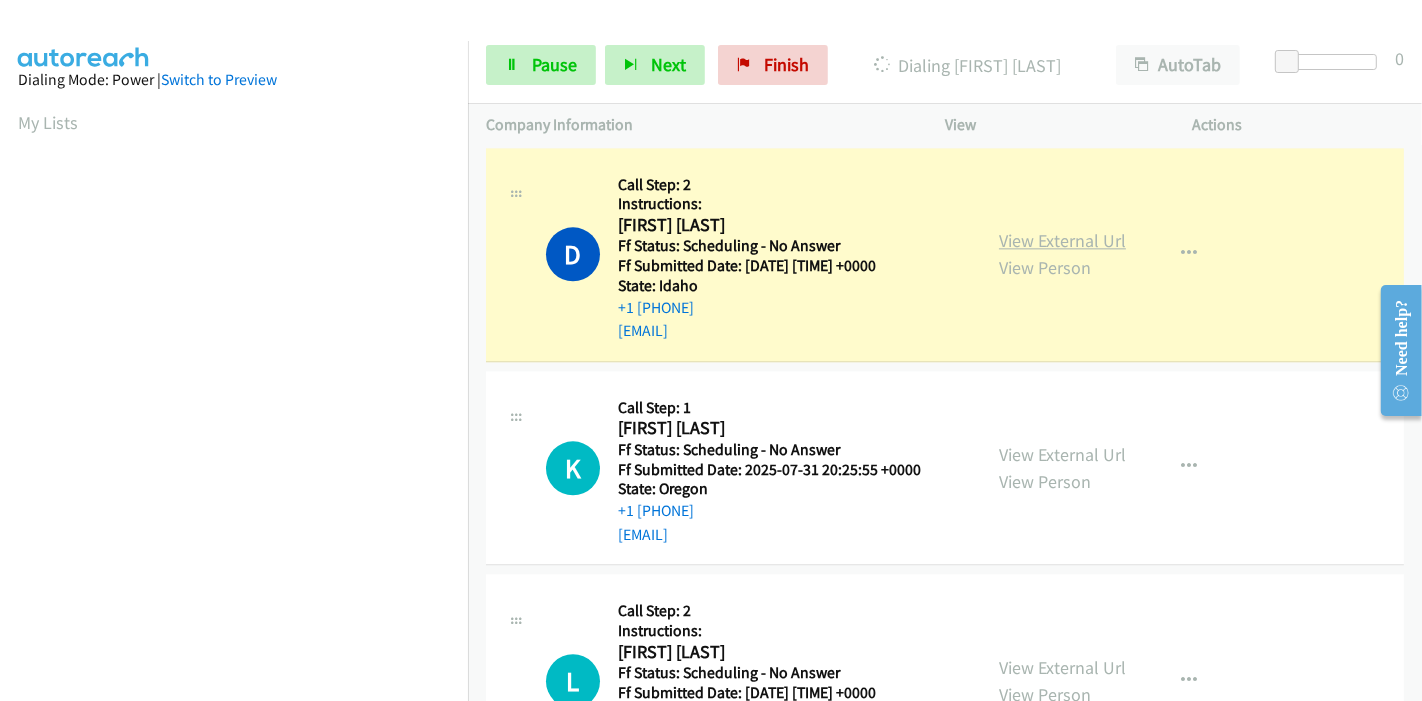 click on "View External Url" at bounding box center [1062, 240] 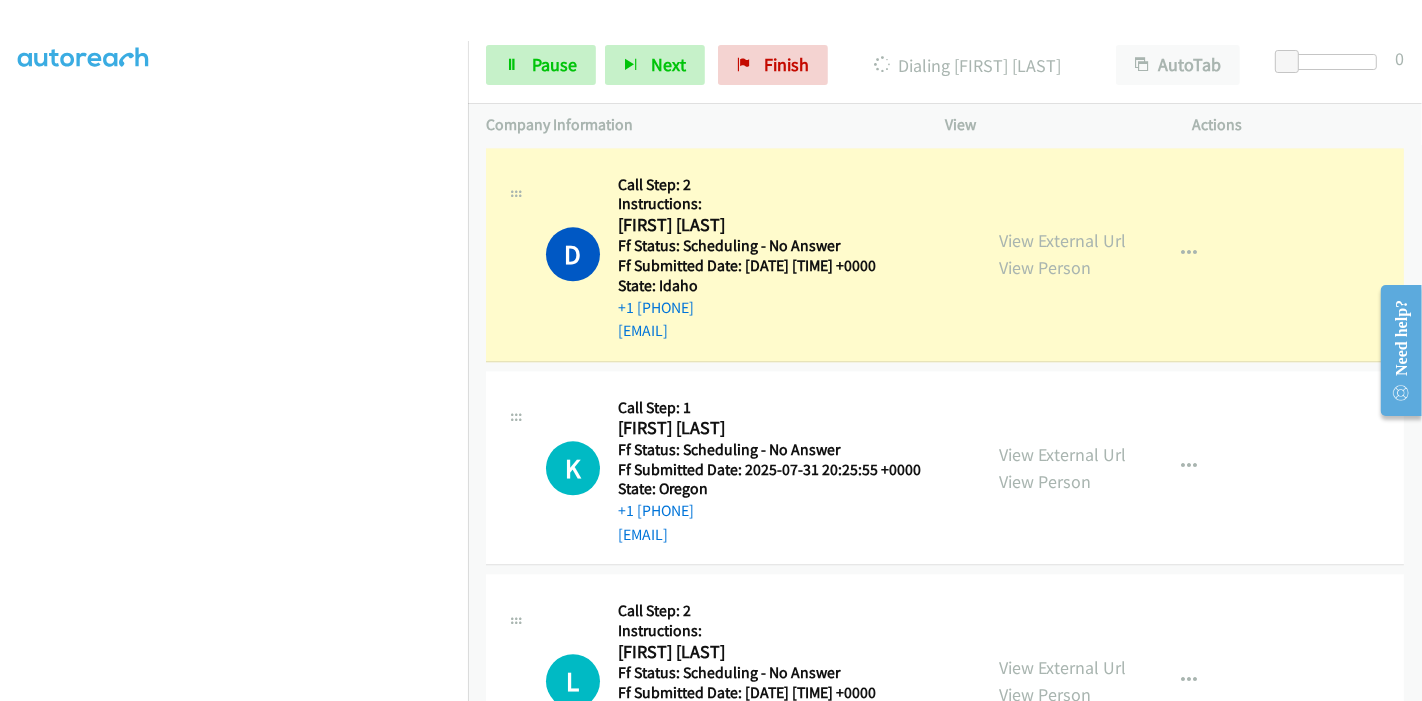 scroll, scrollTop: 422, scrollLeft: 0, axis: vertical 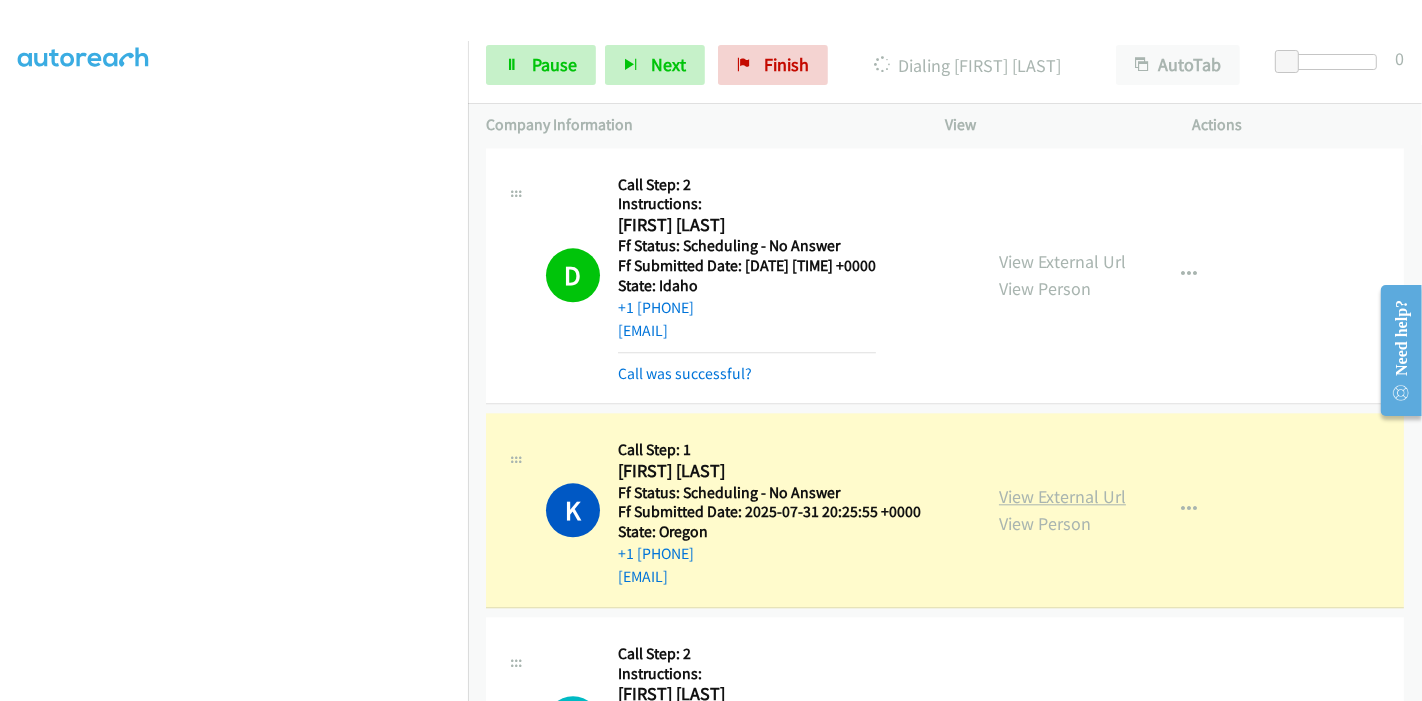 click on "View External Url" at bounding box center [1062, 496] 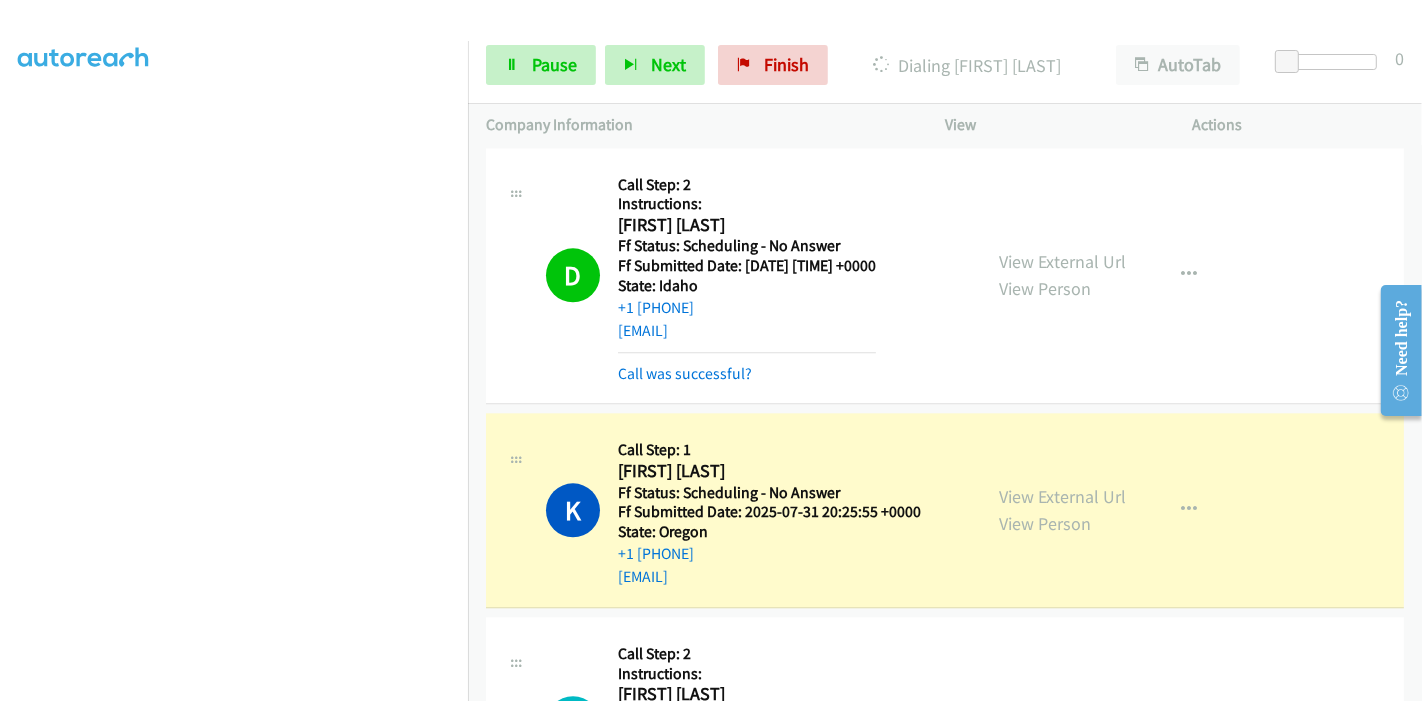 scroll, scrollTop: 0, scrollLeft: 0, axis: both 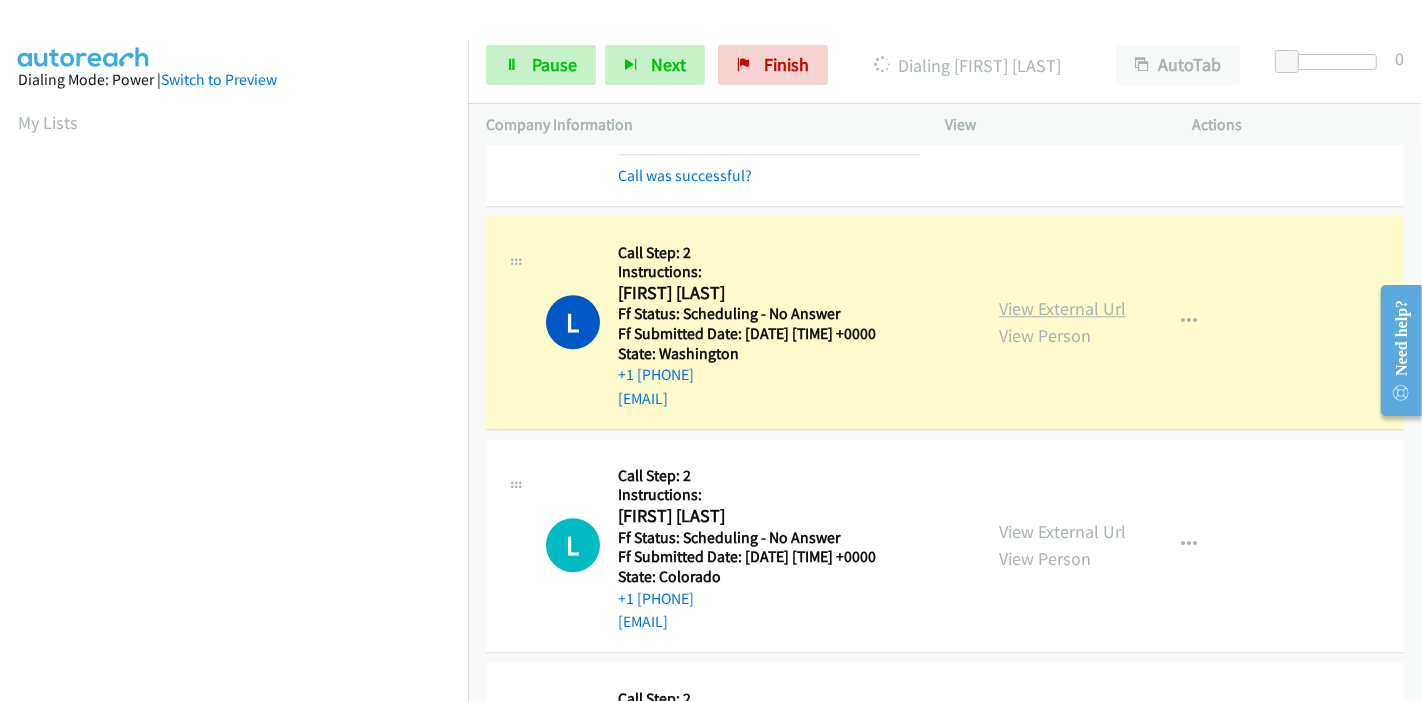 click on "View External Url" at bounding box center [1062, 308] 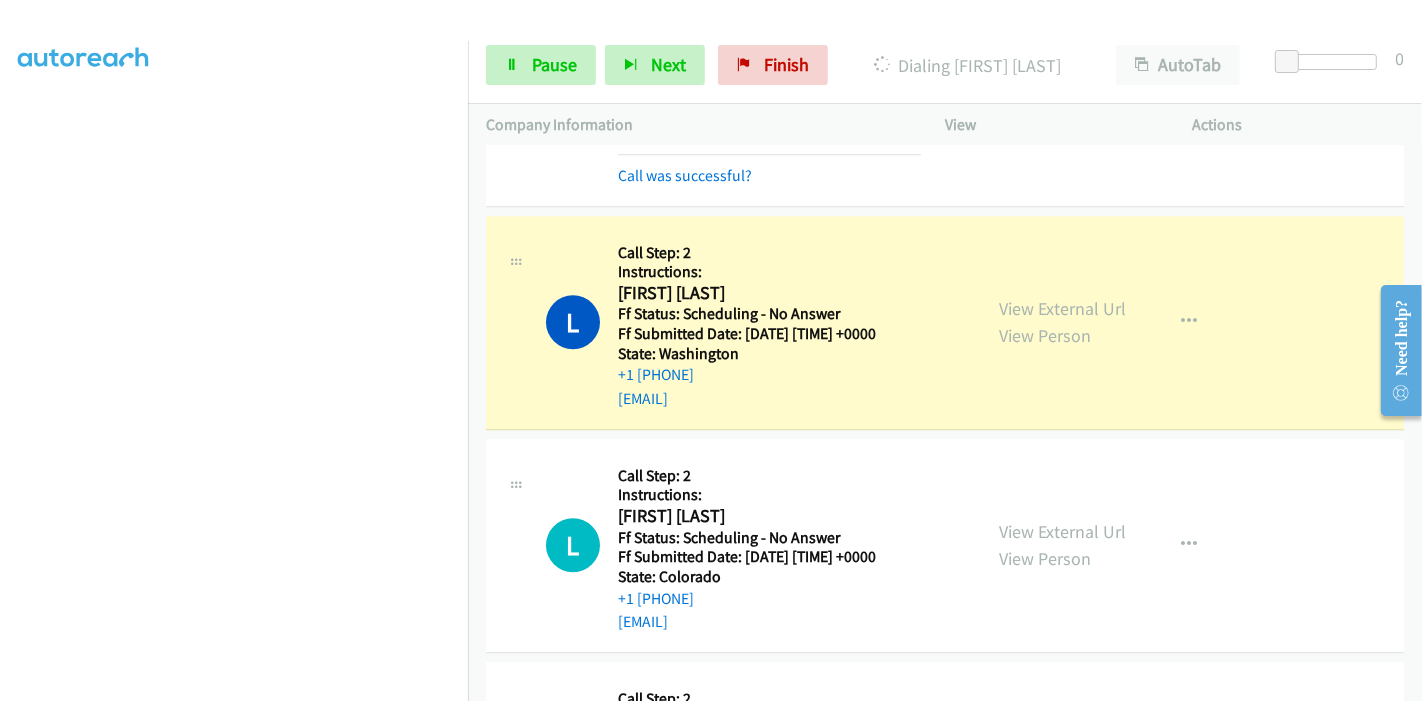 scroll, scrollTop: 0, scrollLeft: 0, axis: both 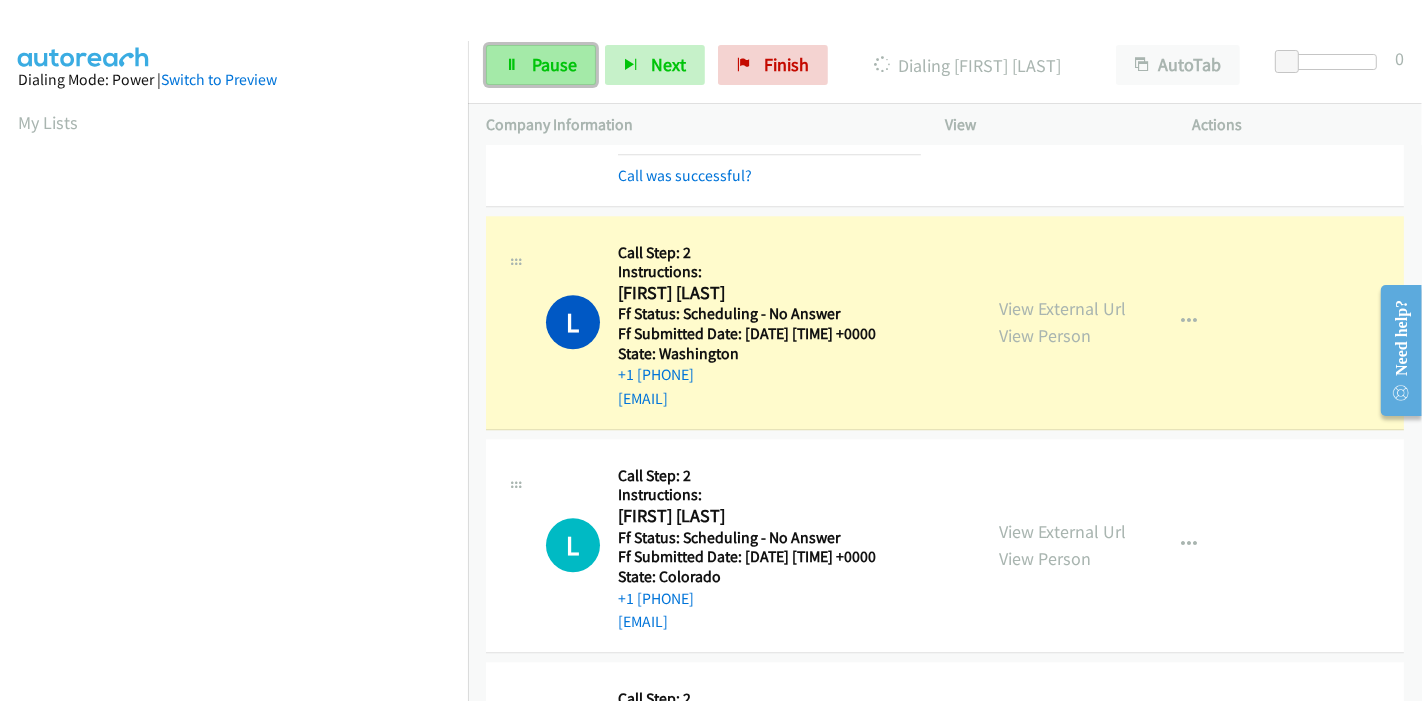 click on "Pause" at bounding box center [554, 64] 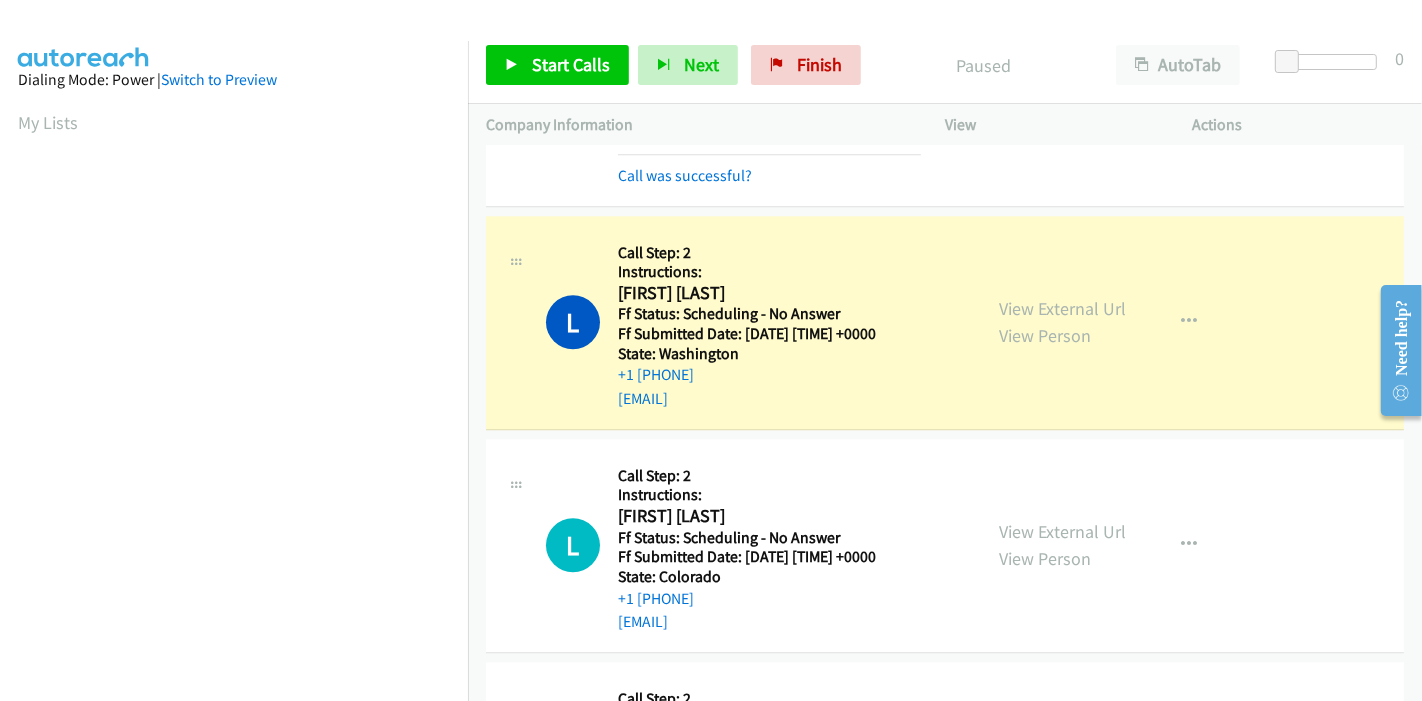 scroll, scrollTop: 422, scrollLeft: 0, axis: vertical 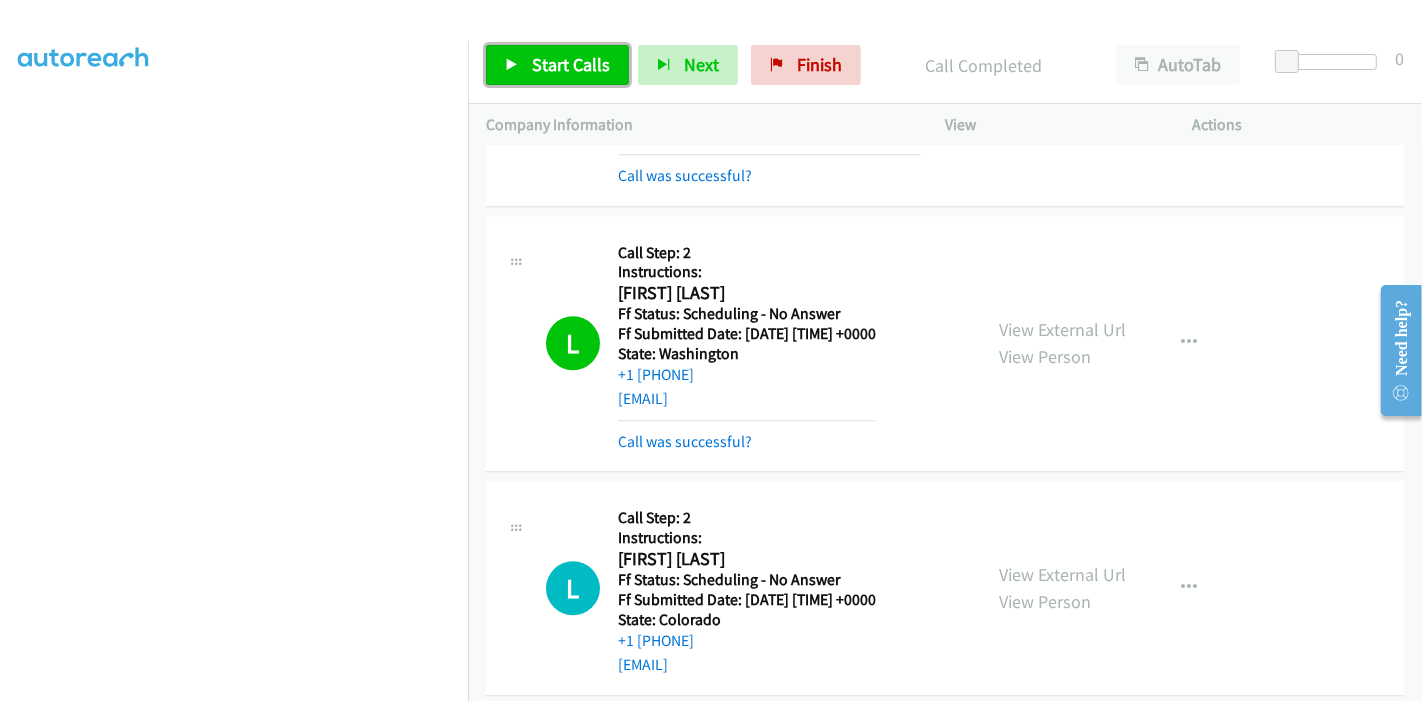 click on "Start Calls" at bounding box center [571, 64] 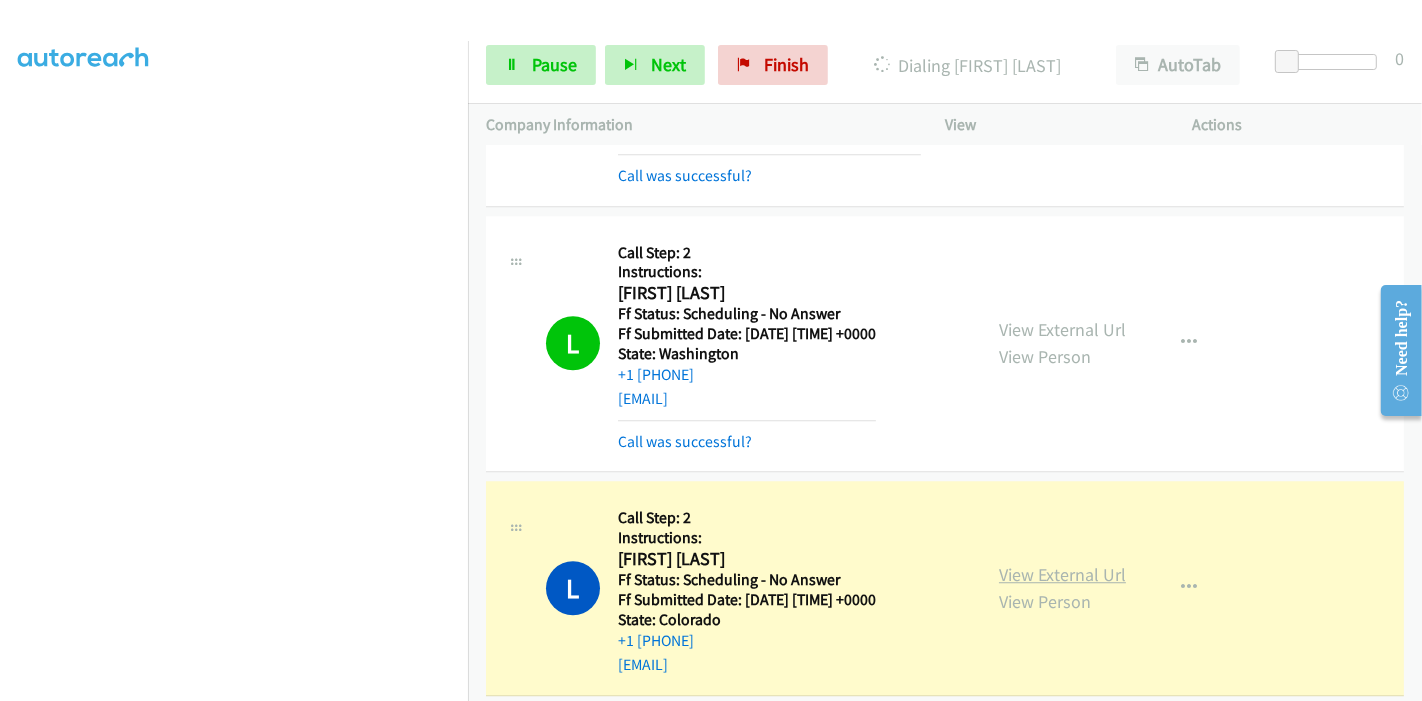 click on "View External Url" at bounding box center [1062, 574] 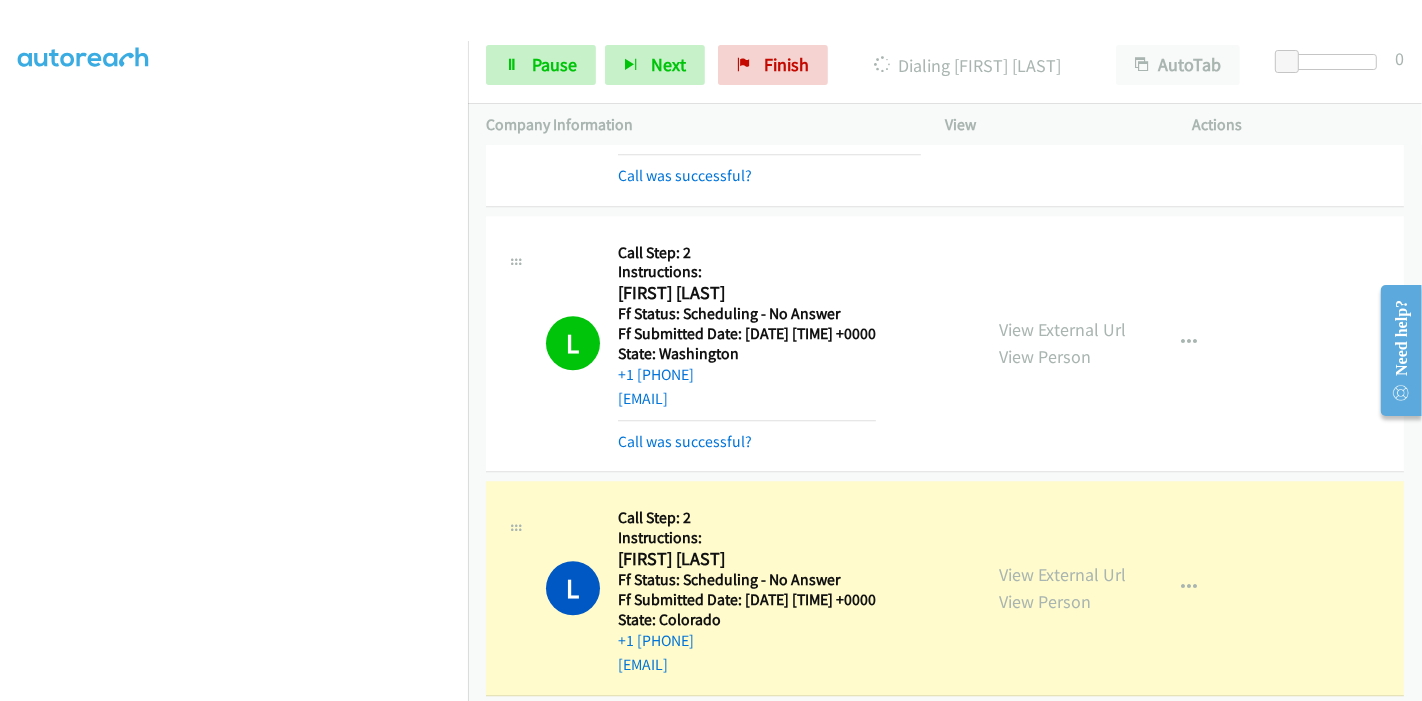scroll, scrollTop: 0, scrollLeft: 0, axis: both 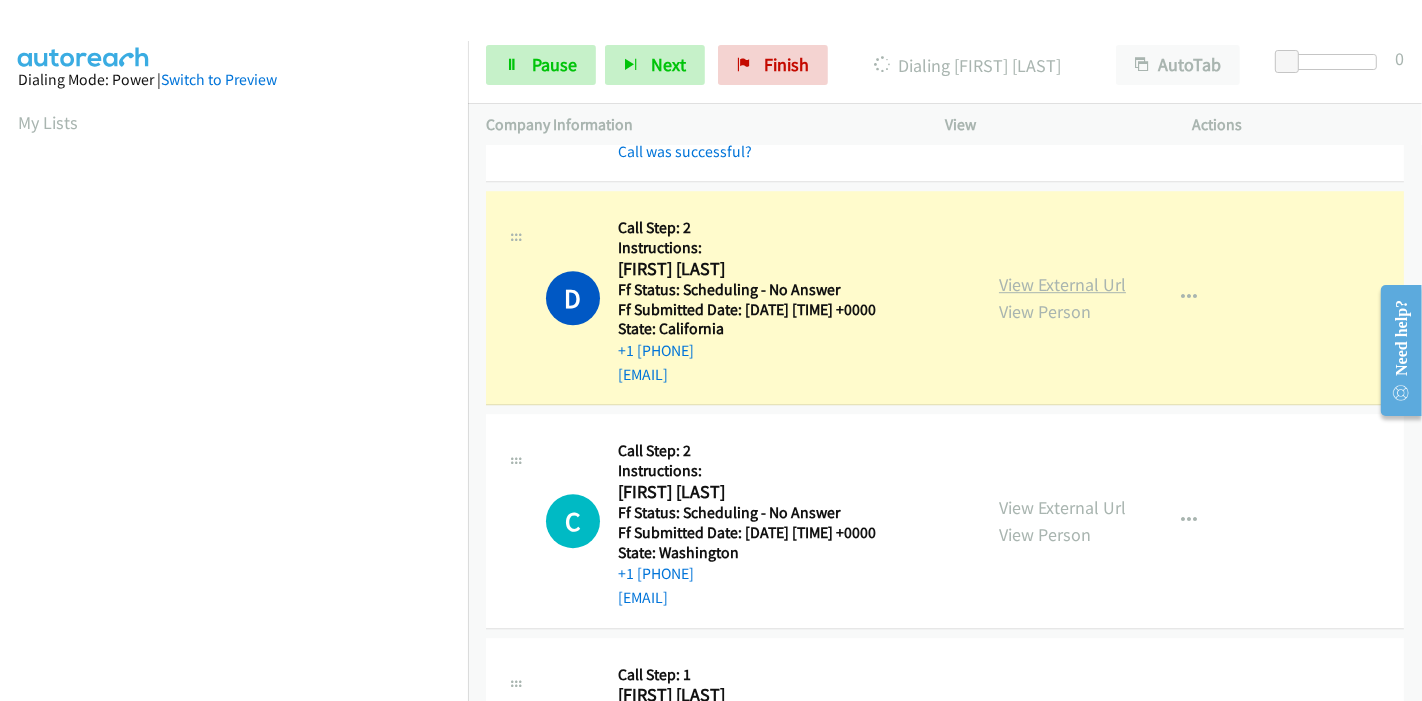 click on "View External Url" at bounding box center [1062, 284] 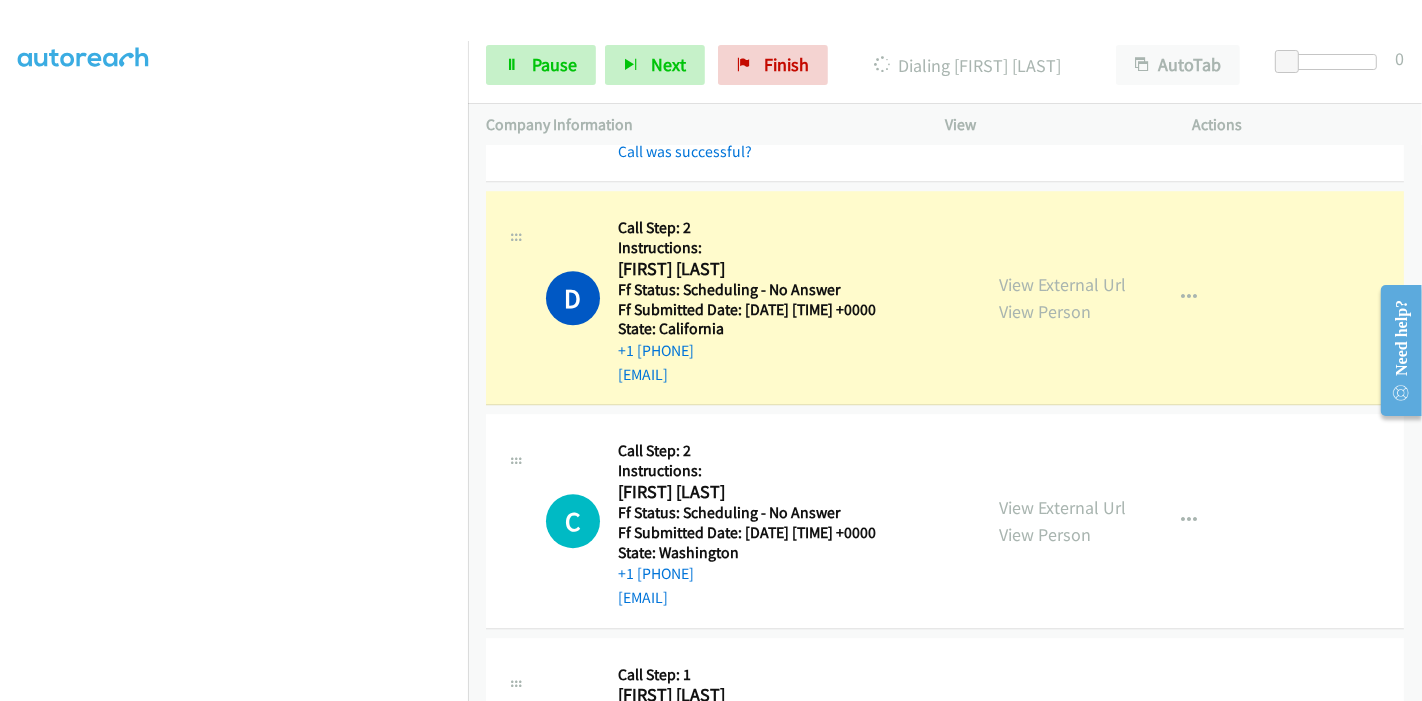 scroll, scrollTop: 0, scrollLeft: 0, axis: both 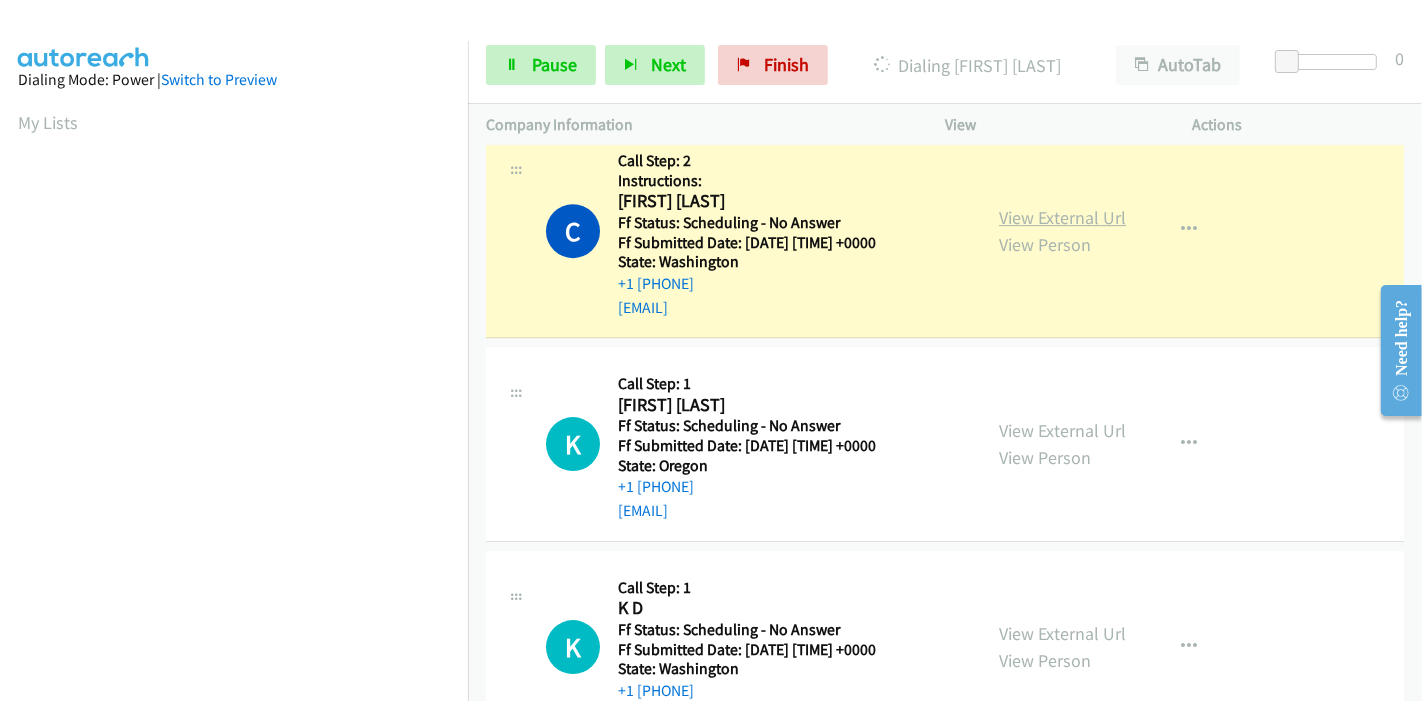 click on "View External Url" at bounding box center [1062, 217] 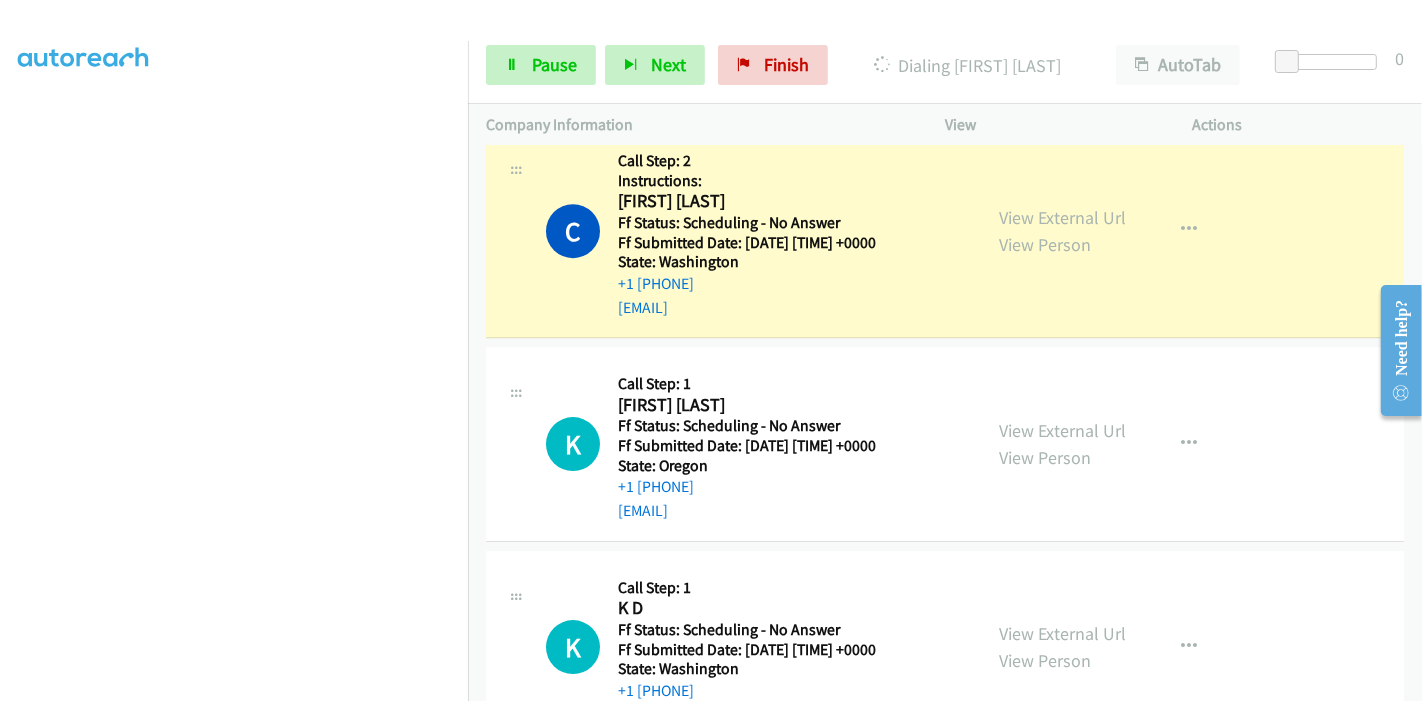 scroll, scrollTop: 0, scrollLeft: 0, axis: both 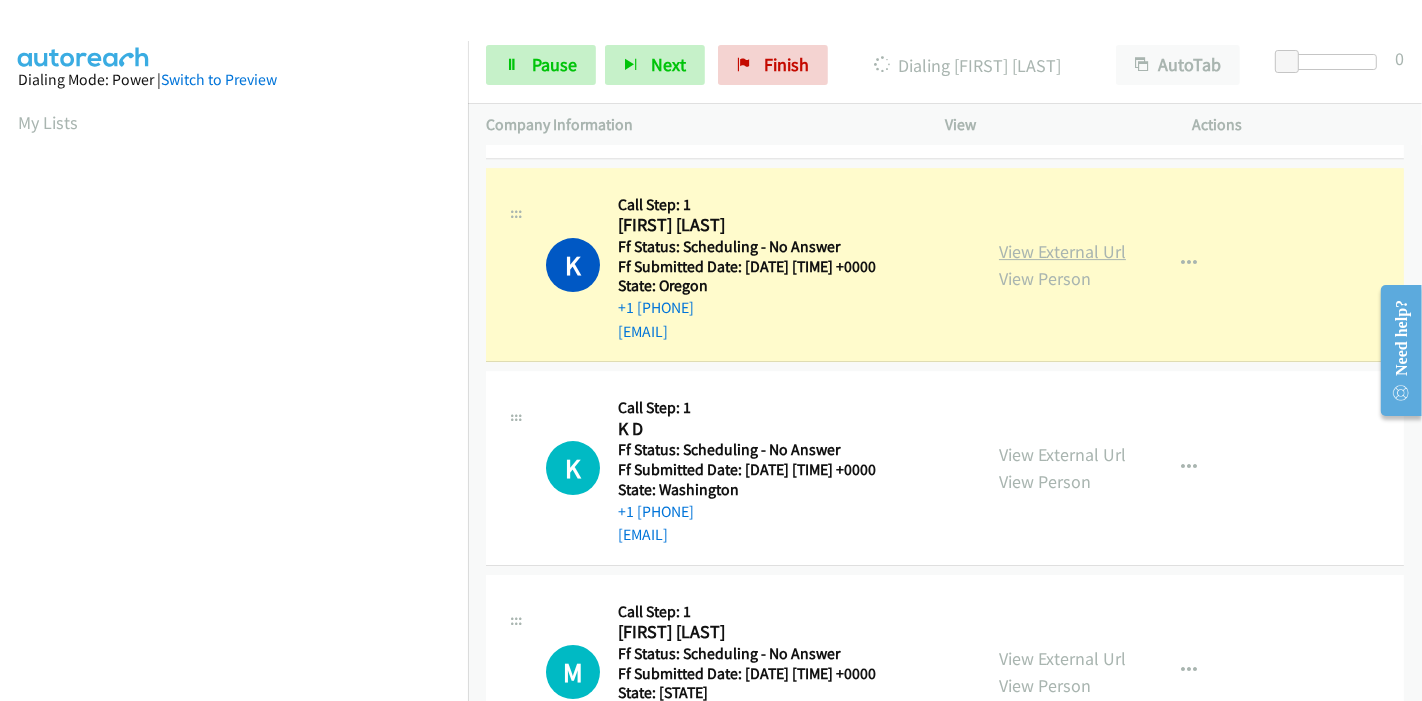 click on "View External Url" at bounding box center [1062, 251] 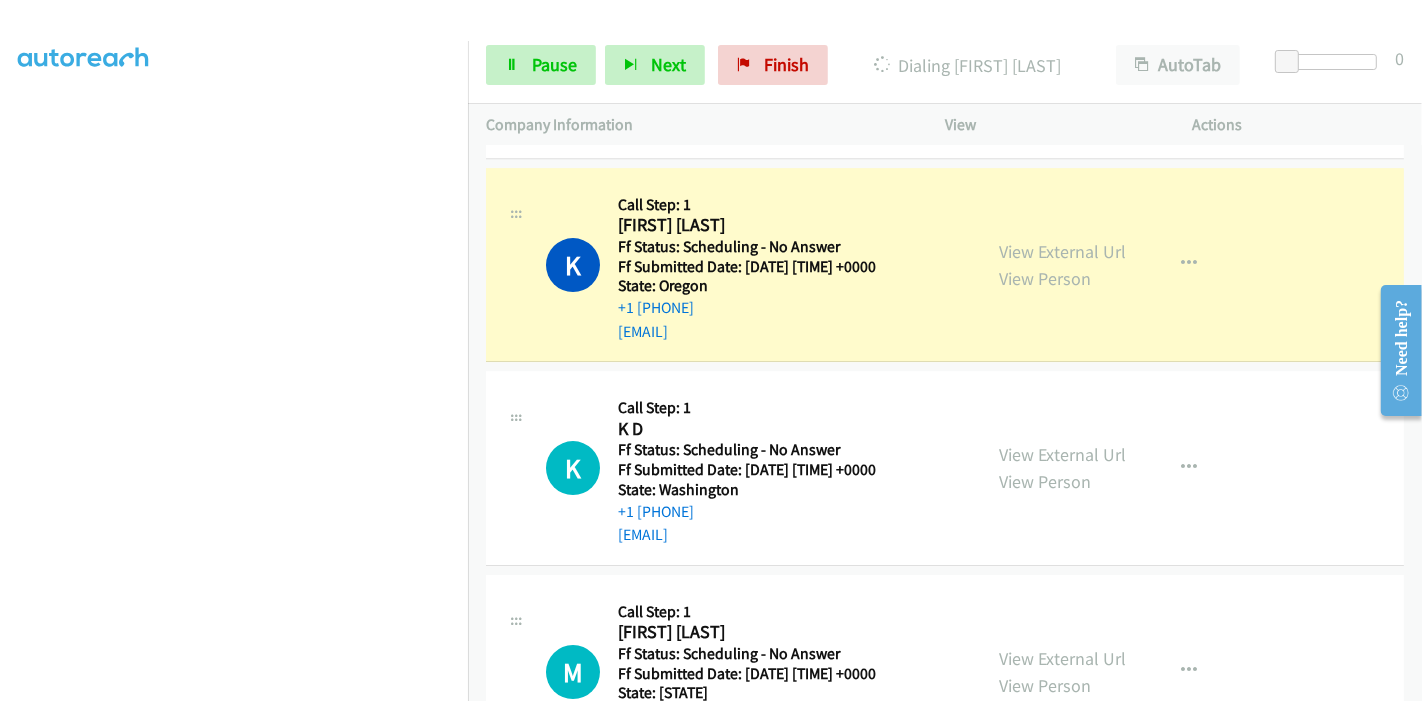 scroll, scrollTop: 0, scrollLeft: 0, axis: both 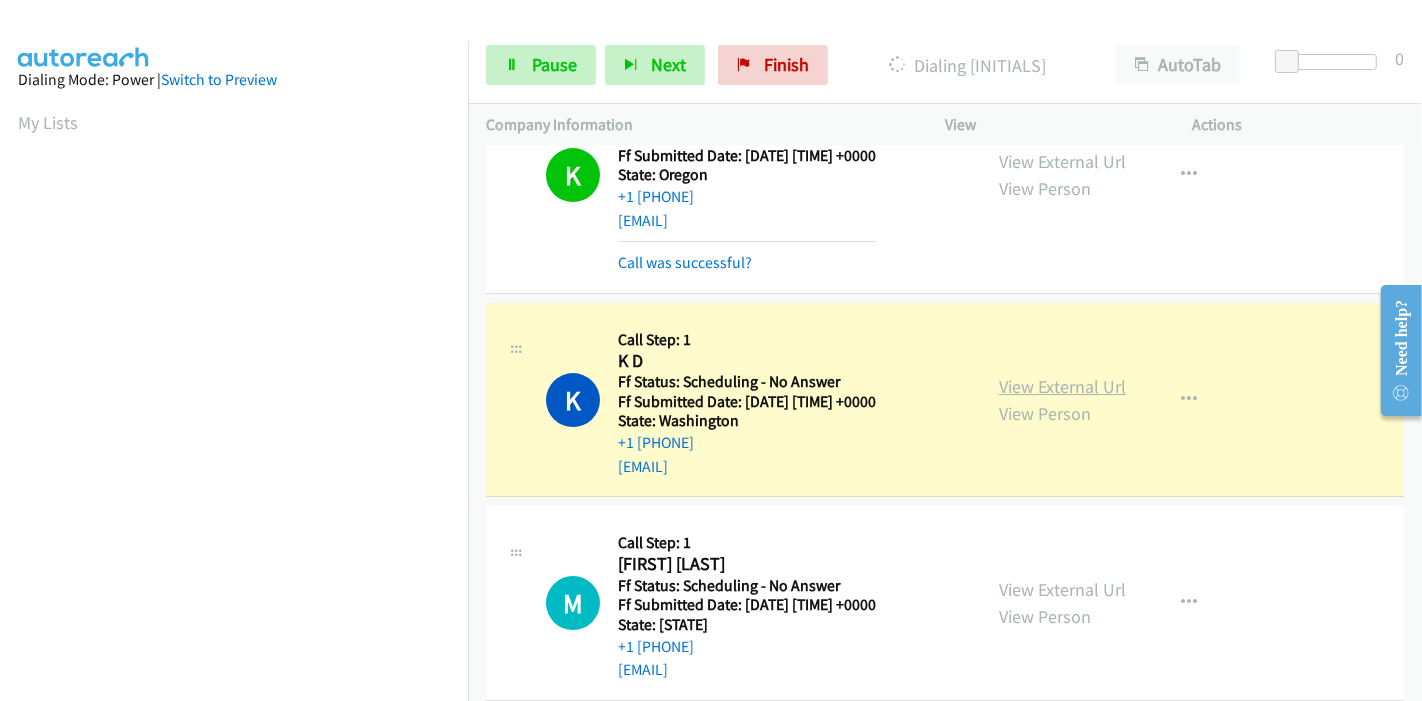 click on "View External Url" at bounding box center [1062, 386] 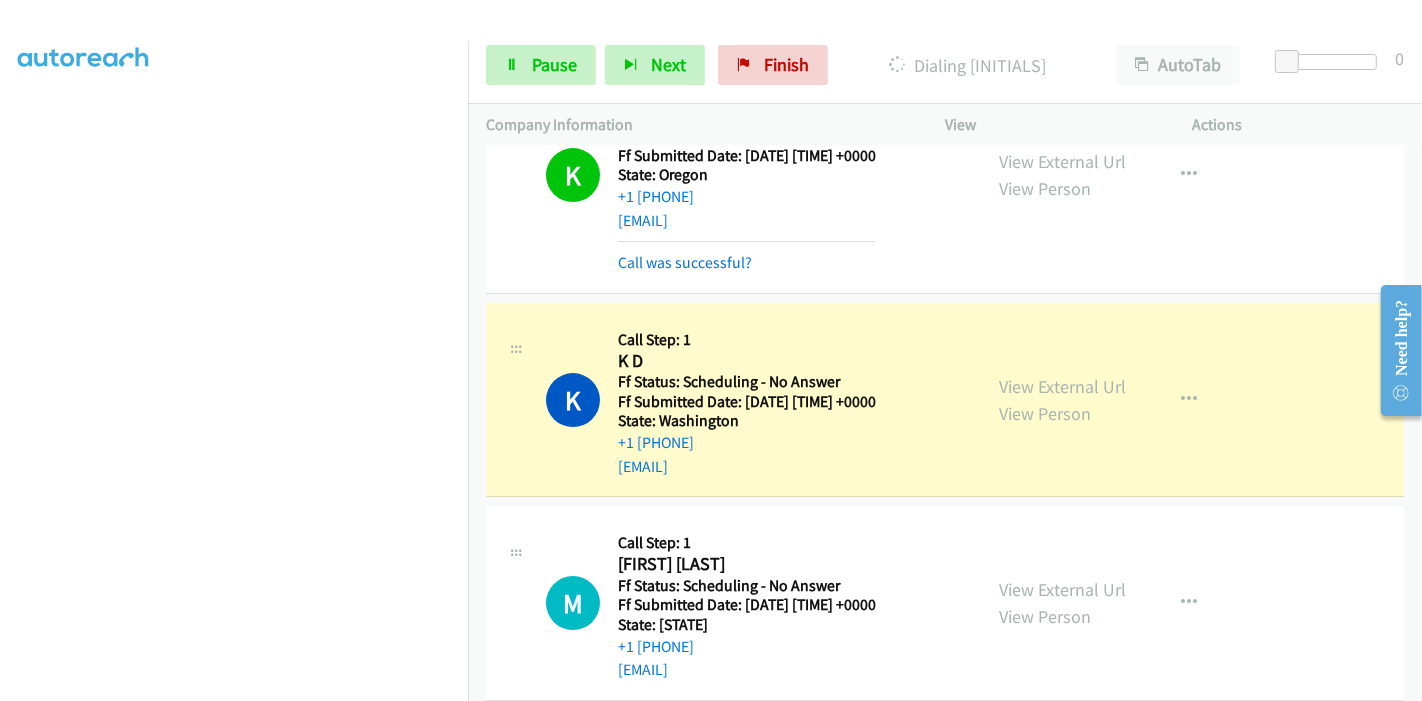 scroll, scrollTop: 0, scrollLeft: 0, axis: both 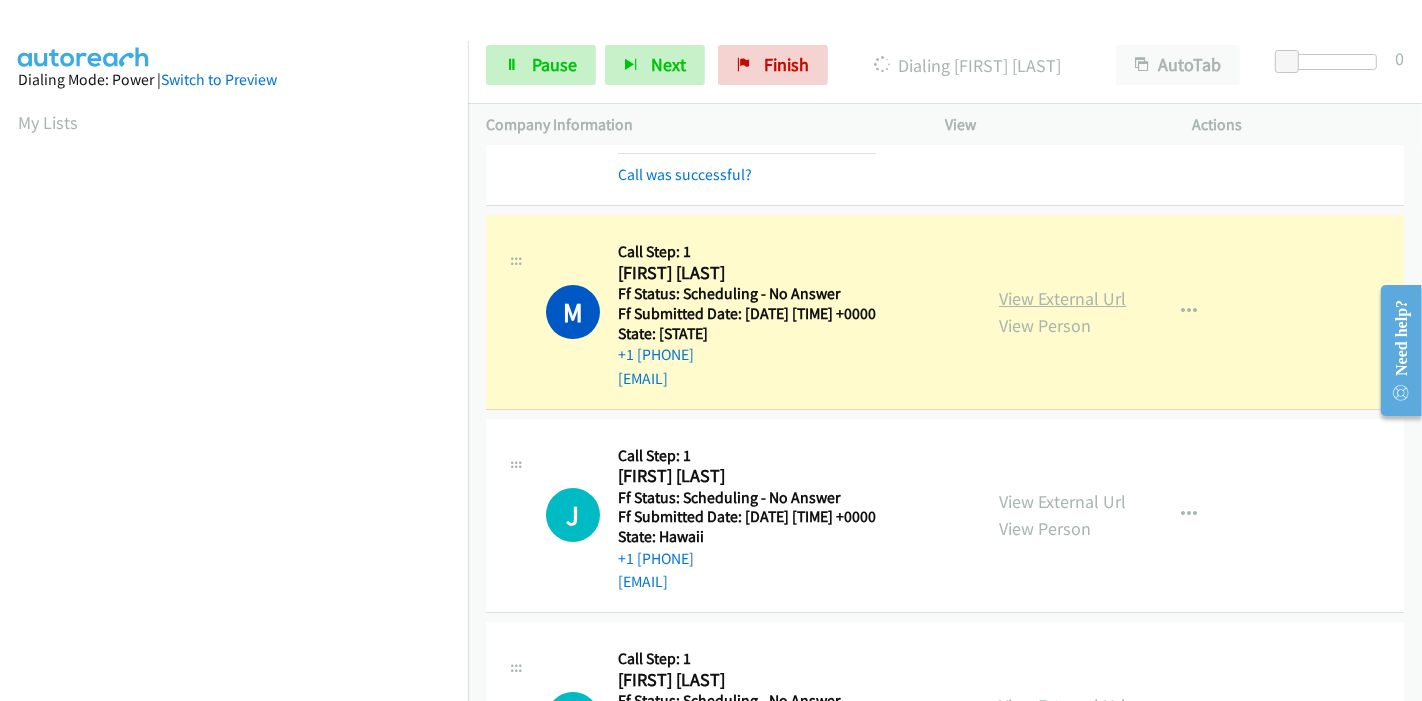 click on "View External Url" at bounding box center (1062, 298) 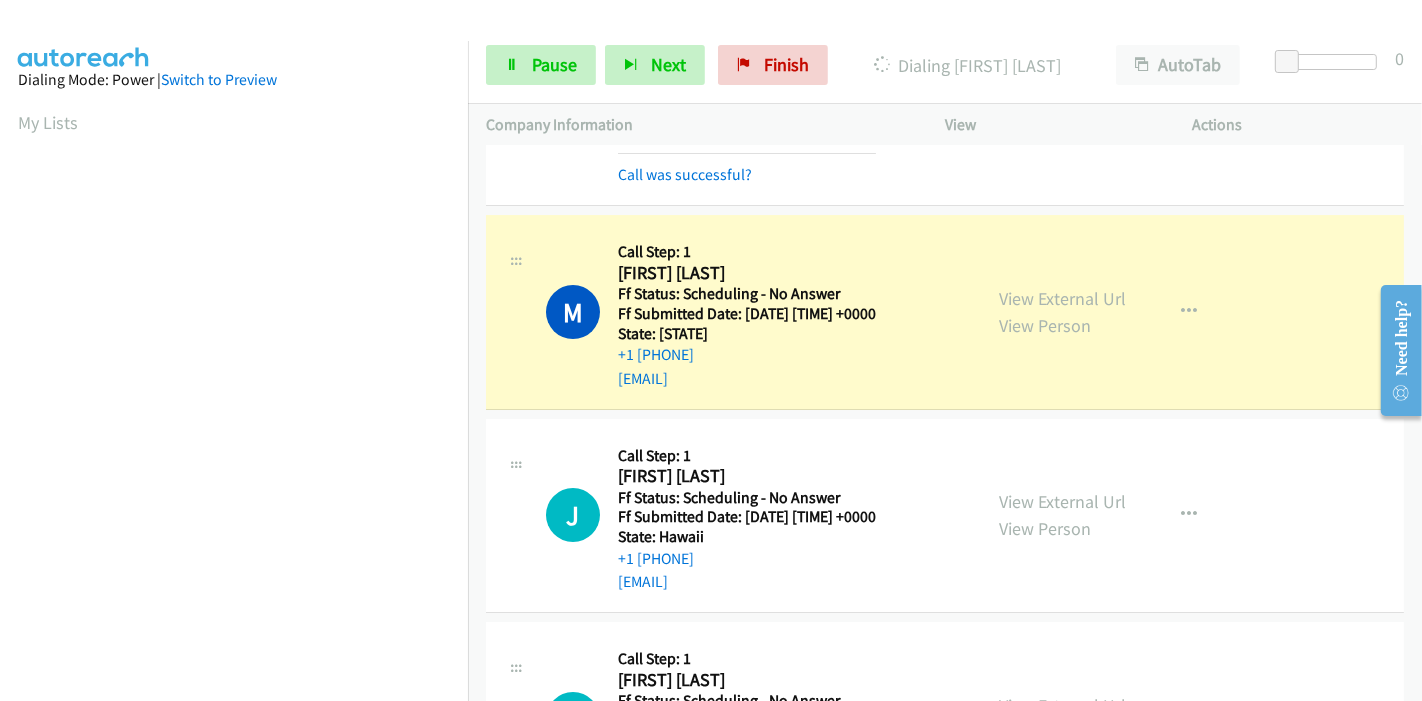 scroll, scrollTop: 422, scrollLeft: 0, axis: vertical 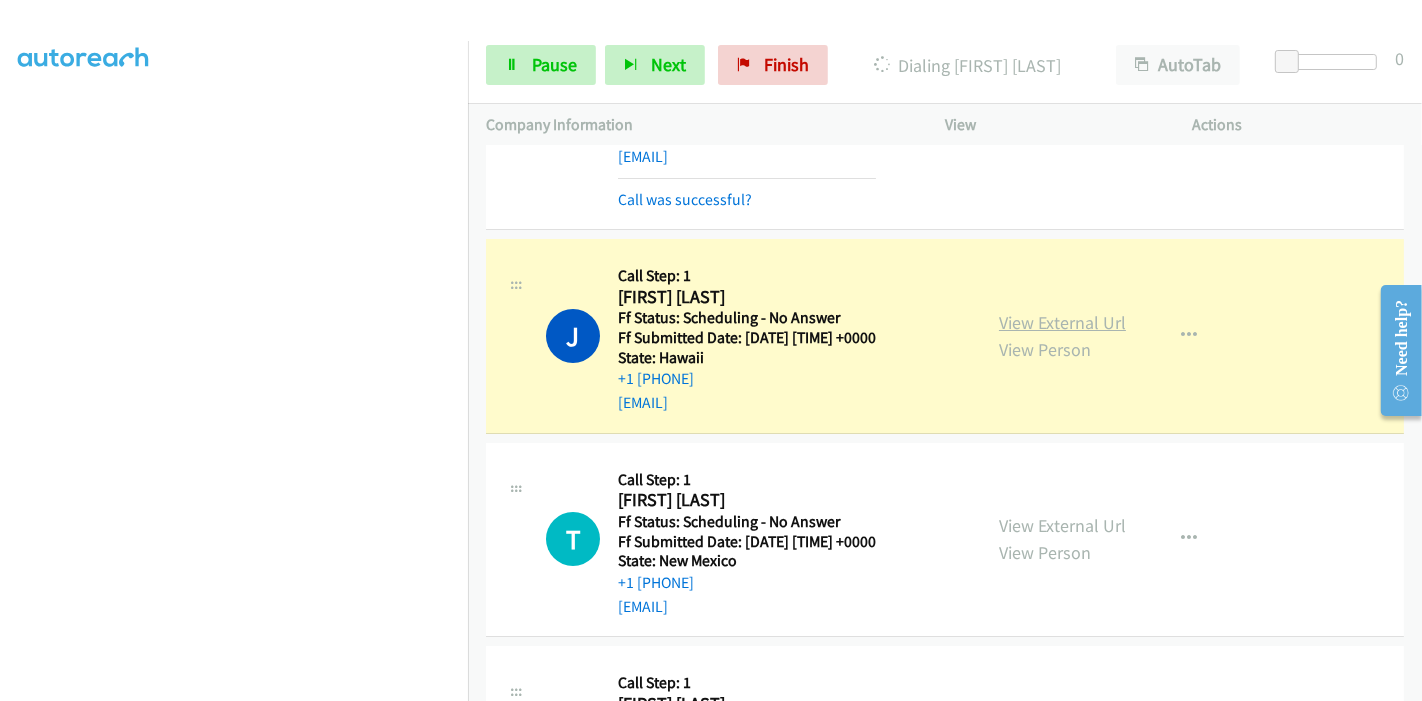 click on "View External Url" at bounding box center (1062, 322) 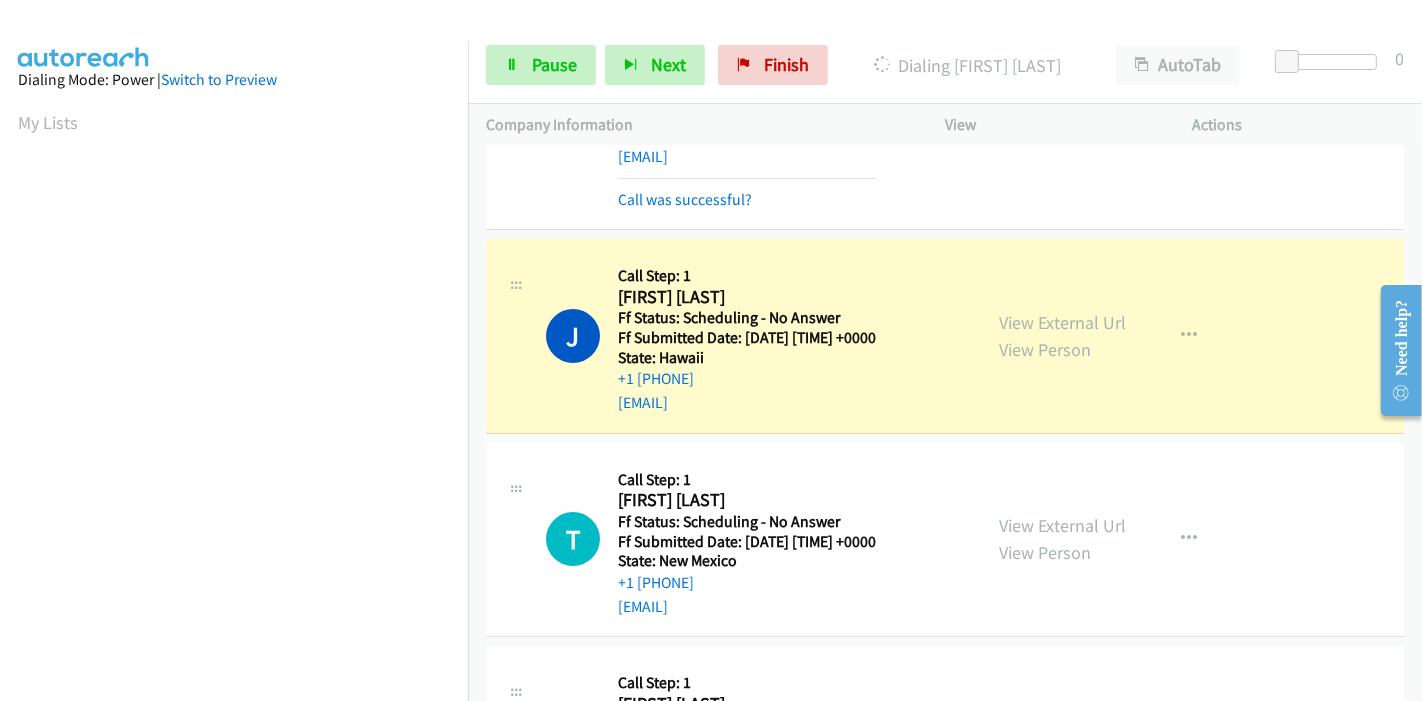 scroll, scrollTop: 422, scrollLeft: 0, axis: vertical 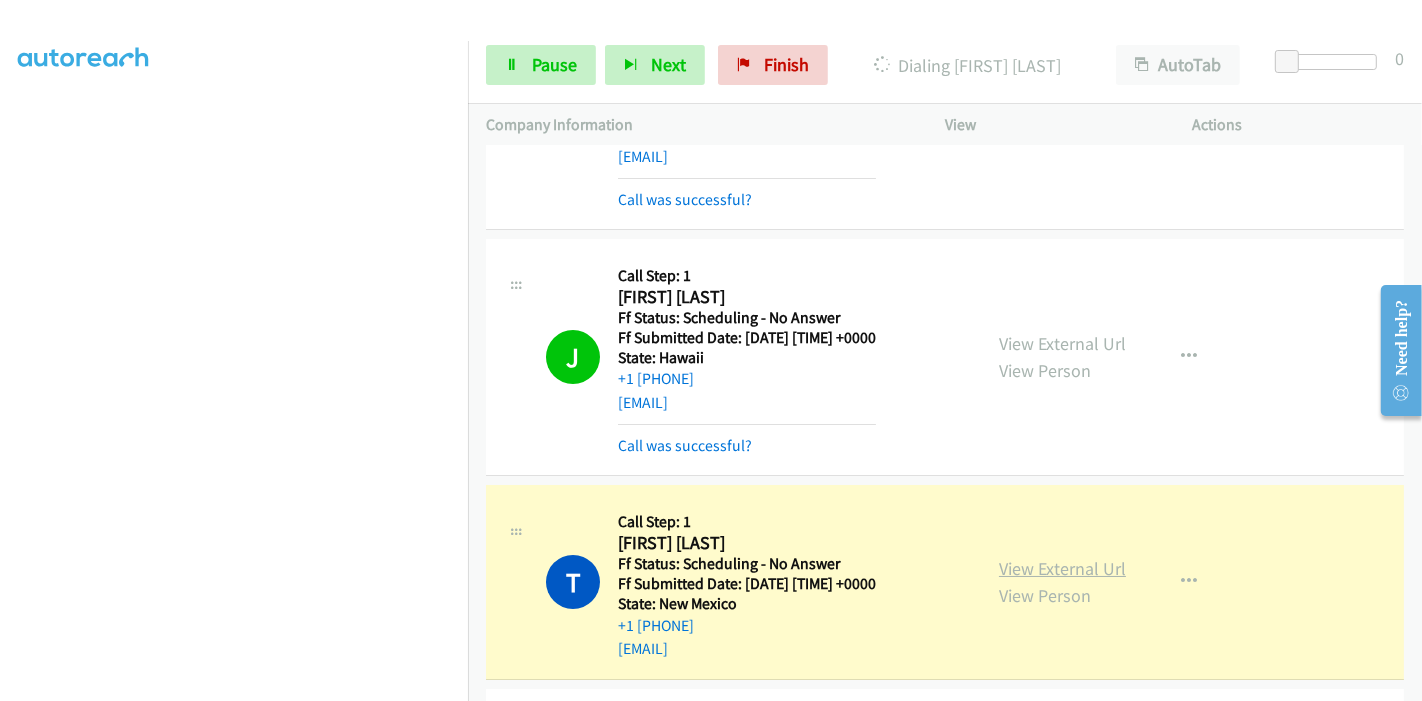 click on "View External Url" at bounding box center [1062, 568] 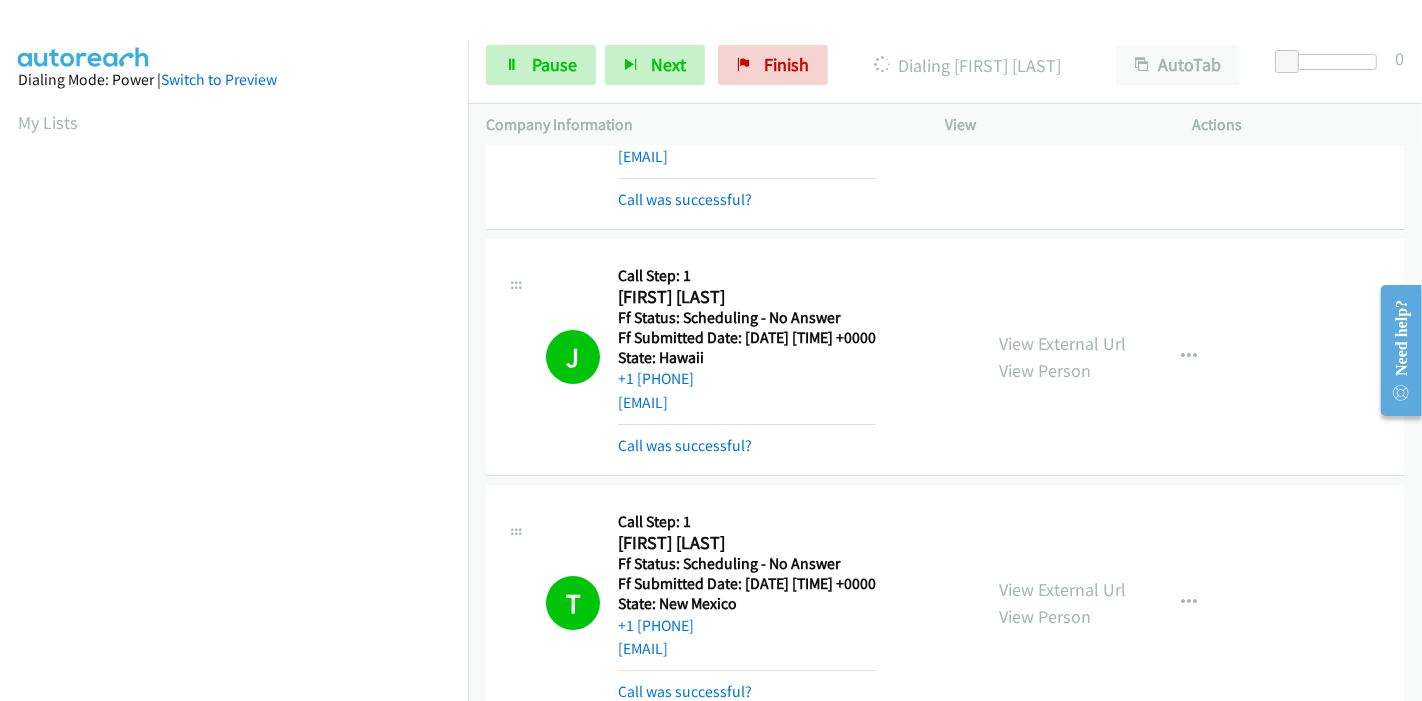 scroll, scrollTop: 422, scrollLeft: 0, axis: vertical 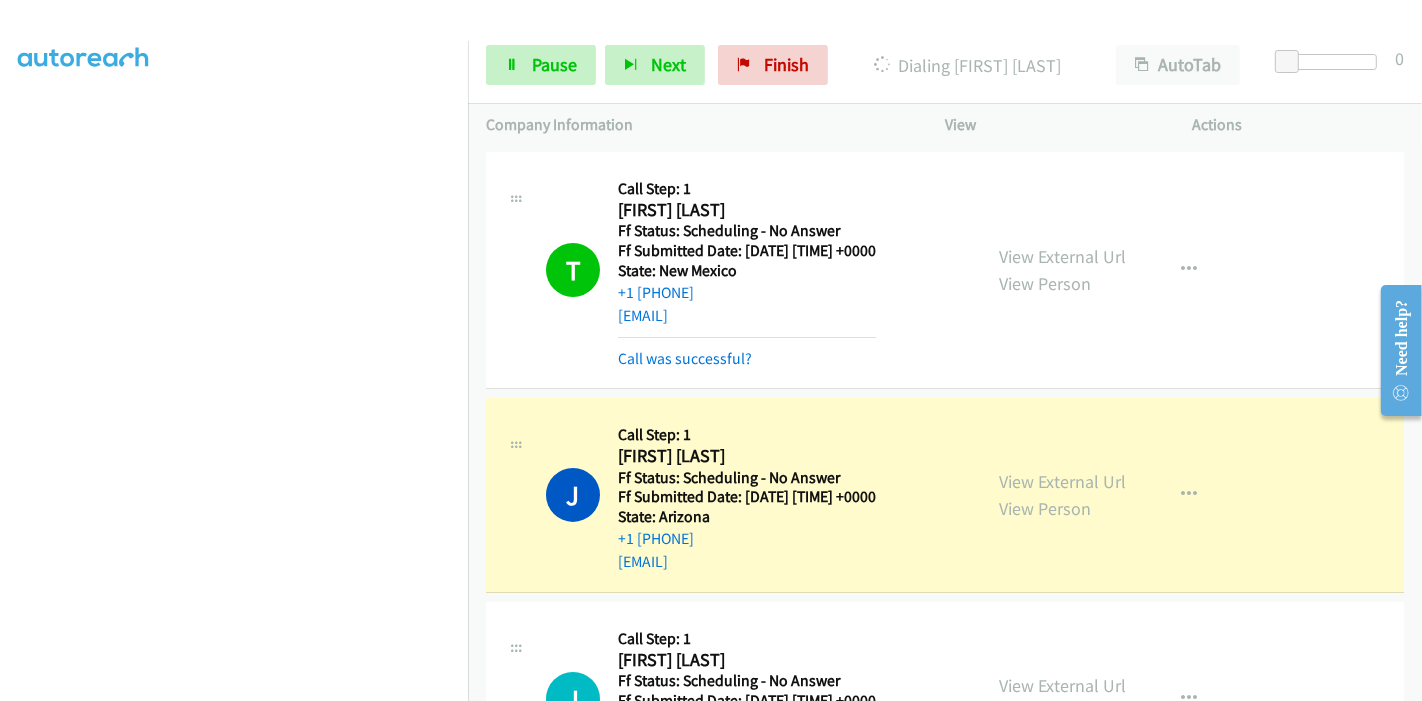drag, startPoint x: 1038, startPoint y: 466, endPoint x: 1008, endPoint y: 451, distance: 33.54102 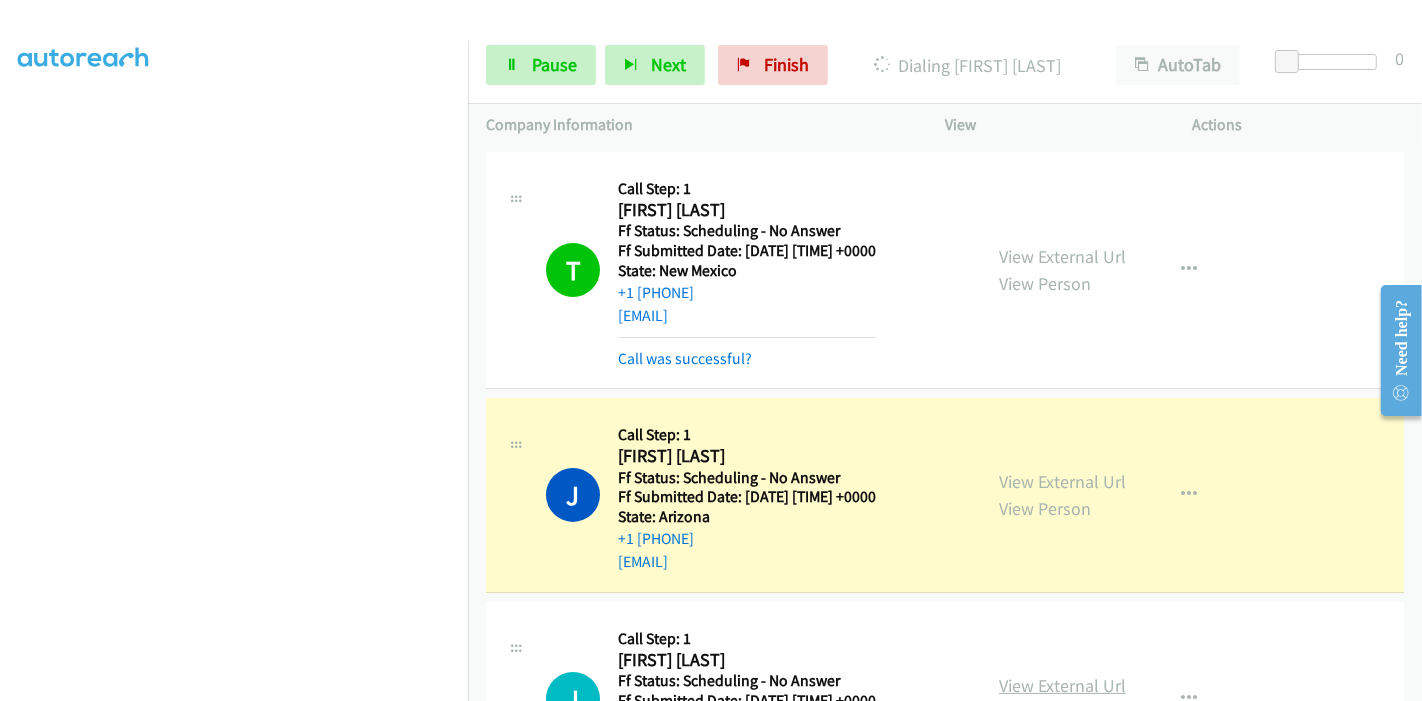 scroll, scrollTop: 6777, scrollLeft: 0, axis: vertical 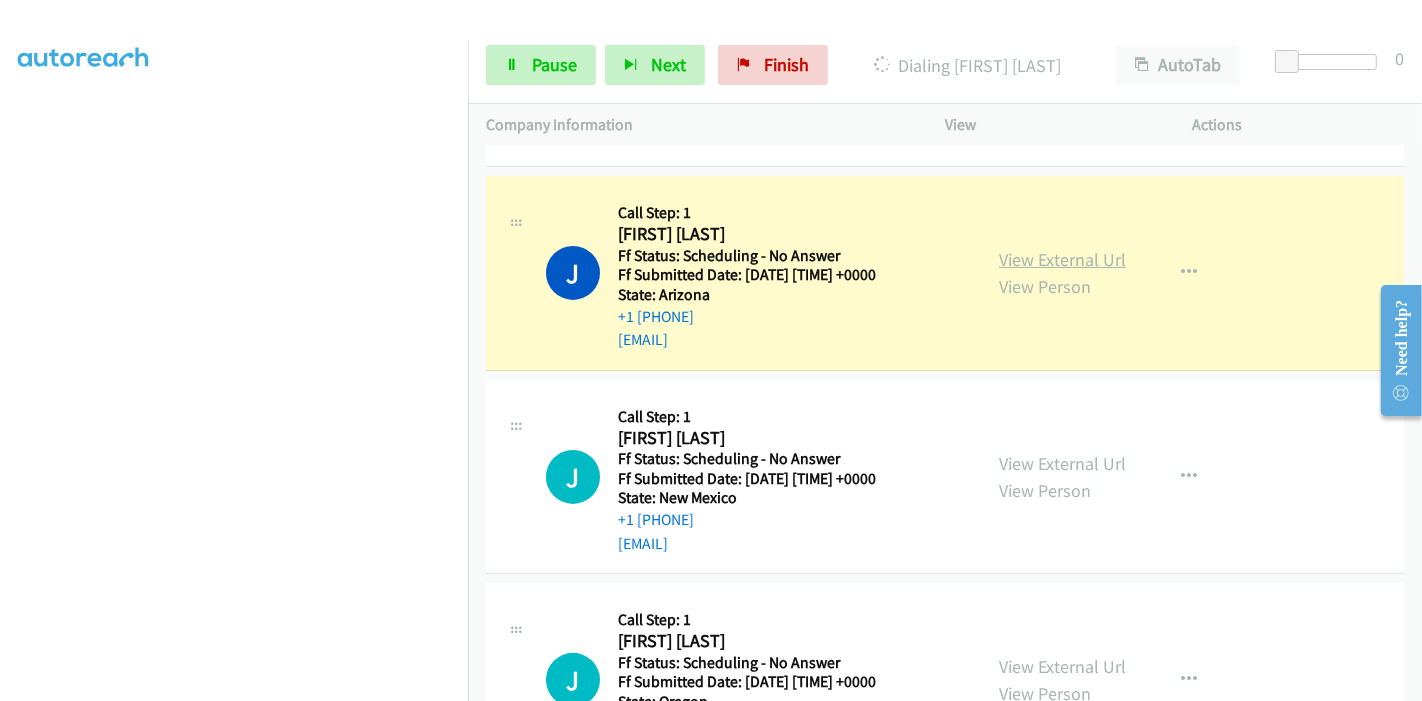 click on "View External Url" at bounding box center (1062, 259) 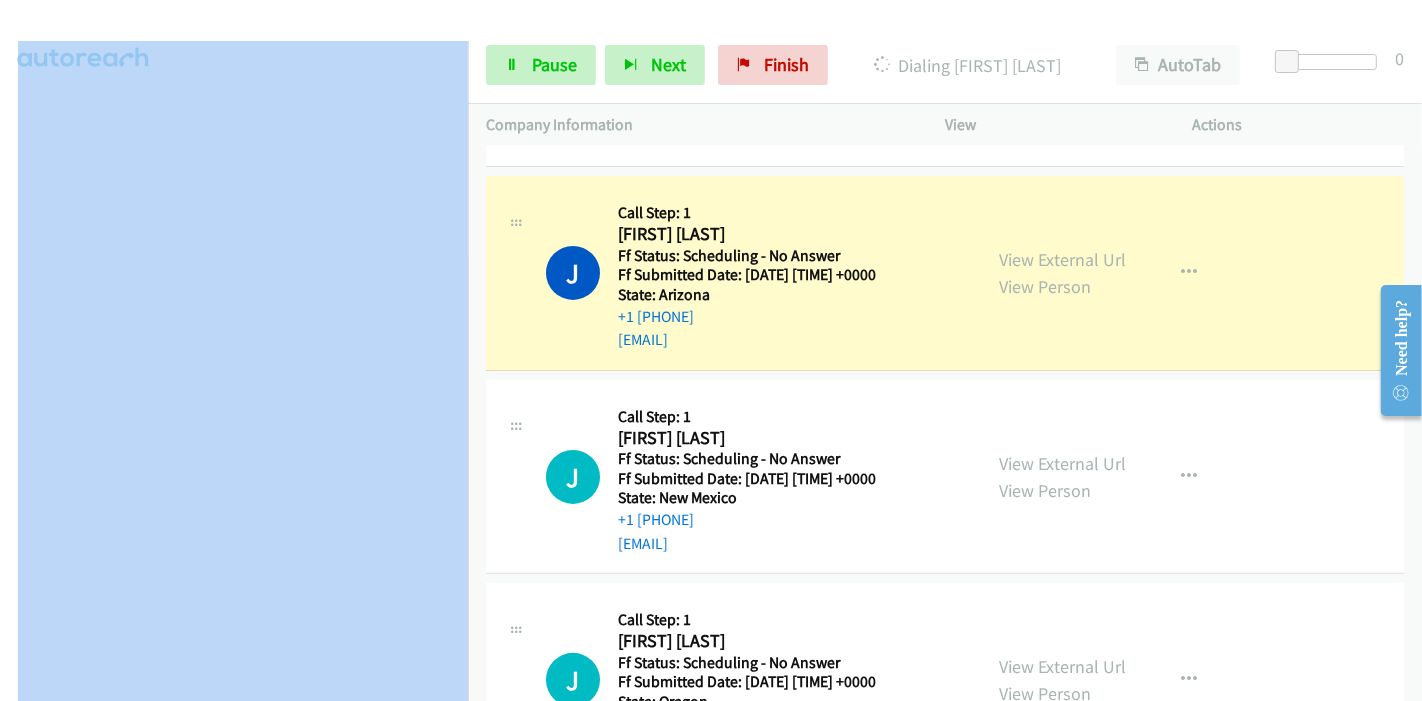 click on "Dialing Mode: Power
|
Switch to Preview
My Lists" at bounding box center [234, 188] 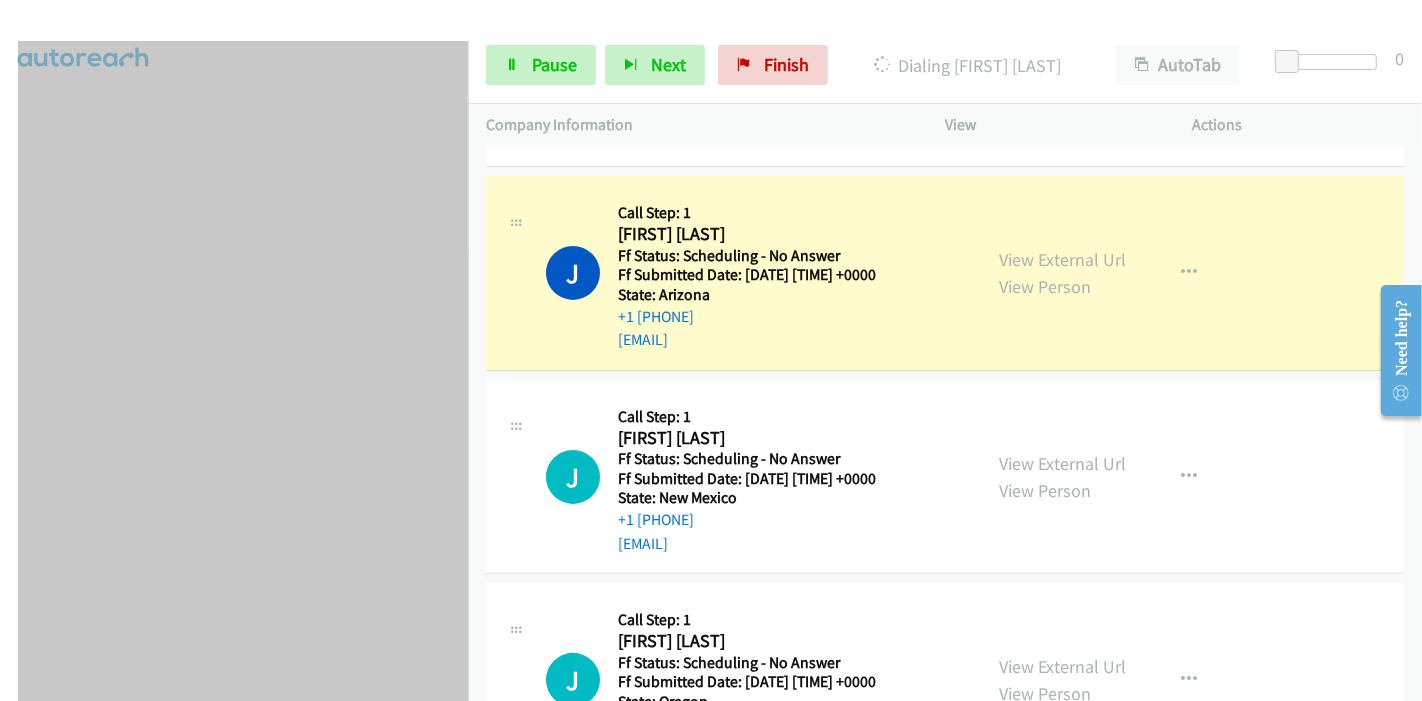 scroll, scrollTop: 422, scrollLeft: 0, axis: vertical 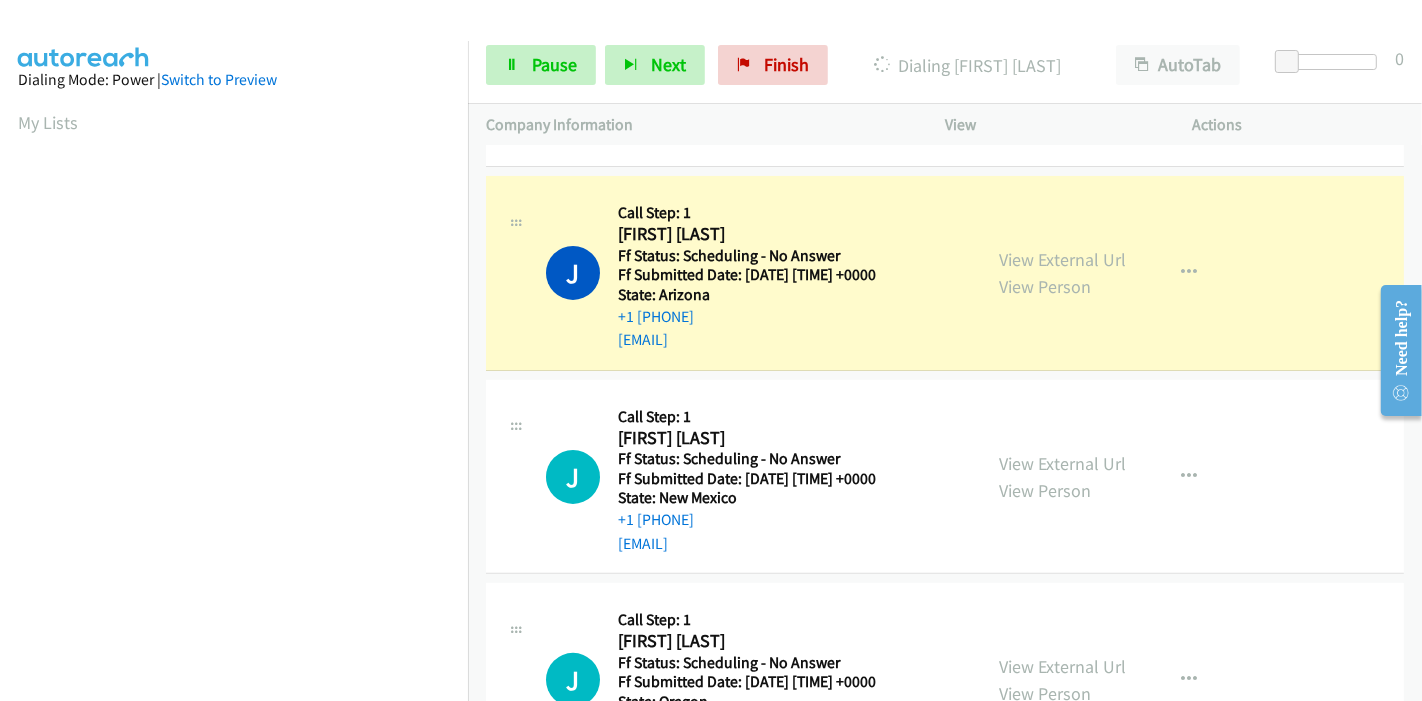 click on "My Lists" at bounding box center [234, 122] 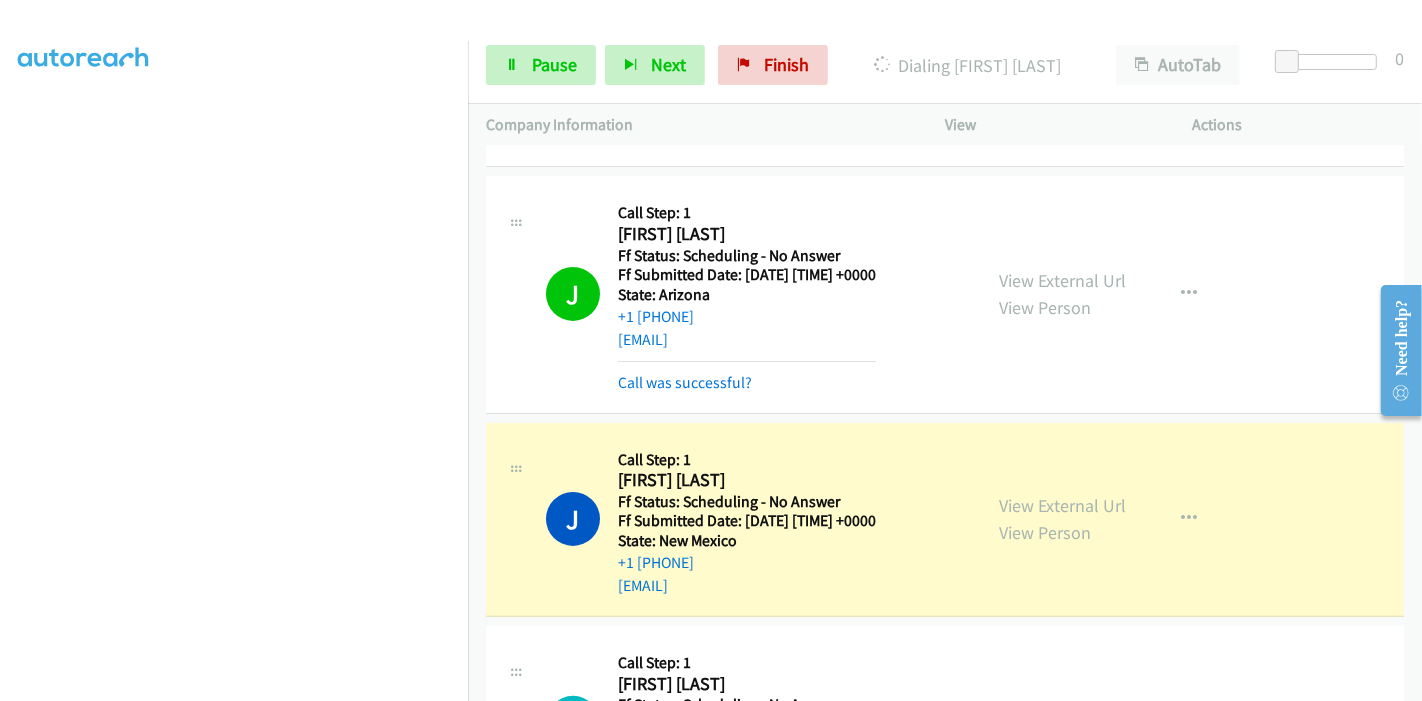 scroll, scrollTop: 0, scrollLeft: 0, axis: both 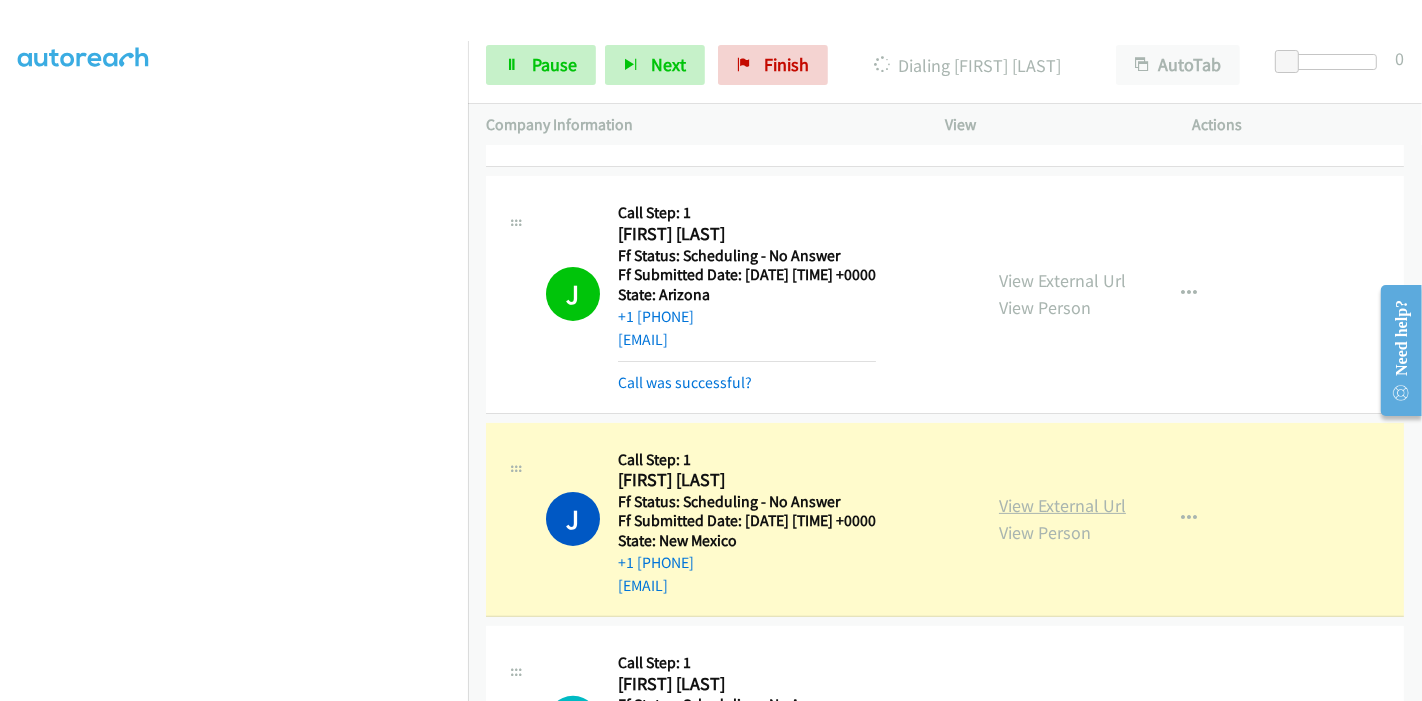 click on "View External Url" at bounding box center [1062, 505] 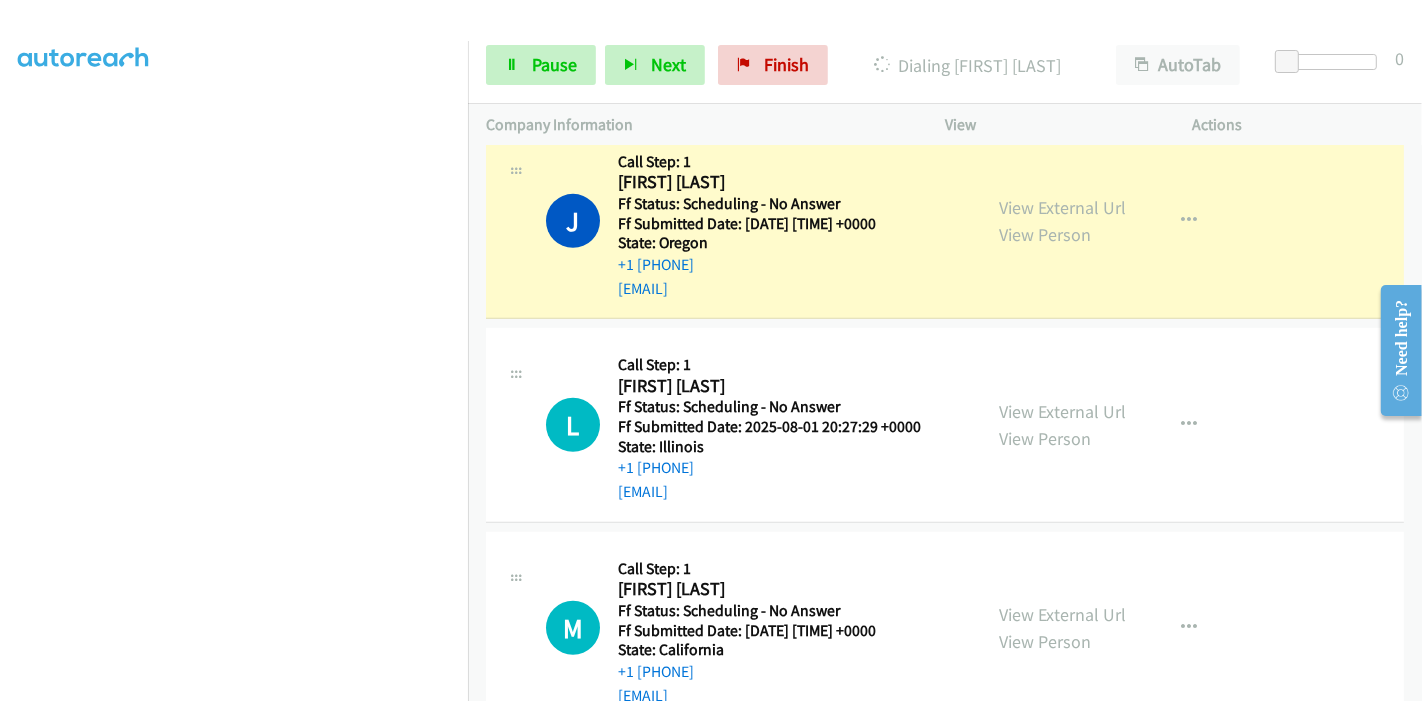 scroll, scrollTop: 7333, scrollLeft: 0, axis: vertical 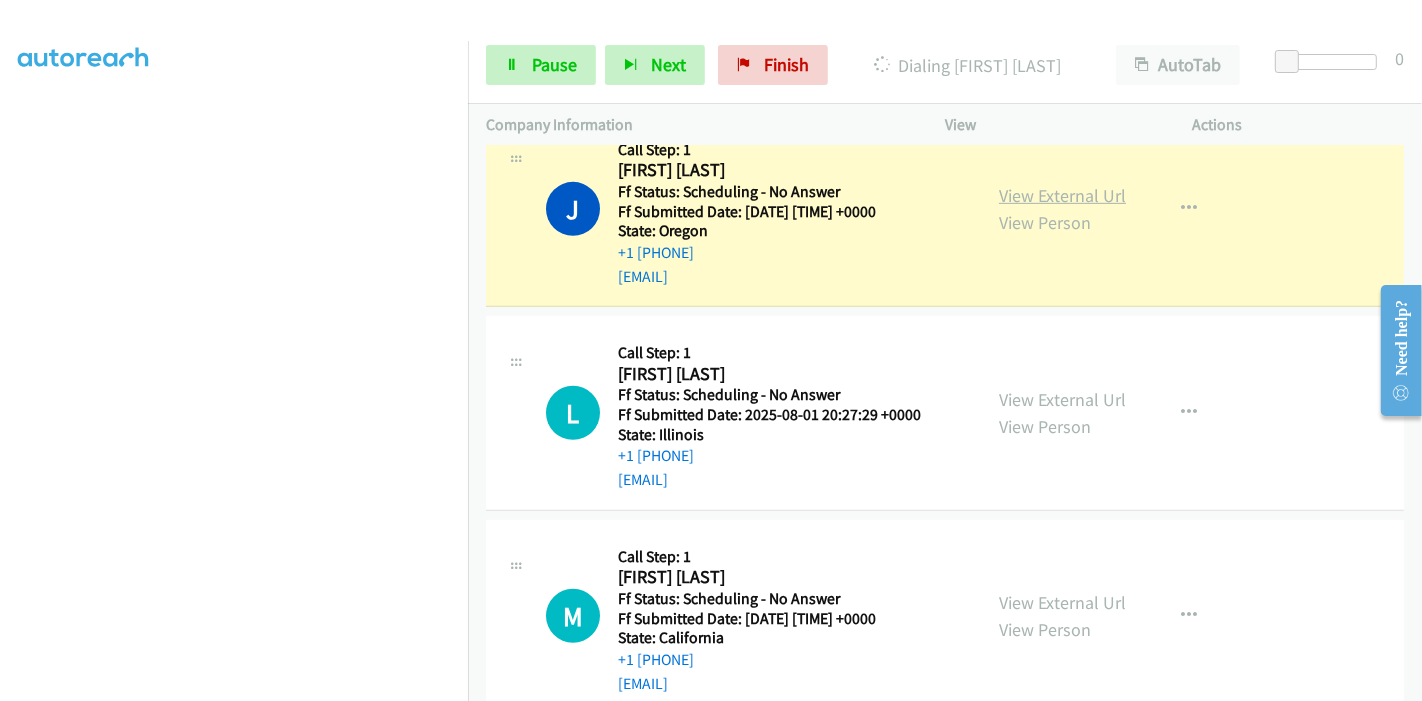 click on "View External Url" at bounding box center [1062, 195] 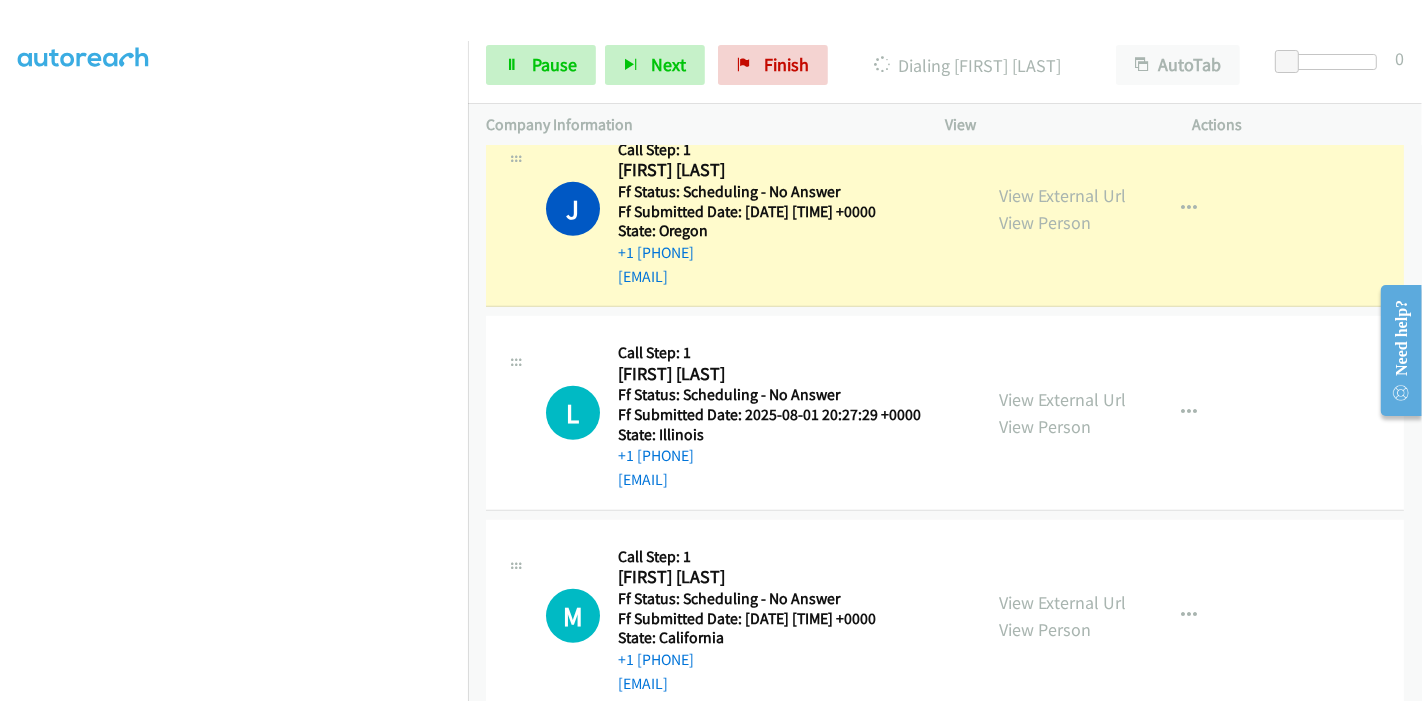 scroll, scrollTop: 0, scrollLeft: 0, axis: both 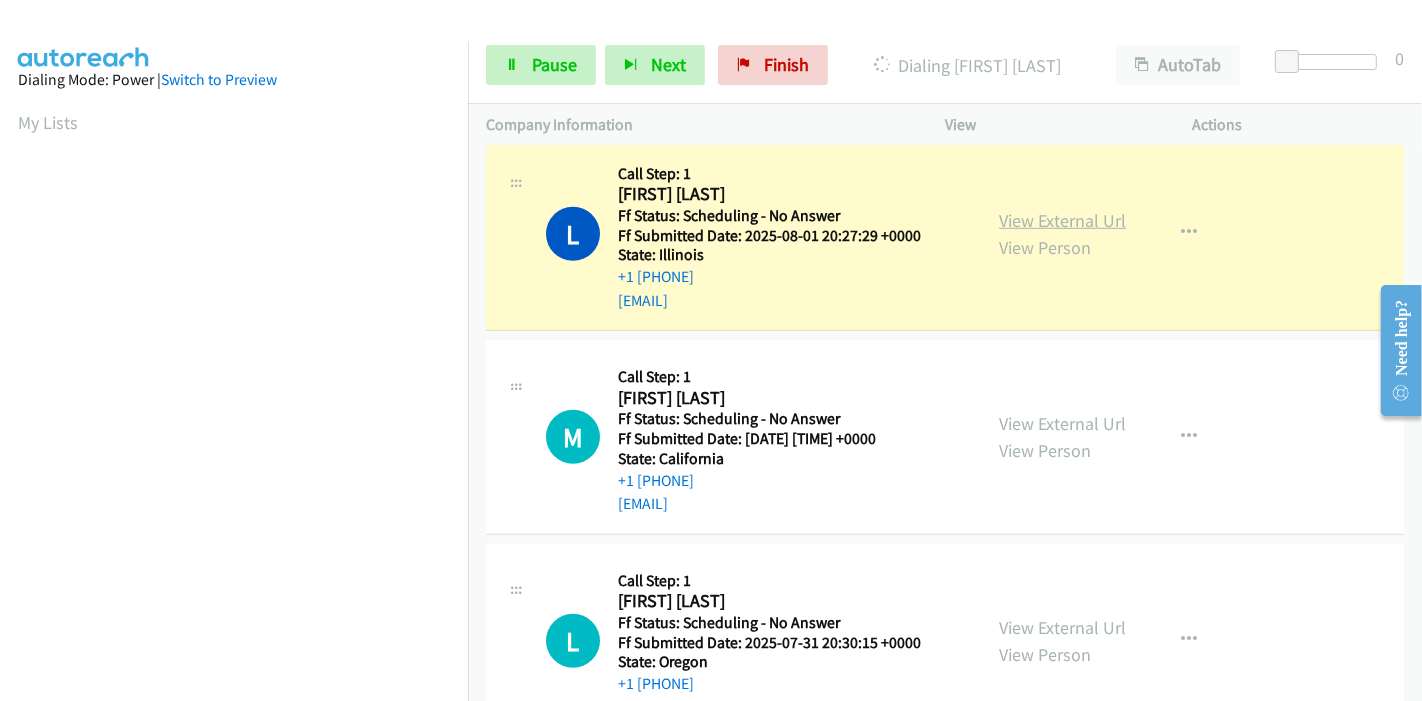 click on "View External Url" at bounding box center [1062, 220] 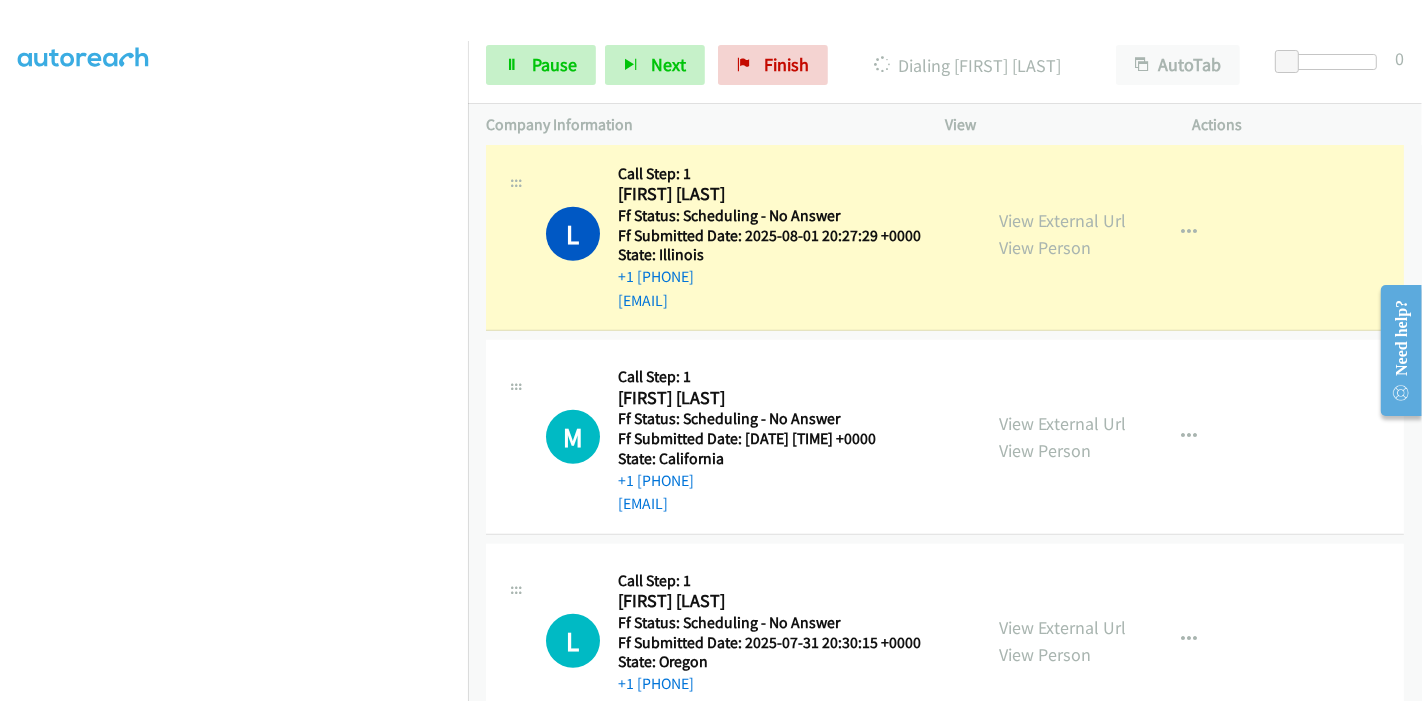 scroll, scrollTop: 0, scrollLeft: 0, axis: both 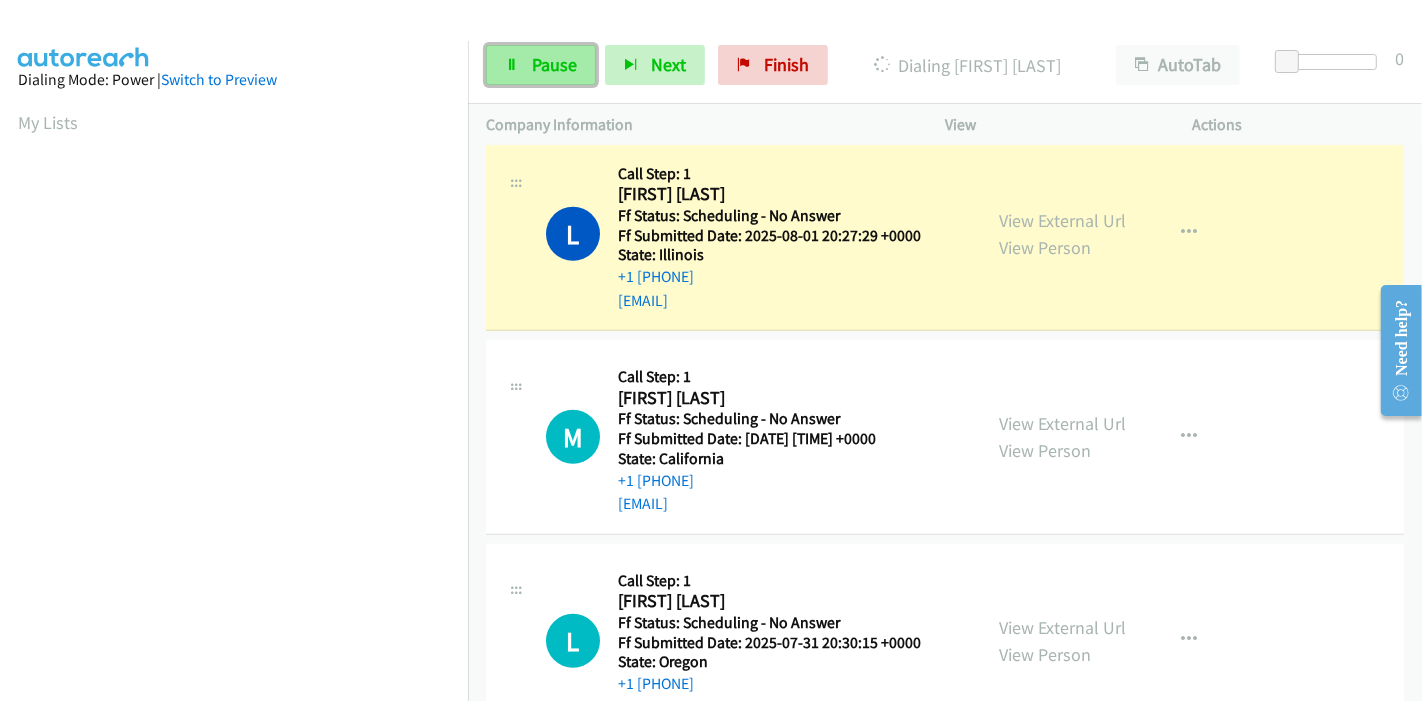 click on "Pause" at bounding box center [554, 64] 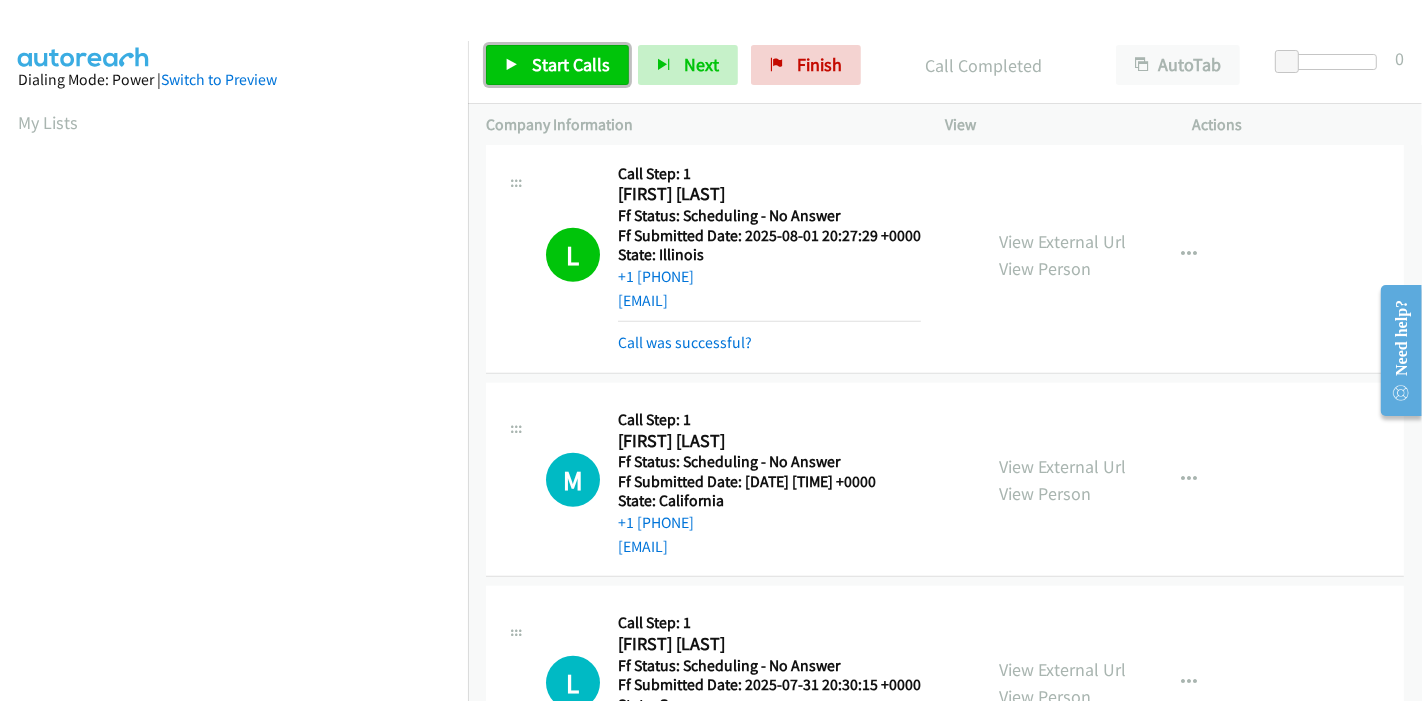 click on "Start Calls" at bounding box center (571, 64) 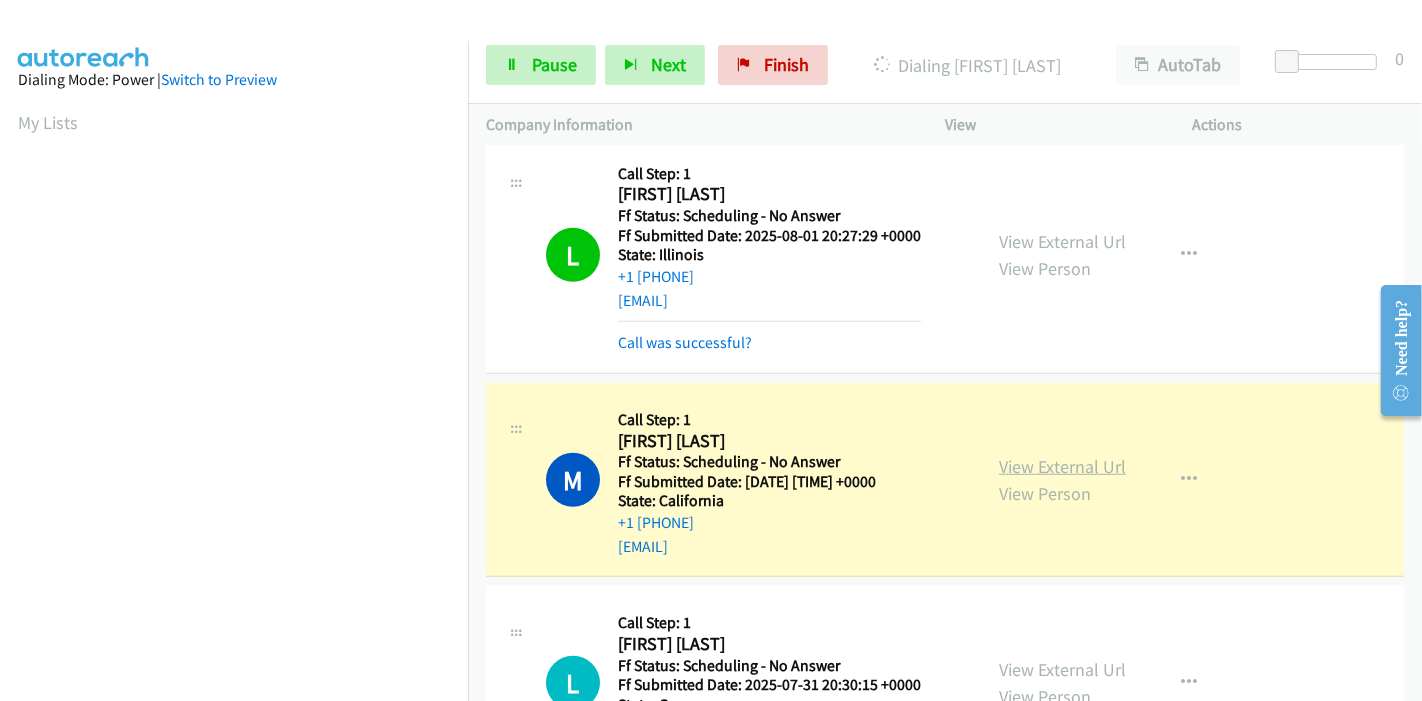 click on "View External Url" at bounding box center [1062, 466] 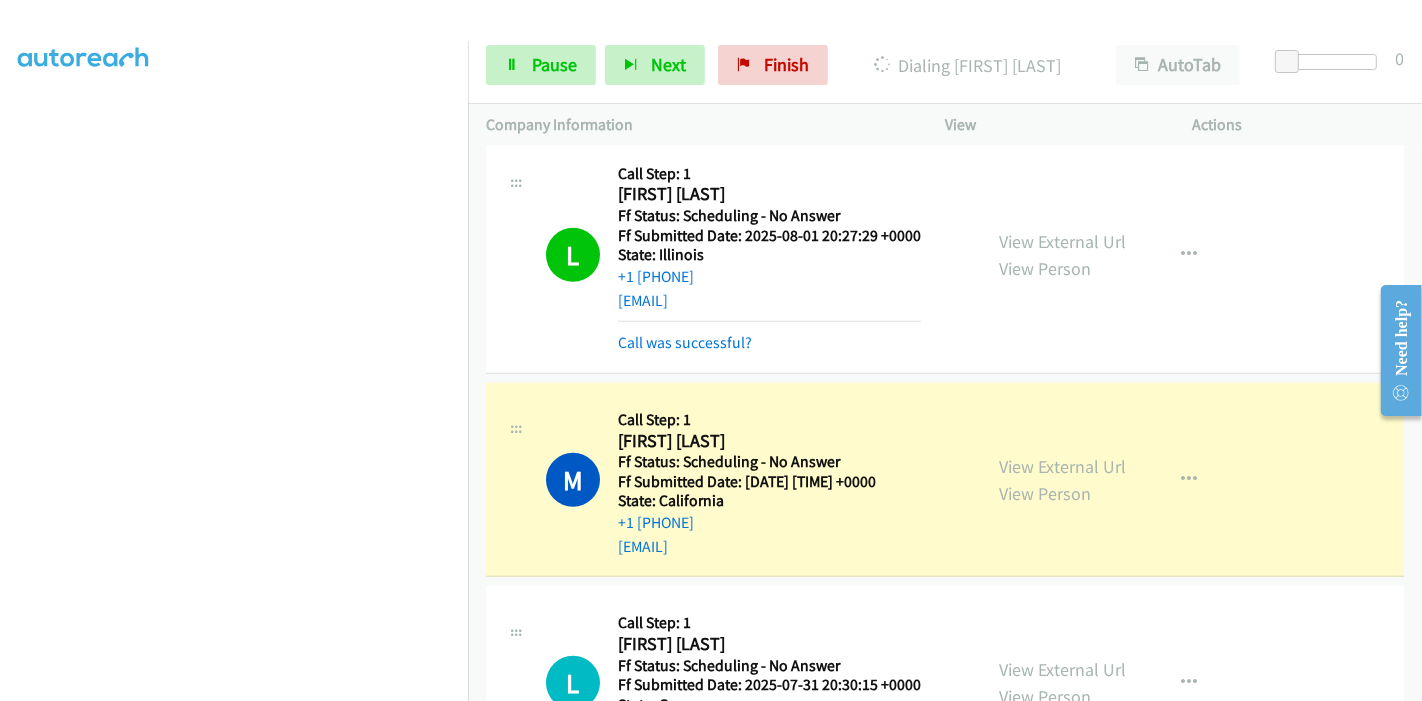 scroll, scrollTop: 422, scrollLeft: 0, axis: vertical 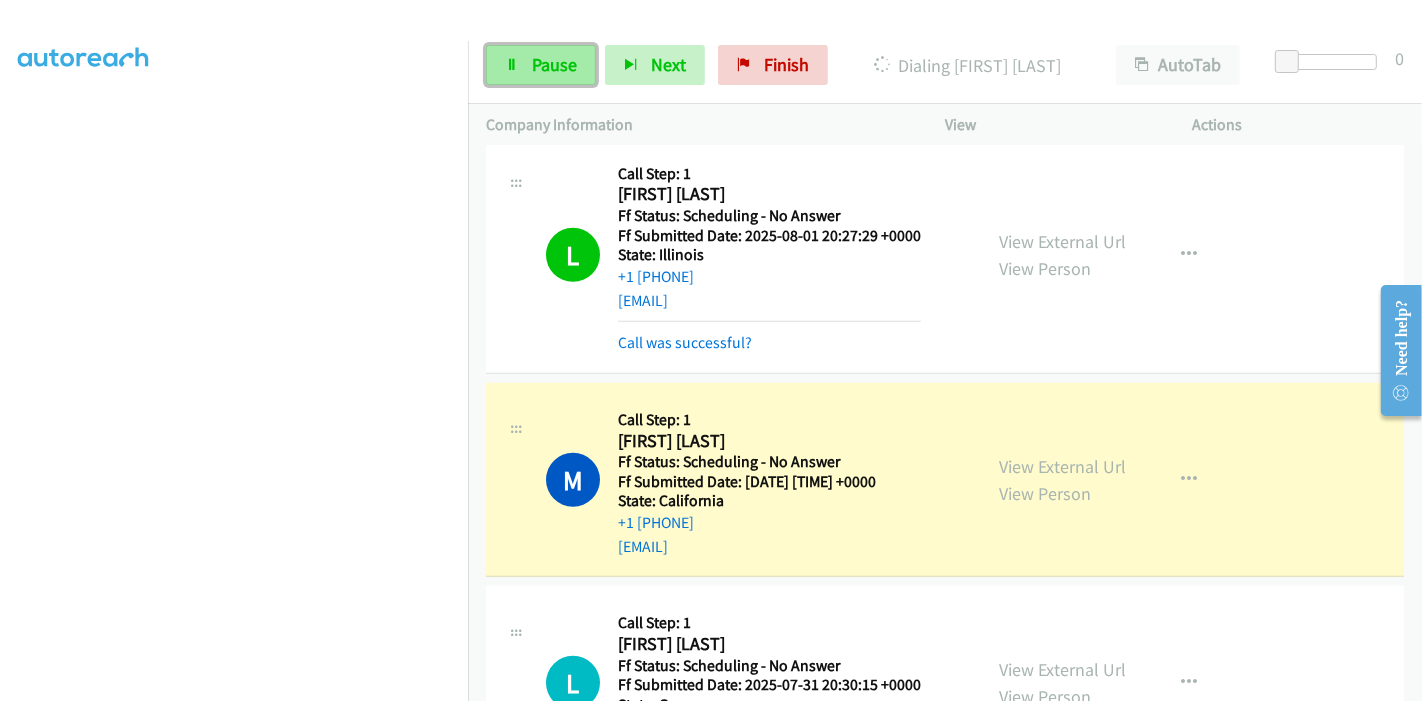 click on "Pause" at bounding box center (541, 65) 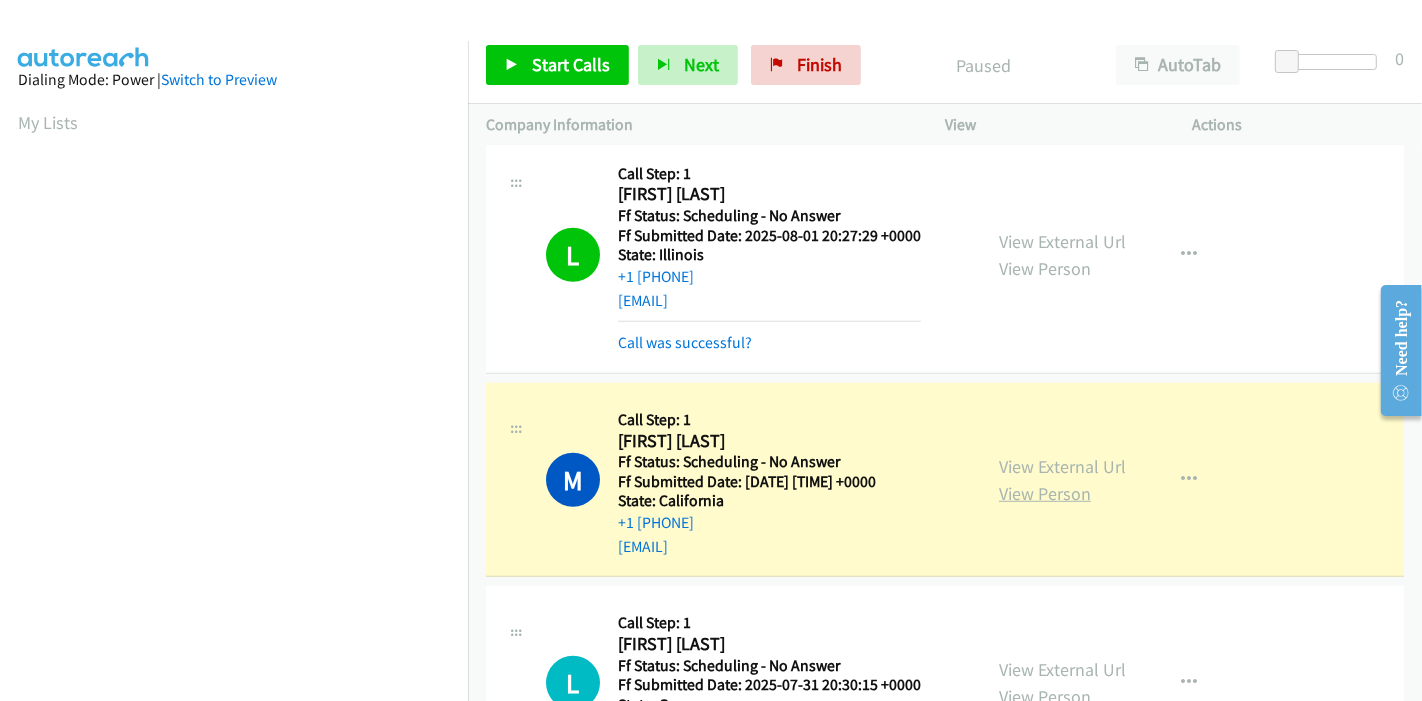 scroll, scrollTop: 422, scrollLeft: 0, axis: vertical 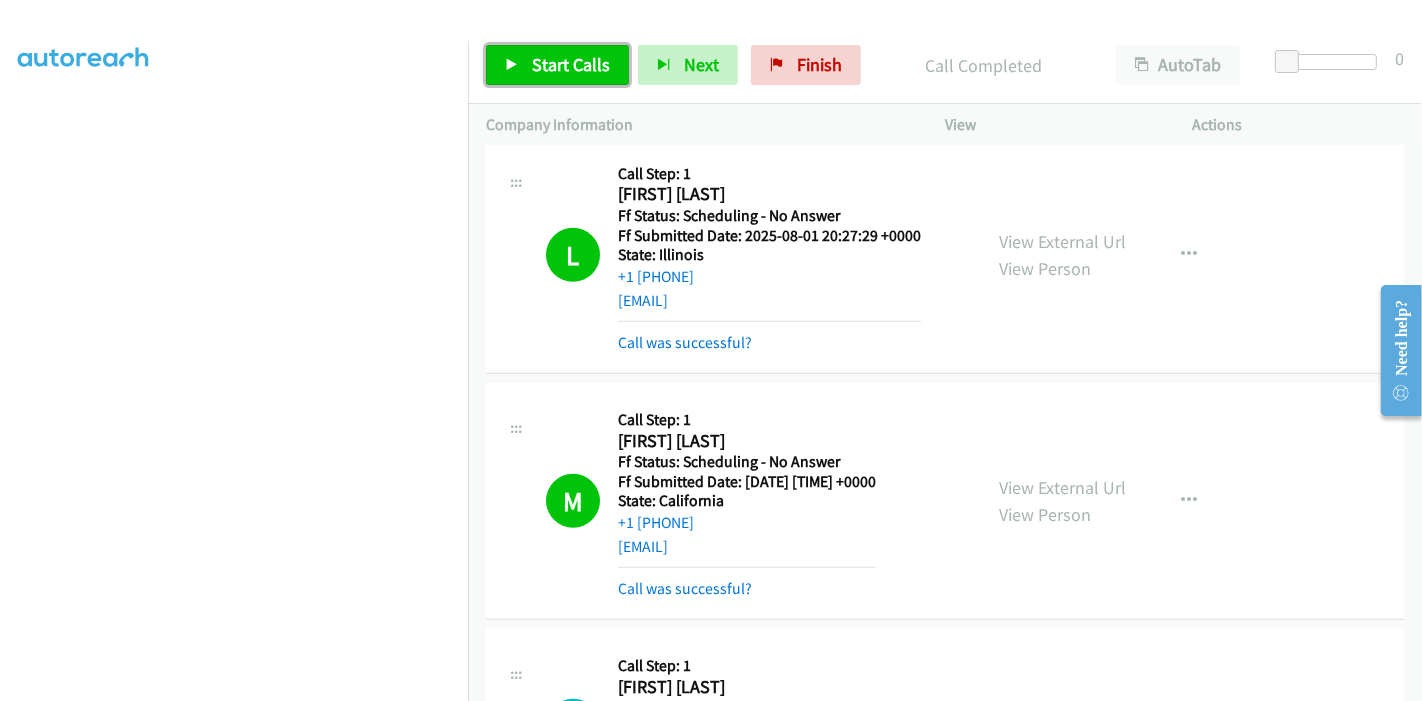 click on "Start Calls" at bounding box center [571, 64] 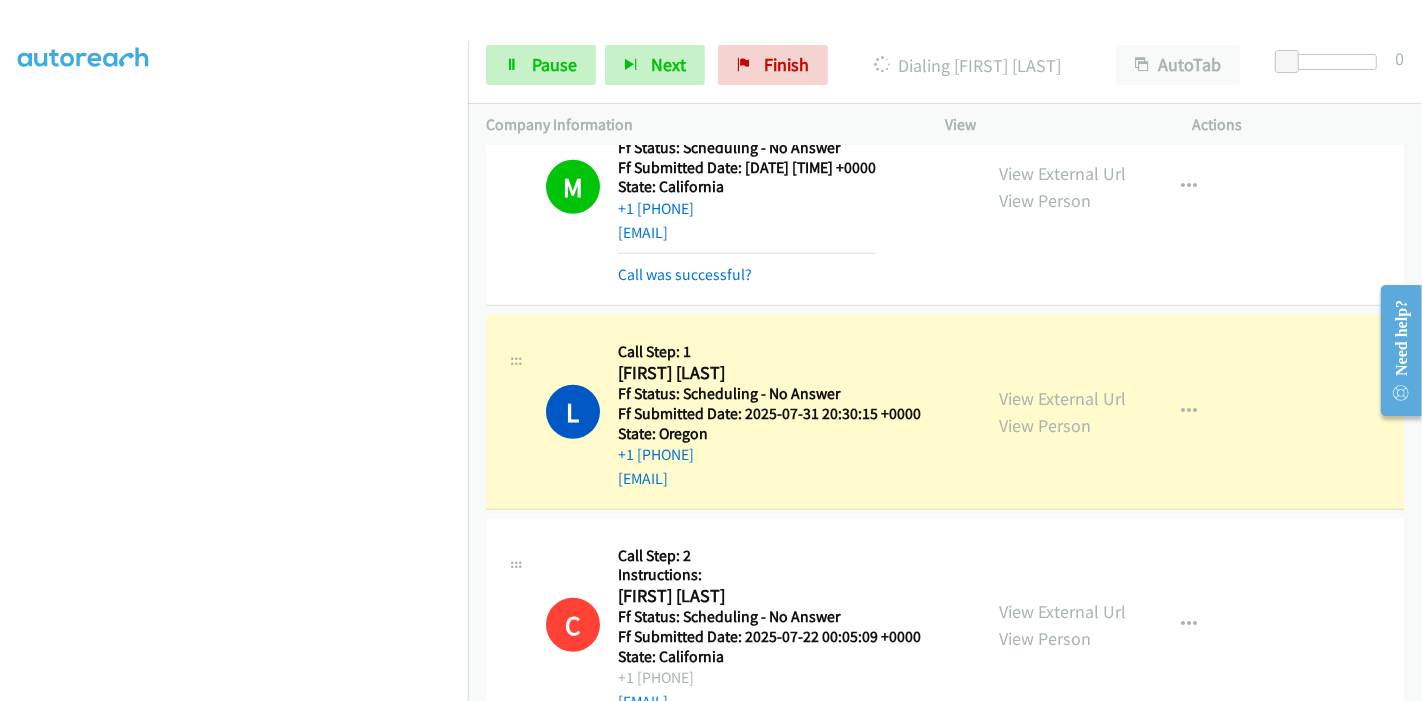 scroll, scrollTop: 8000, scrollLeft: 0, axis: vertical 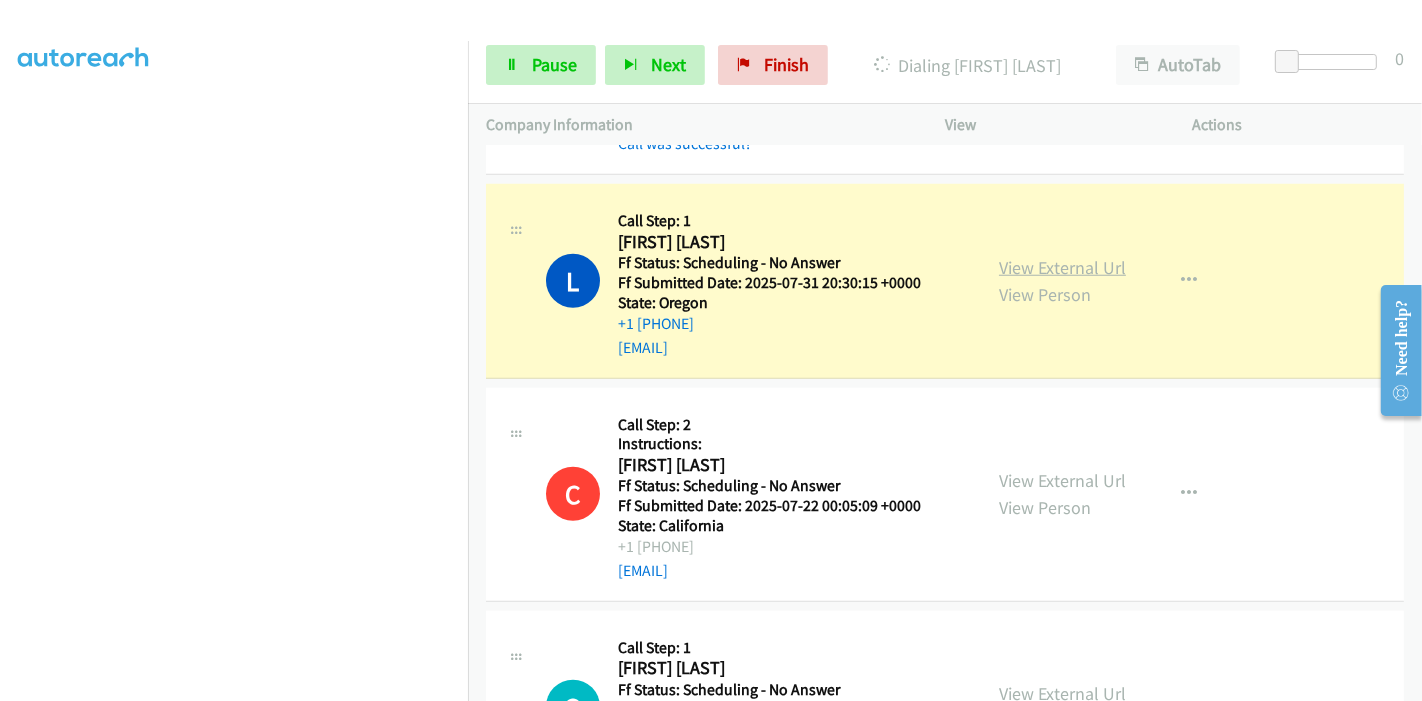 click on "View External Url" at bounding box center [1062, 267] 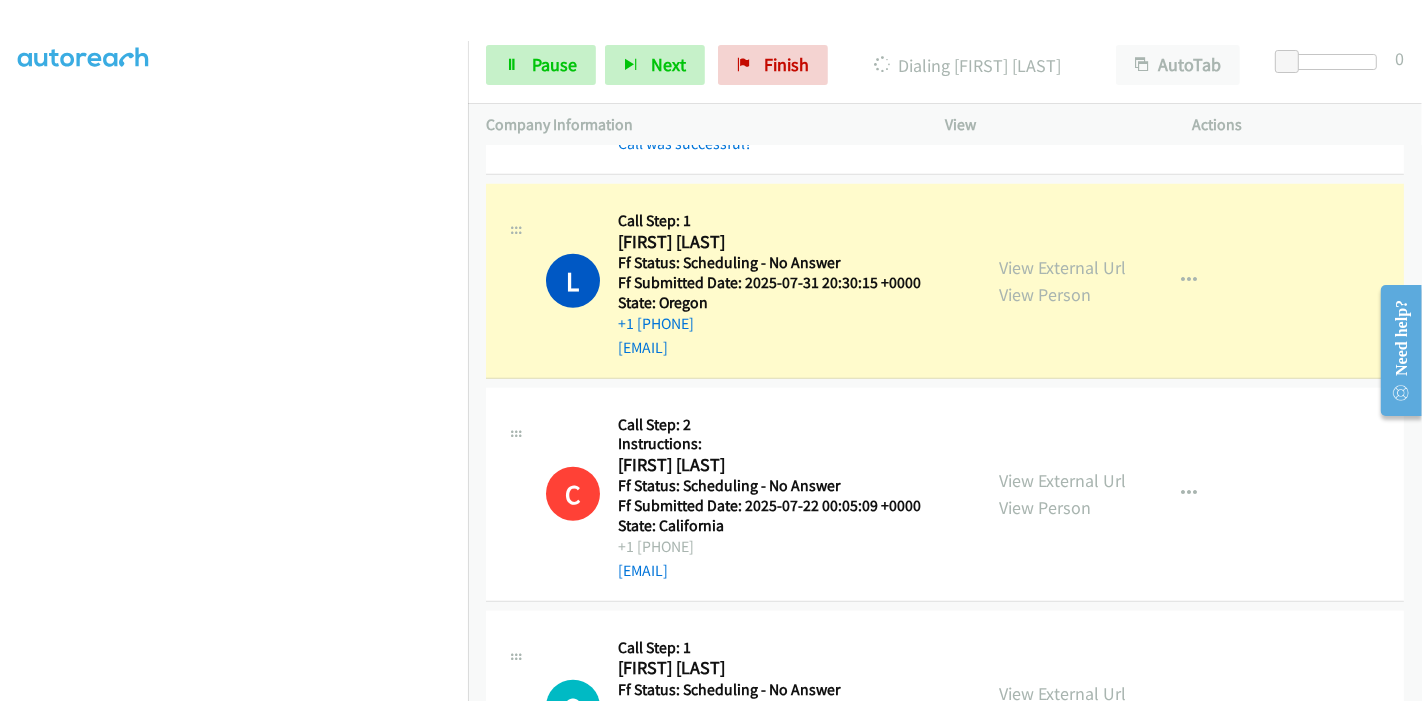 scroll, scrollTop: 0, scrollLeft: 0, axis: both 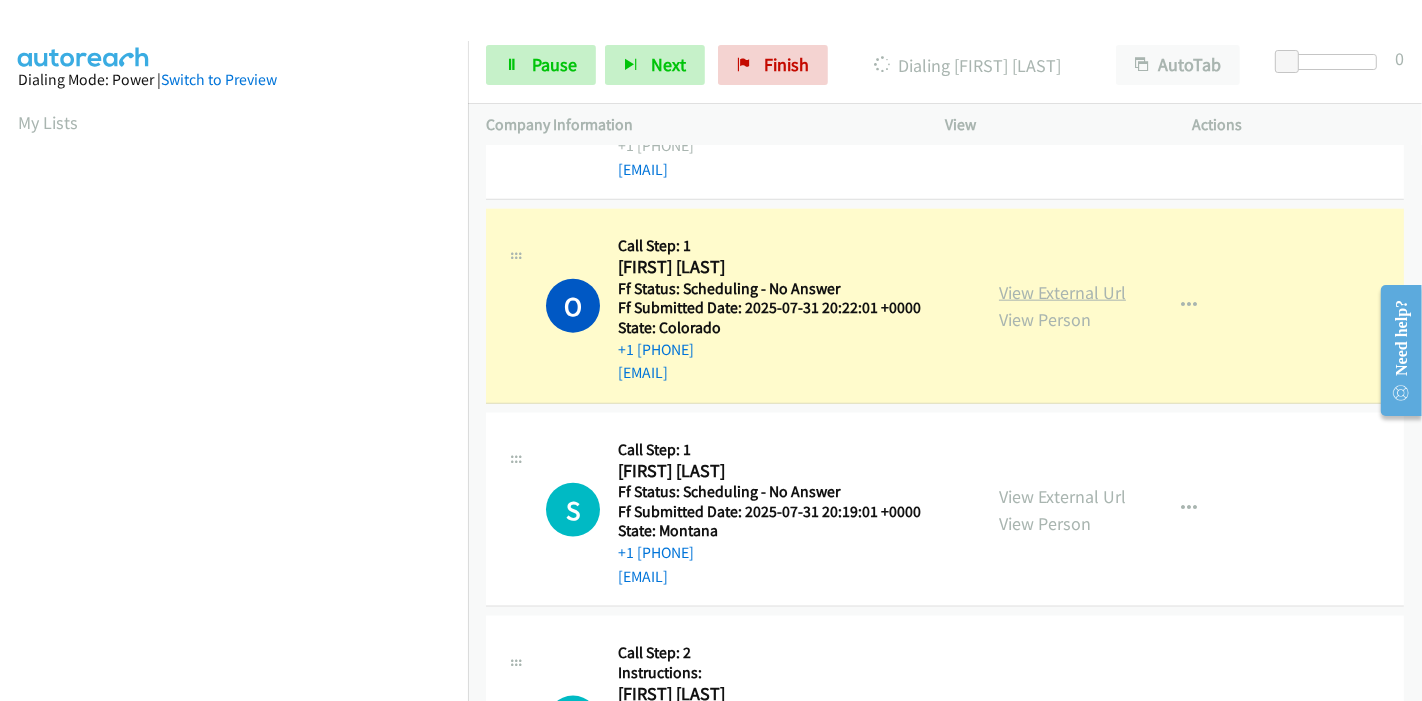 click on "View External Url" at bounding box center [1062, 292] 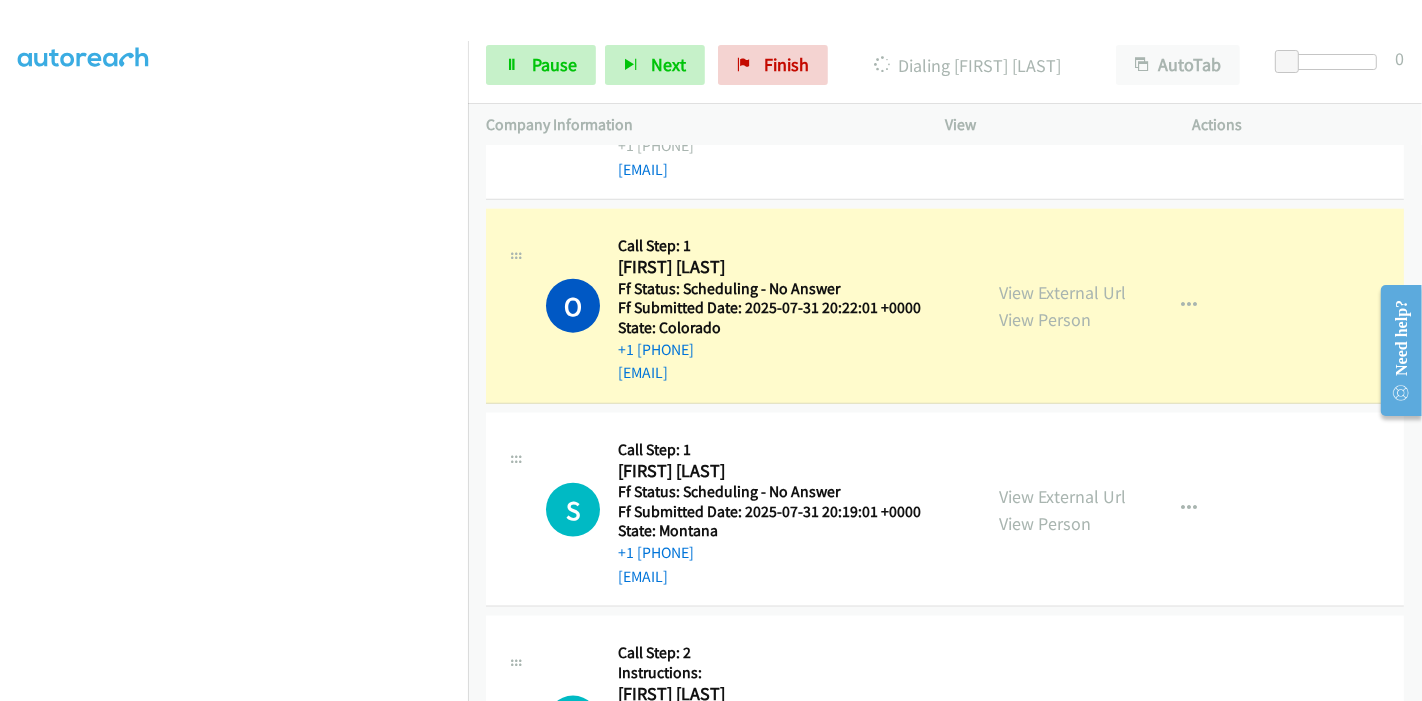 scroll, scrollTop: 0, scrollLeft: 0, axis: both 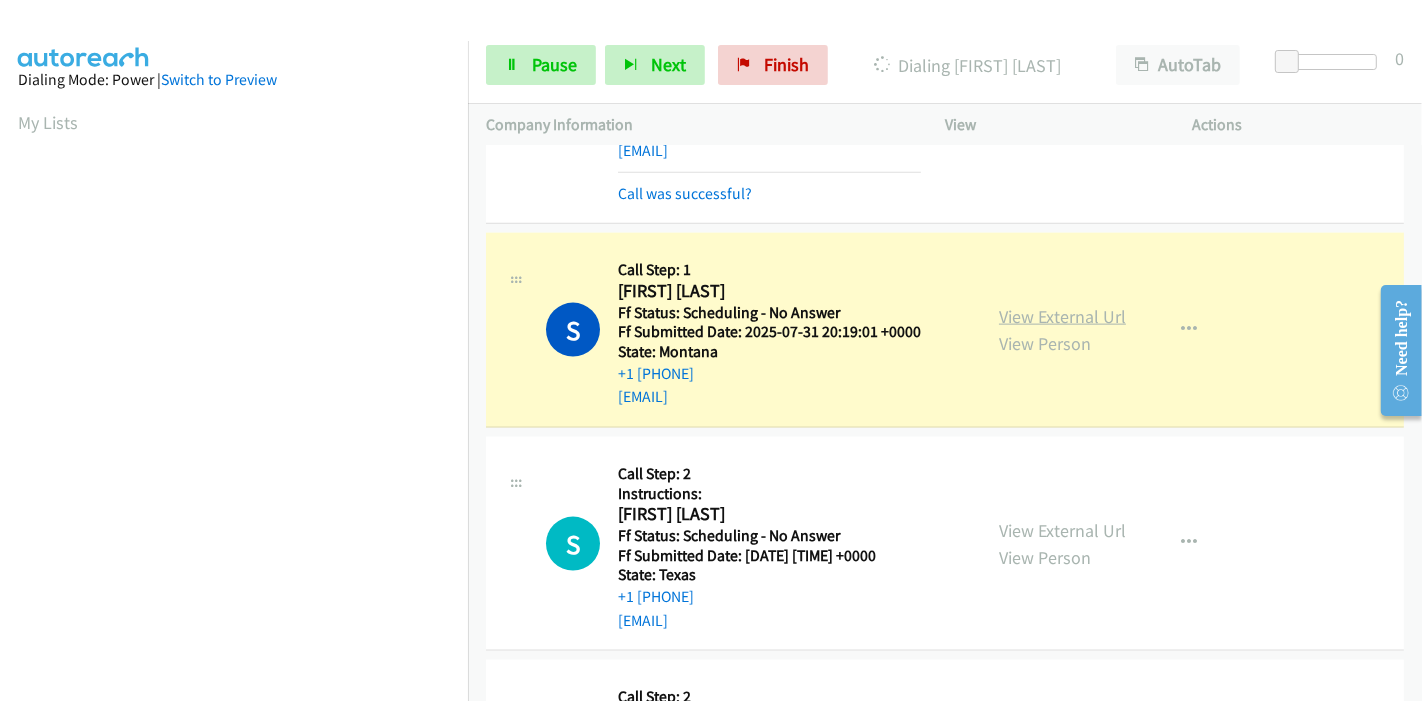 click on "View External Url" at bounding box center (1062, 316) 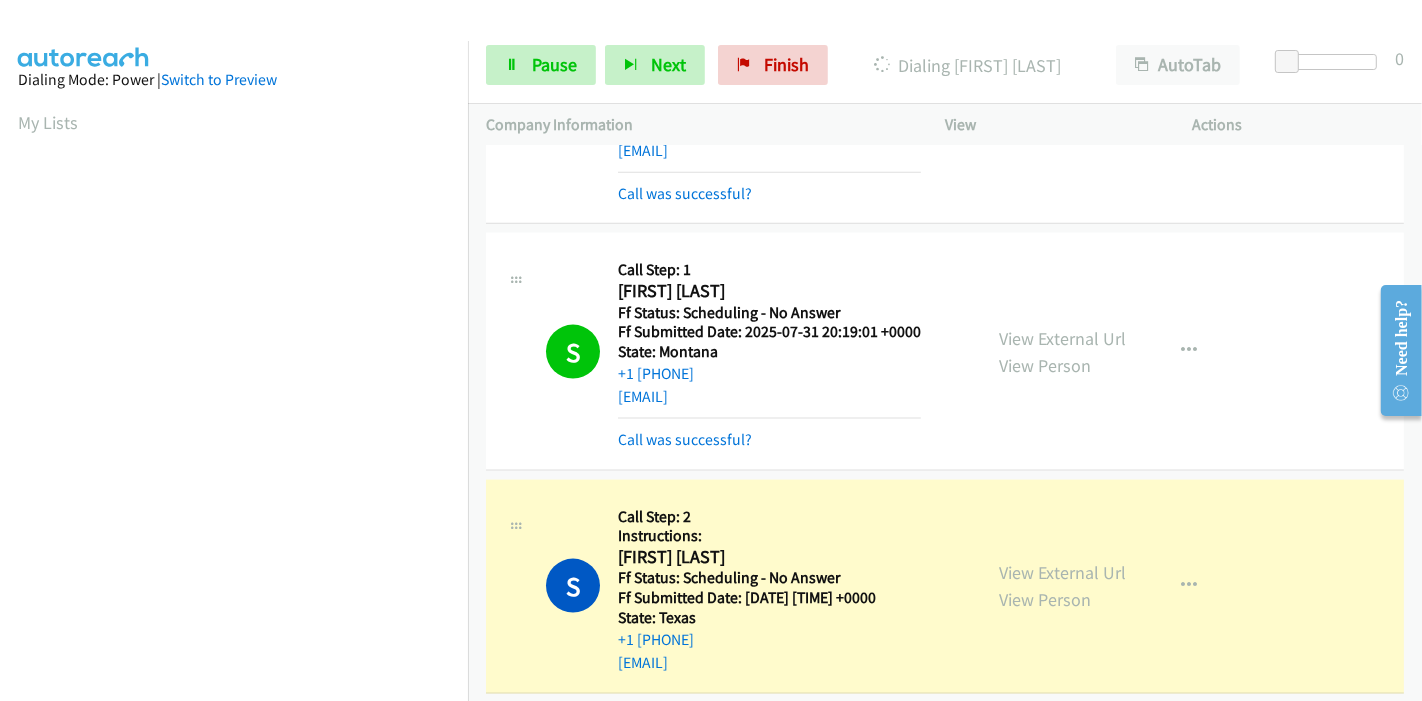 scroll, scrollTop: 422, scrollLeft: 0, axis: vertical 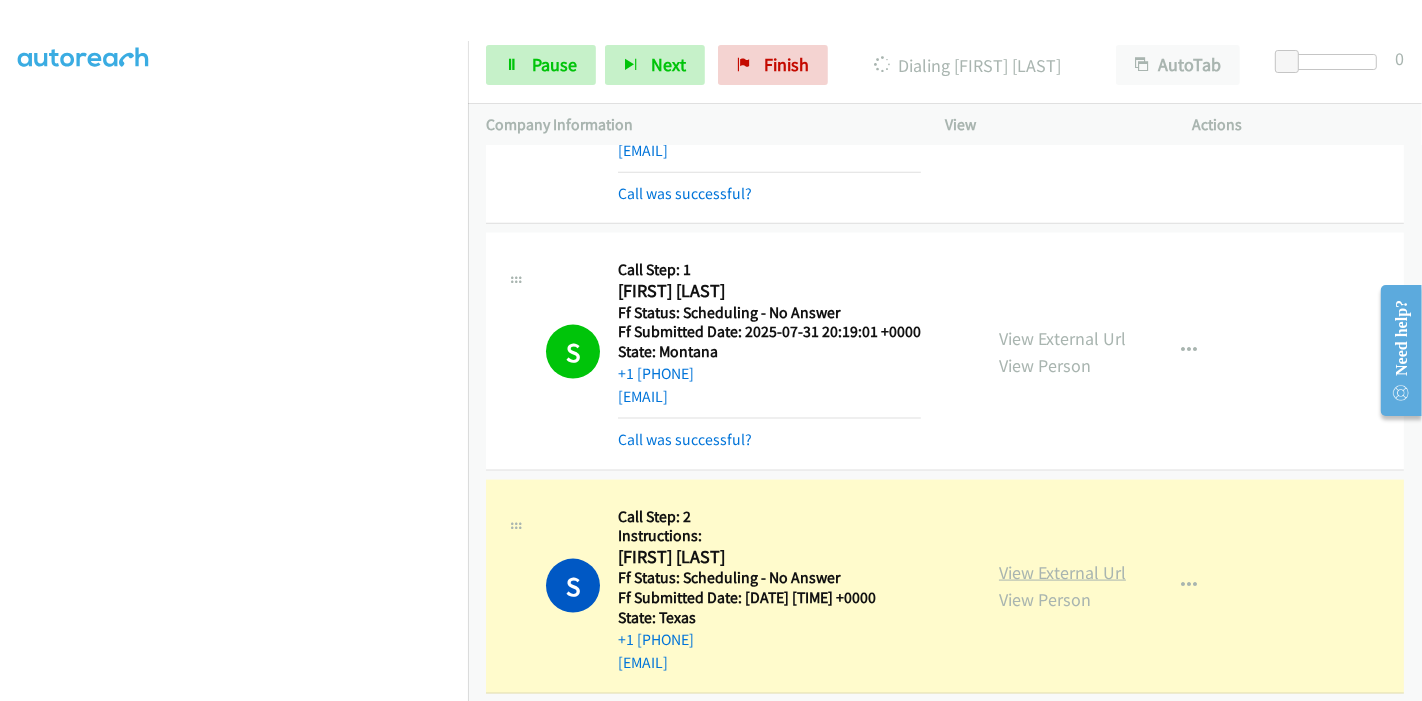 click on "View External Url" at bounding box center (1062, 572) 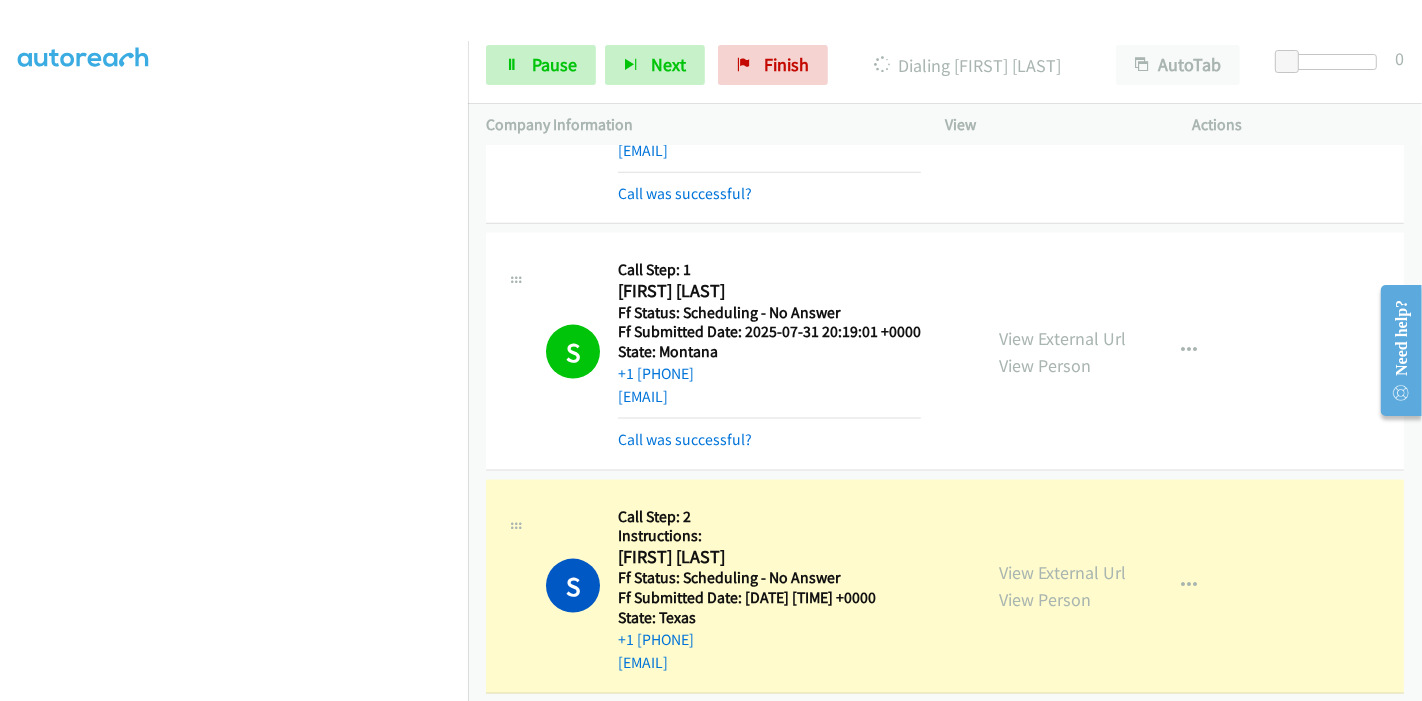 scroll, scrollTop: 0, scrollLeft: 0, axis: both 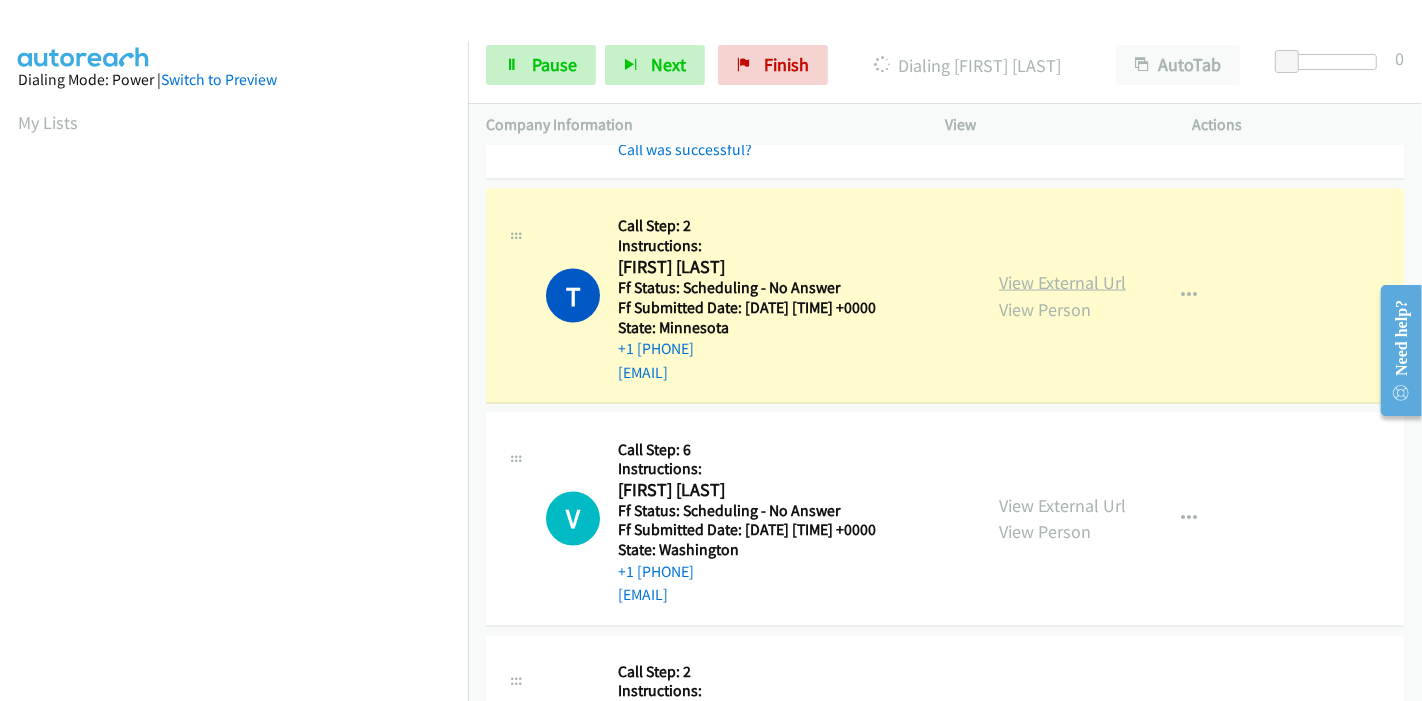 click on "View External Url" at bounding box center (1062, 282) 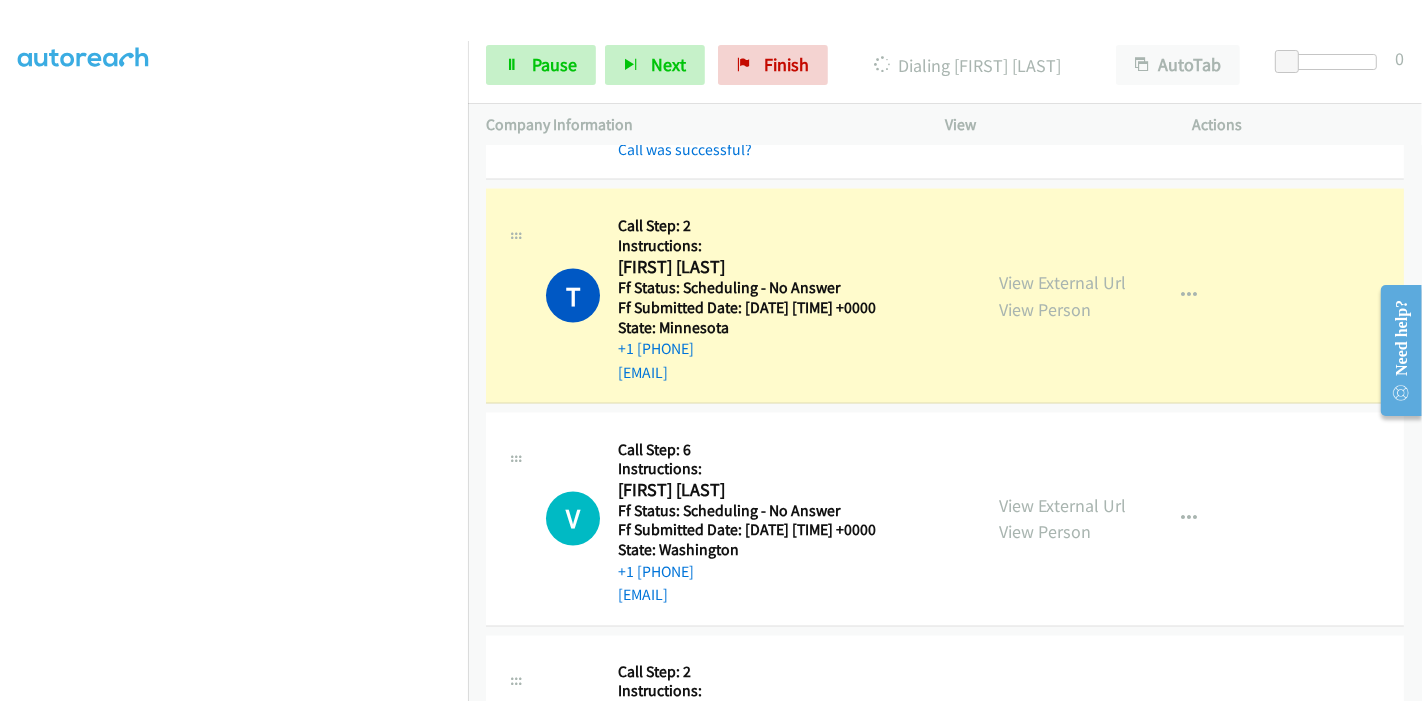 scroll, scrollTop: 0, scrollLeft: 0, axis: both 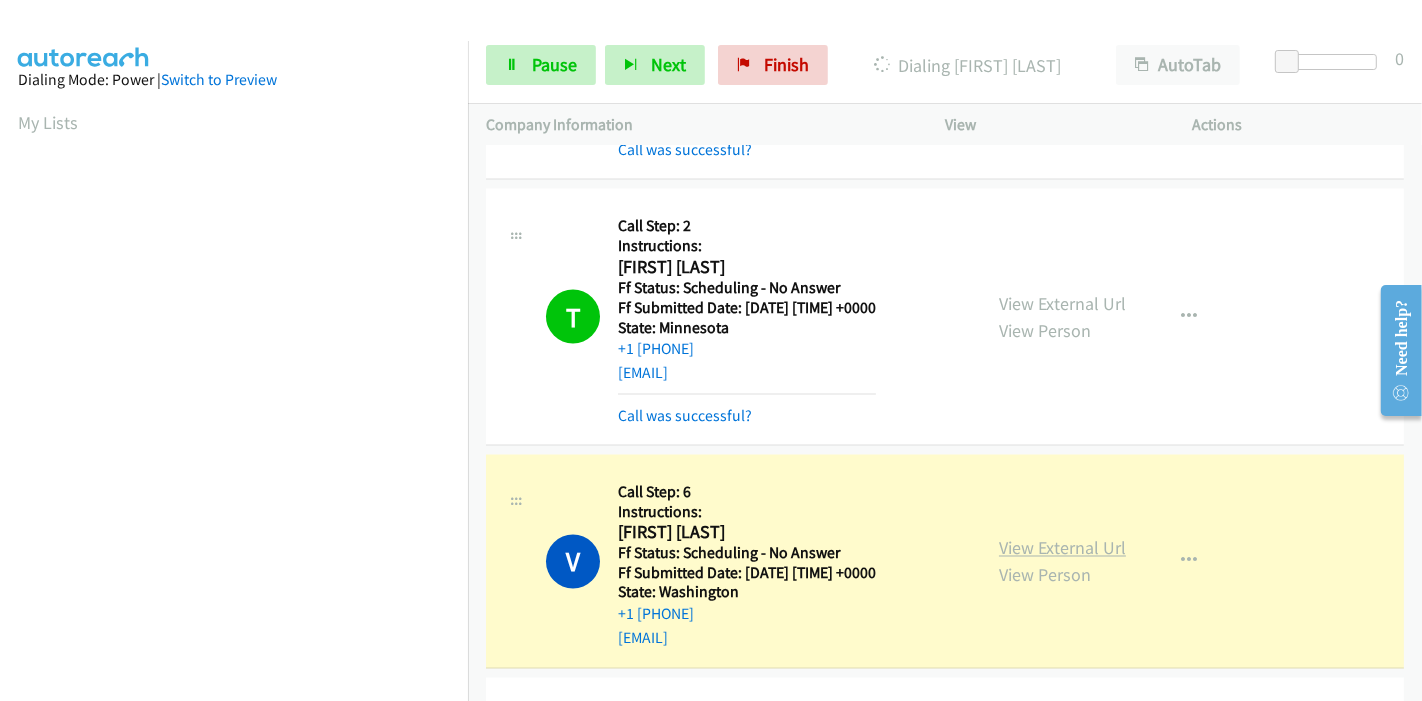 click on "View External Url" at bounding box center (1062, 548) 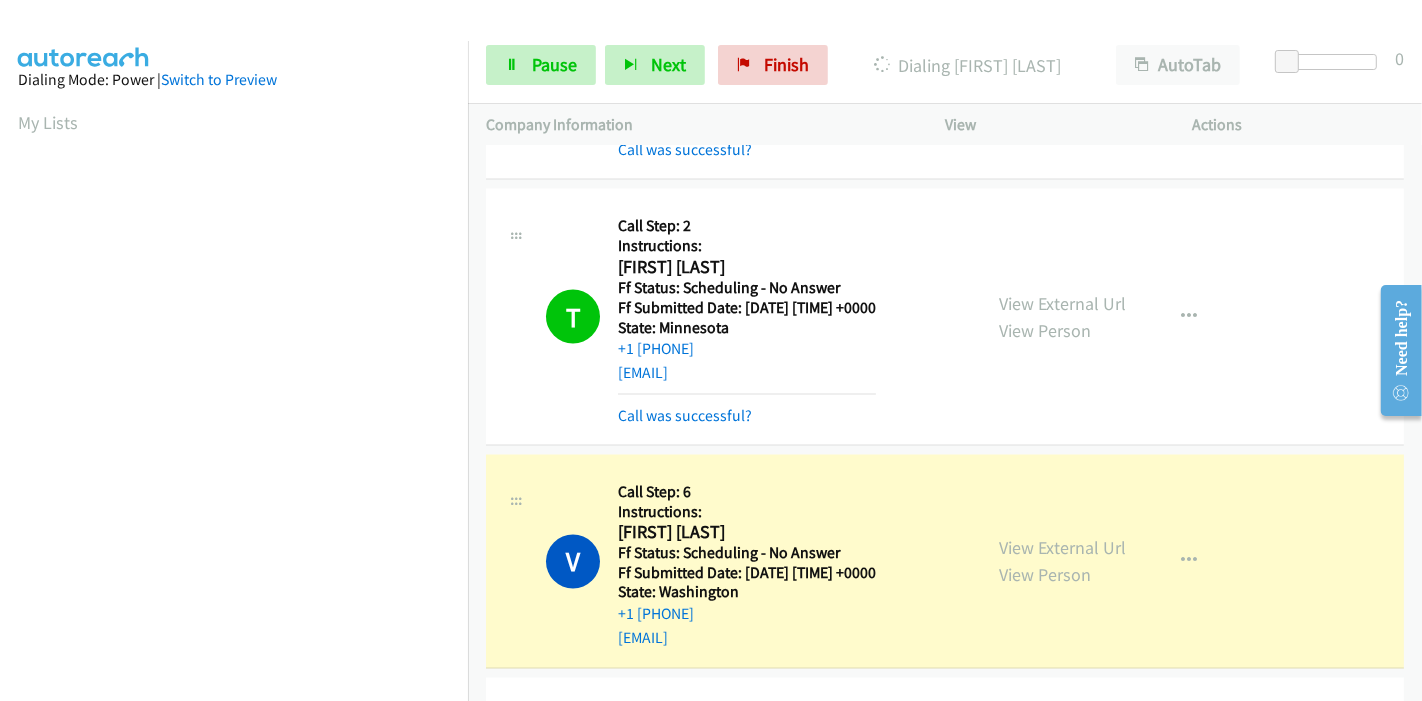scroll, scrollTop: 0, scrollLeft: 0, axis: both 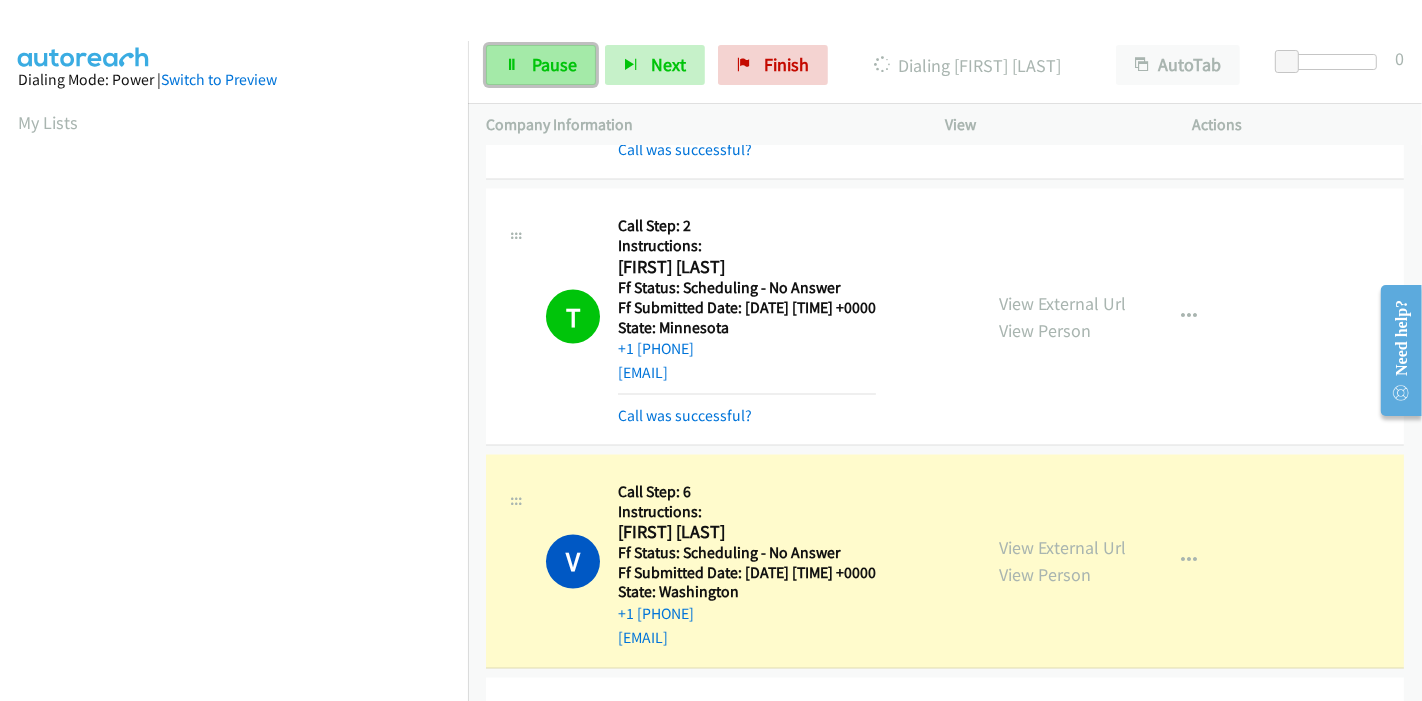 click on "Pause" at bounding box center [554, 64] 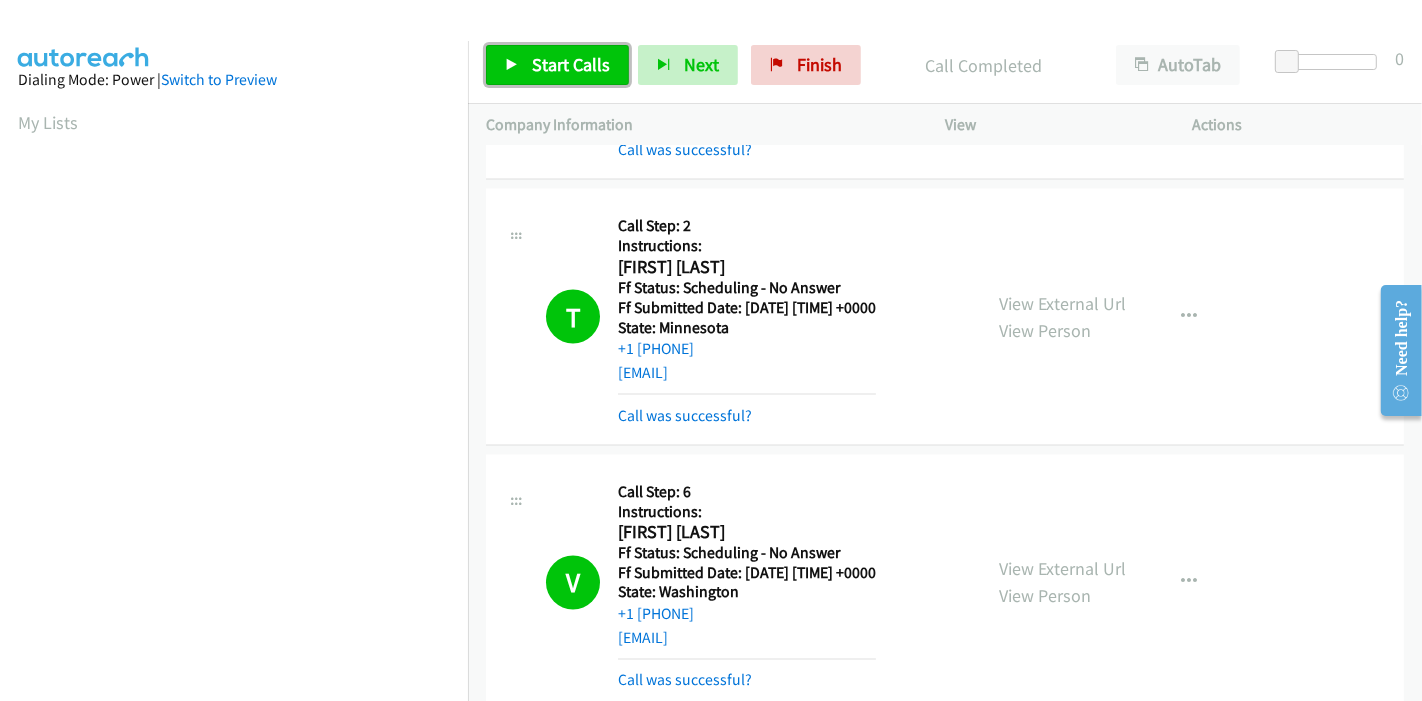 click at bounding box center [512, 66] 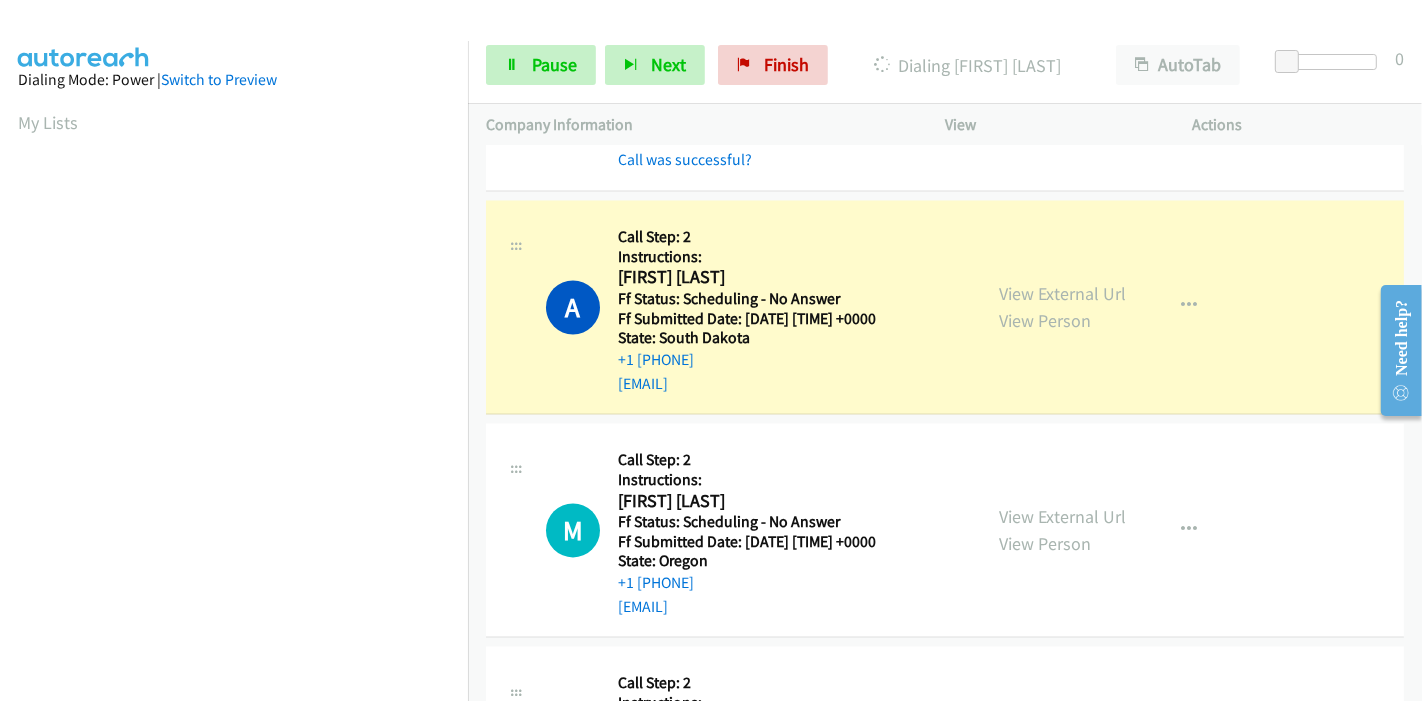 scroll, scrollTop: 9777, scrollLeft: 0, axis: vertical 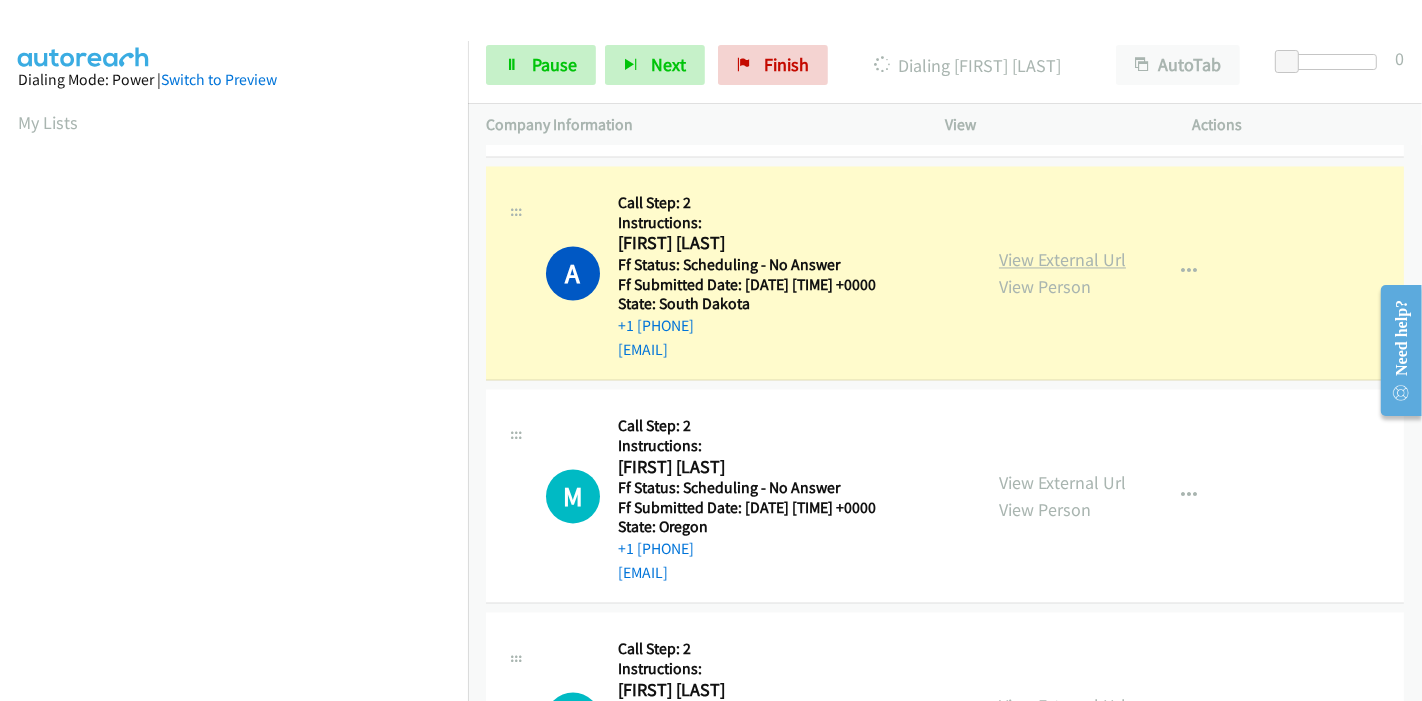 click on "View External Url" at bounding box center [1062, 259] 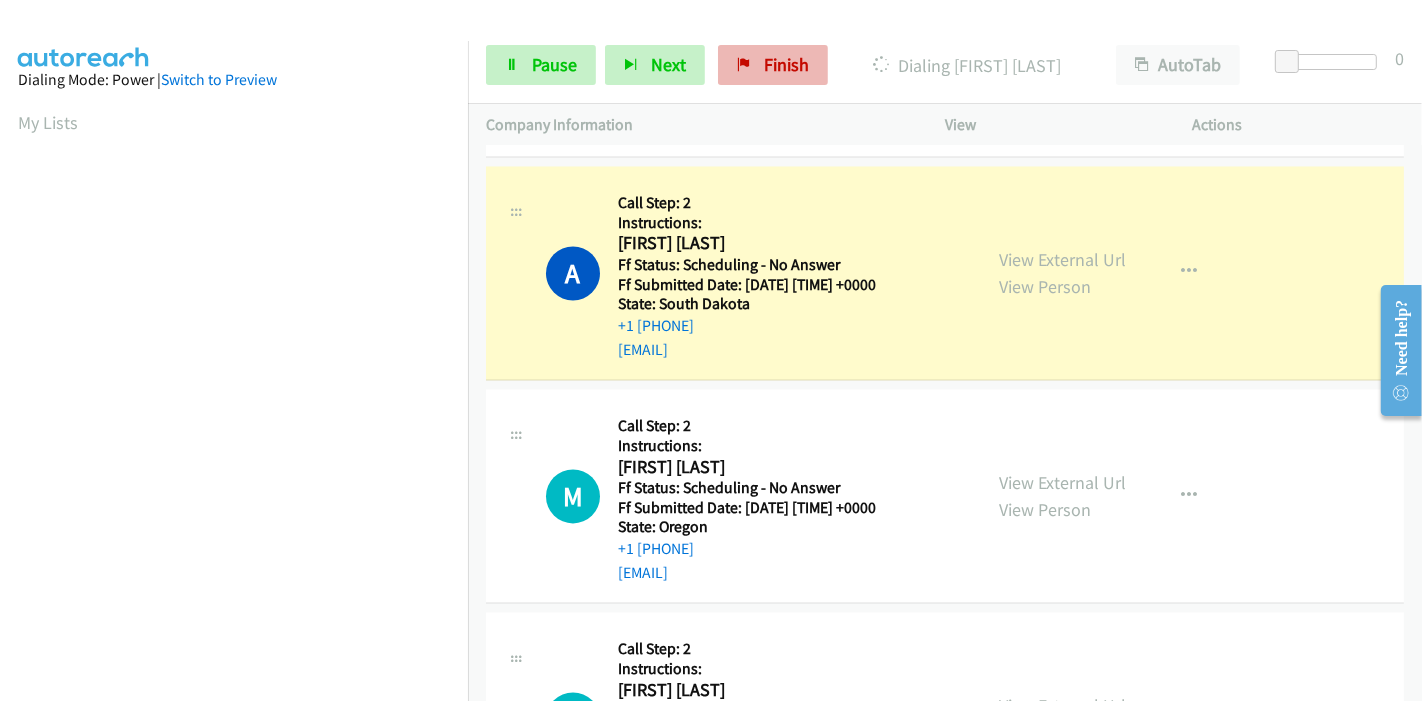 scroll, scrollTop: 422, scrollLeft: 0, axis: vertical 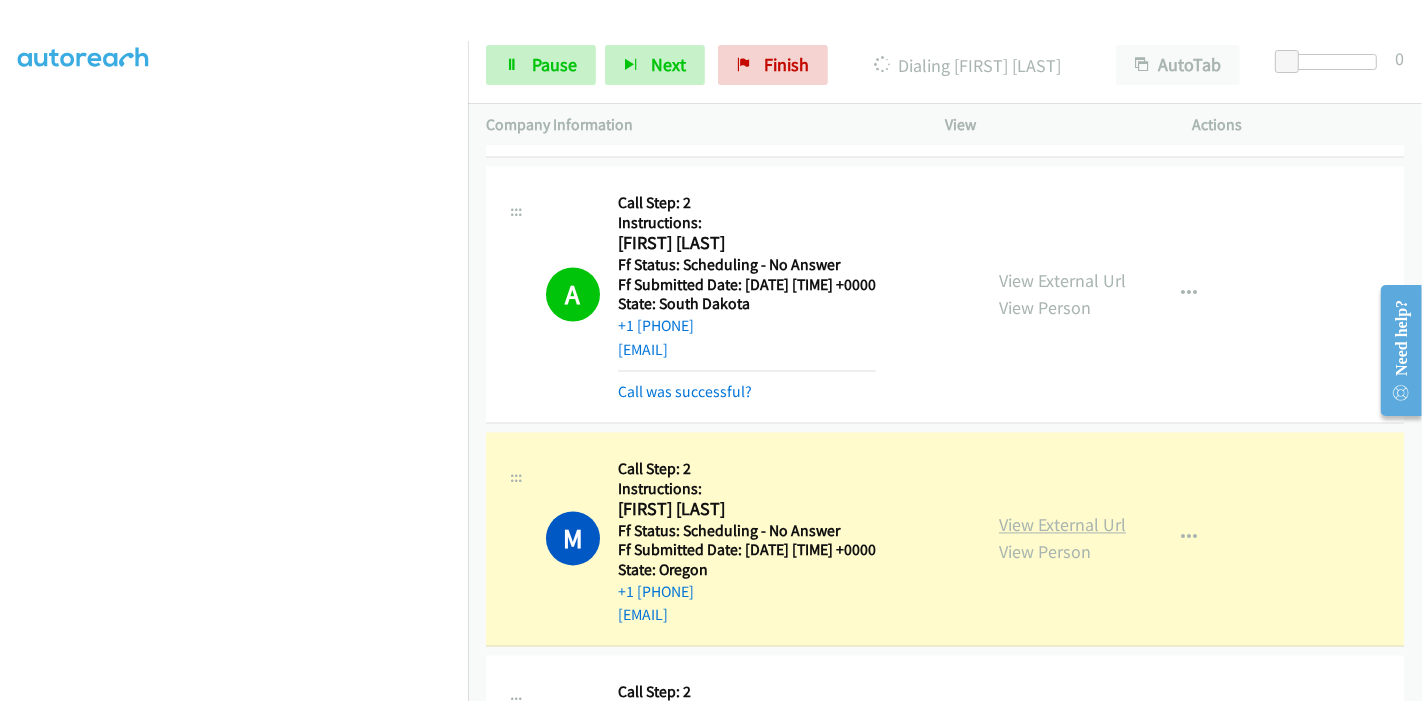 click on "View External Url" at bounding box center [1062, 524] 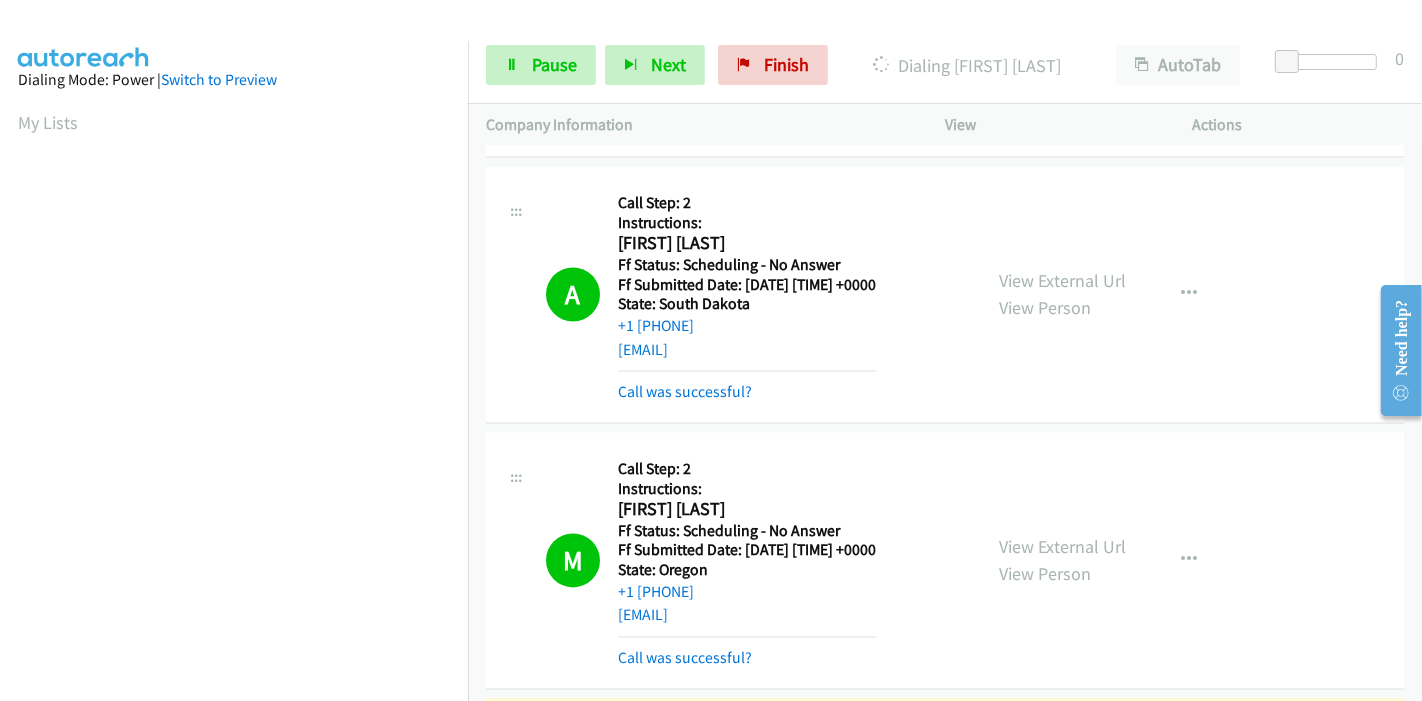 scroll, scrollTop: 422, scrollLeft: 0, axis: vertical 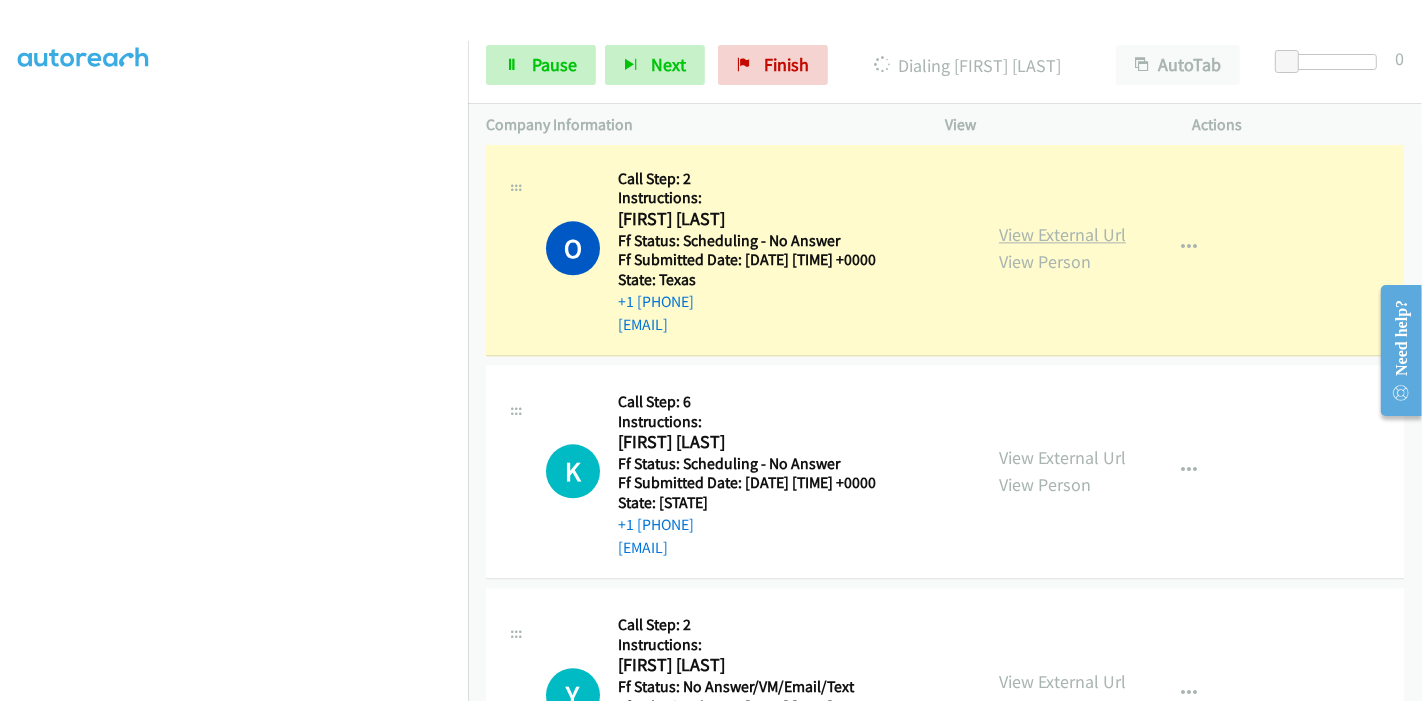 click on "View External Url" at bounding box center [1062, 234] 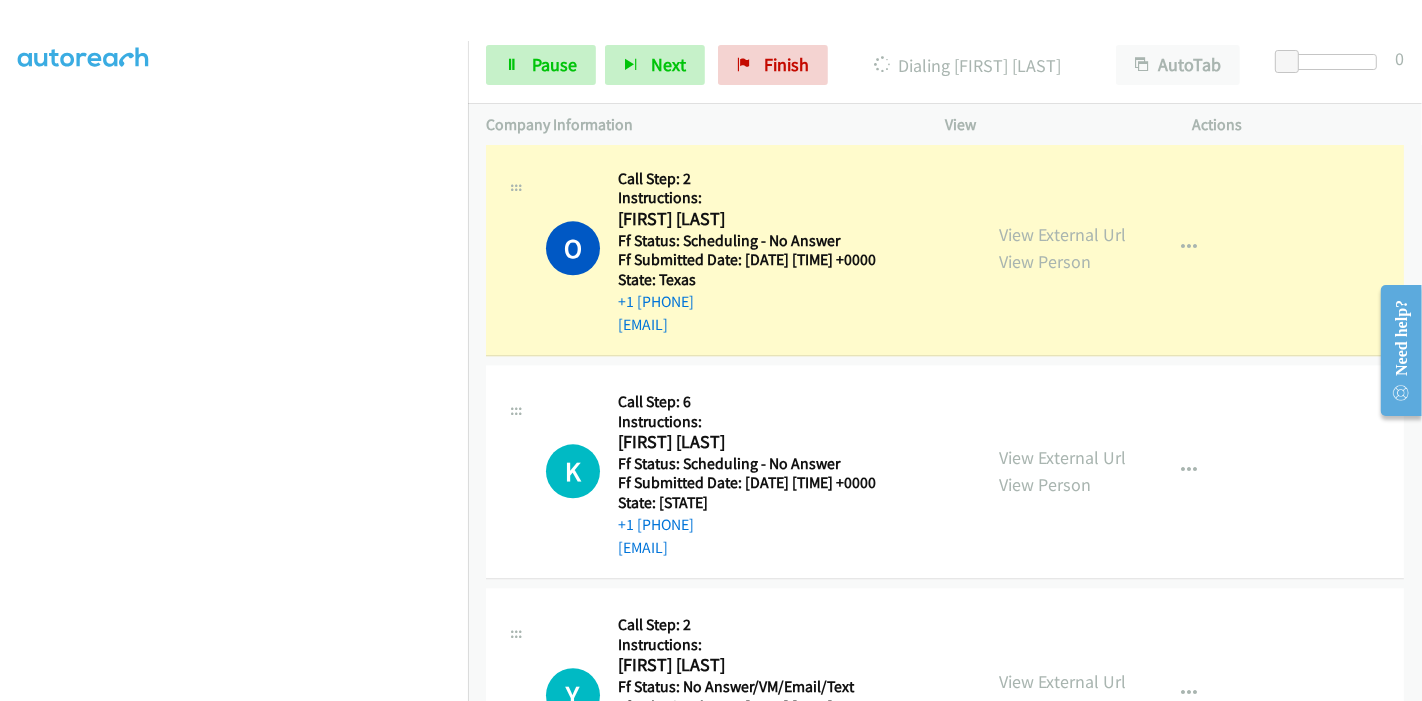 scroll, scrollTop: 0, scrollLeft: 0, axis: both 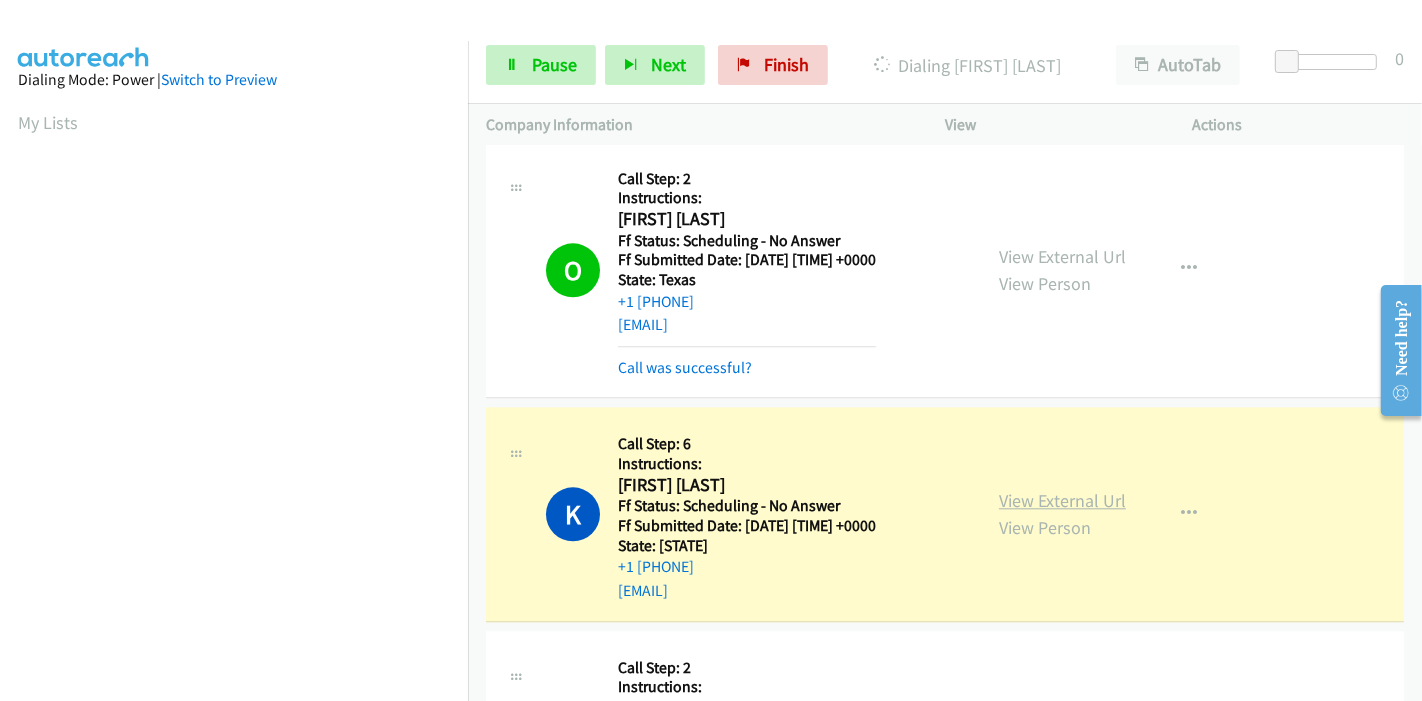 click on "View External Url" at bounding box center (1062, 500) 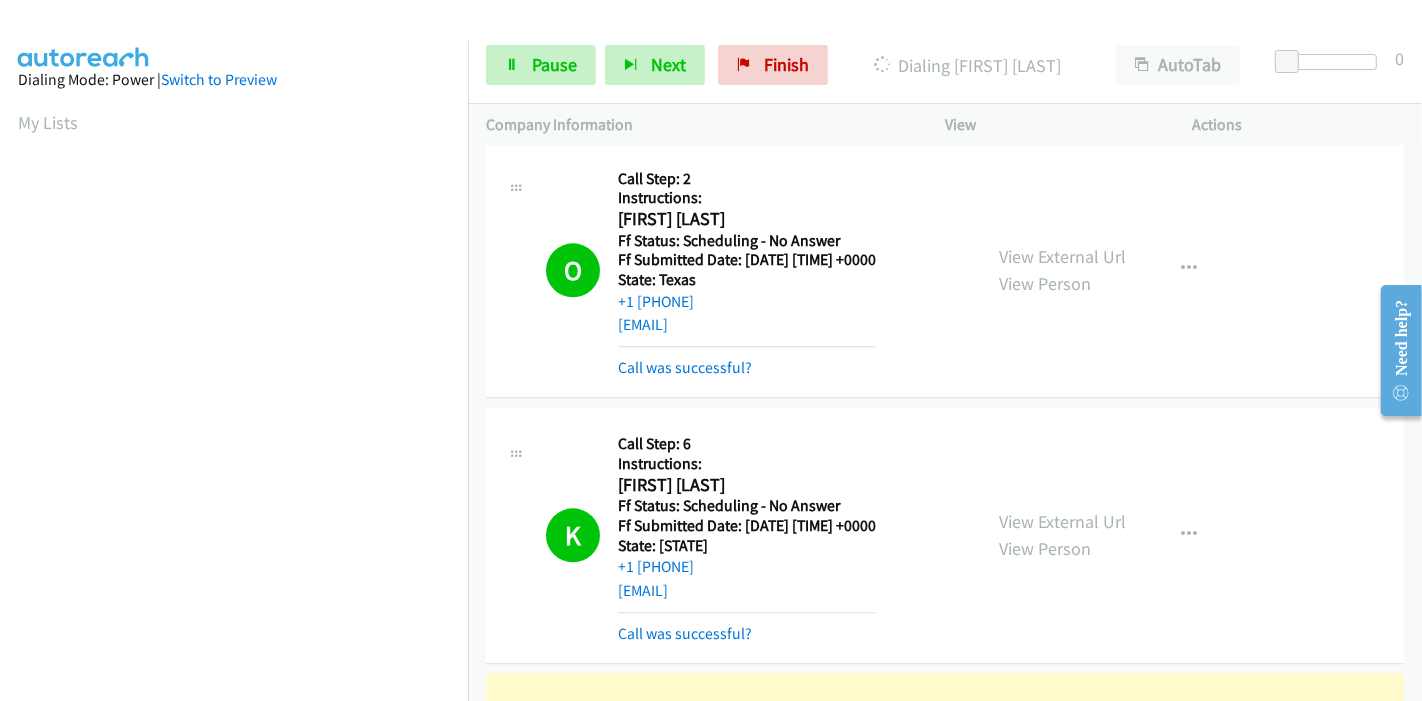 scroll, scrollTop: 422, scrollLeft: 0, axis: vertical 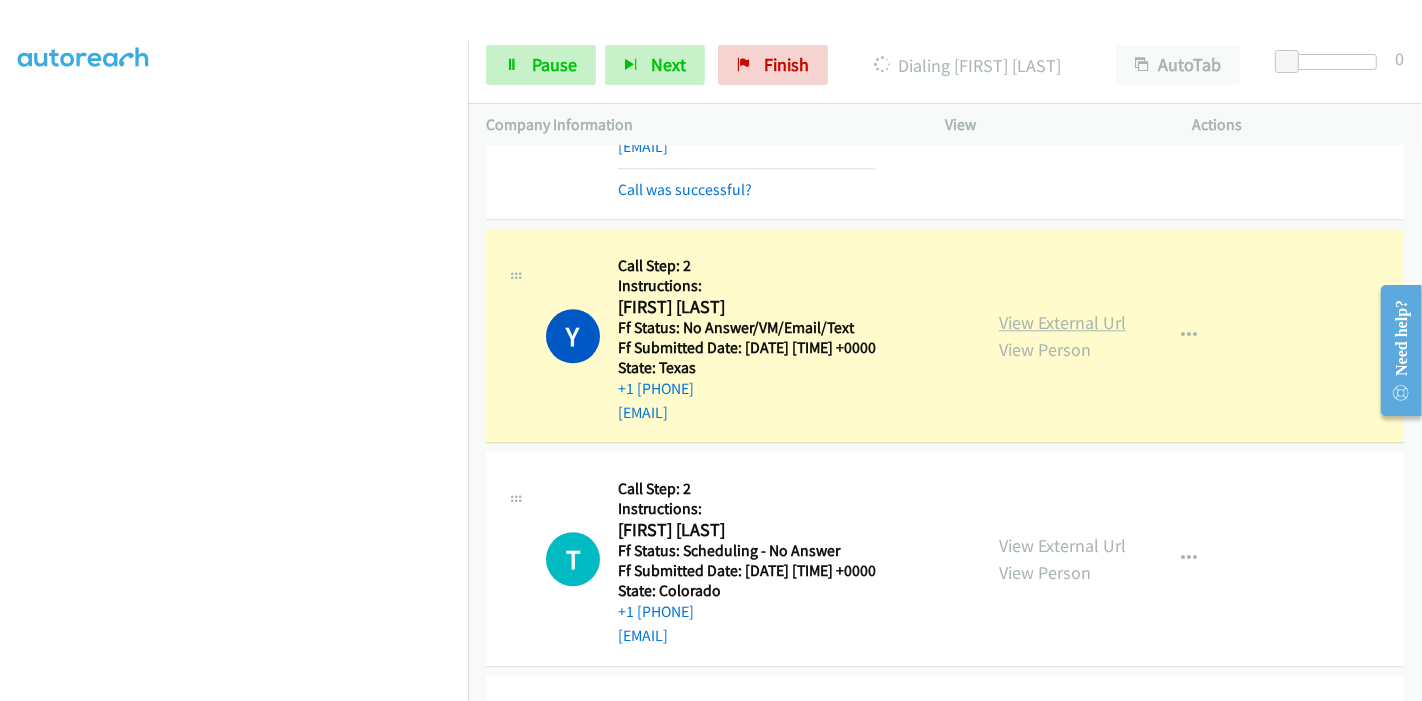 click on "View External Url" at bounding box center (1062, 322) 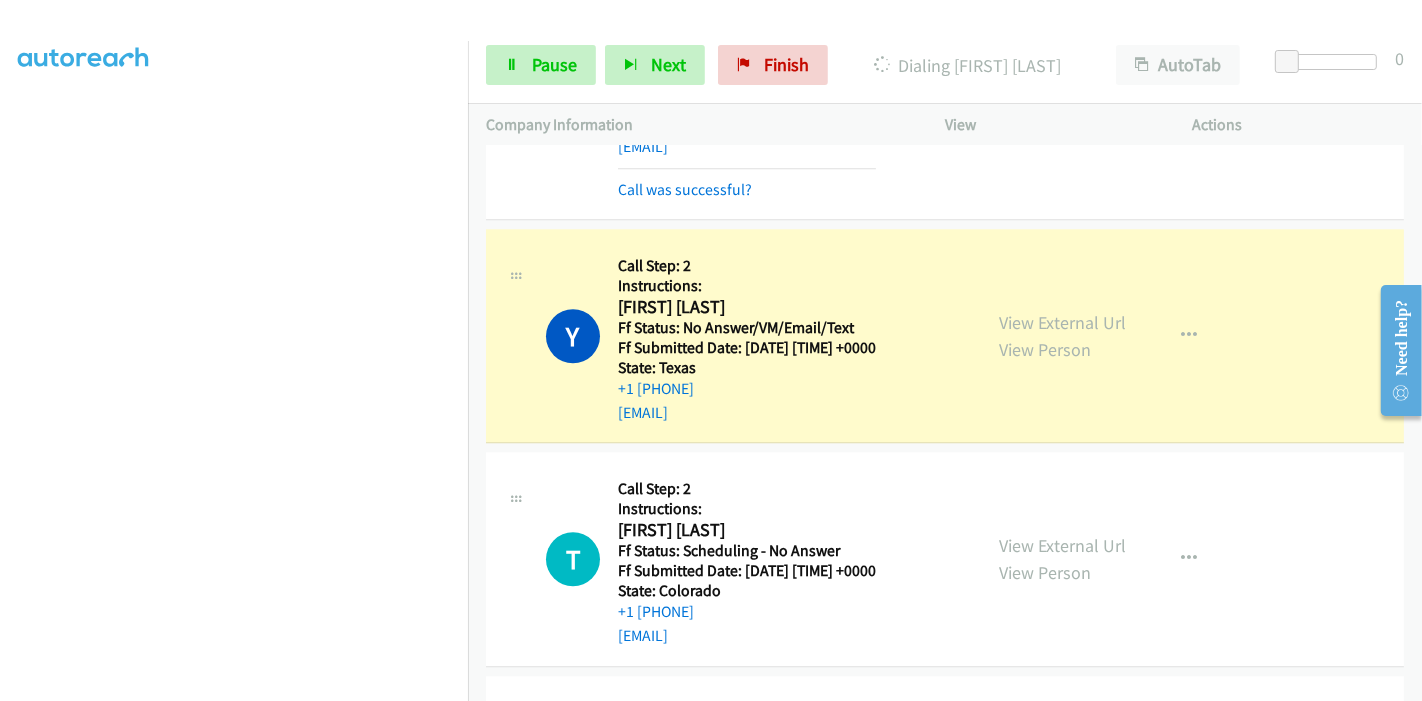scroll, scrollTop: 0, scrollLeft: 0, axis: both 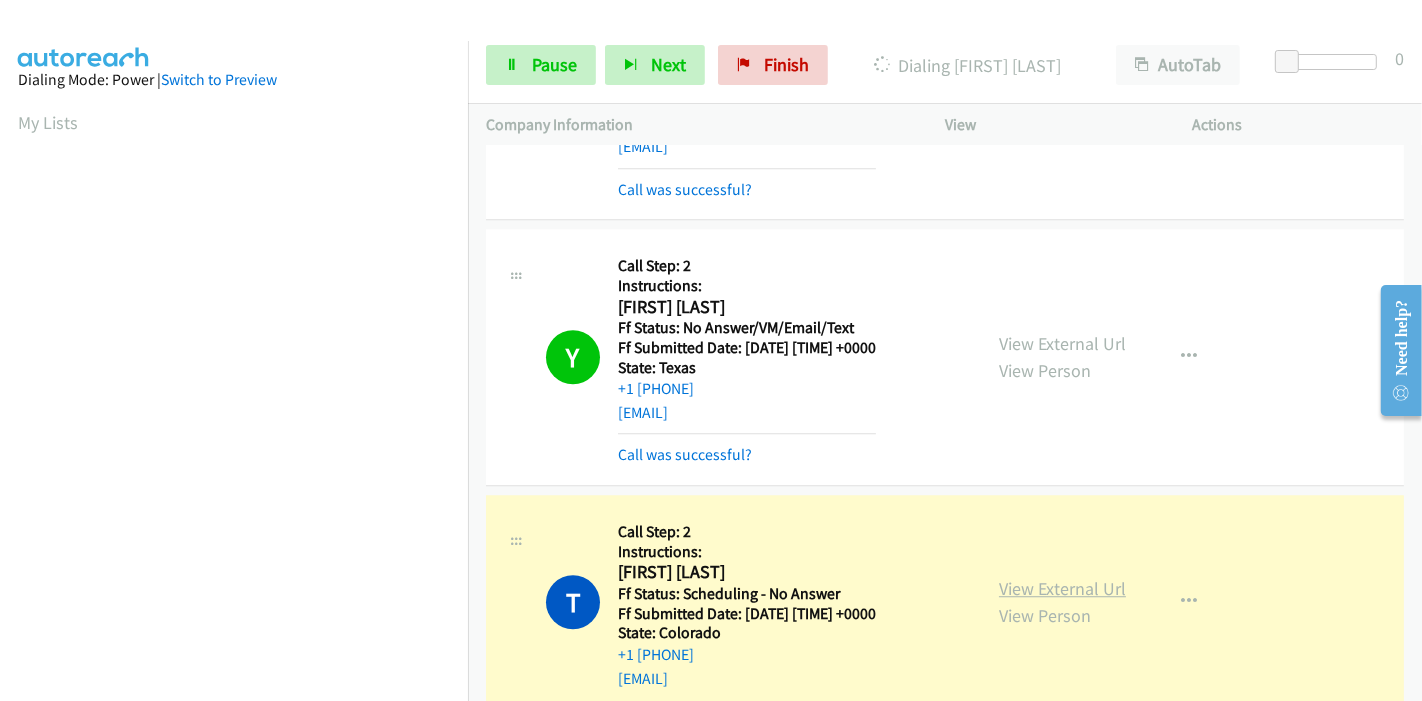 click on "View External Url" at bounding box center (1062, 588) 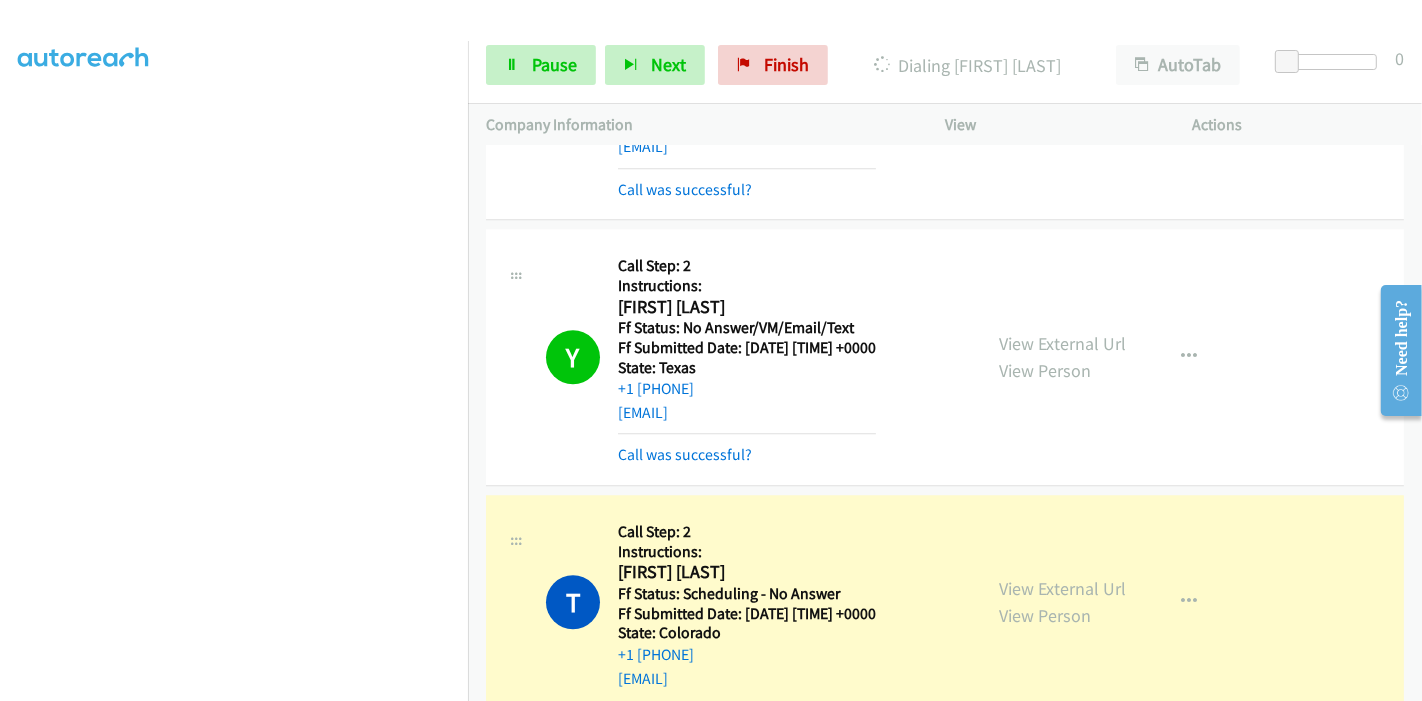 scroll, scrollTop: 0, scrollLeft: 0, axis: both 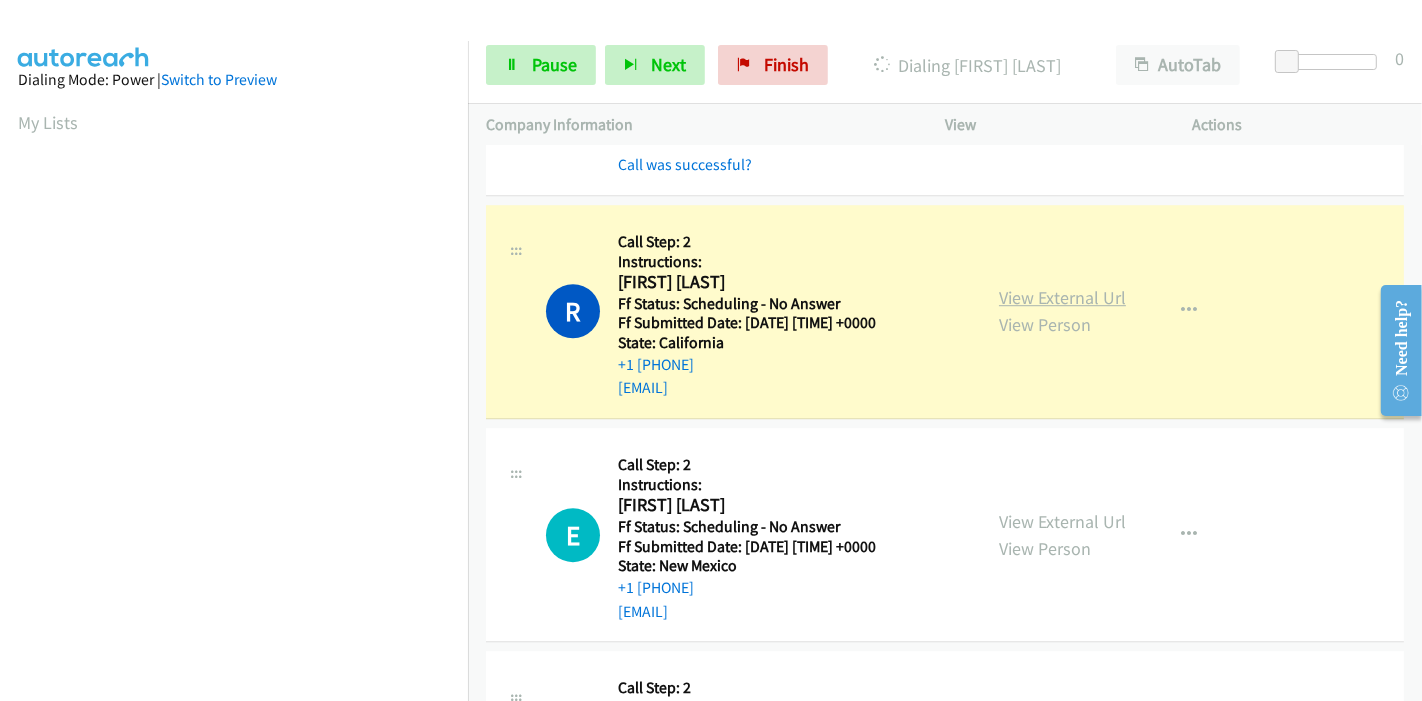 click on "View External Url" at bounding box center (1062, 297) 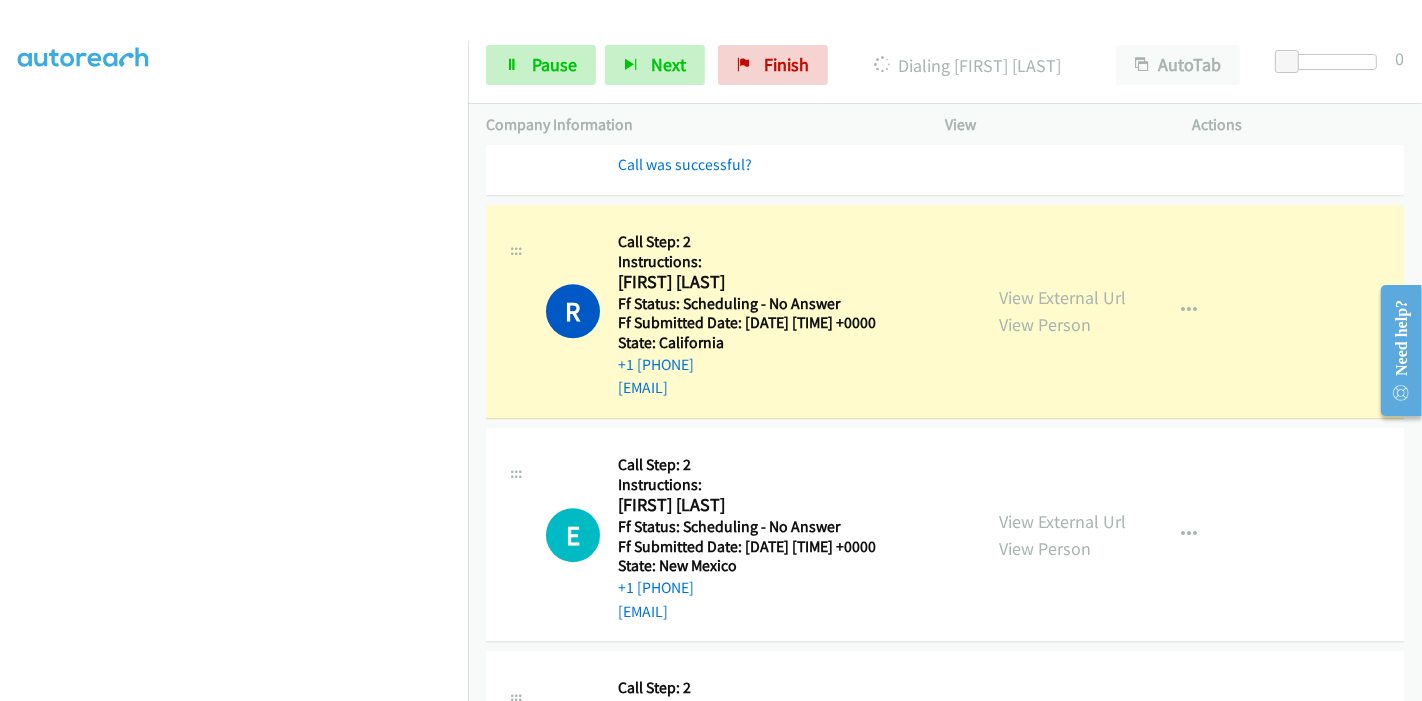 scroll, scrollTop: 0, scrollLeft: 0, axis: both 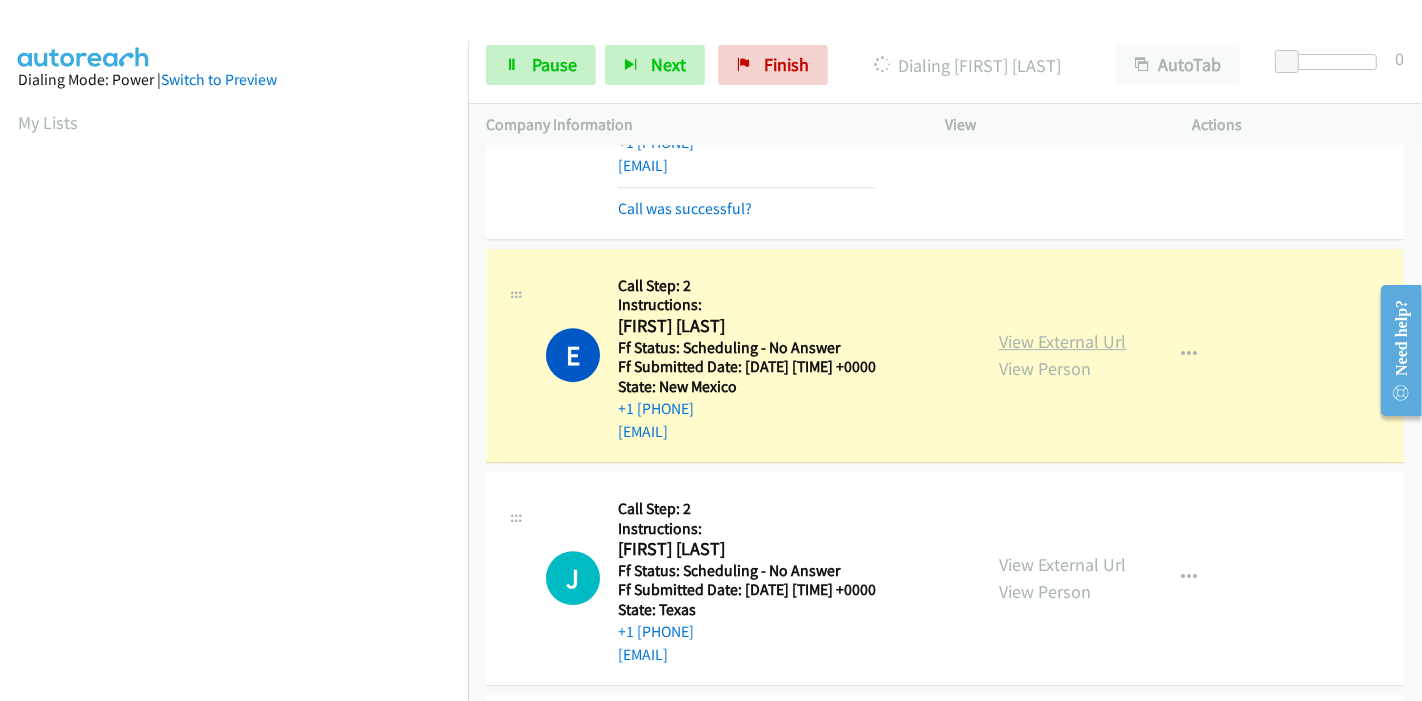 click on "View External Url" at bounding box center [1062, 341] 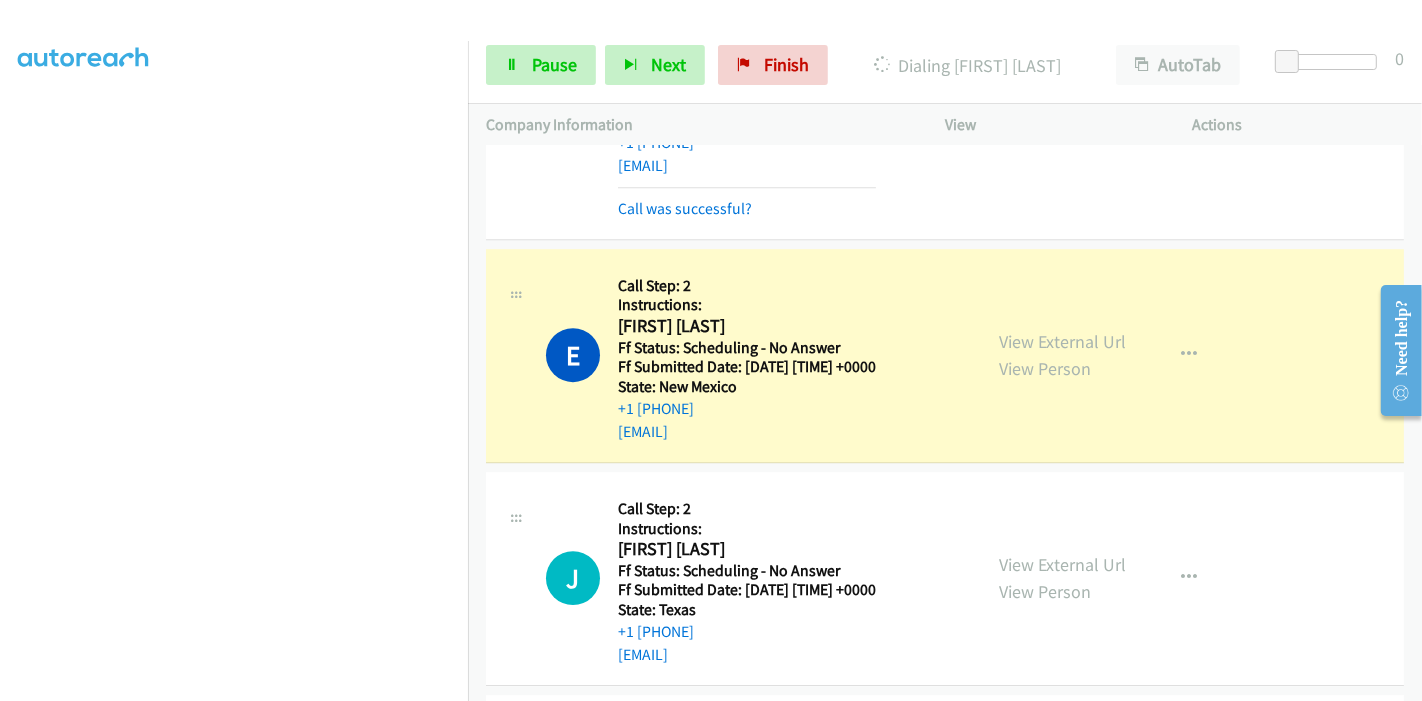 scroll, scrollTop: 0, scrollLeft: 0, axis: both 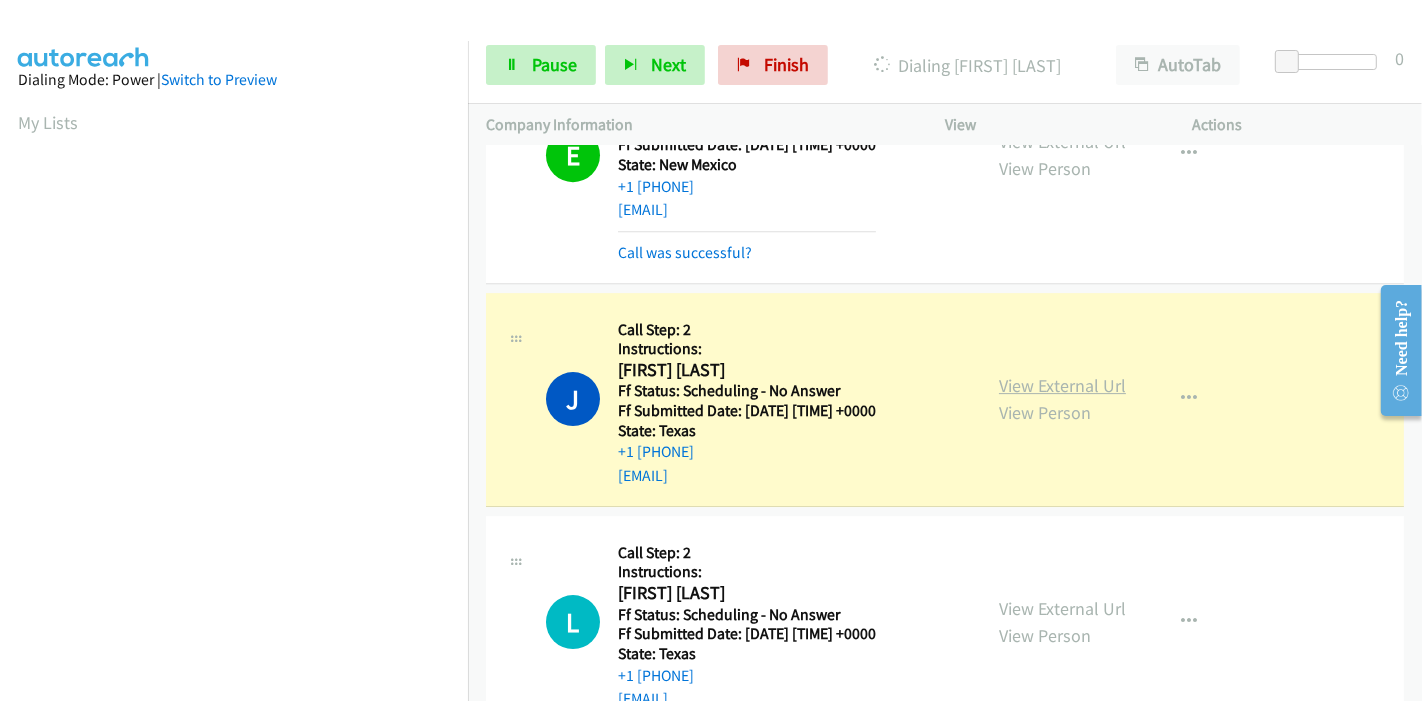click on "View External Url" at bounding box center (1062, 385) 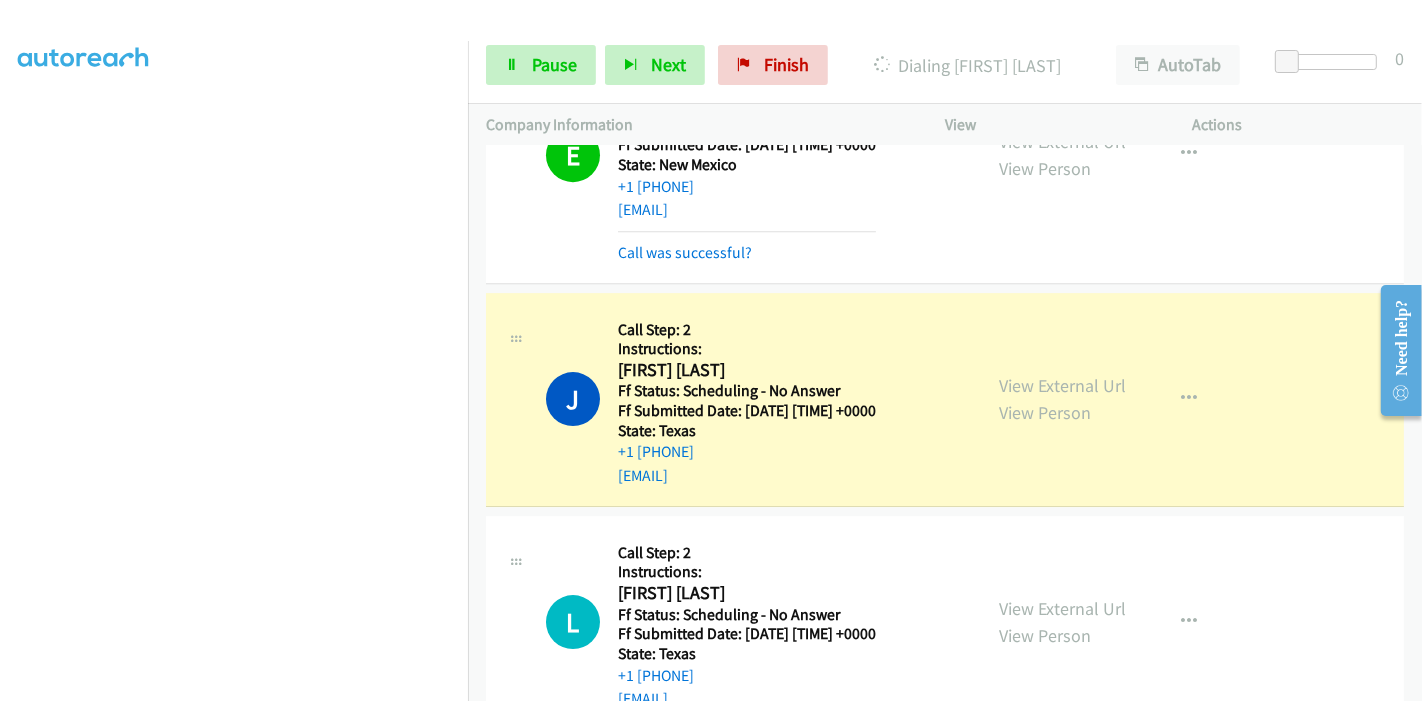 scroll, scrollTop: 0, scrollLeft: 0, axis: both 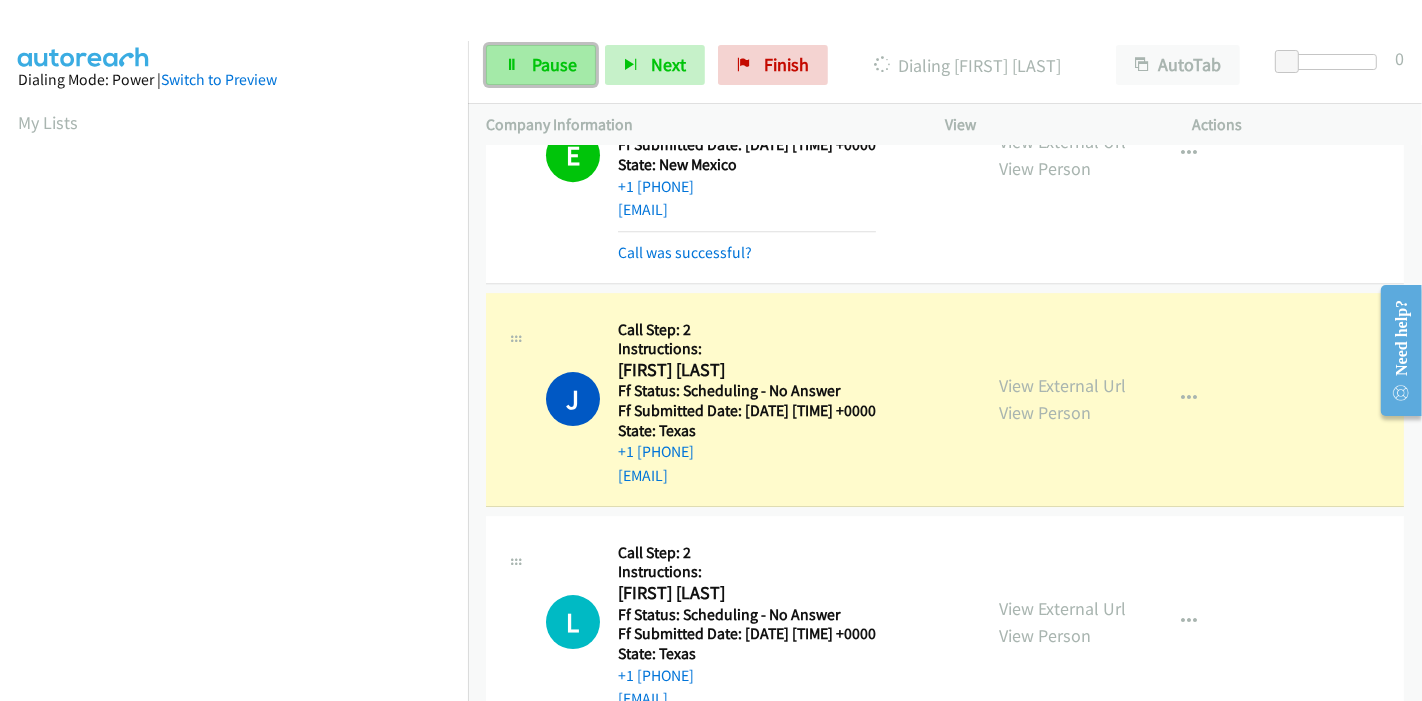 click at bounding box center (512, 66) 